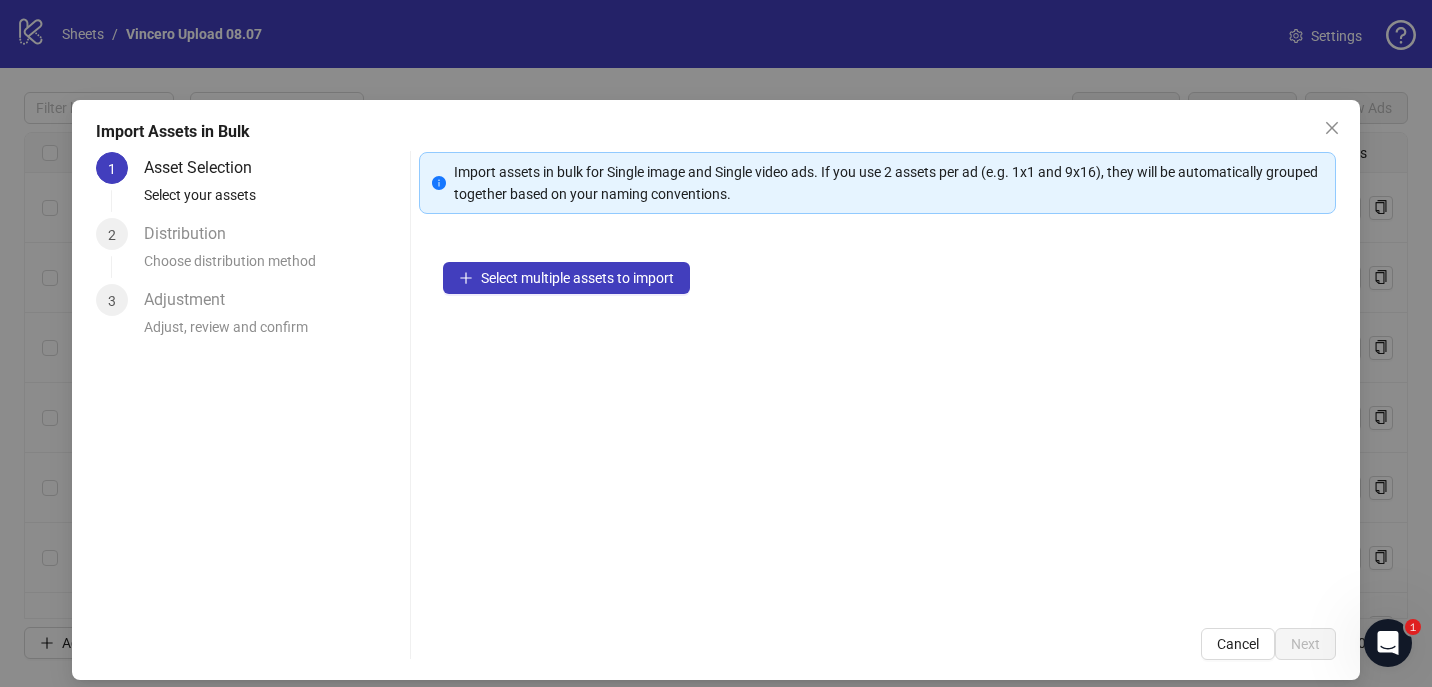 scroll, scrollTop: 0, scrollLeft: 0, axis: both 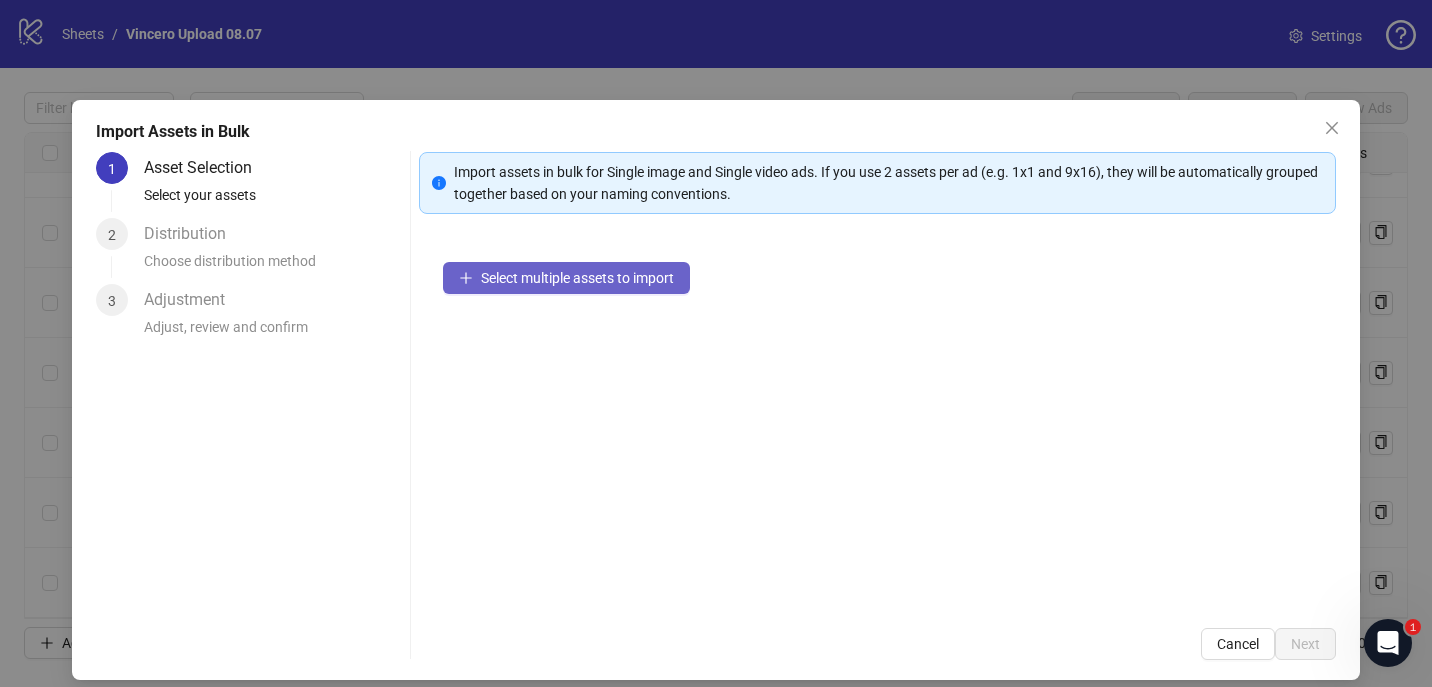 click on "Select multiple assets to import" at bounding box center (577, 278) 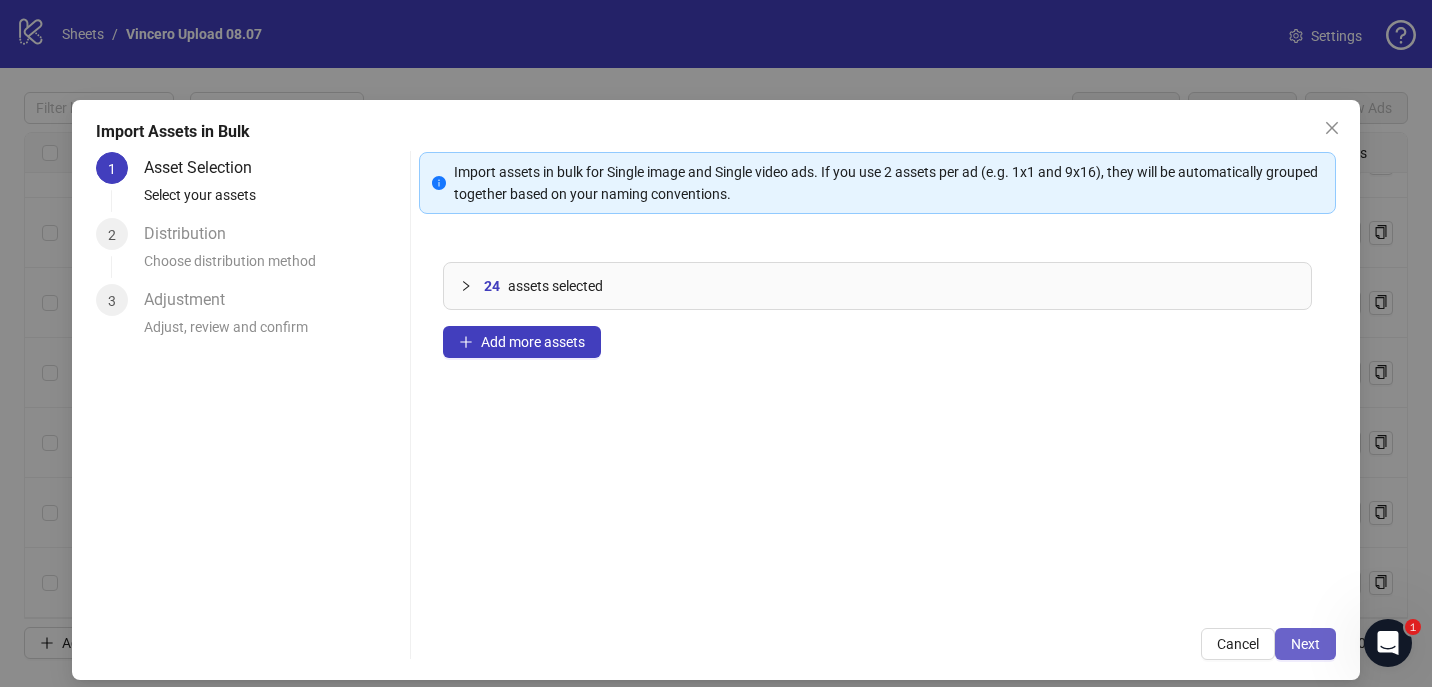 click on "Next" at bounding box center [1305, 644] 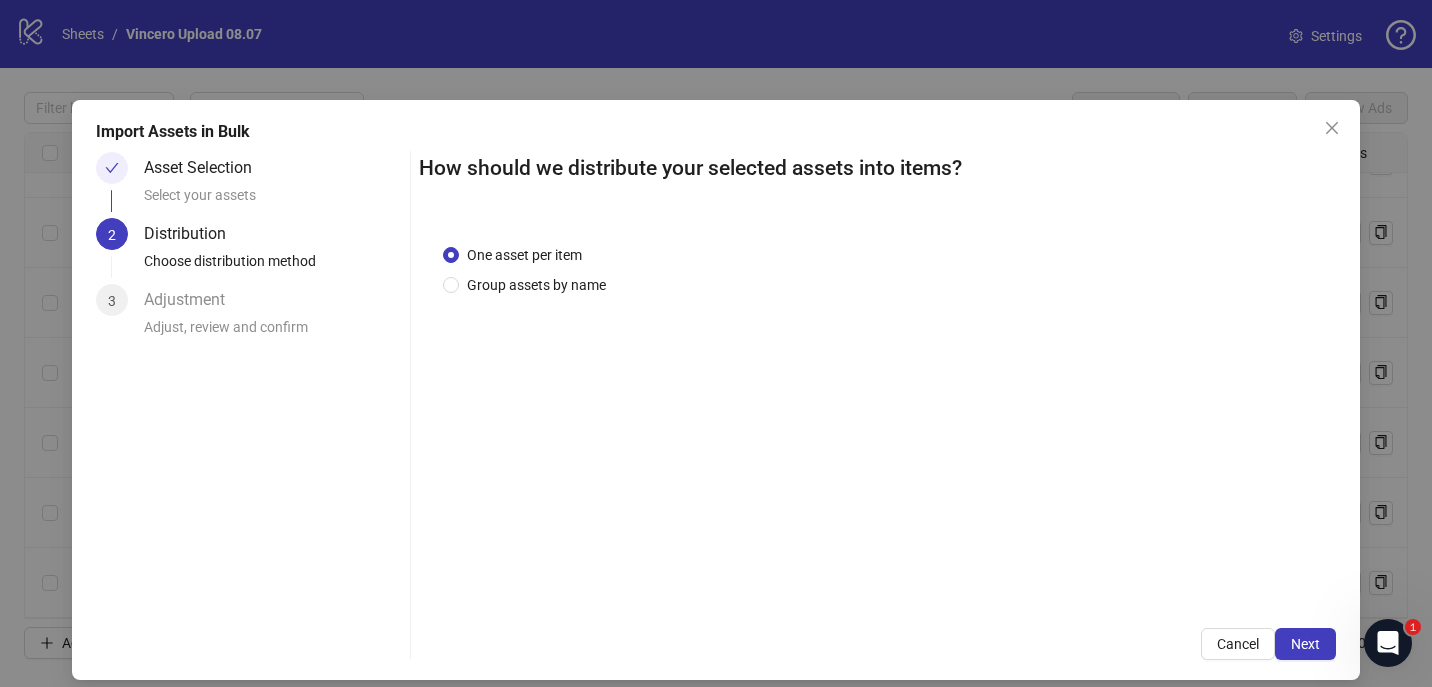 click on "One asset per item" at bounding box center (524, 255) 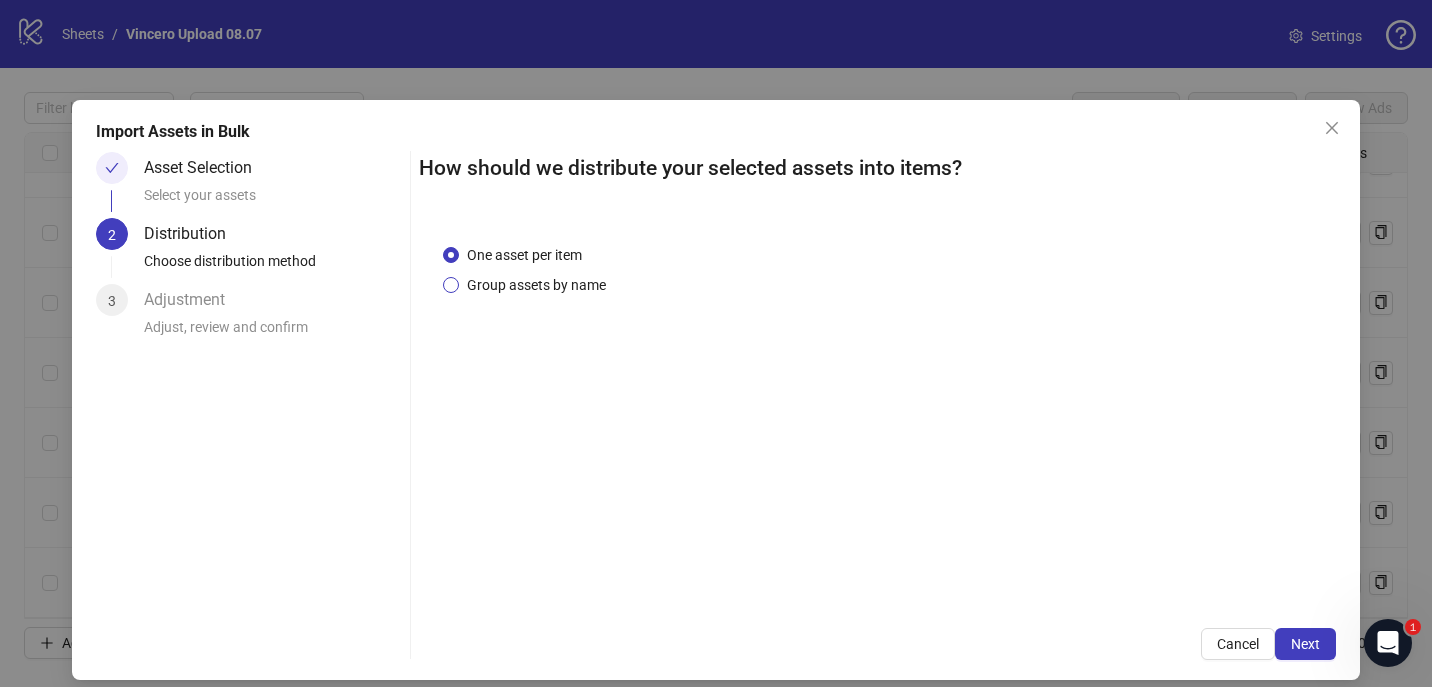 click on "Group assets by name" at bounding box center [536, 285] 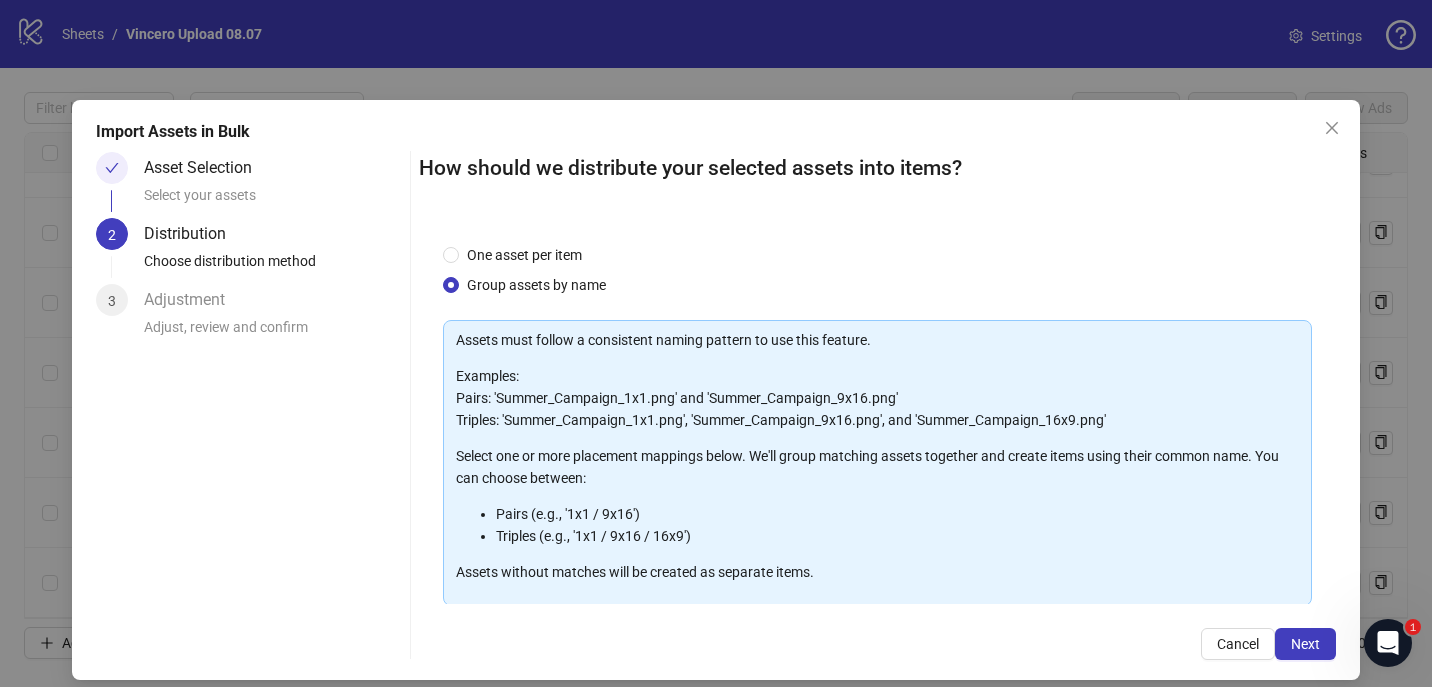 scroll, scrollTop: 201, scrollLeft: 0, axis: vertical 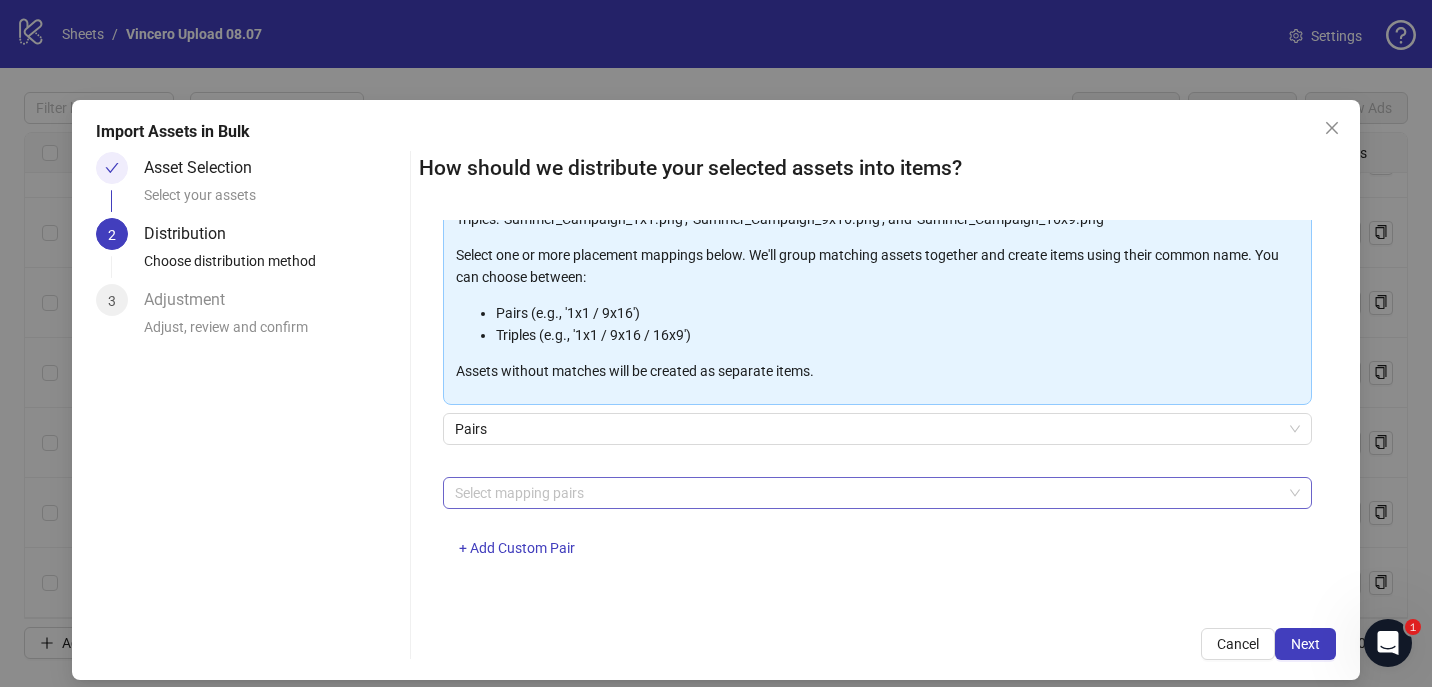 click at bounding box center [867, 493] 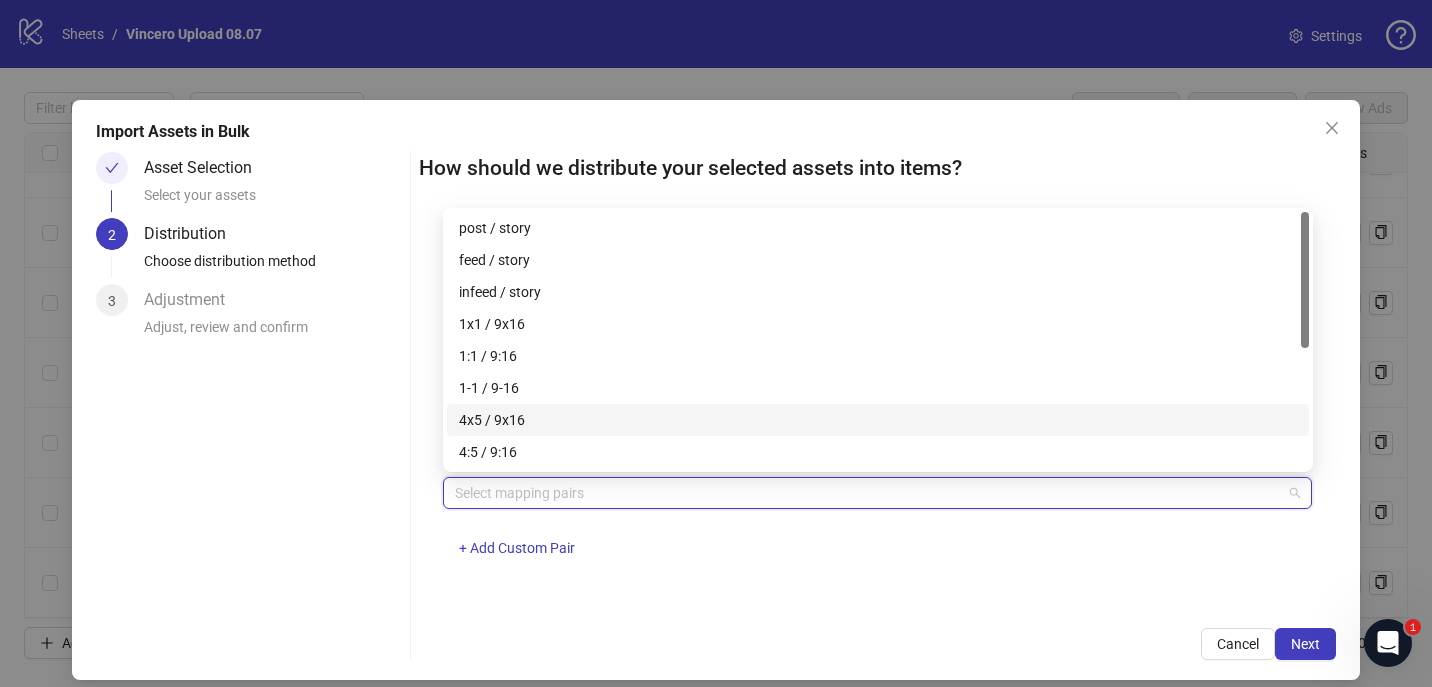click on "4x5 / 9x16" at bounding box center [878, 420] 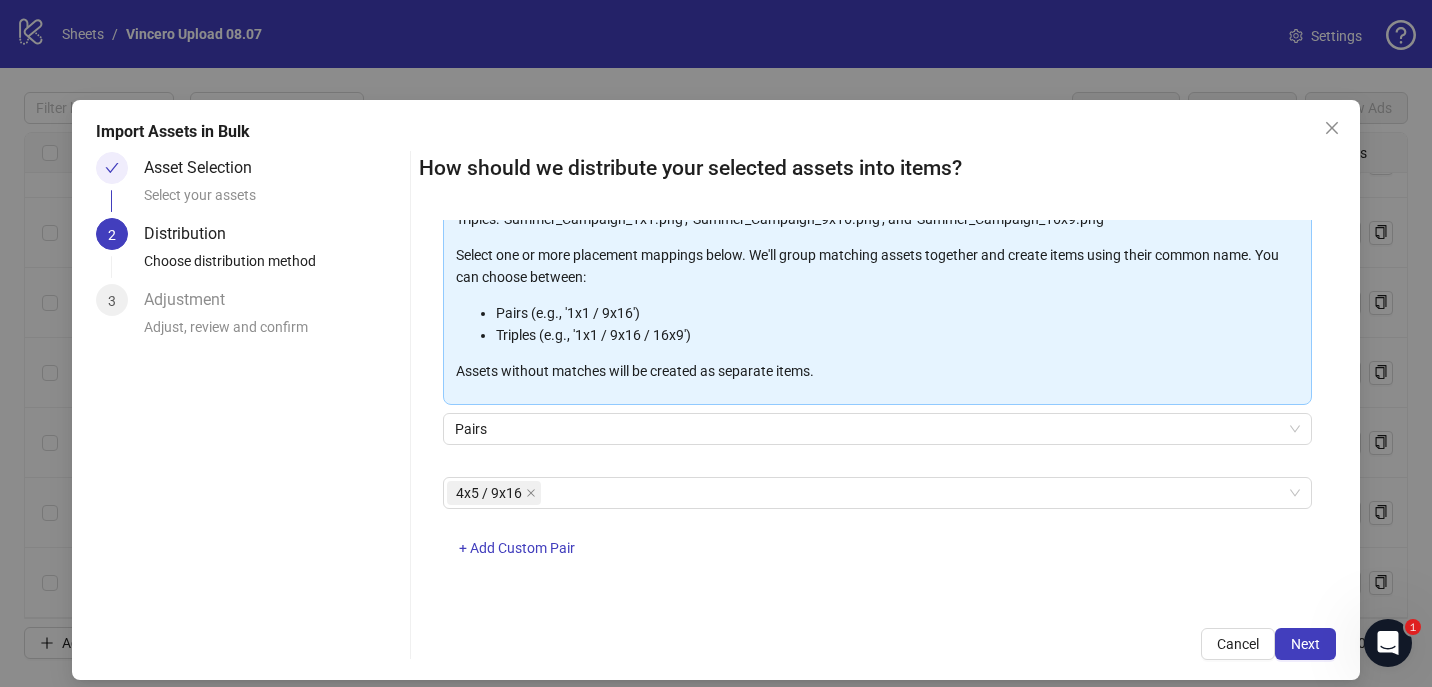 click on "One asset per item Group assets by name Assets must follow a consistent naming pattern to use this feature. Examples: Pairs: 'Summer_Campaign_1x1.png' and 'Summer_Campaign_9x16.png' Triples: 'Summer_Campaign_1x1.png', 'Summer_Campaign_9x16.png', and 'Summer_Campaign_16x9.png' Select one or more placement mappings below. We'll group matching assets together and create items using their common name. You can choose between: Pairs (e.g., '1x1 / 9x16') Triples (e.g., '1x1 / 9x16 / 16x9') Assets without matches will be created as separate items. Pairs 4x5 / 9x16   + Add Custom Pair" at bounding box center (878, 412) 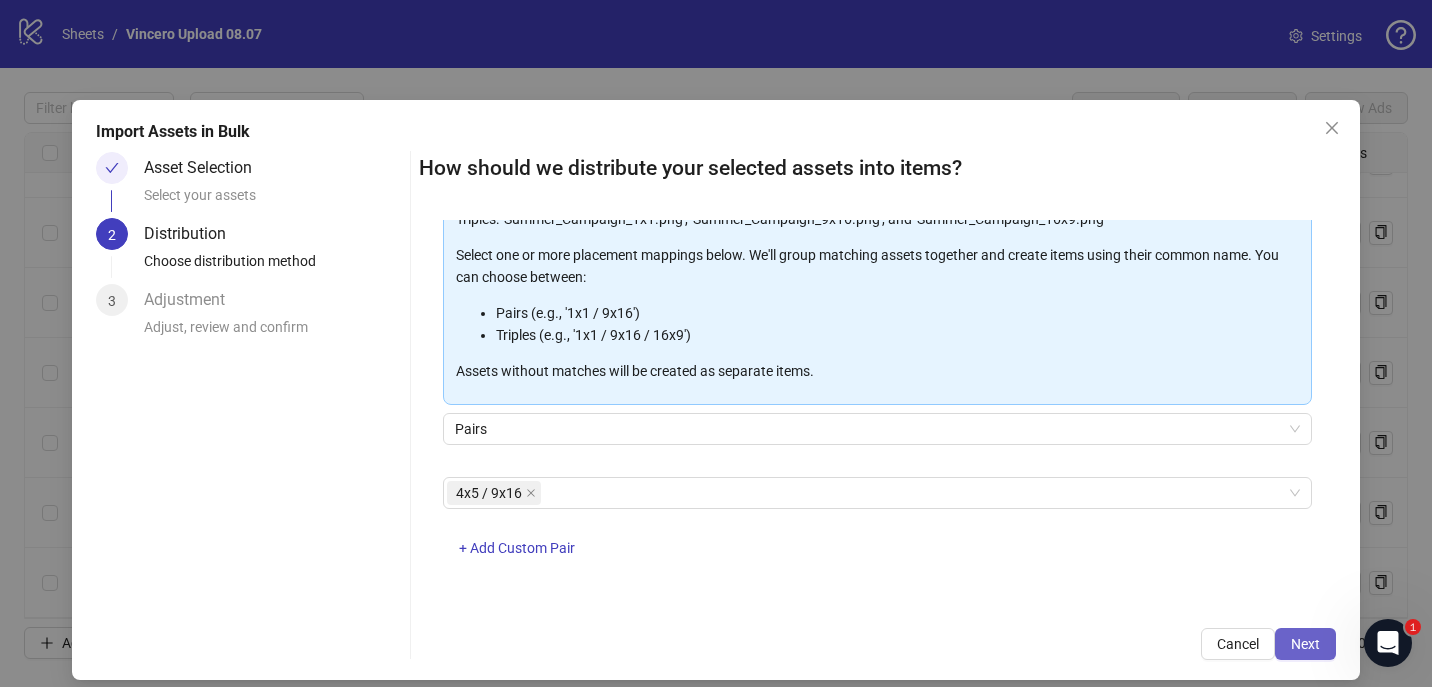 click on "Next" at bounding box center (1305, 644) 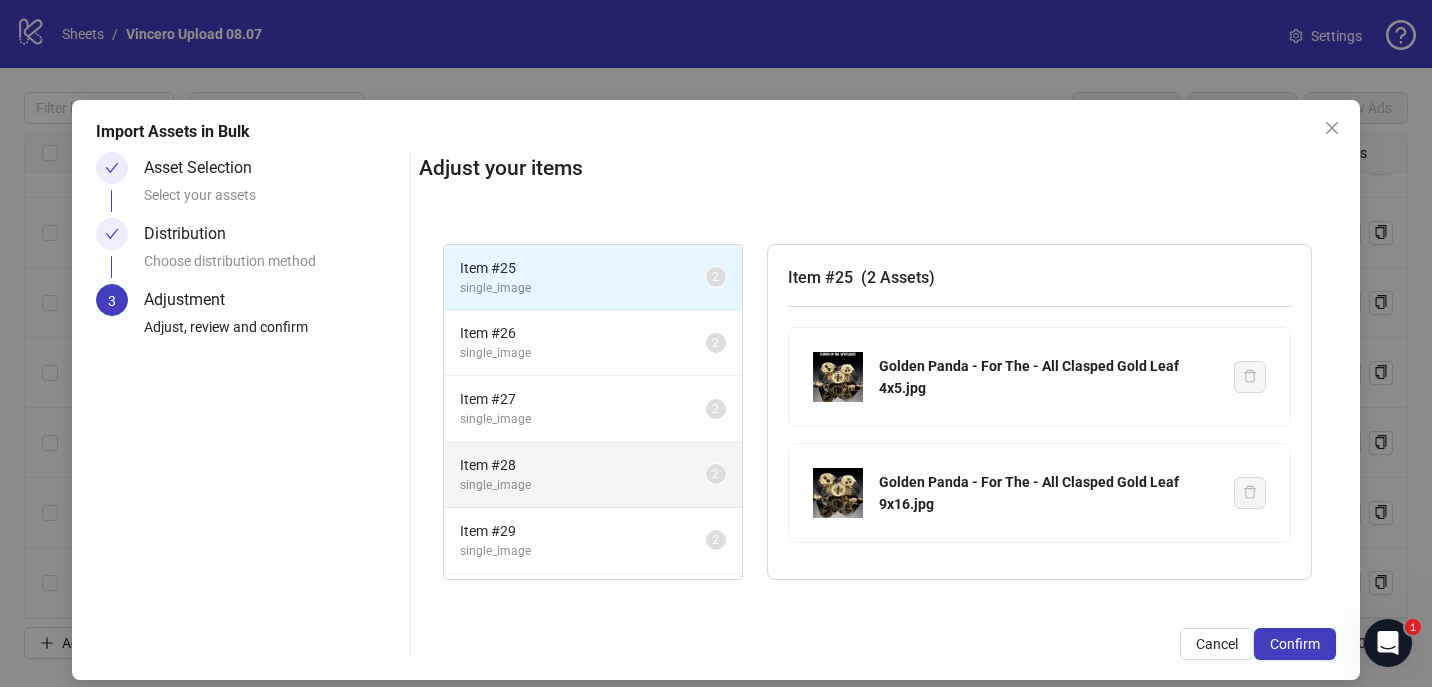 scroll, scrollTop: 454, scrollLeft: 0, axis: vertical 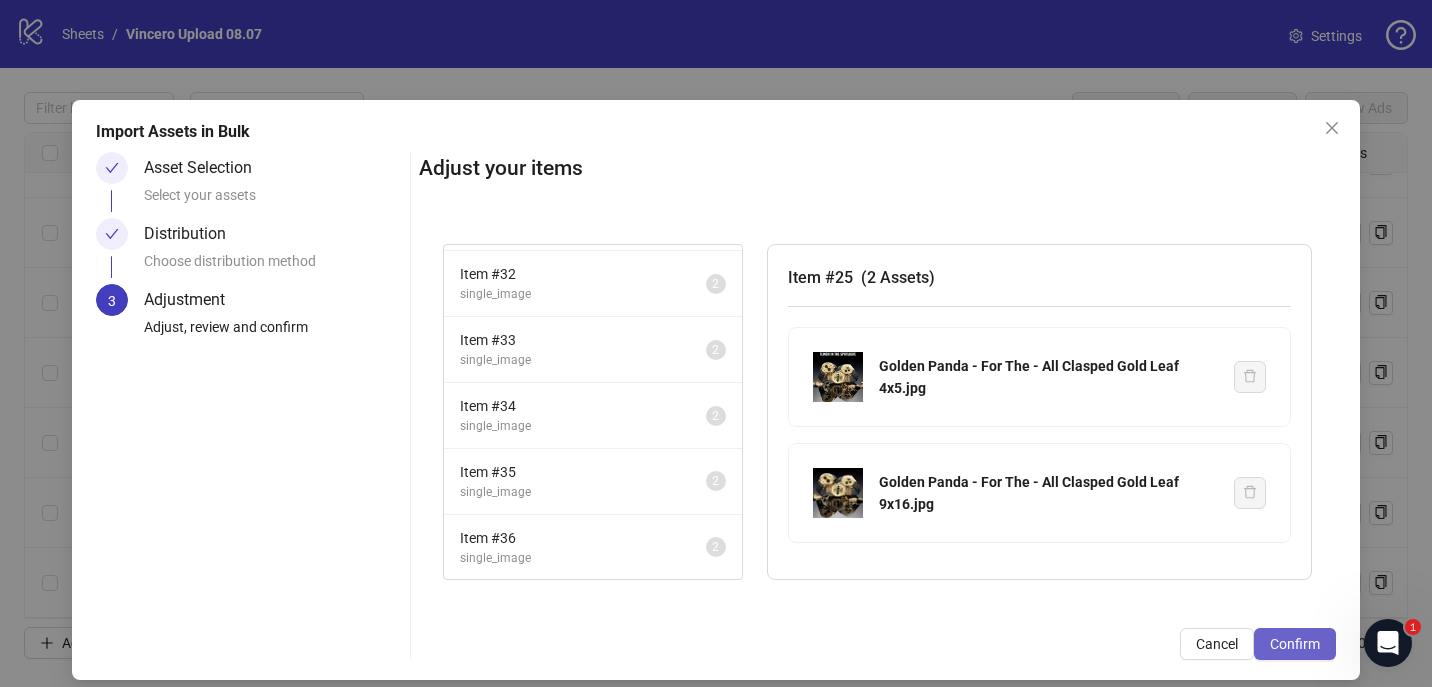 click on "Confirm" at bounding box center (1295, 644) 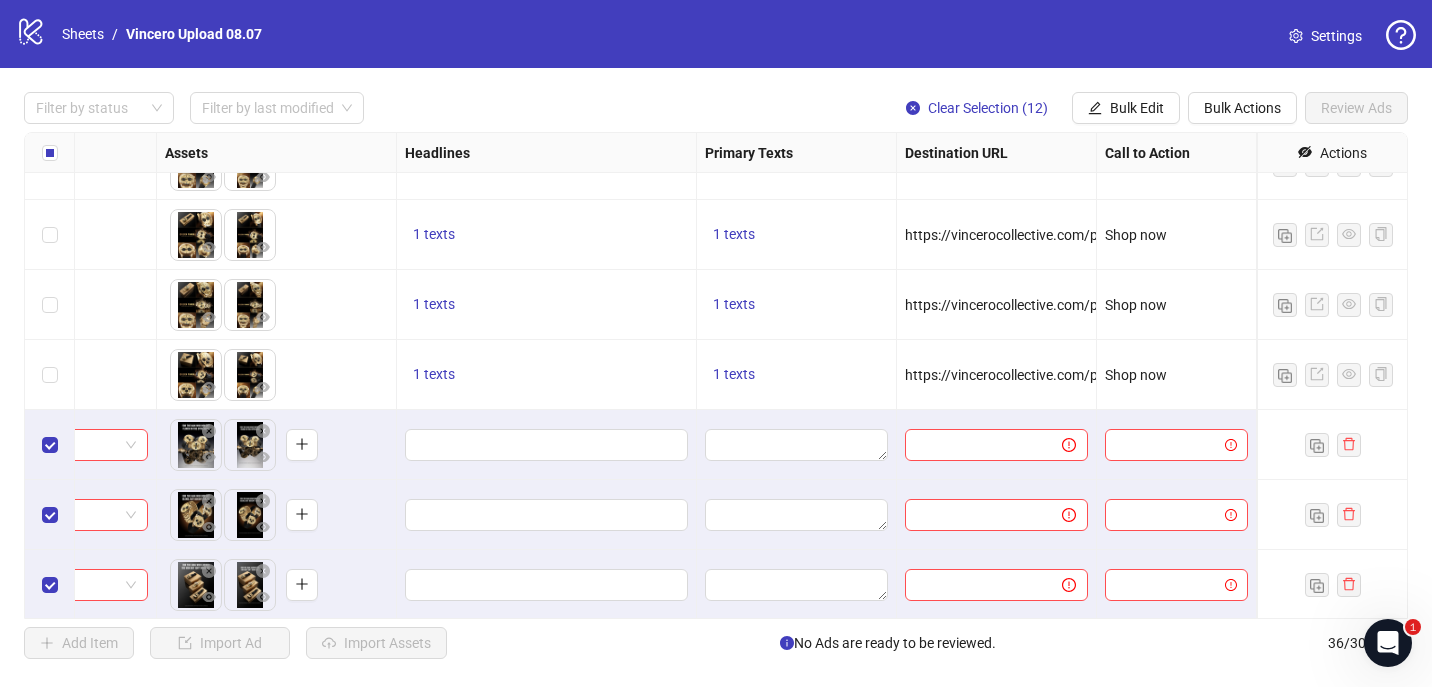 scroll, scrollTop: 1554, scrollLeft: 788, axis: both 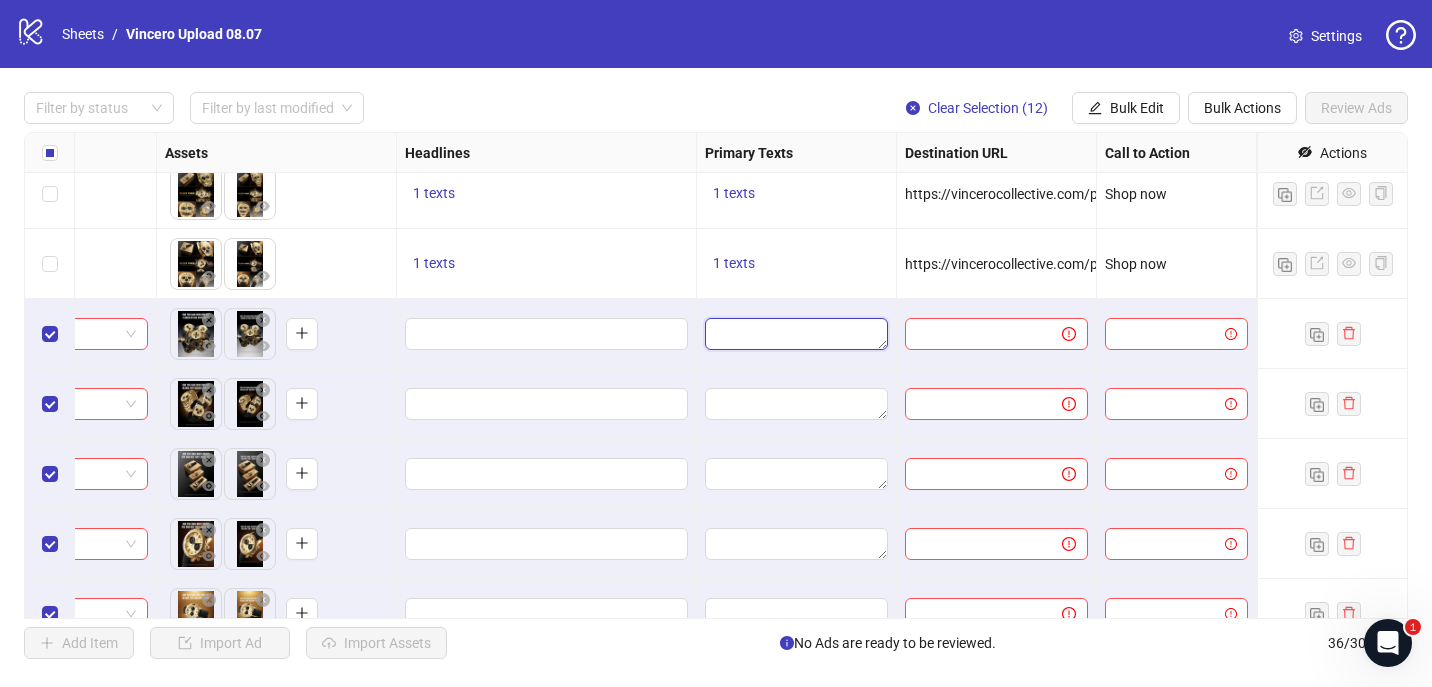 click at bounding box center (796, 334) 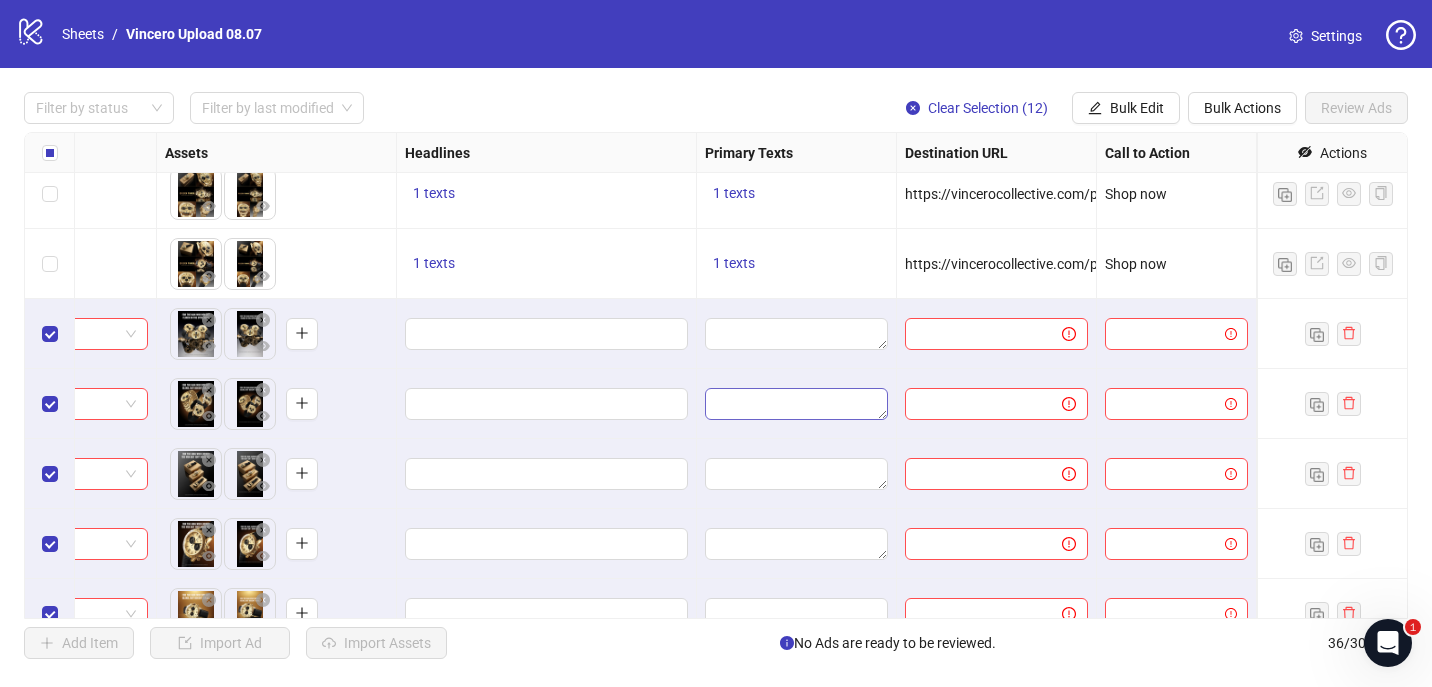 type on "**********" 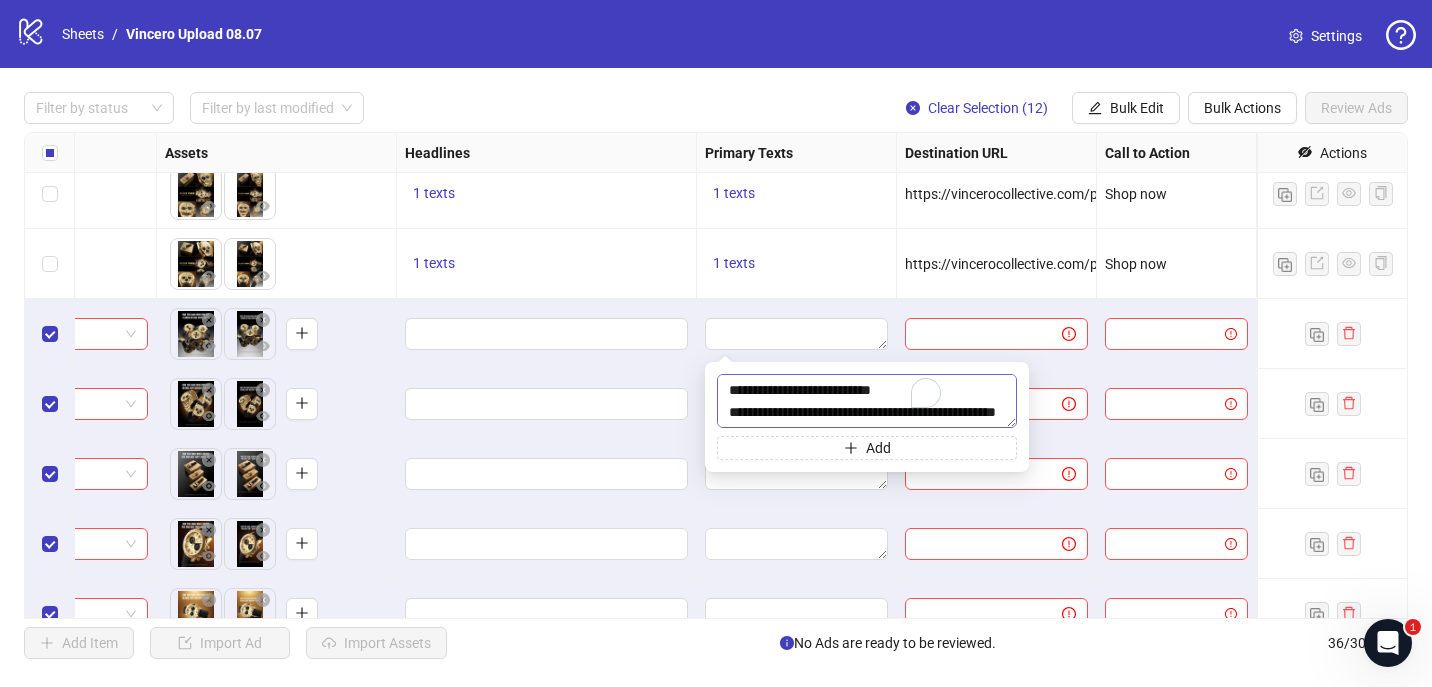 scroll, scrollTop: 44, scrollLeft: 0, axis: vertical 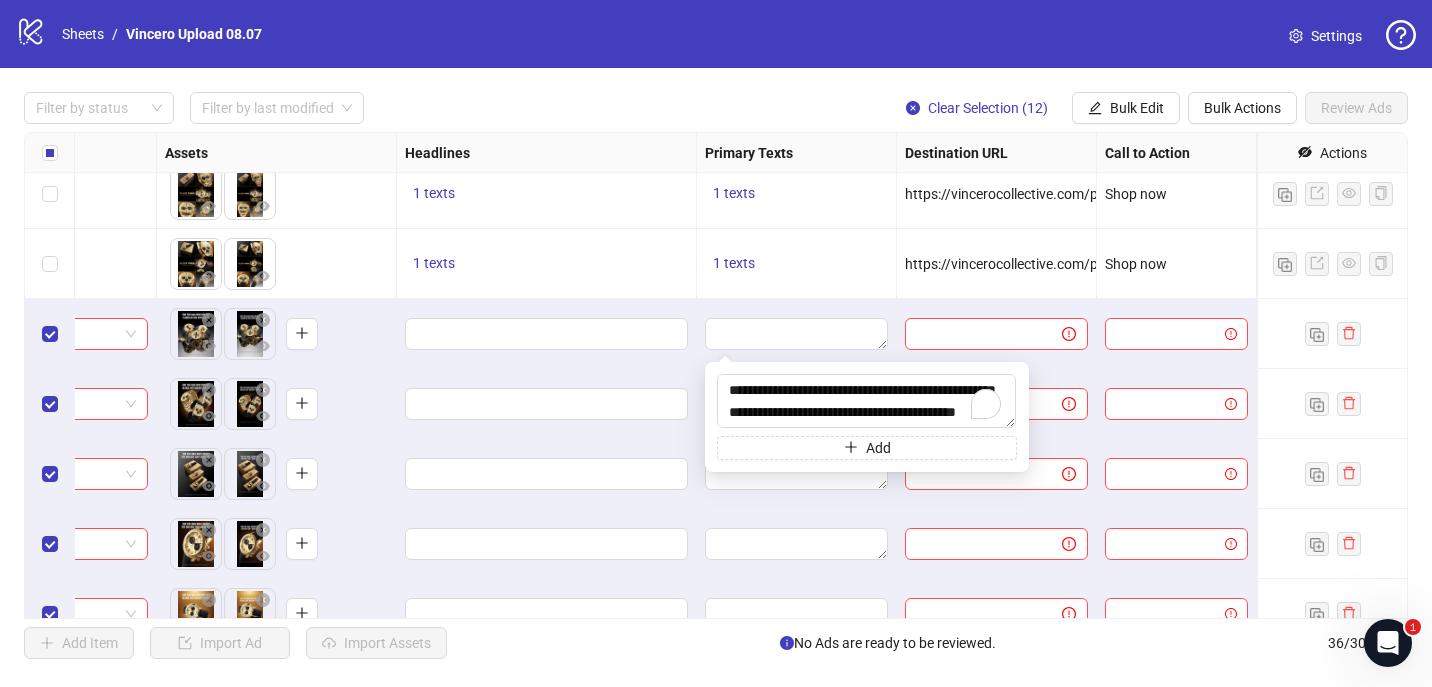 click at bounding box center [797, 334] 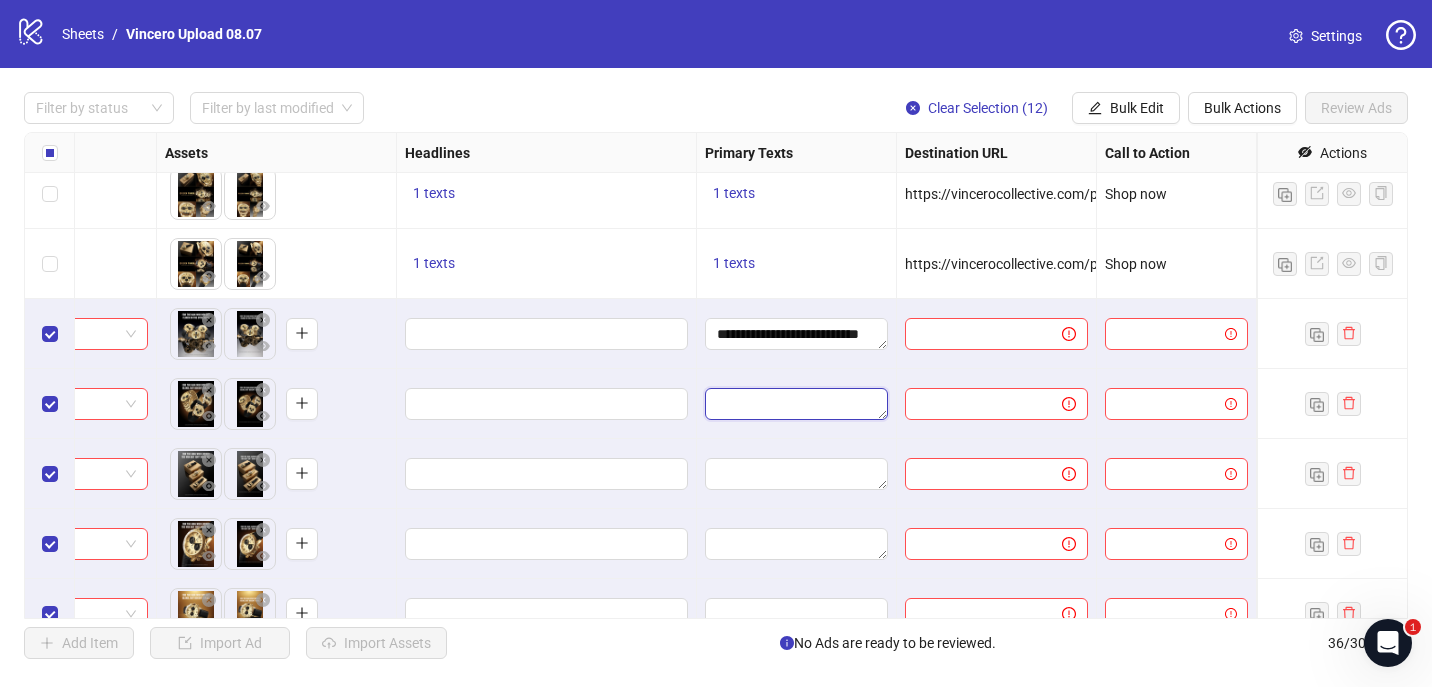 click at bounding box center [796, 404] 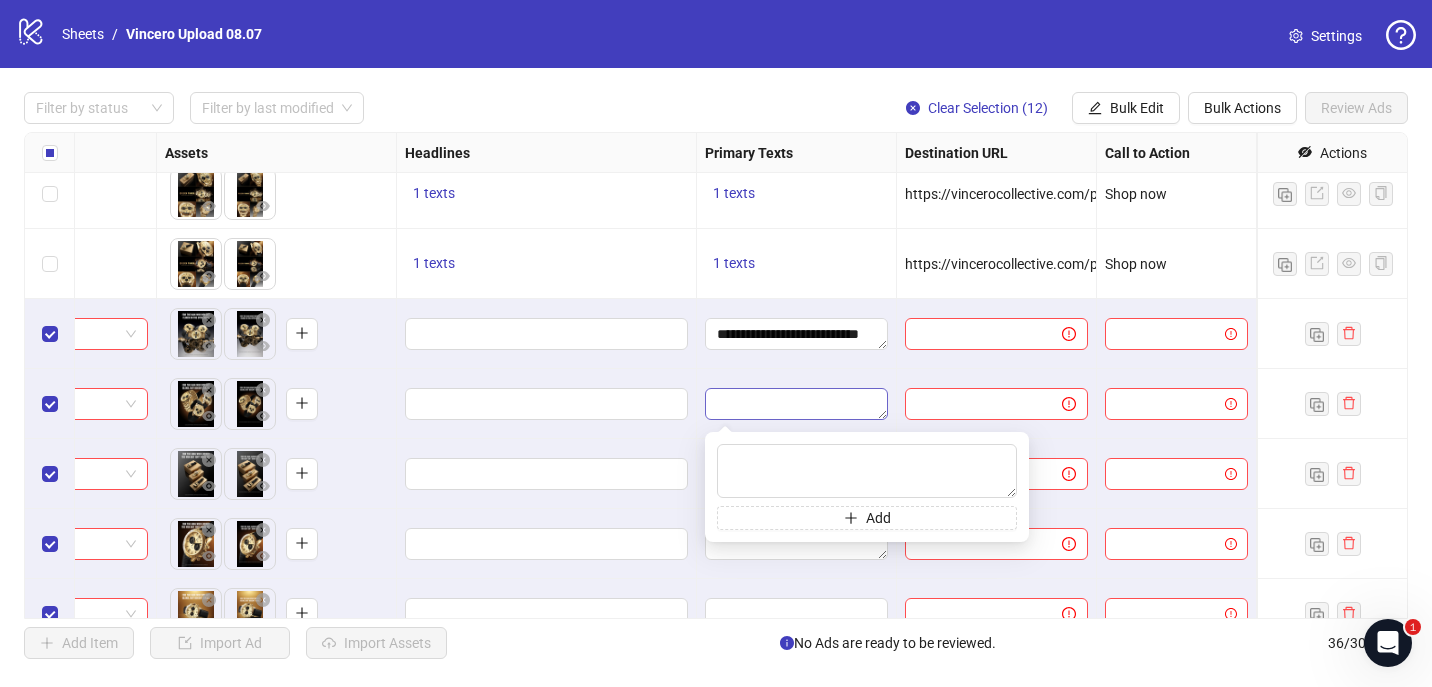 type on "**********" 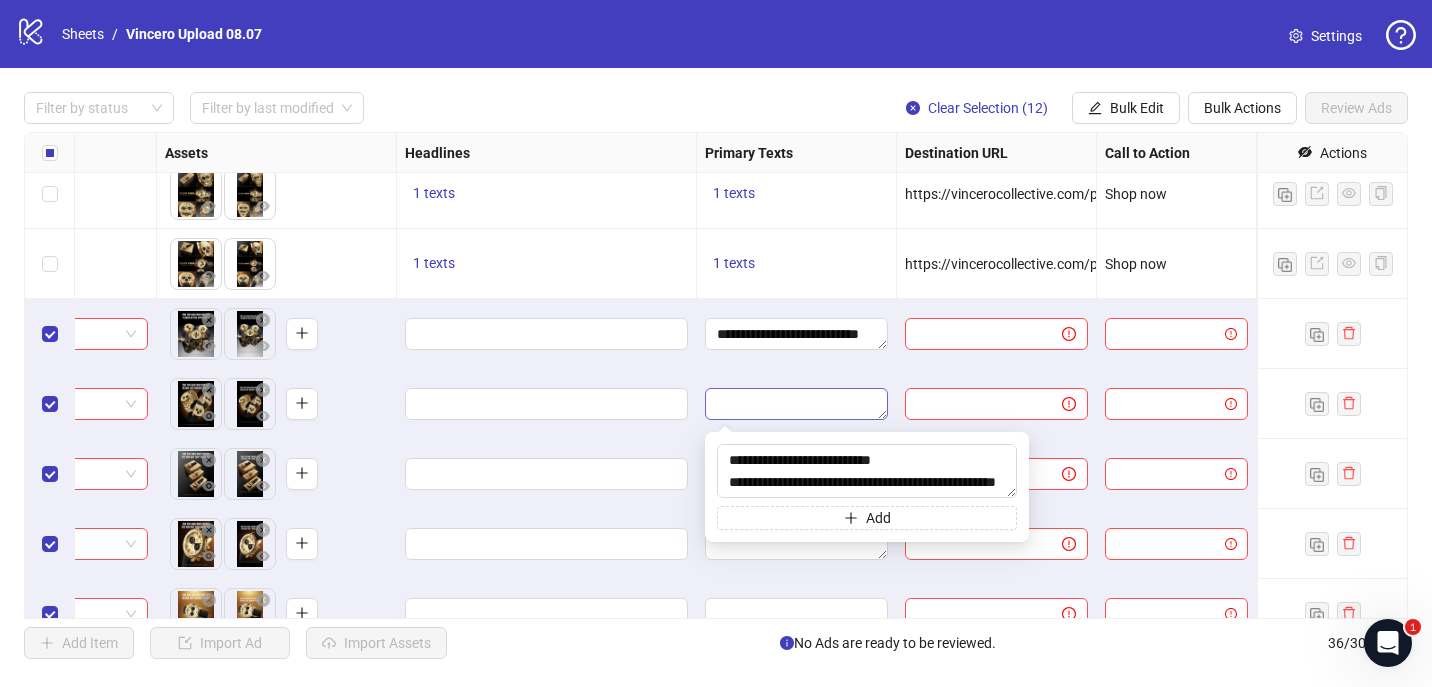 scroll, scrollTop: 37, scrollLeft: 0, axis: vertical 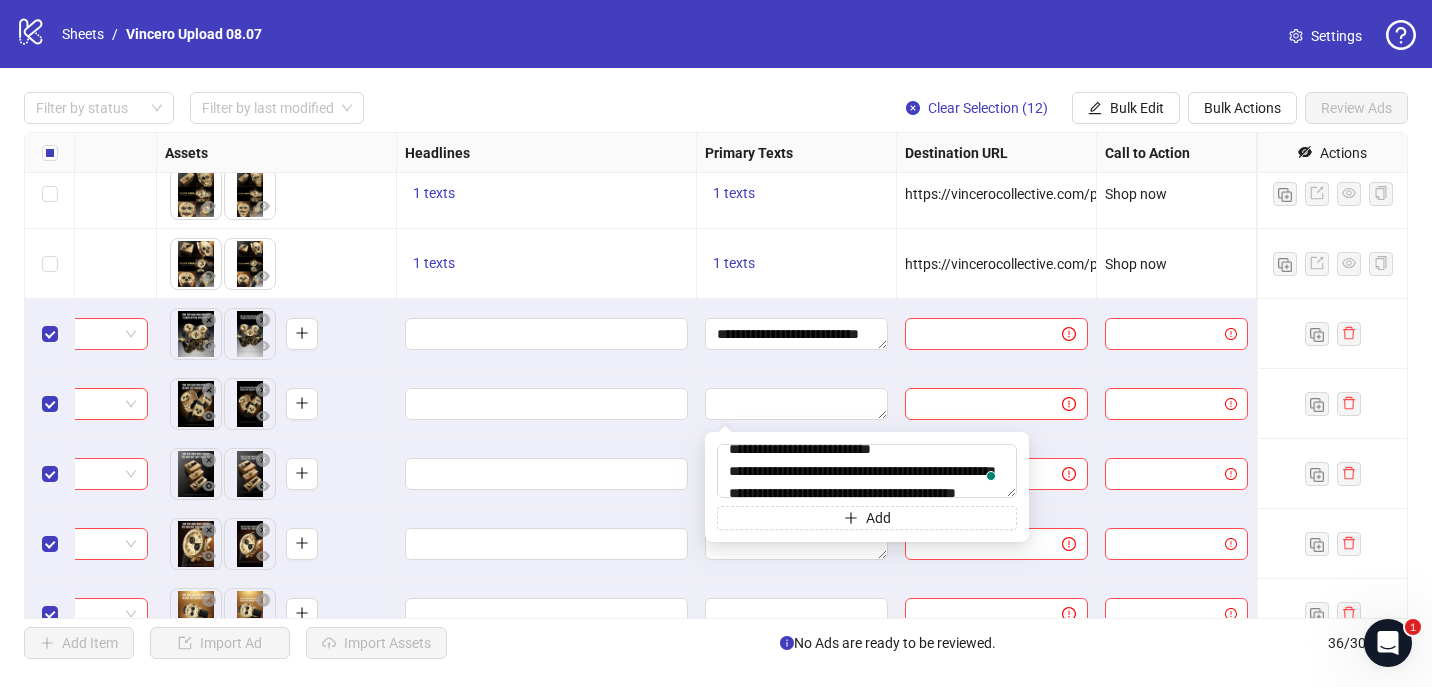 click on "**********" at bounding box center (797, 334) 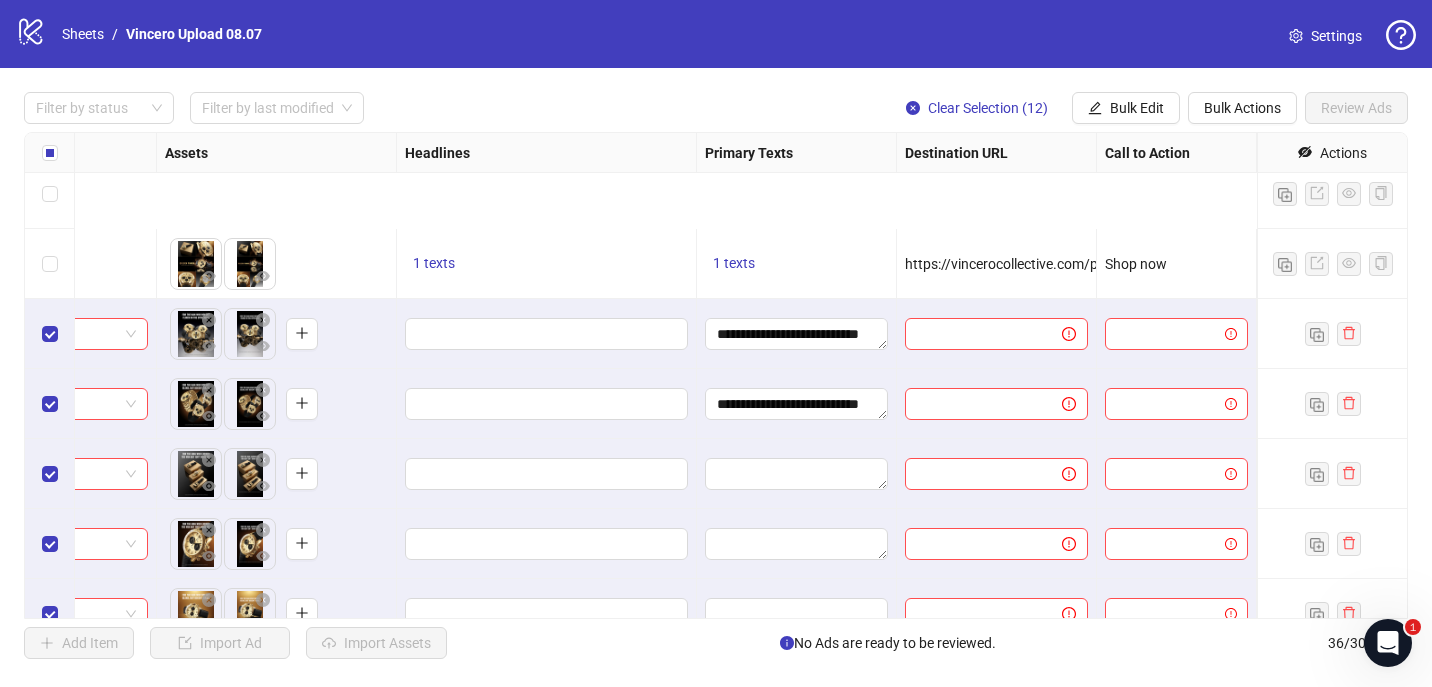 scroll, scrollTop: 1788, scrollLeft: 788, axis: both 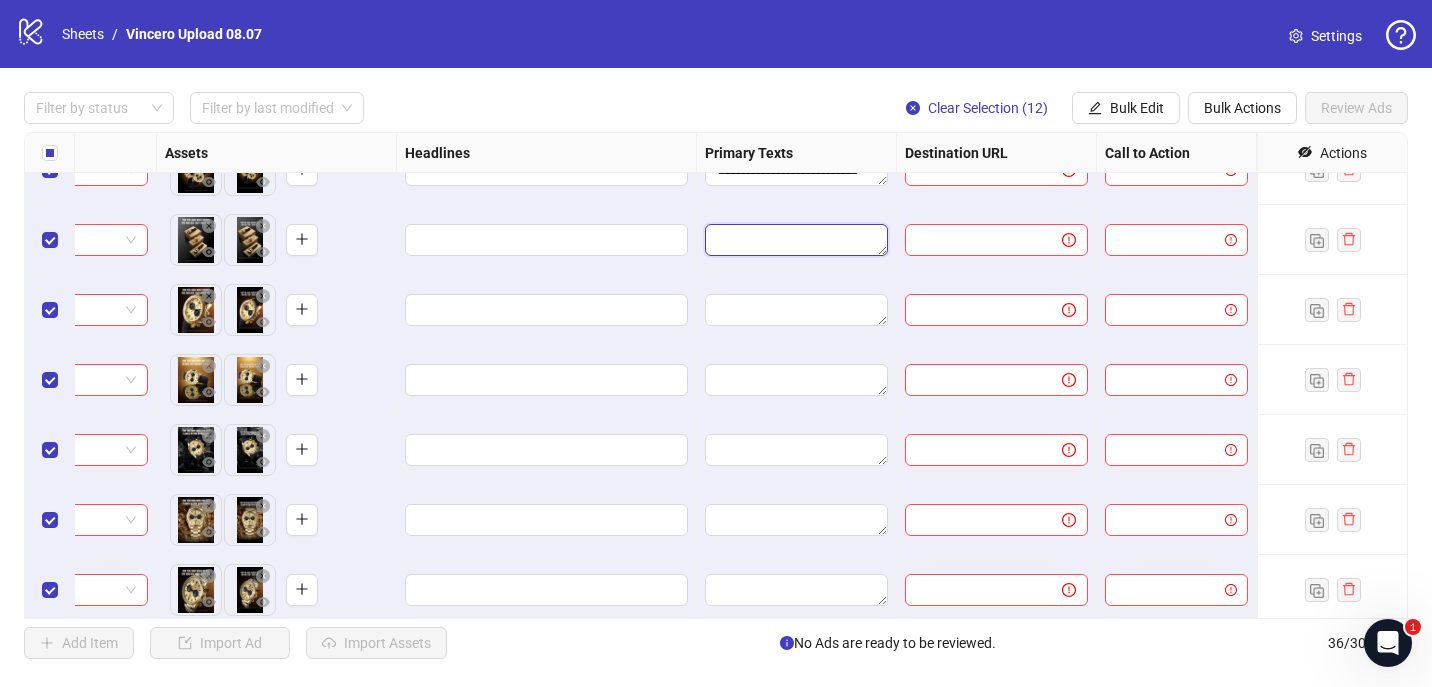 click at bounding box center (796, 240) 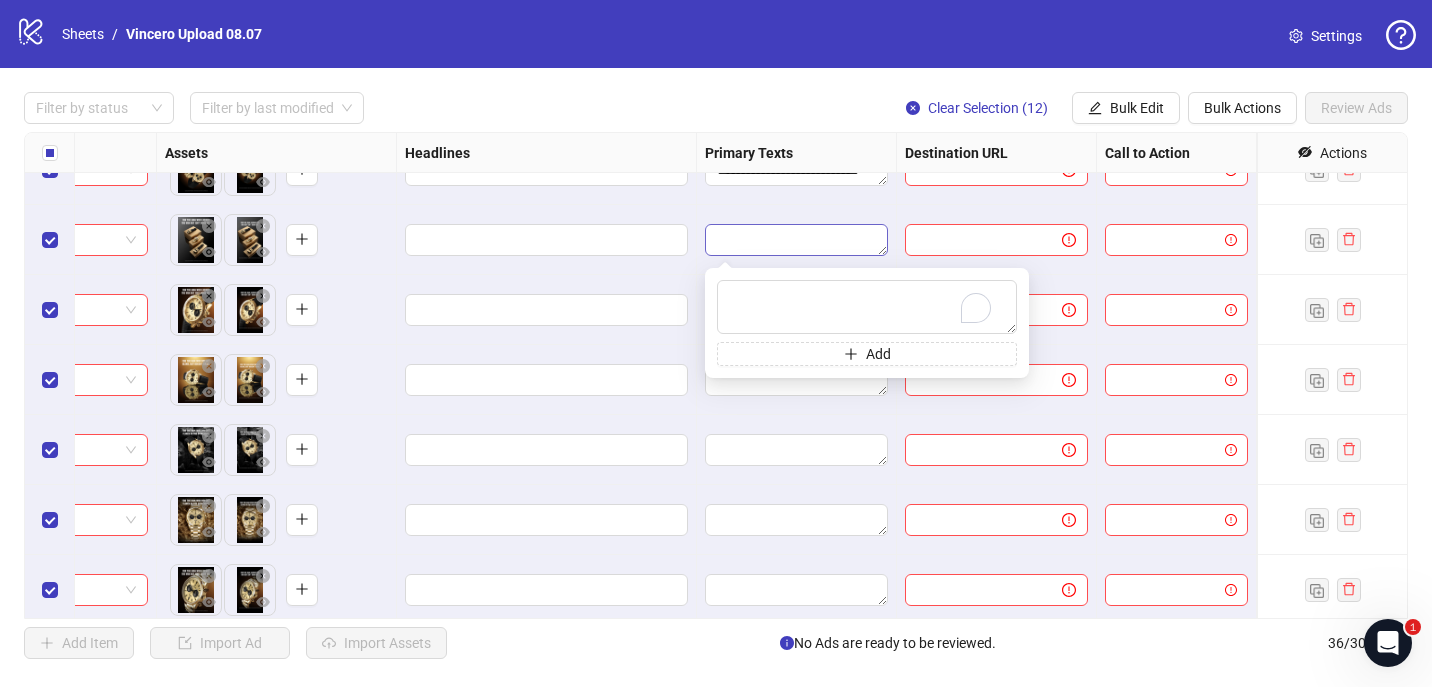 type on "**********" 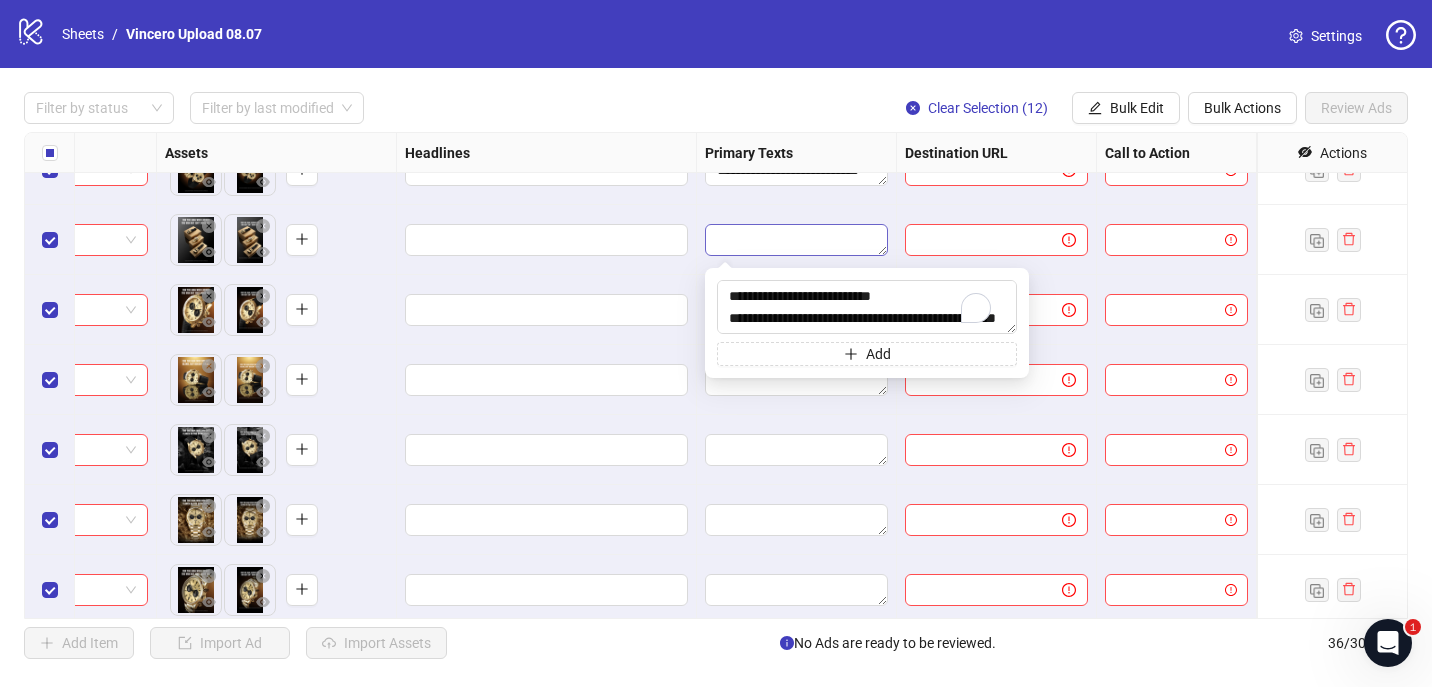 scroll, scrollTop: 37, scrollLeft: 0, axis: vertical 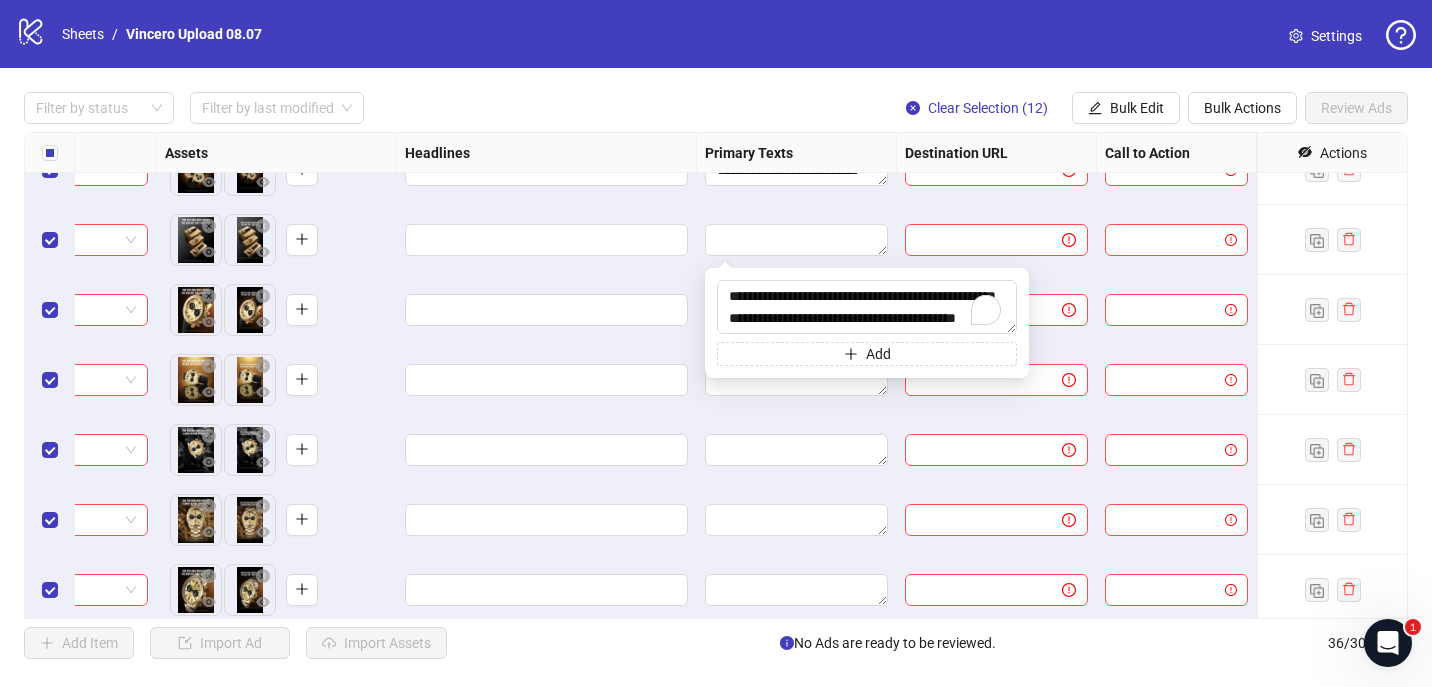 click at bounding box center (797, 240) 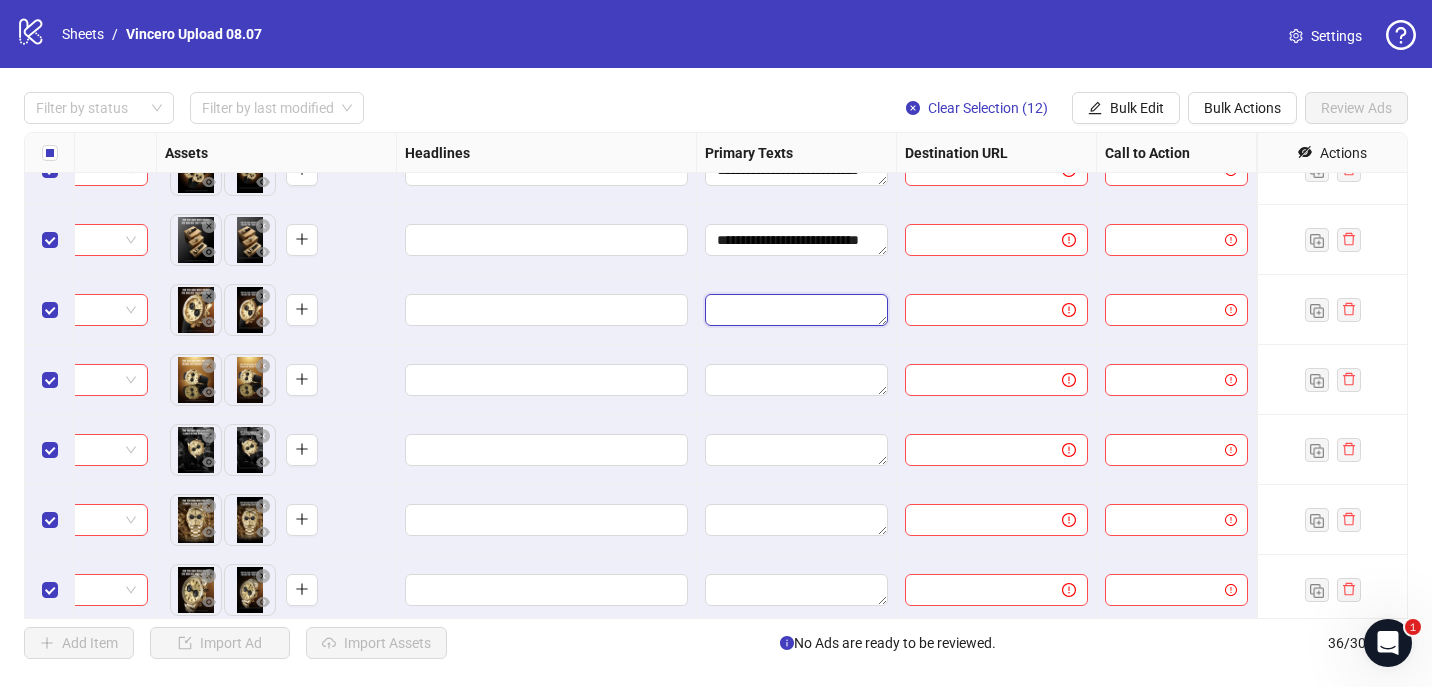 click at bounding box center [796, 310] 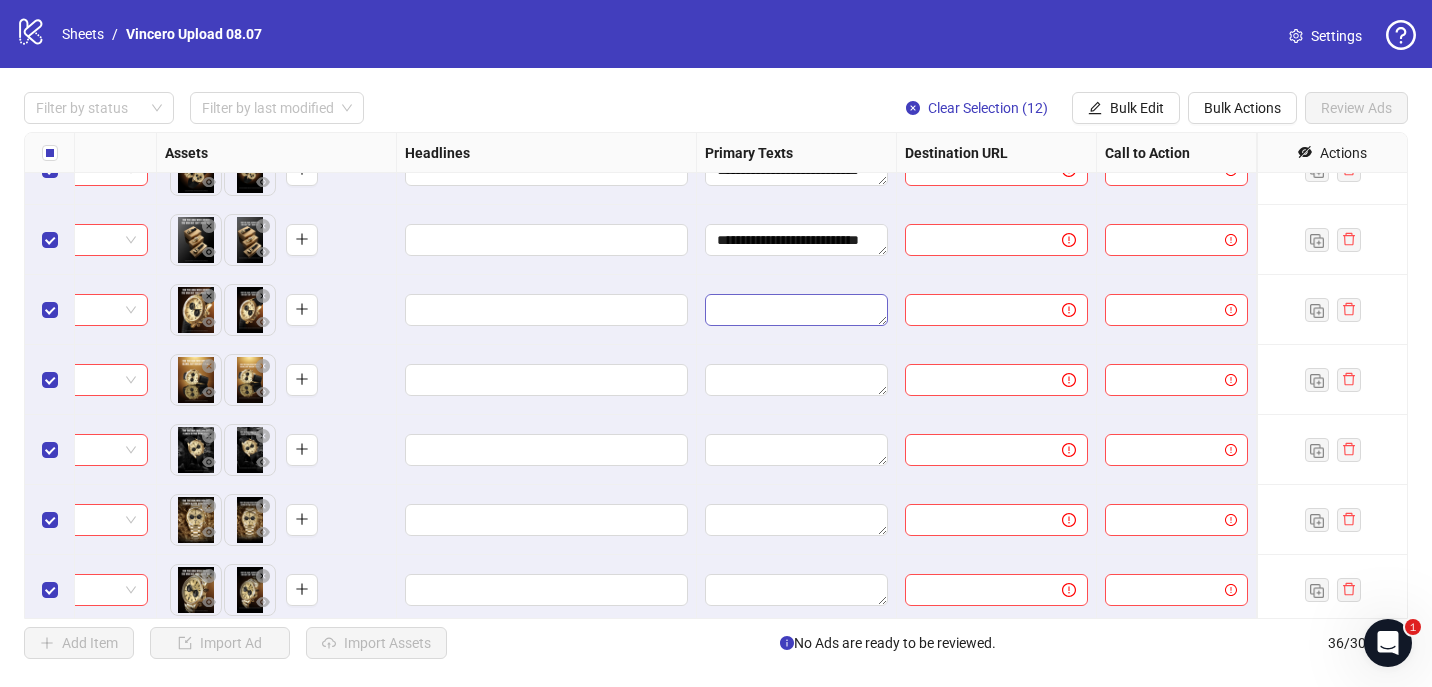 paste on "**********" 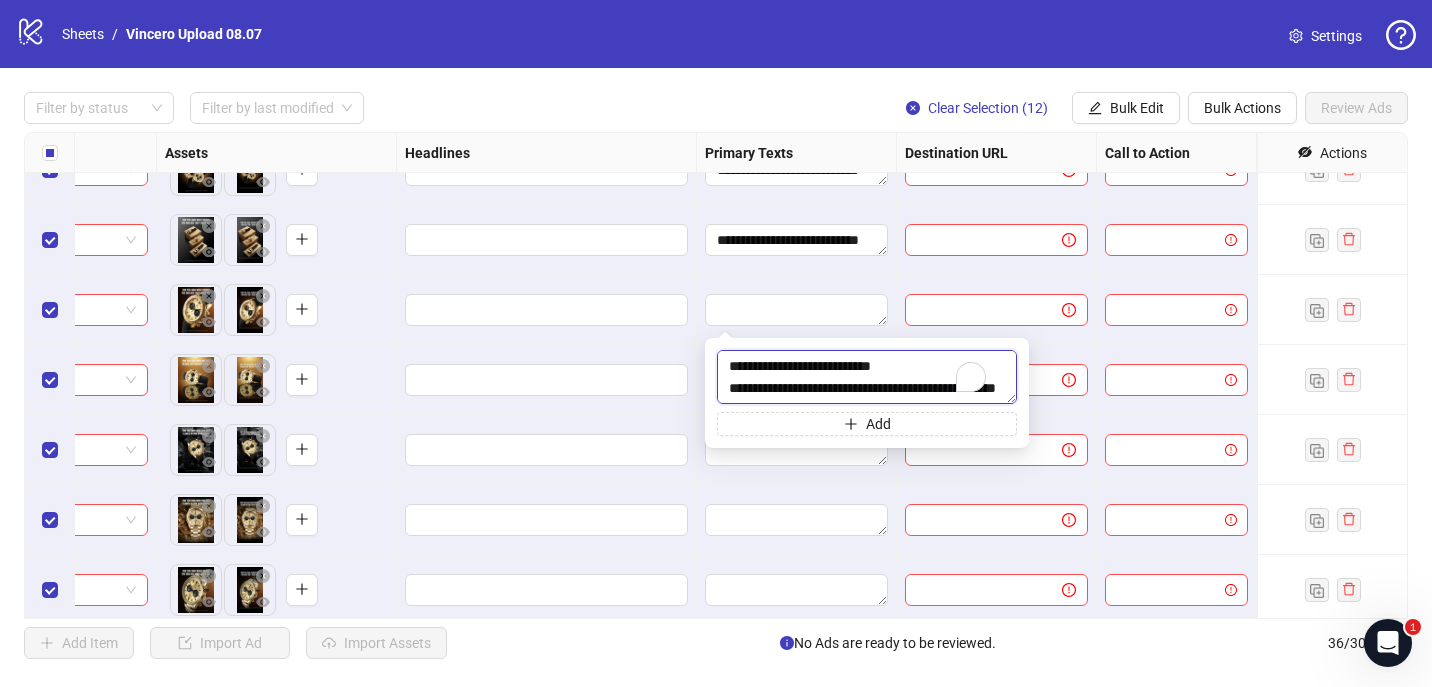 scroll, scrollTop: 44, scrollLeft: 0, axis: vertical 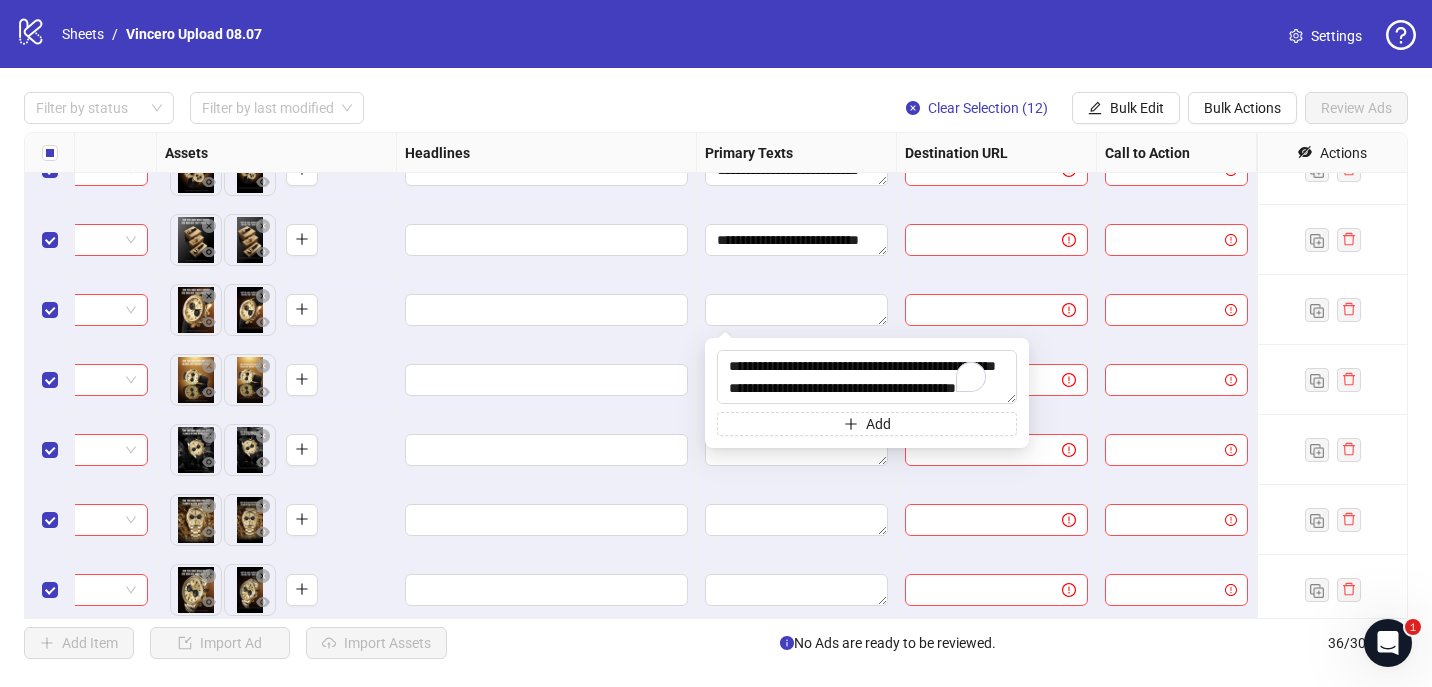 click on "**********" at bounding box center (797, 240) 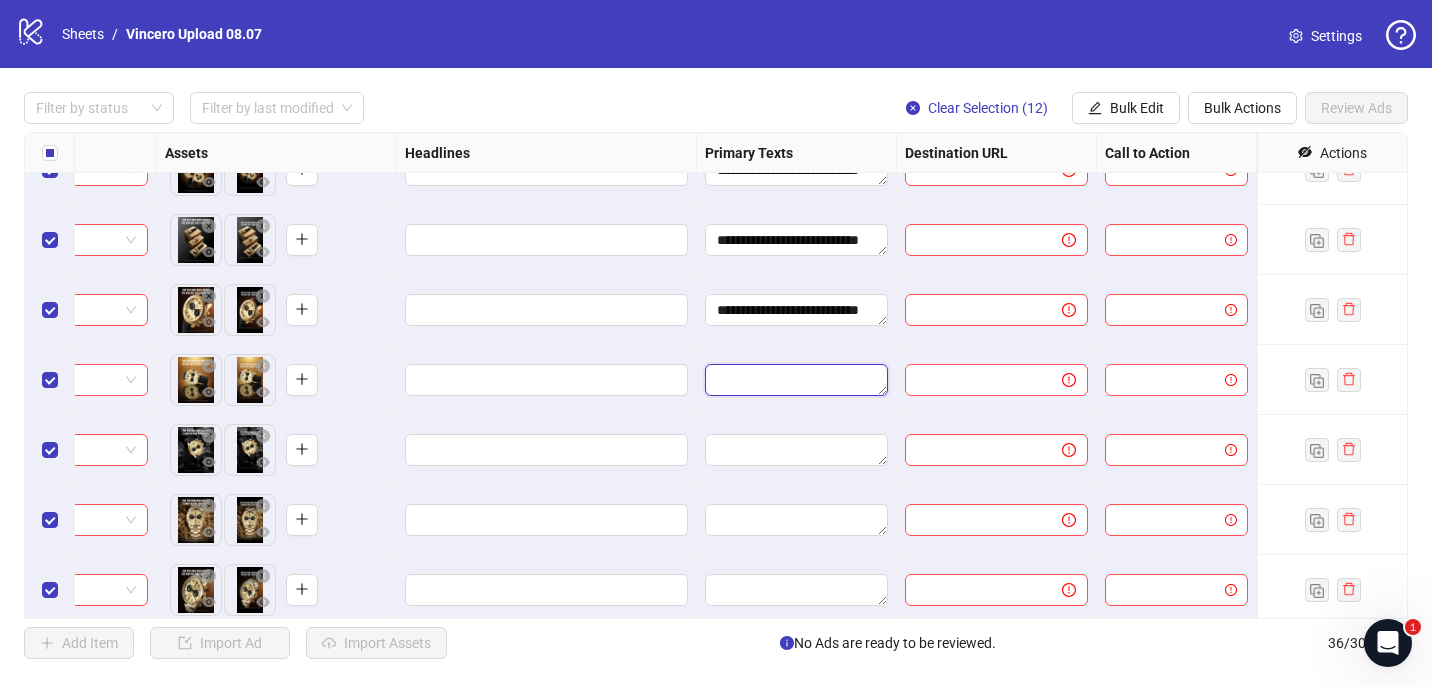 click at bounding box center [796, 380] 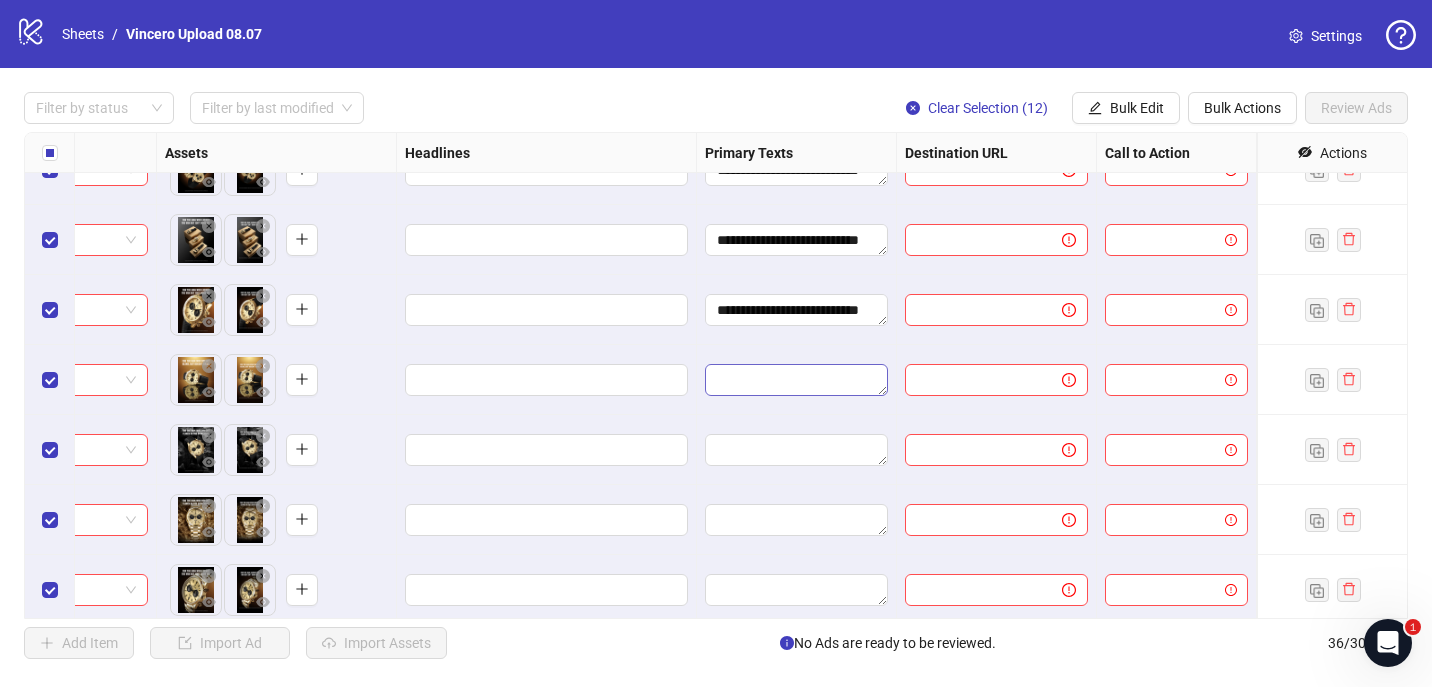 paste on "**********" 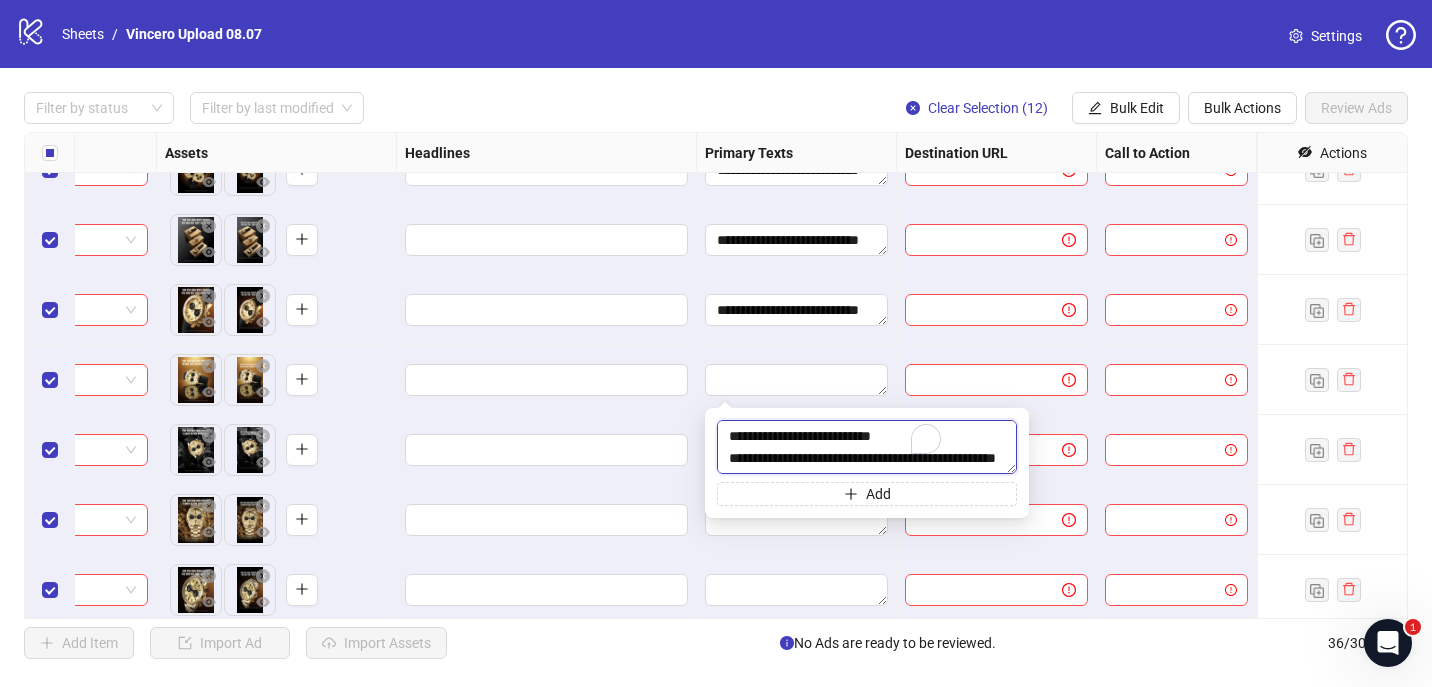 scroll, scrollTop: 37, scrollLeft: 0, axis: vertical 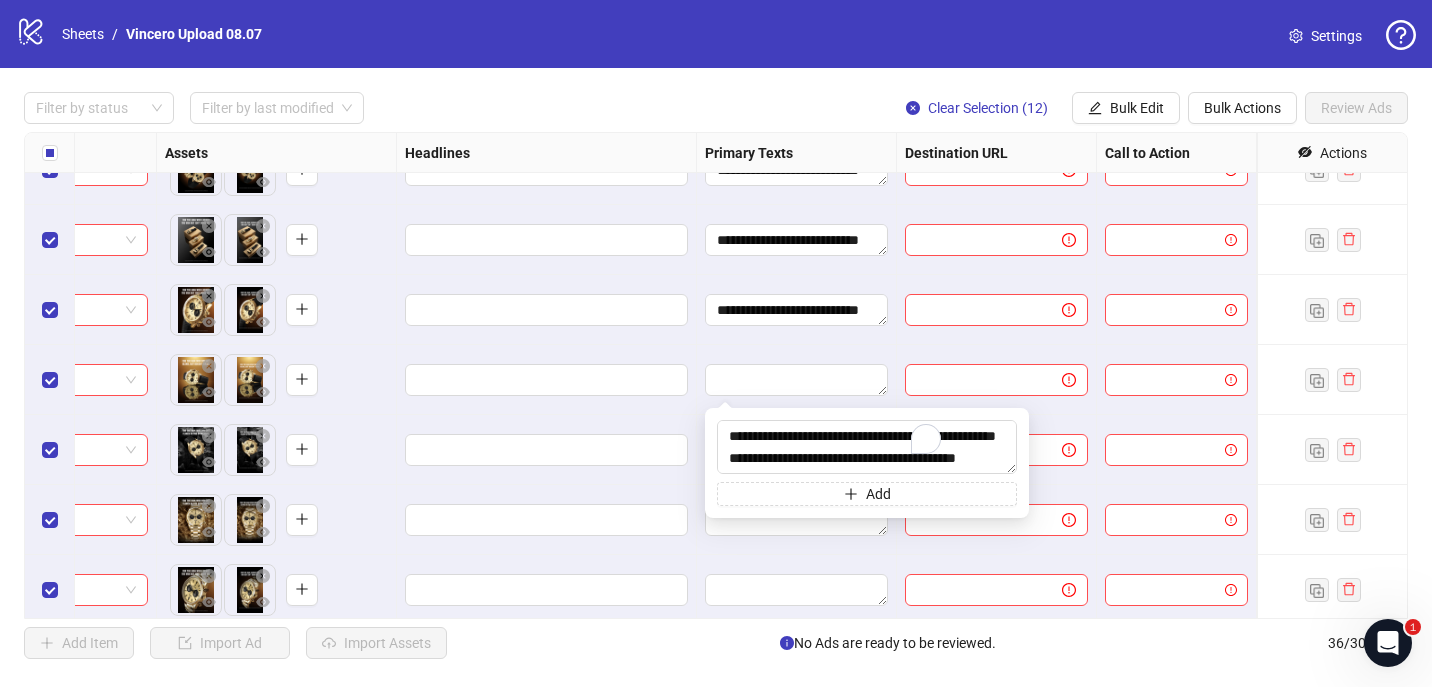 click at bounding box center (797, 380) 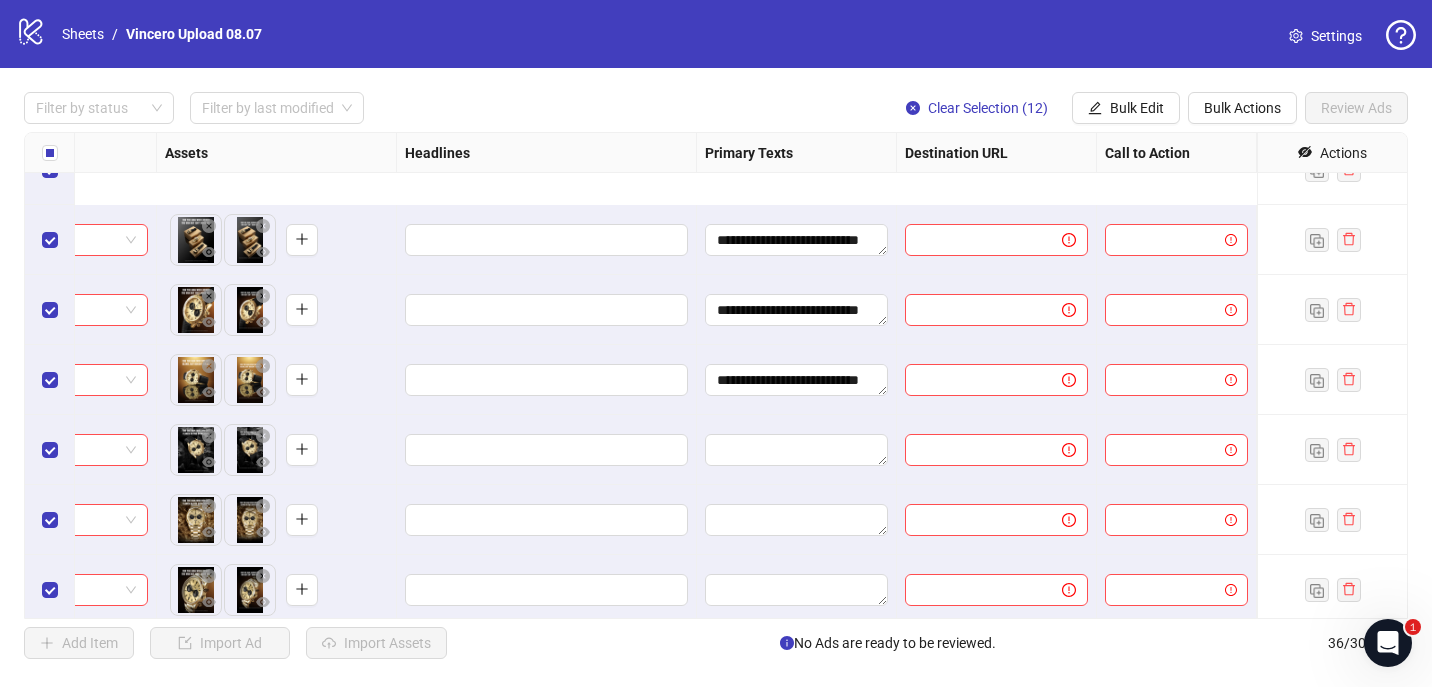 click on "**********" at bounding box center (716, 375) 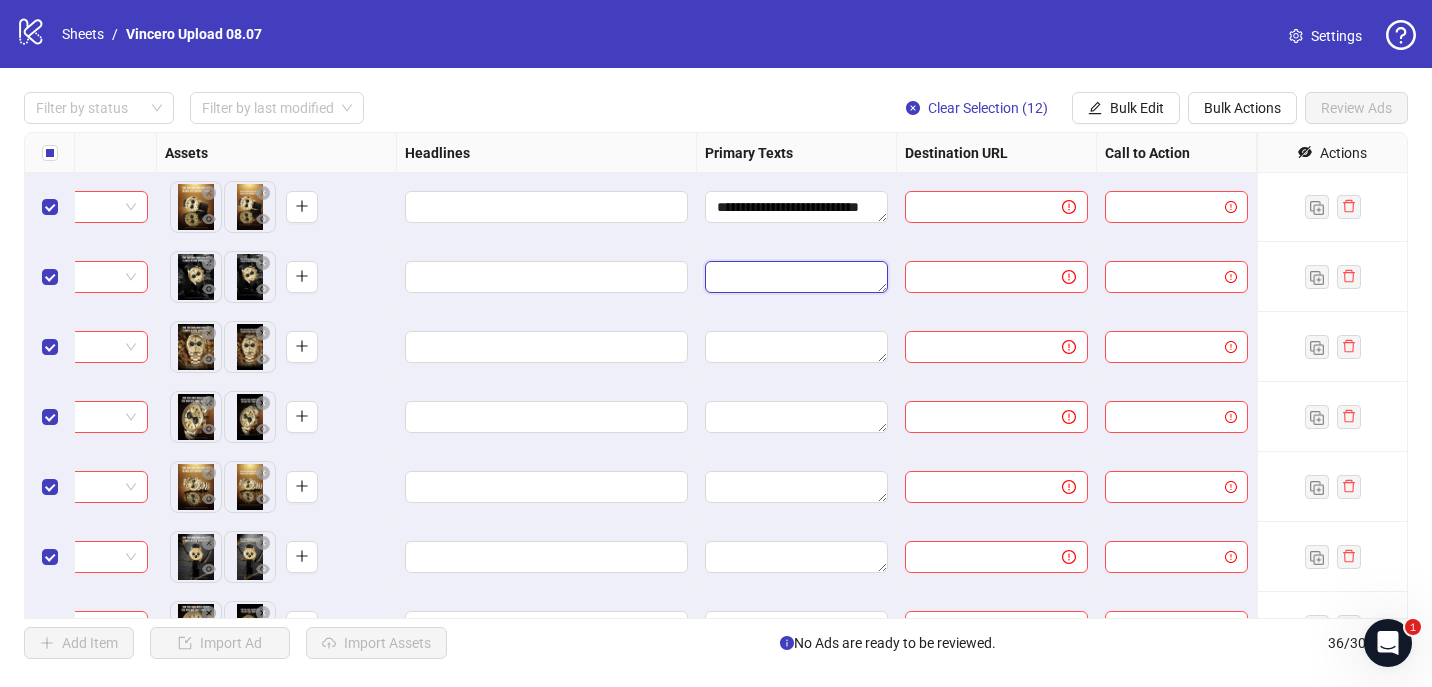 click at bounding box center (796, 277) 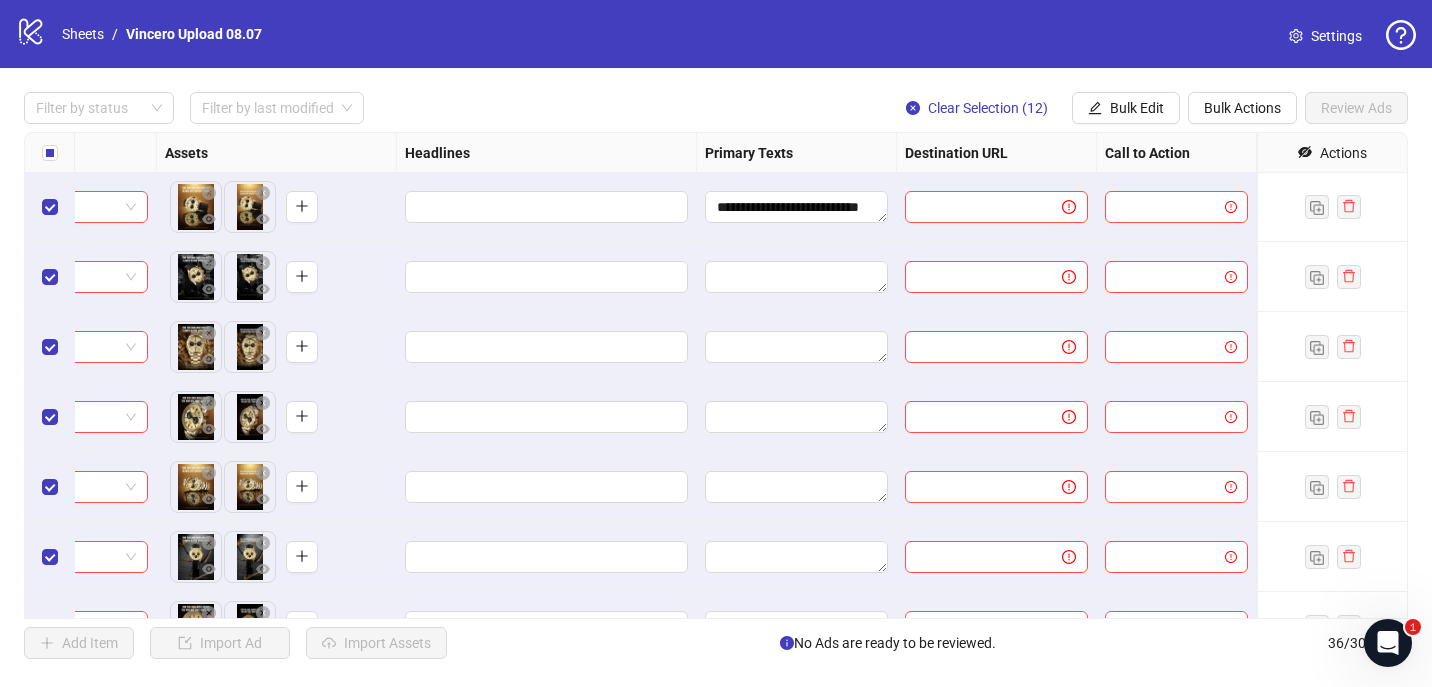 type on "**********" 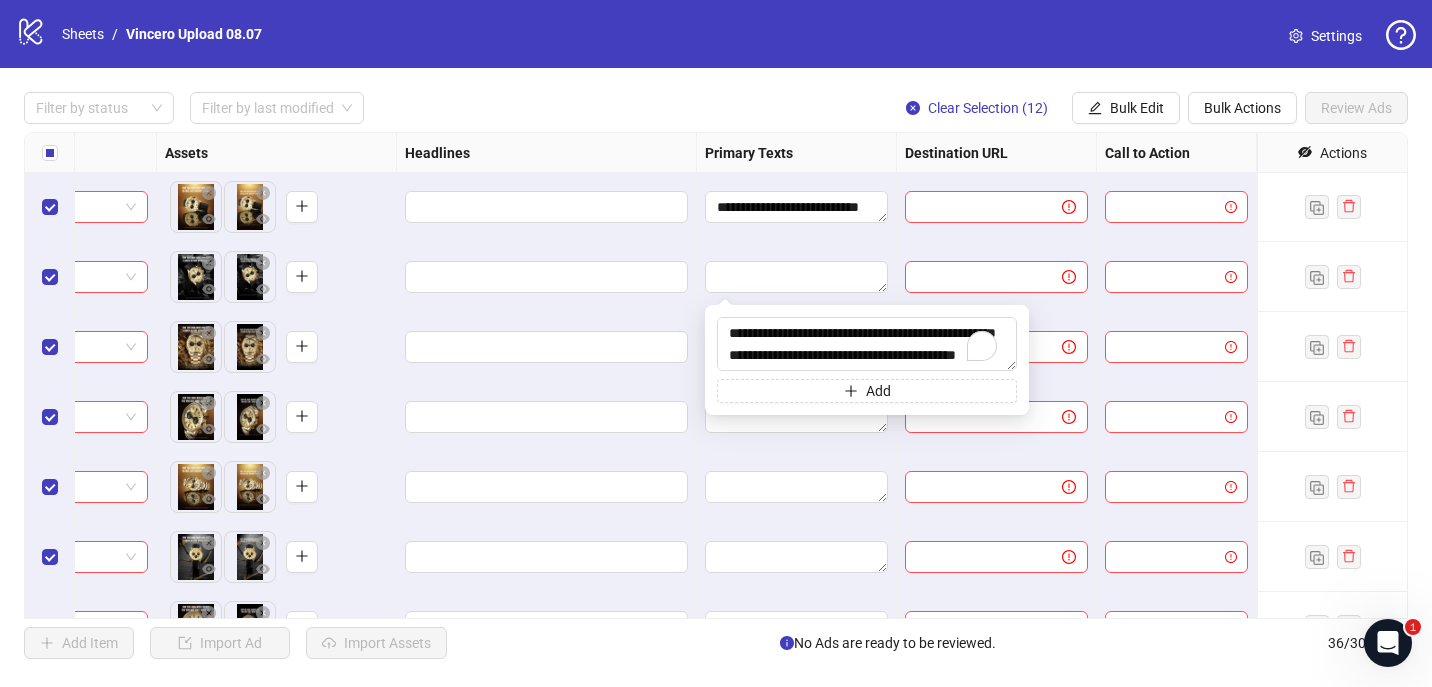 click at bounding box center (797, 277) 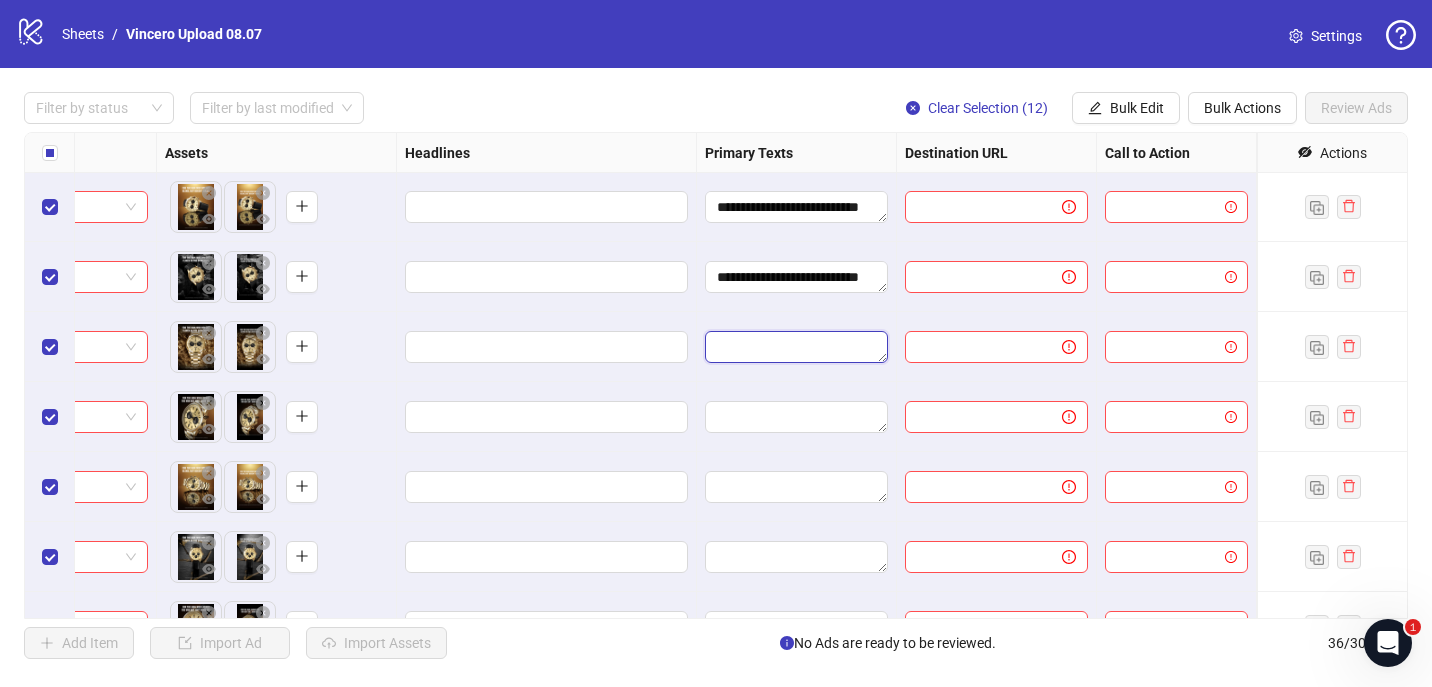 click at bounding box center [796, 347] 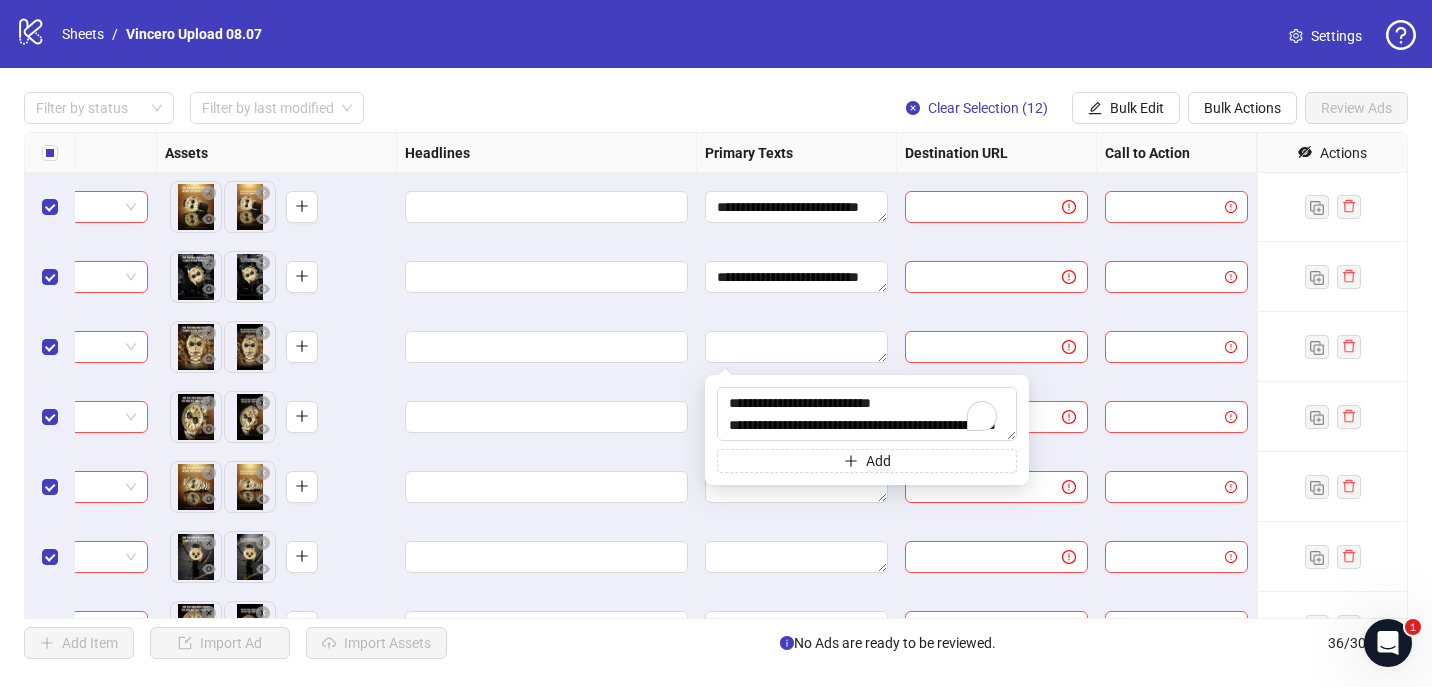 click on "**********" at bounding box center [797, 277] 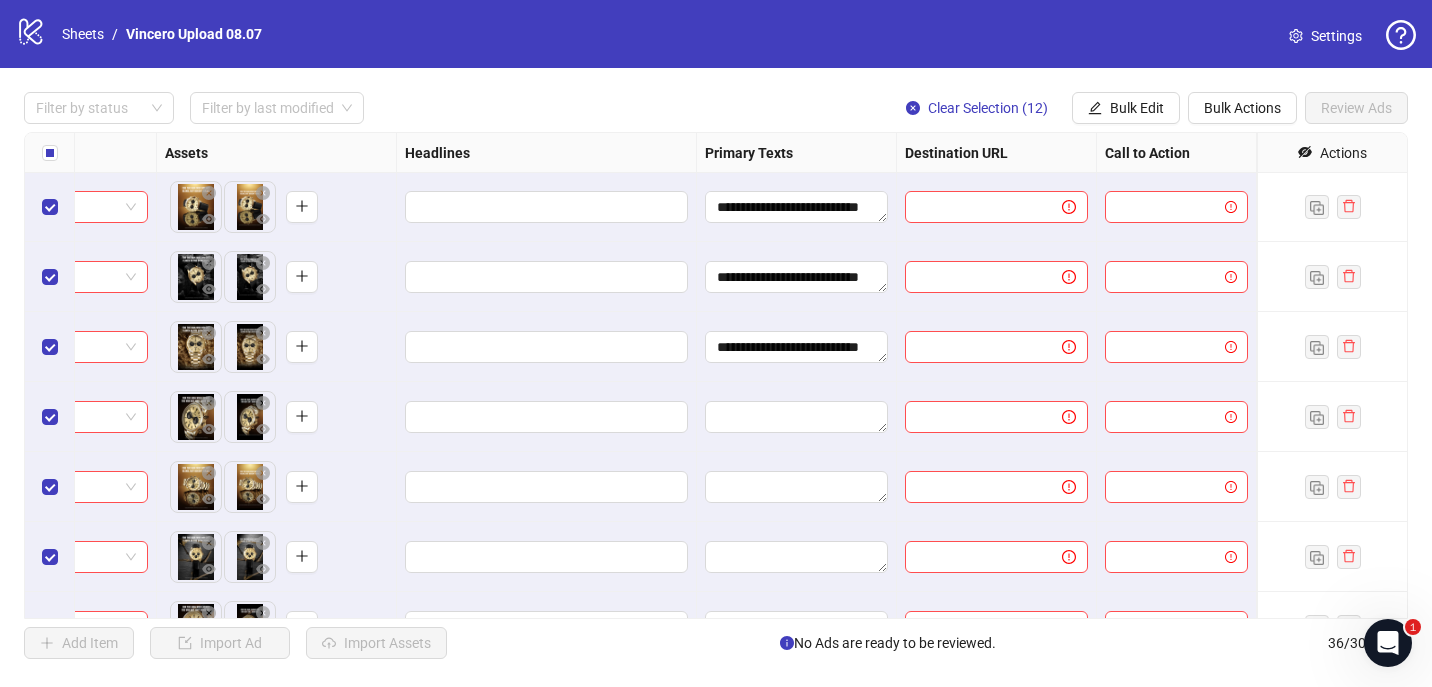 scroll, scrollTop: 2043, scrollLeft: 788, axis: both 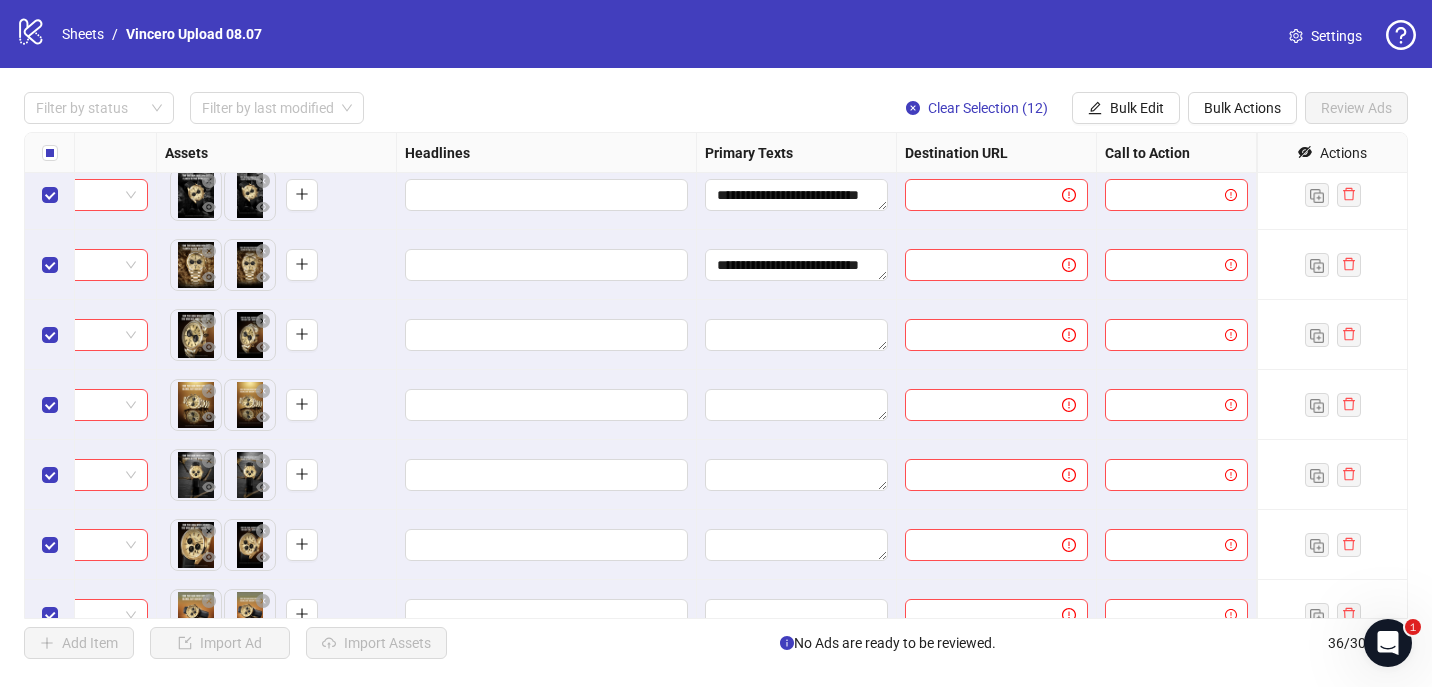 click on "**********" at bounding box center (716, 375) 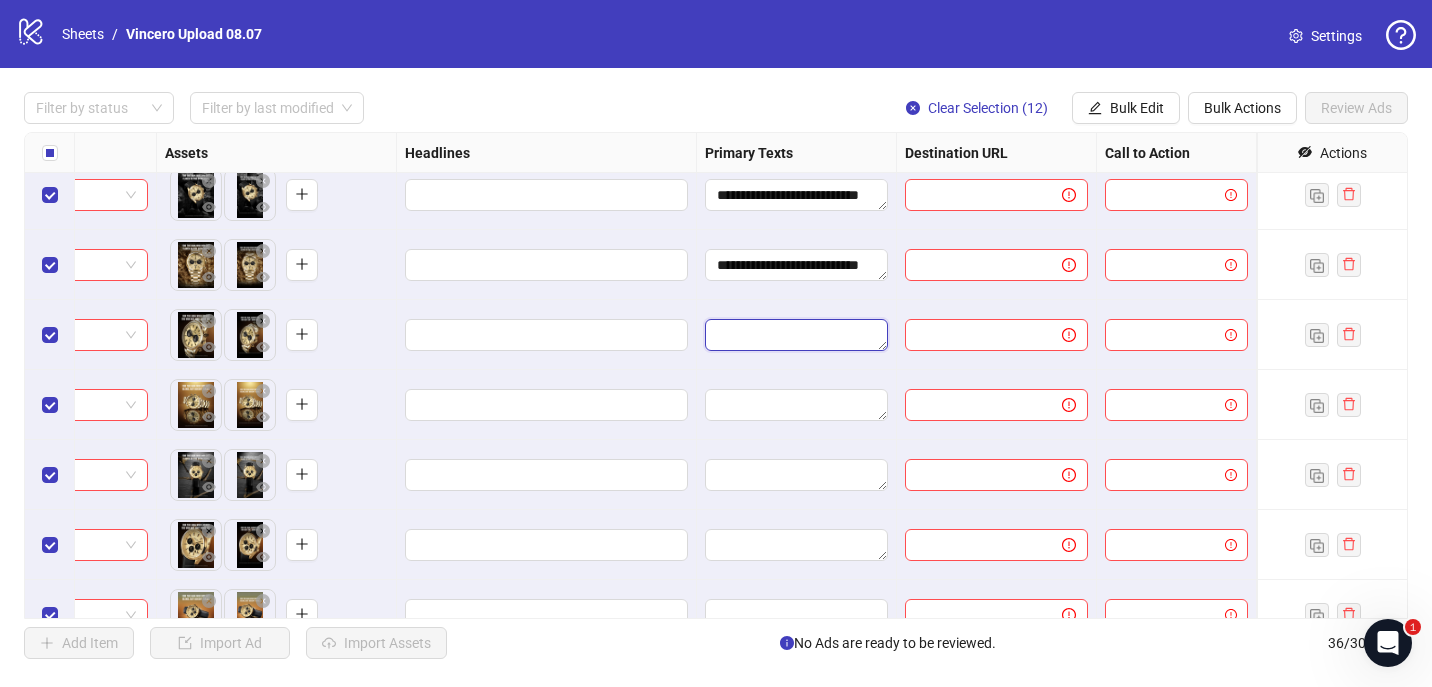 click at bounding box center [796, 335] 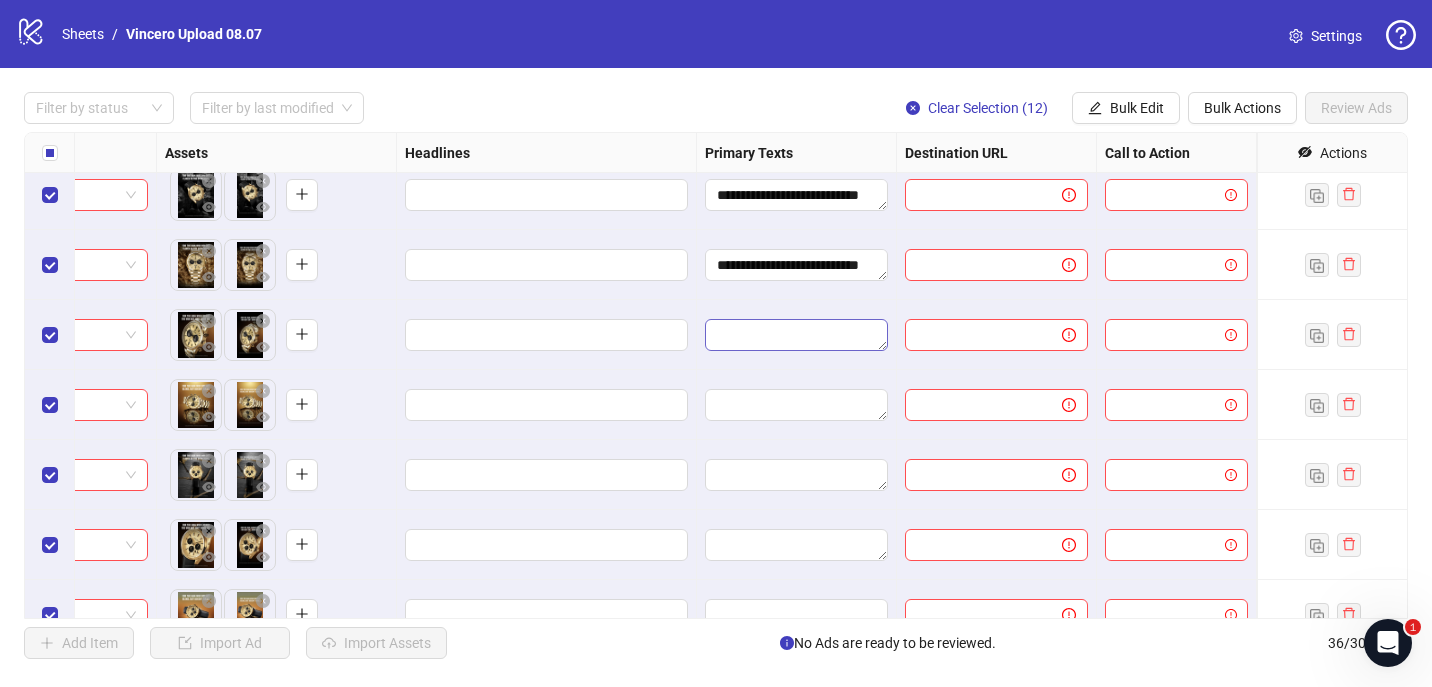 type on "**********" 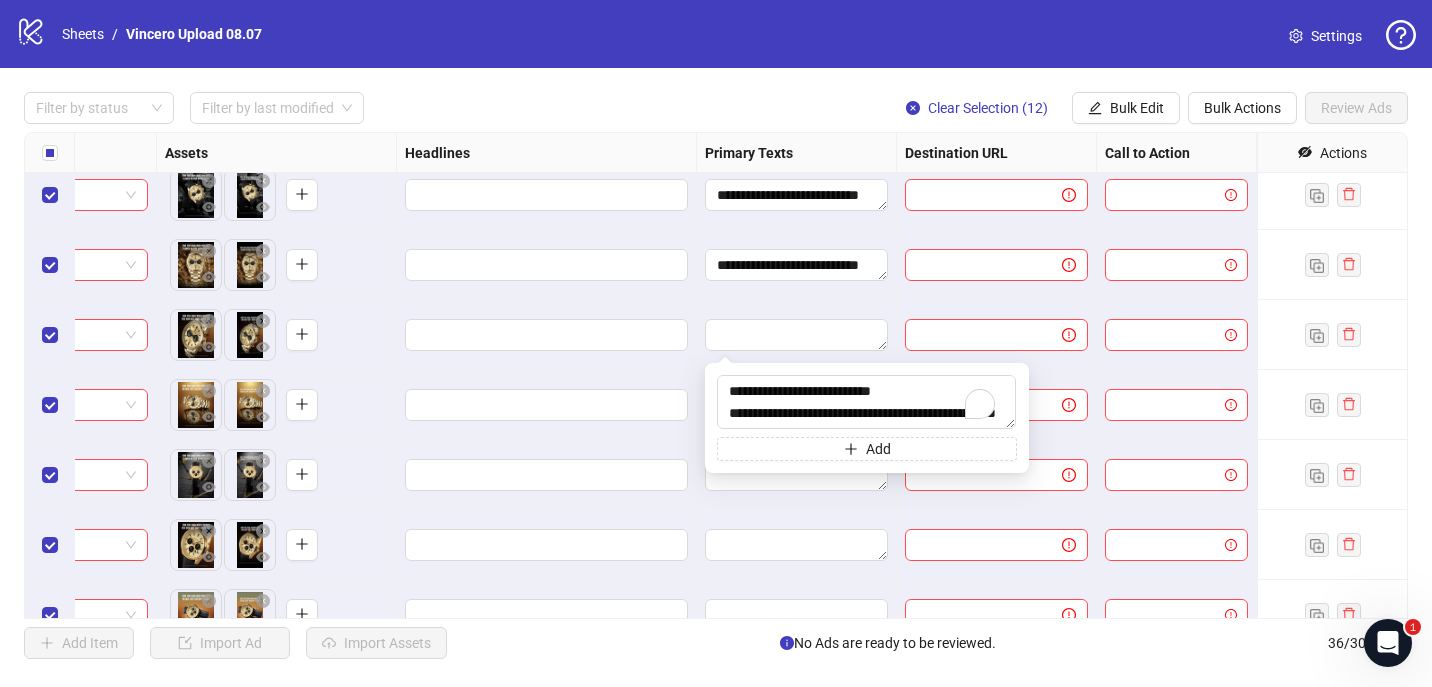 scroll 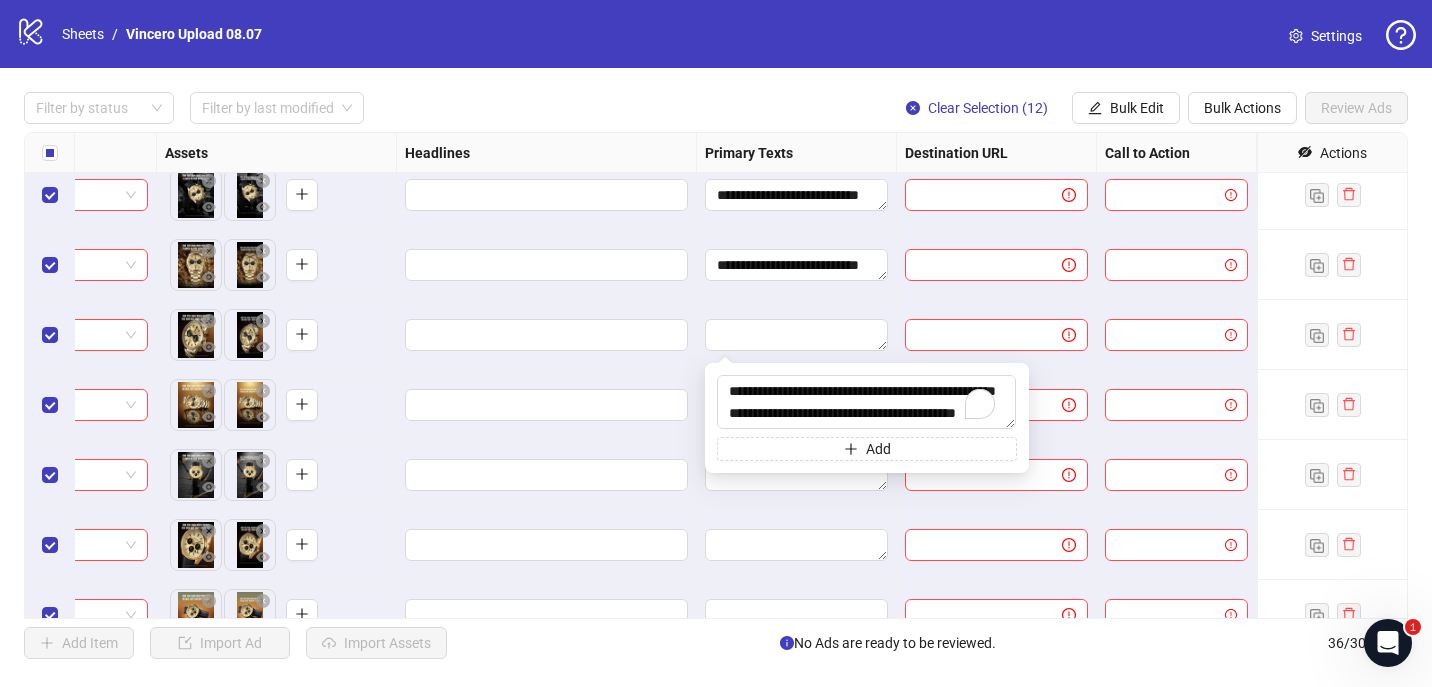 click at bounding box center [797, 335] 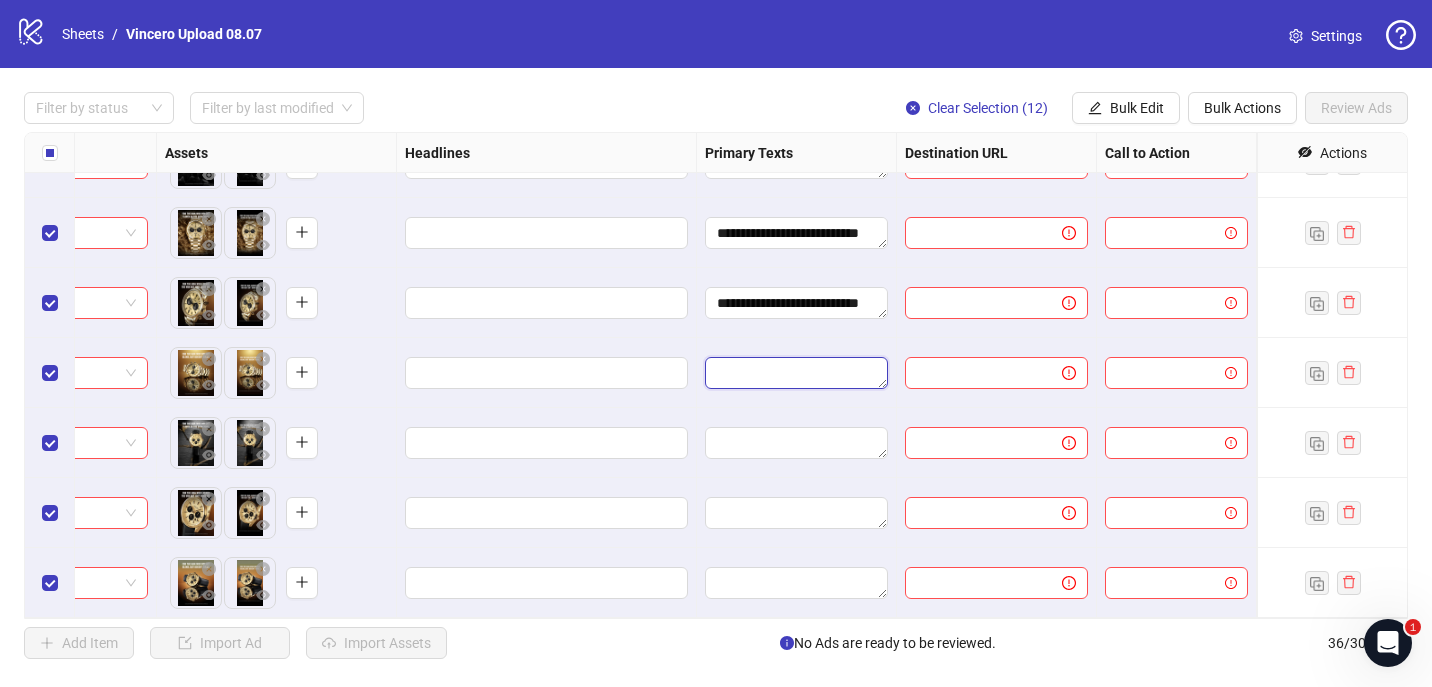 click at bounding box center (796, 373) 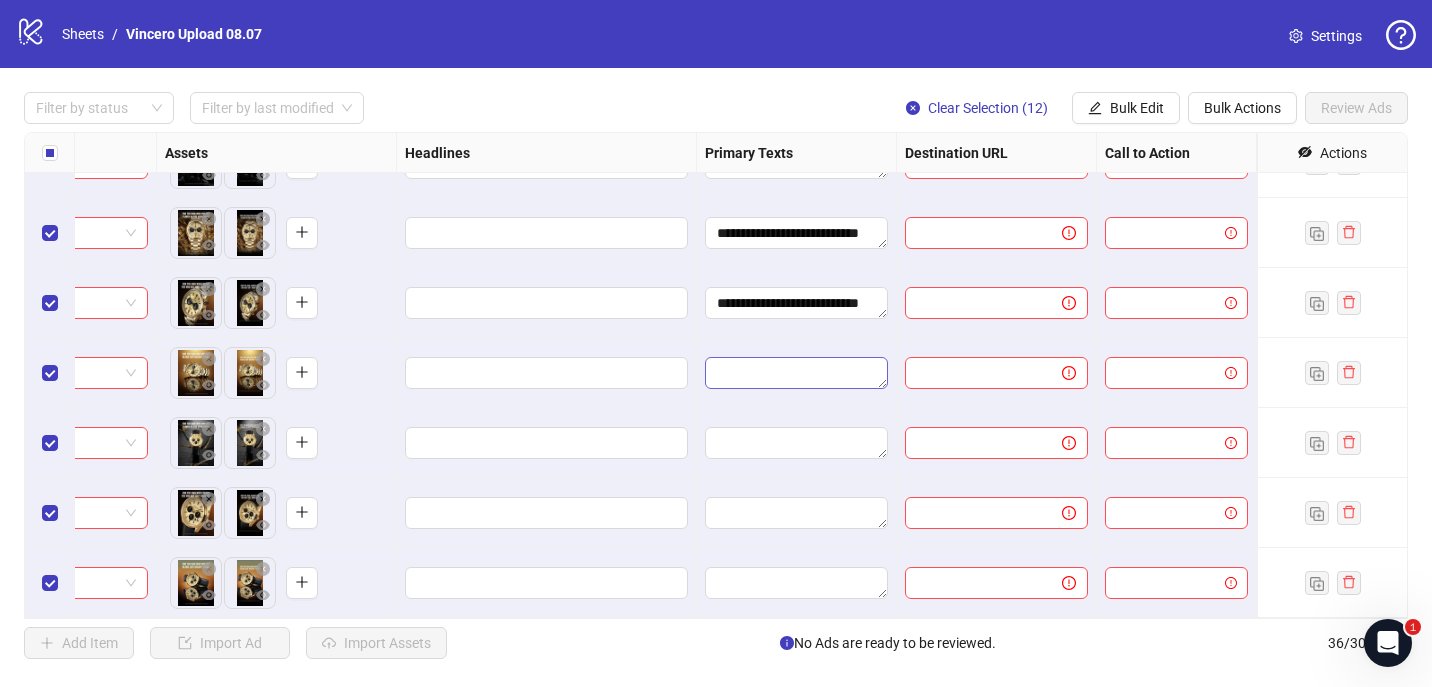 type on "**********" 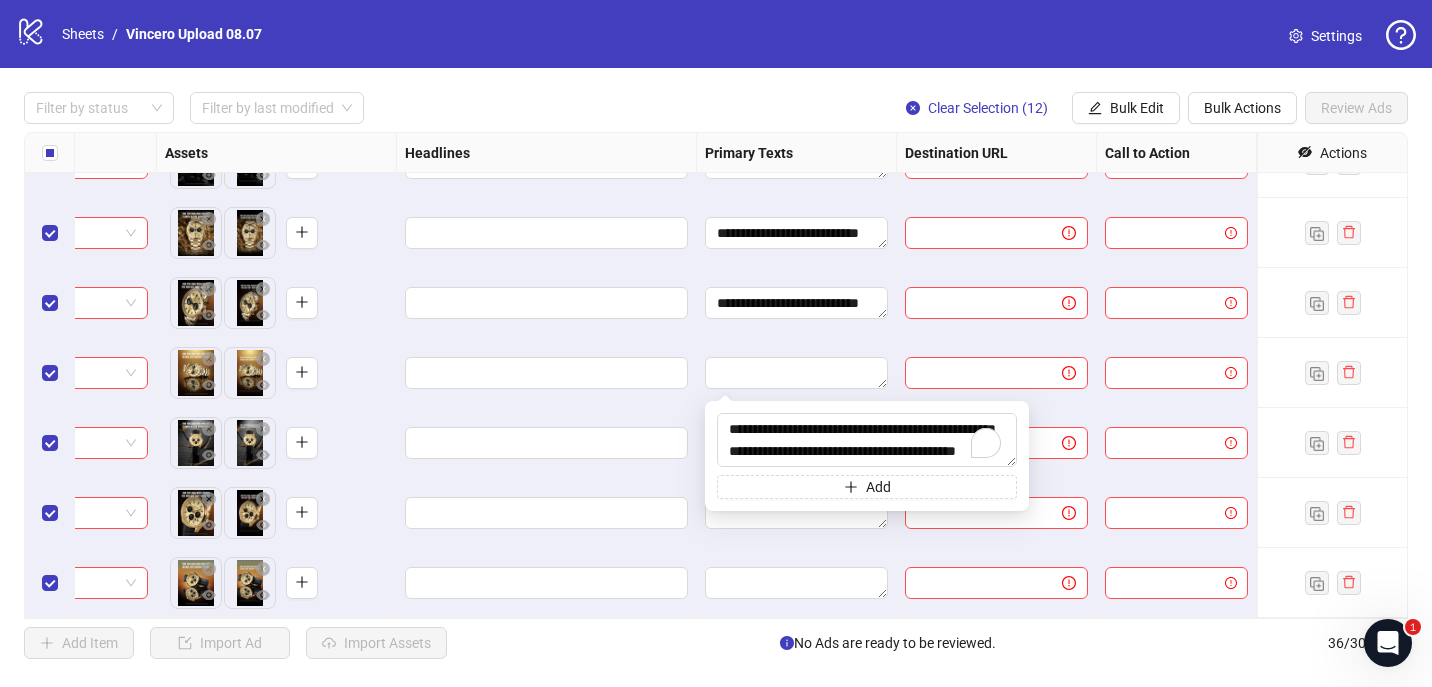 click at bounding box center (797, 373) 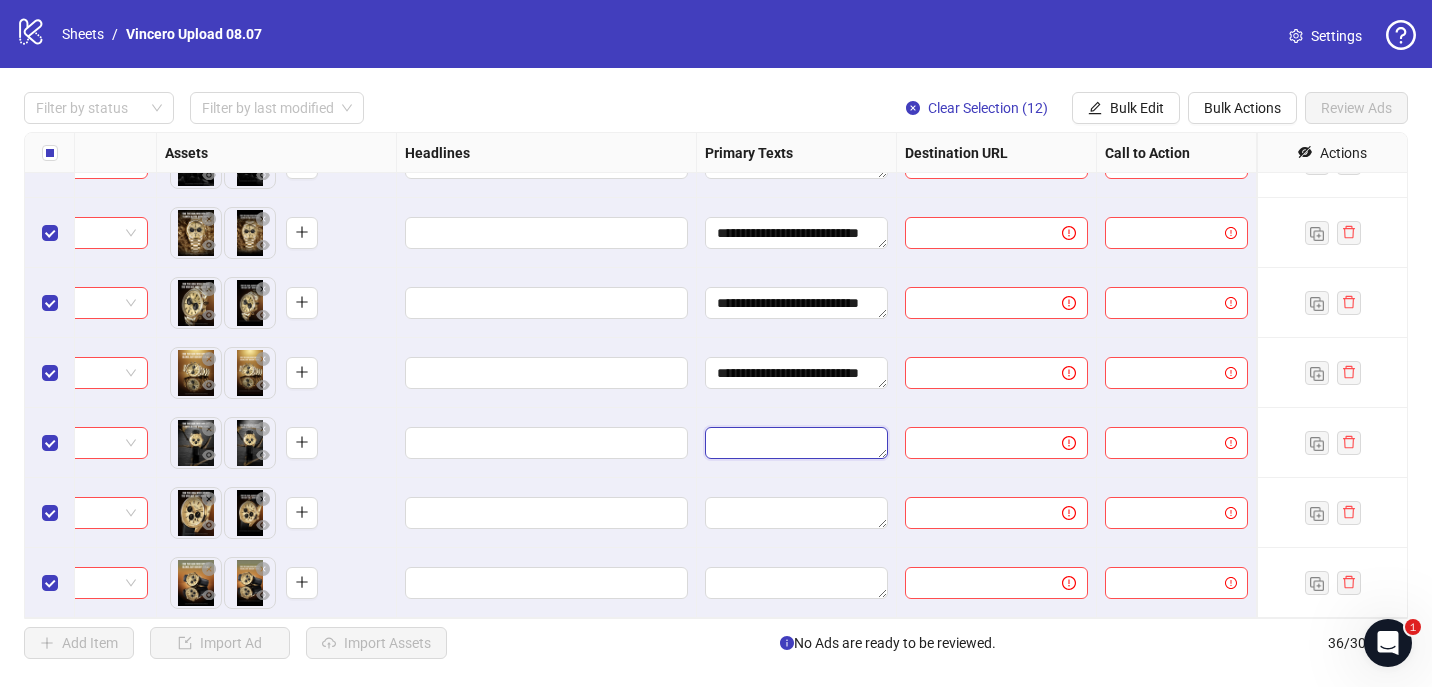 click at bounding box center [796, 443] 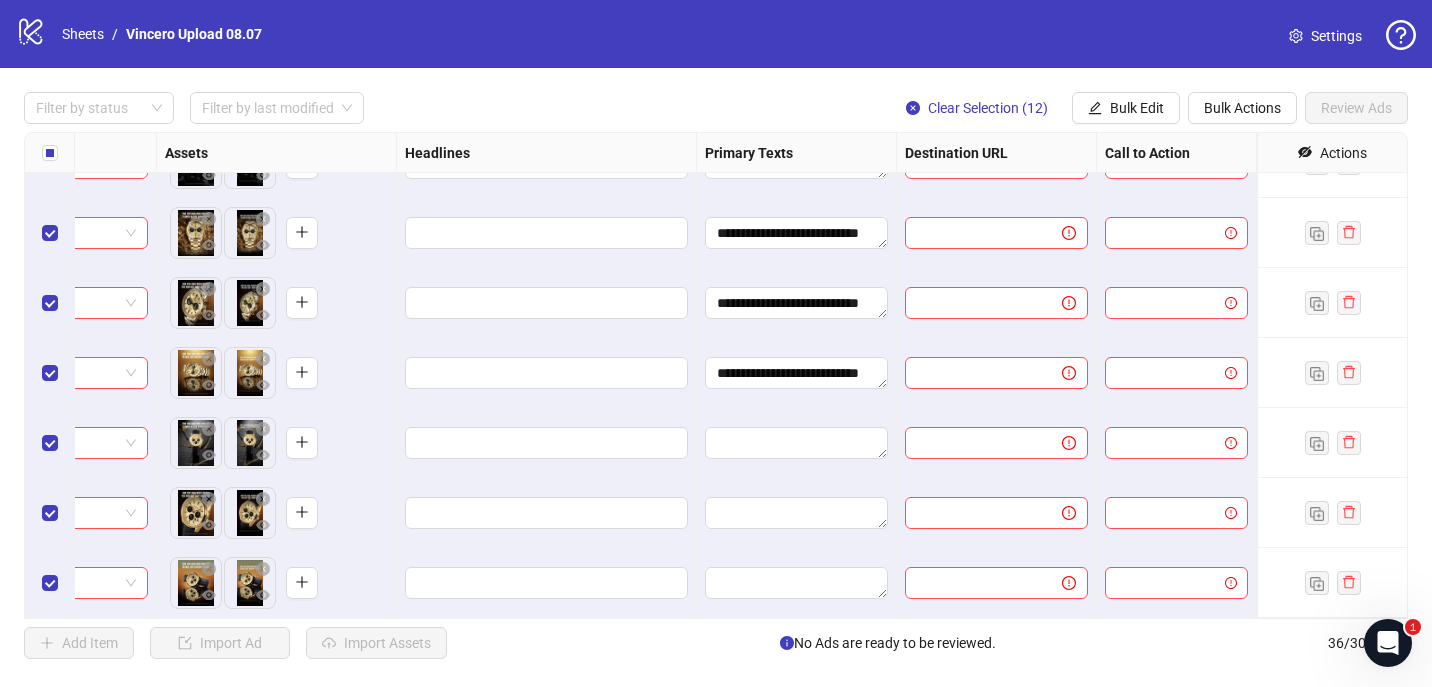 type on "**********" 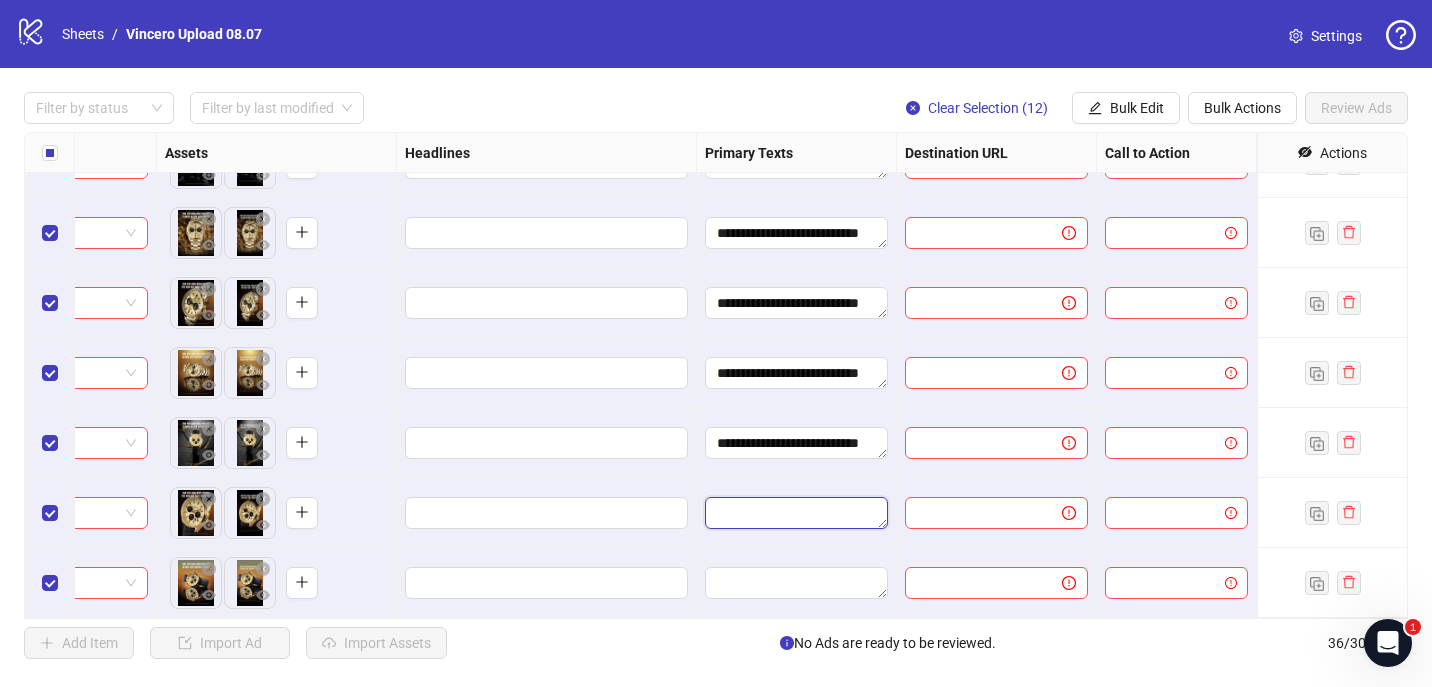 click at bounding box center (796, 513) 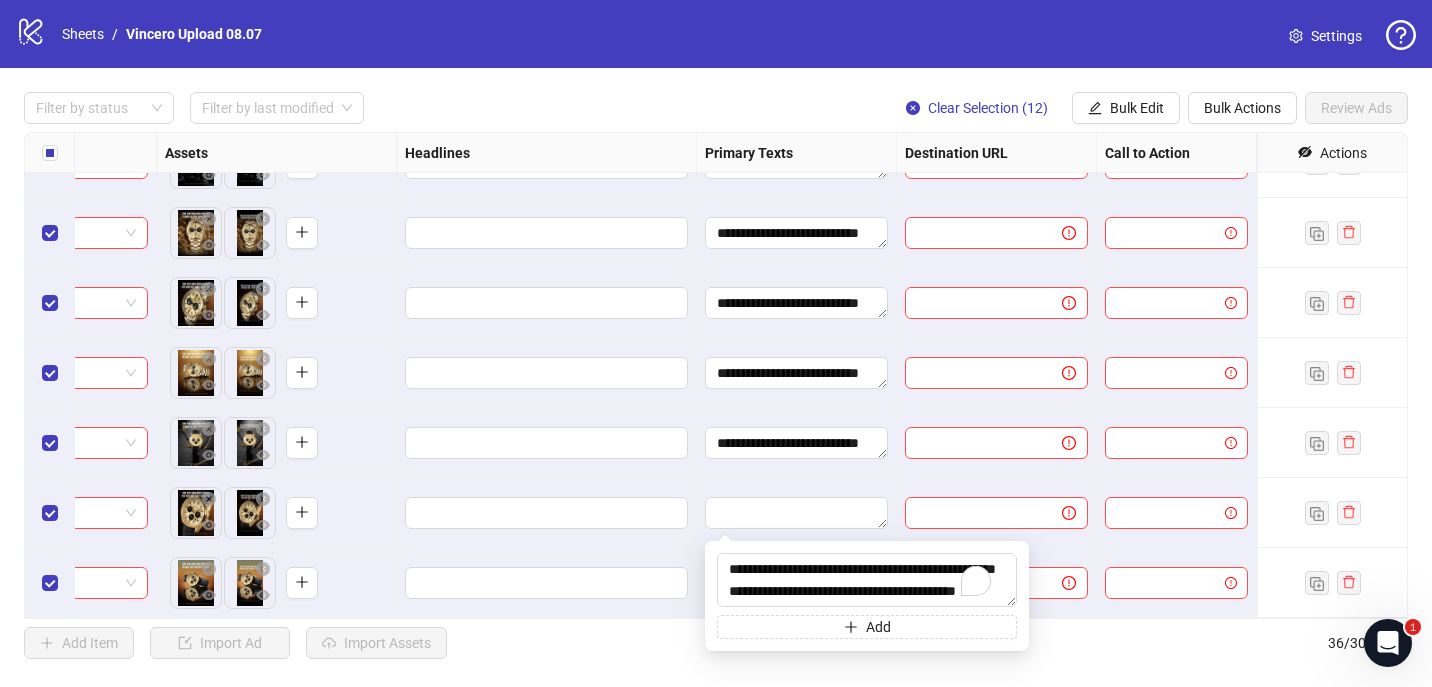 click at bounding box center [797, 513] 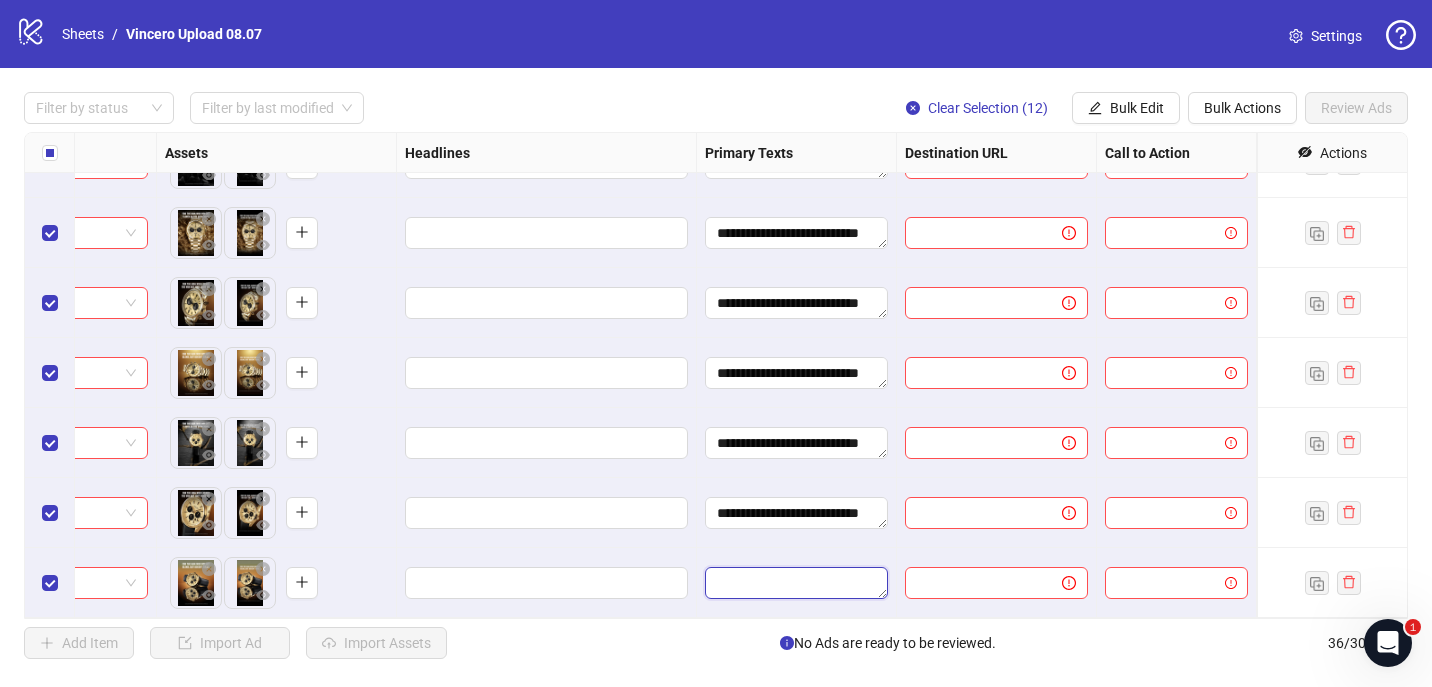 click at bounding box center (796, 583) 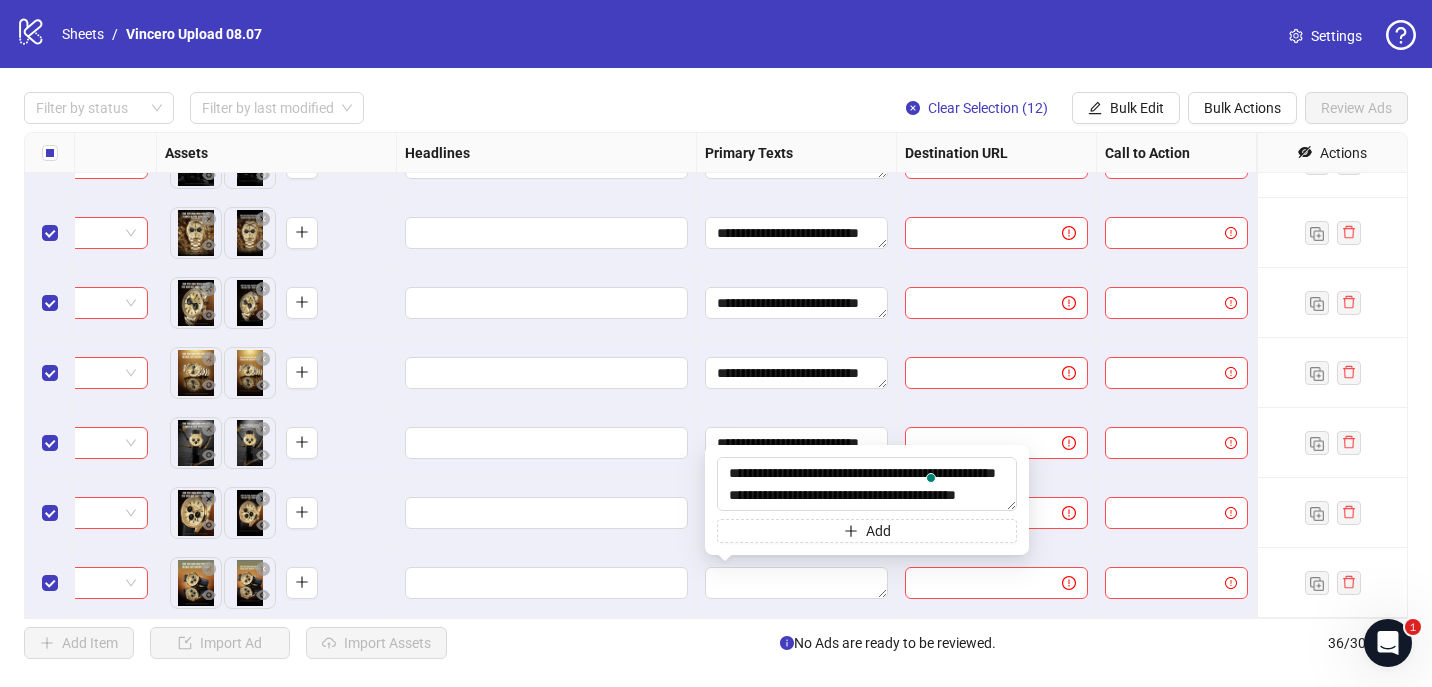 click at bounding box center (797, 583) 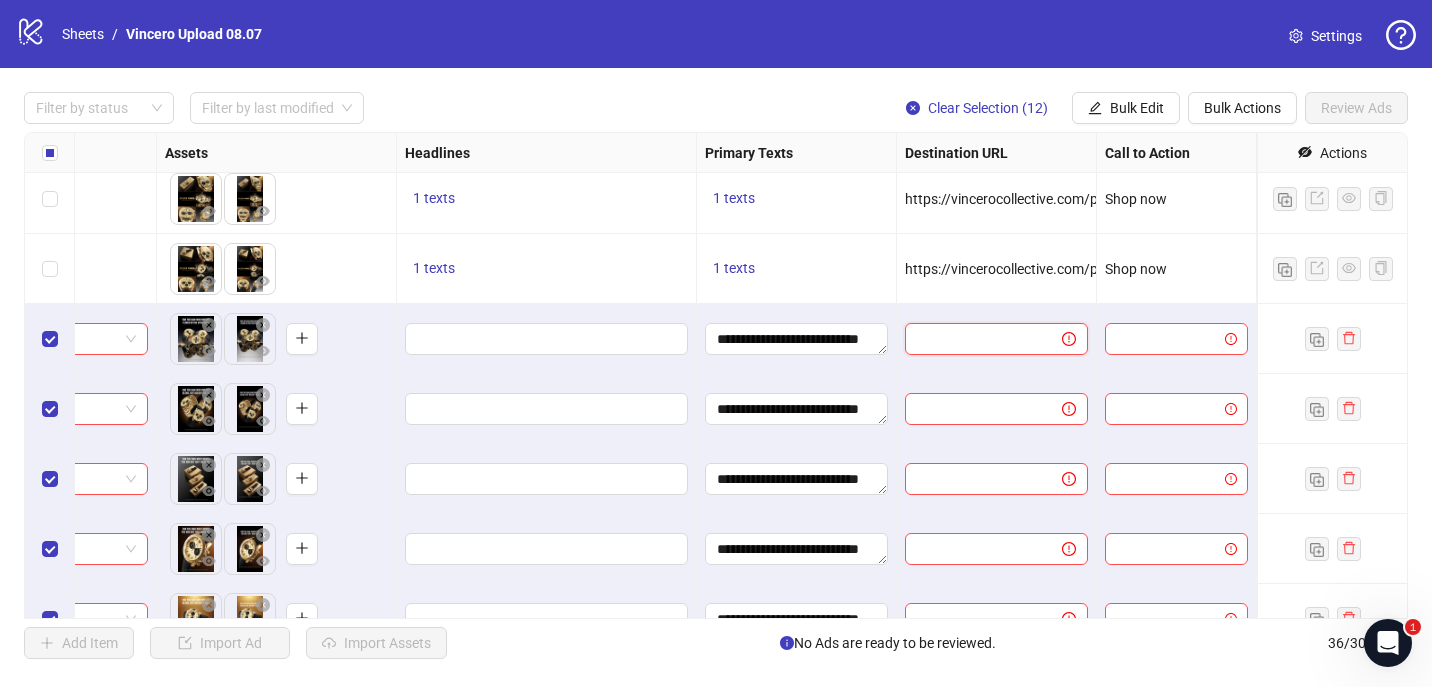 click at bounding box center [975, 339] 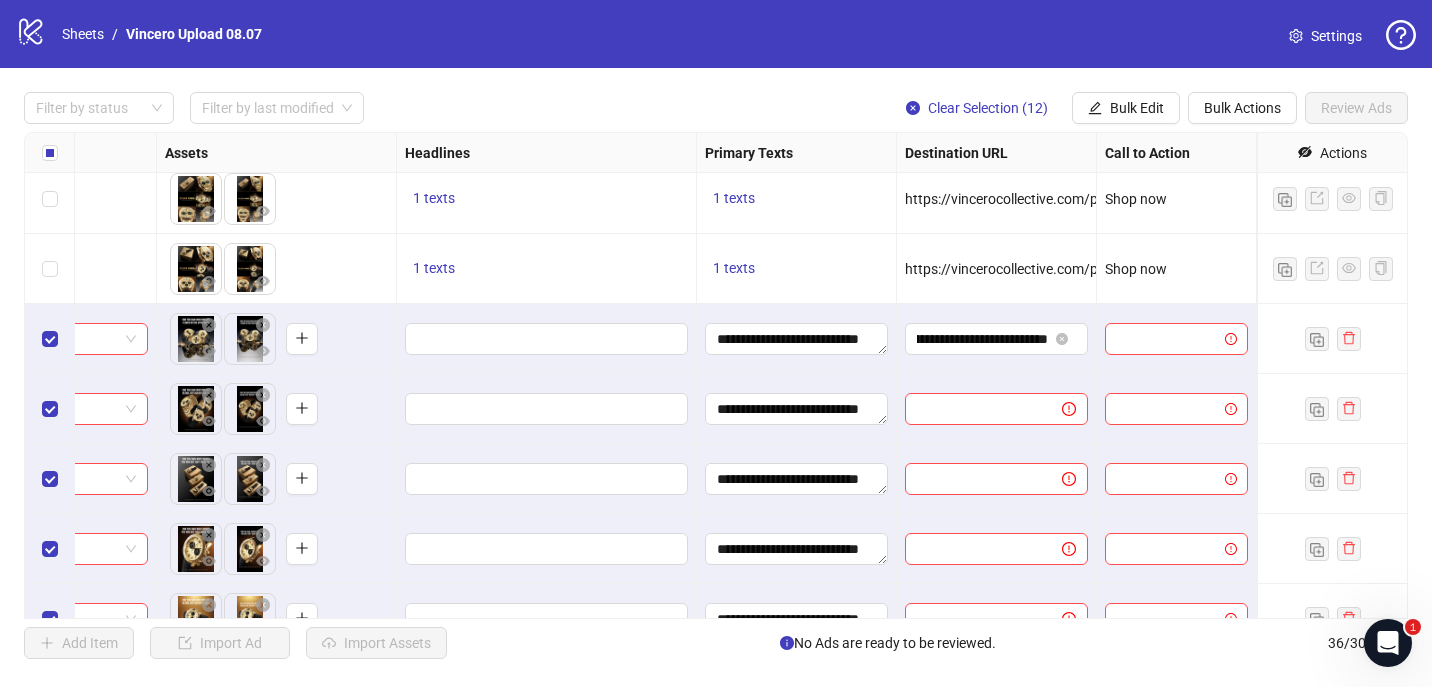 click on "**********" at bounding box center [997, 339] 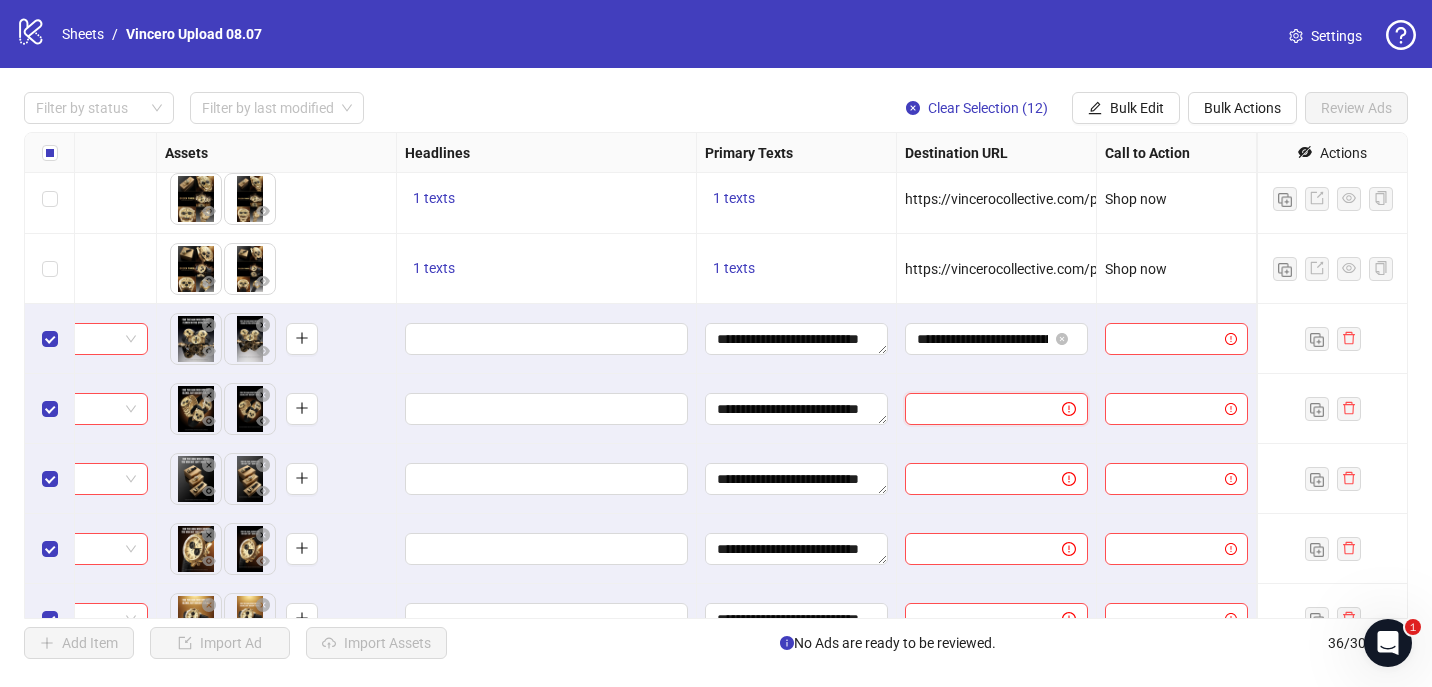 click at bounding box center [975, 409] 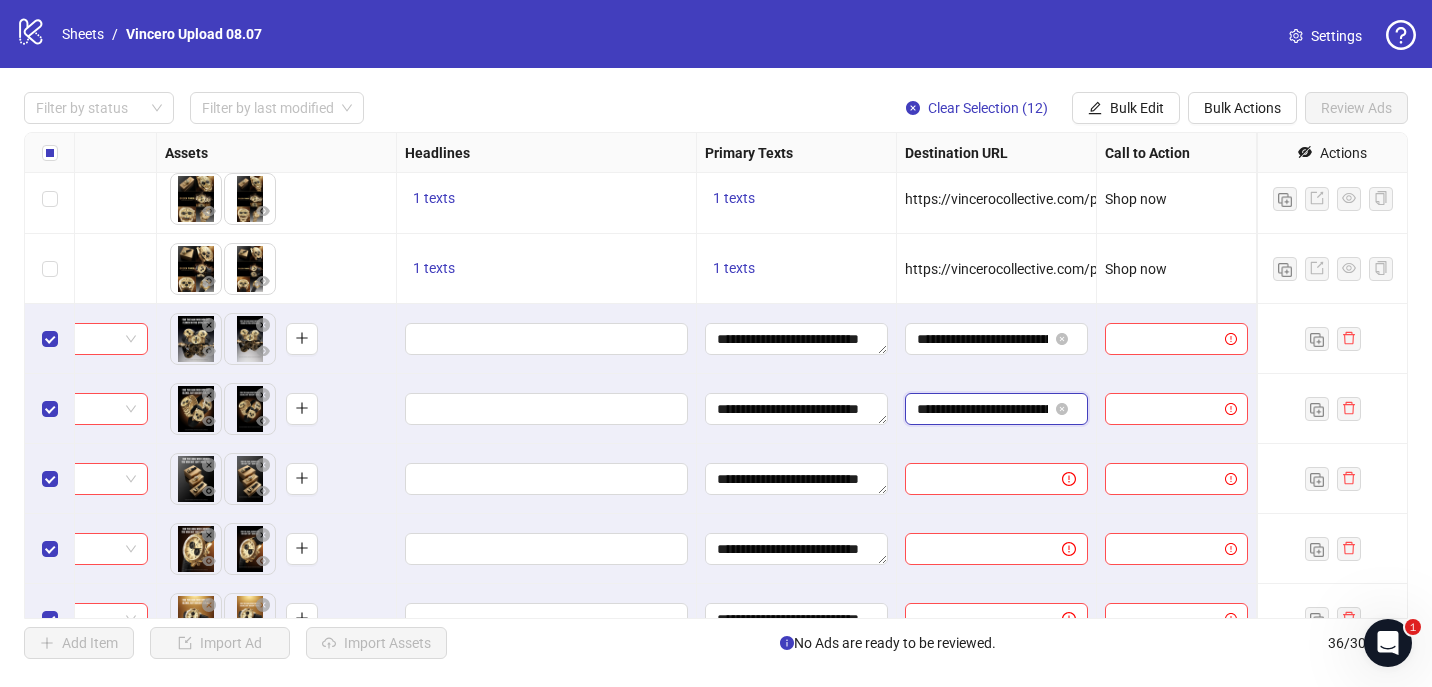 type on "**********" 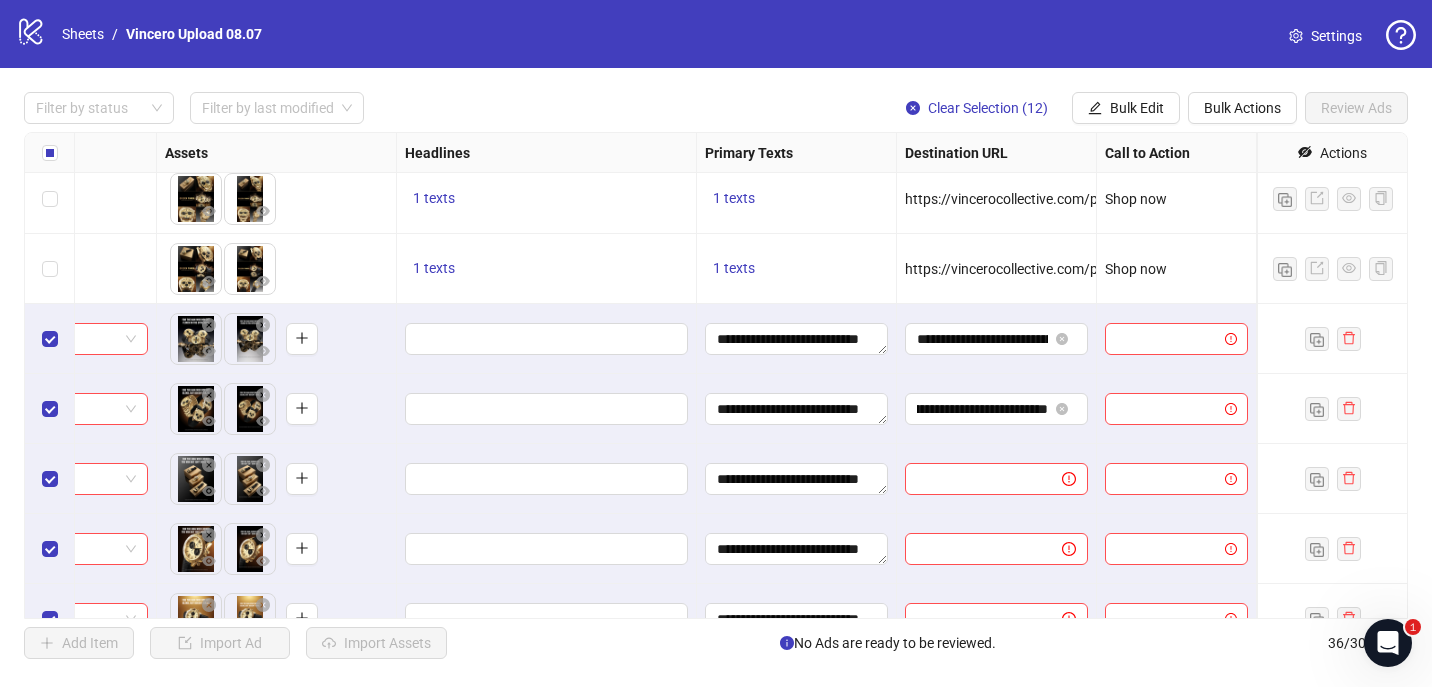 click on "**********" at bounding box center (997, 409) 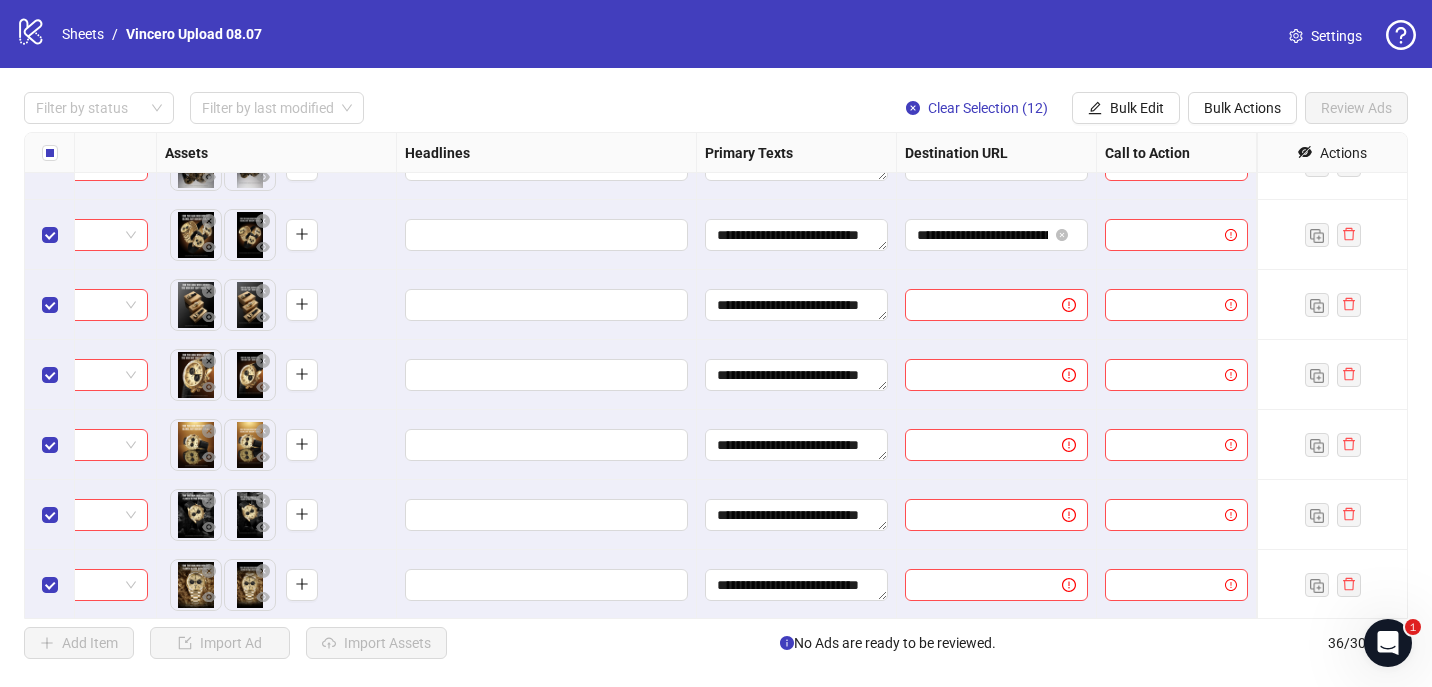 click on "**********" at bounding box center (716, 375) 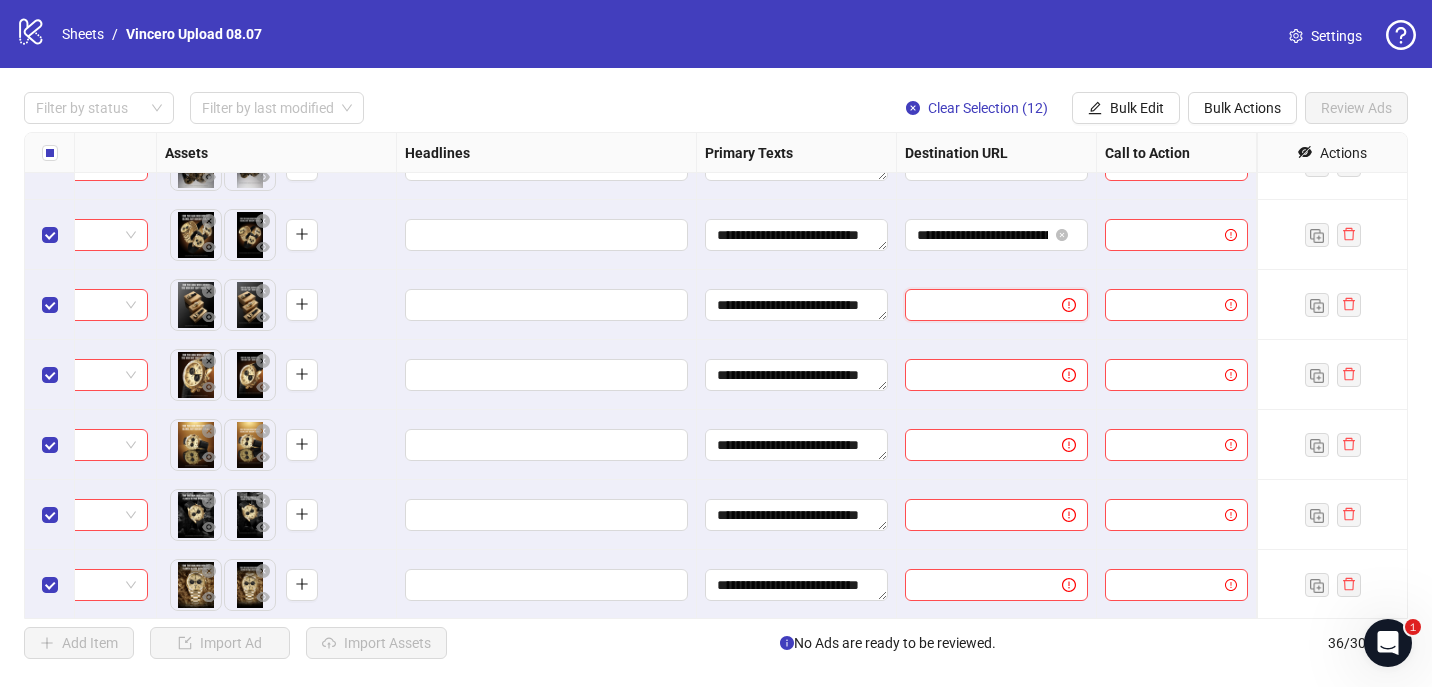 click at bounding box center (975, 305) 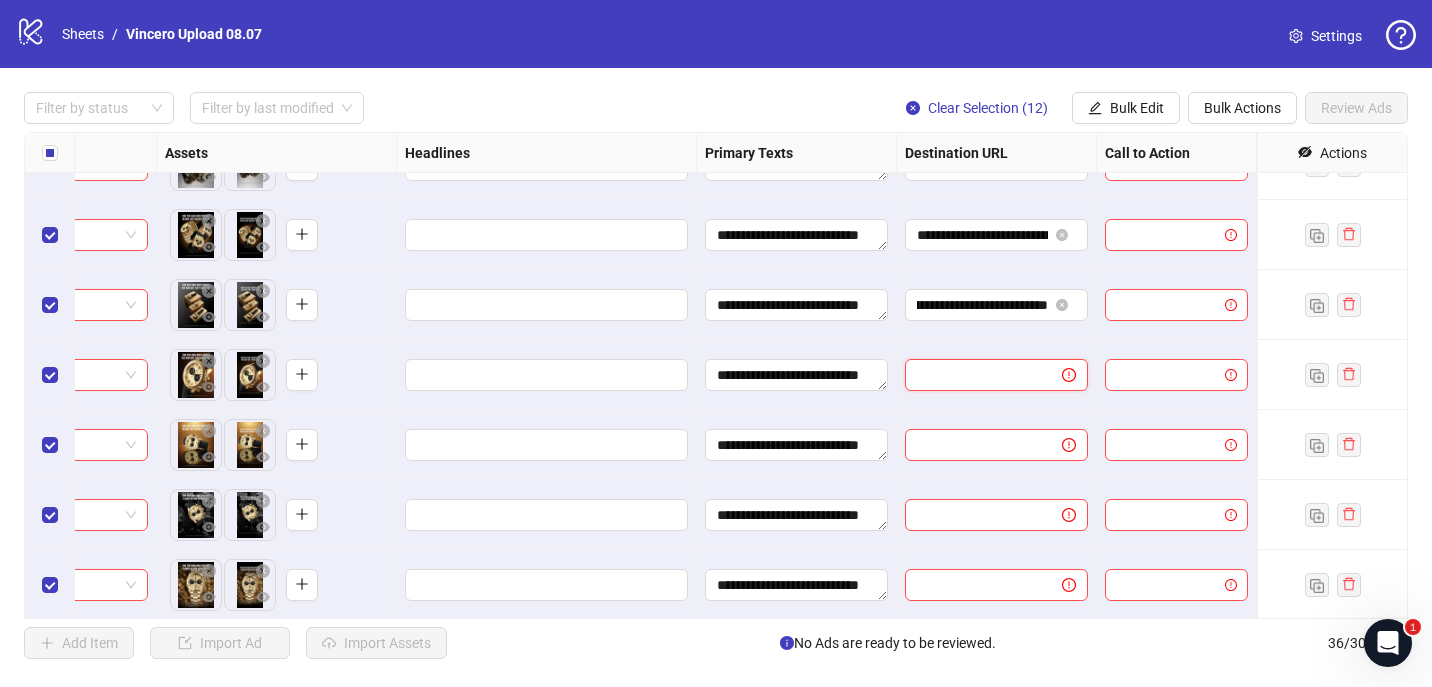 click at bounding box center [975, 375] 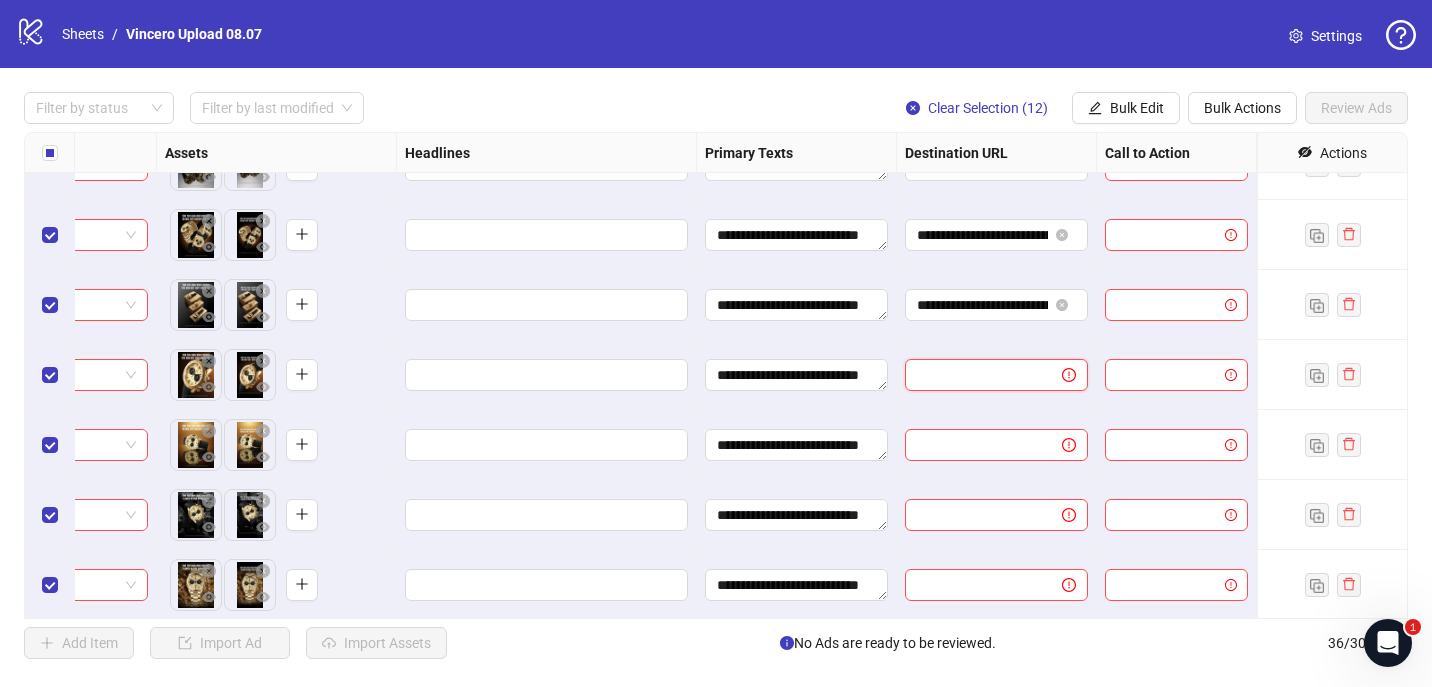 paste on "**********" 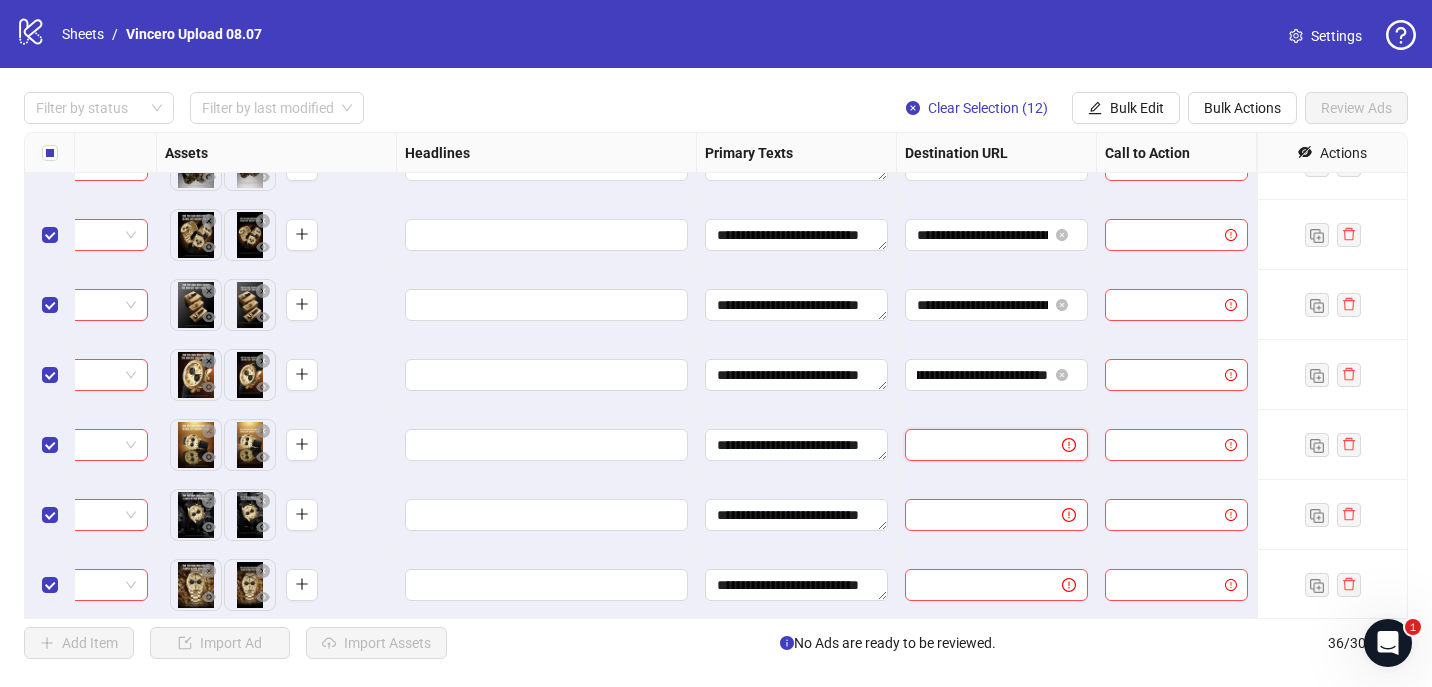click at bounding box center [975, 445] 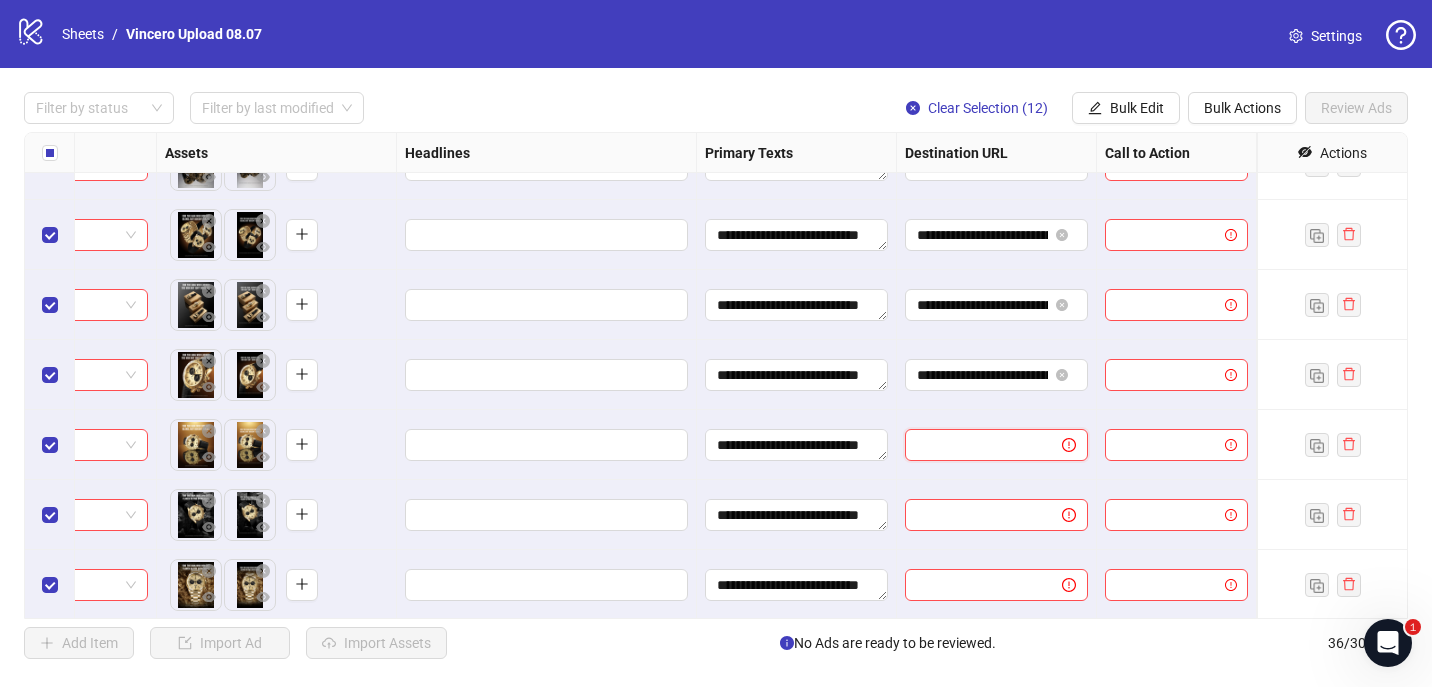 paste on "**********" 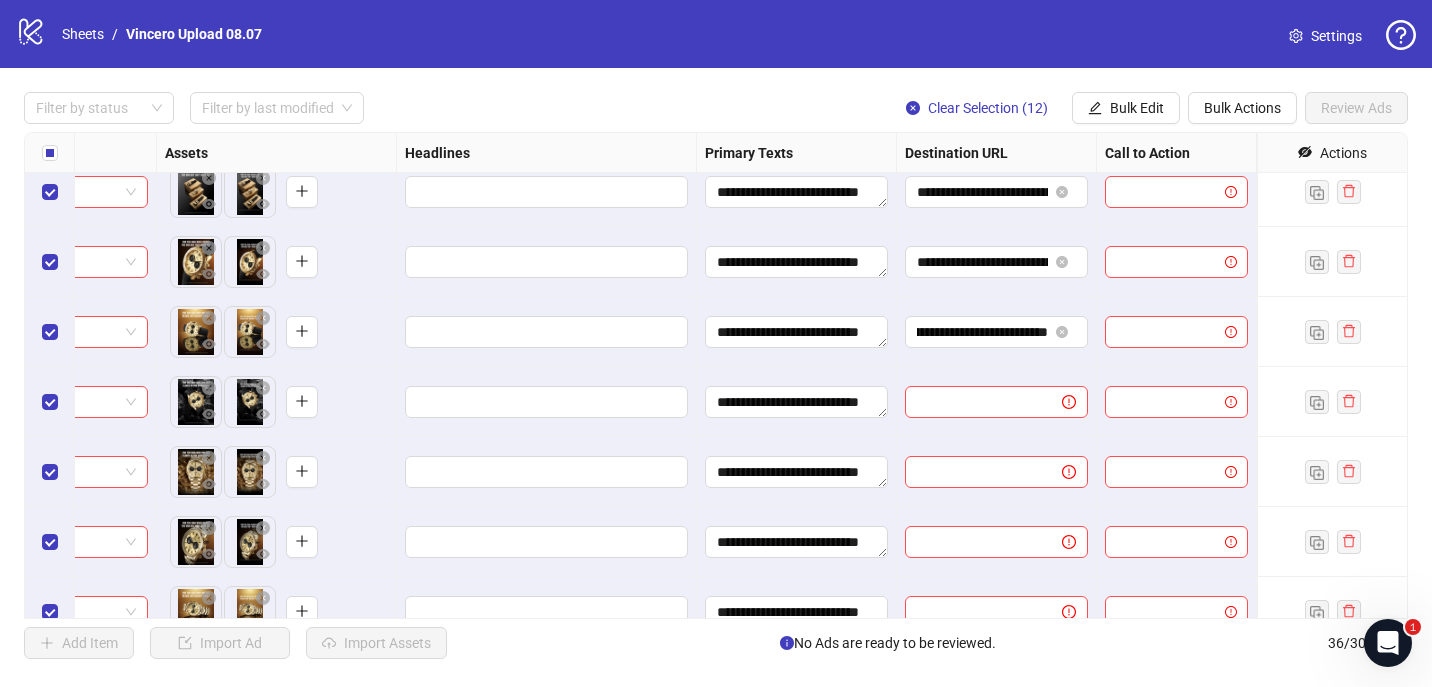 click on "**********" at bounding box center (716, 375) 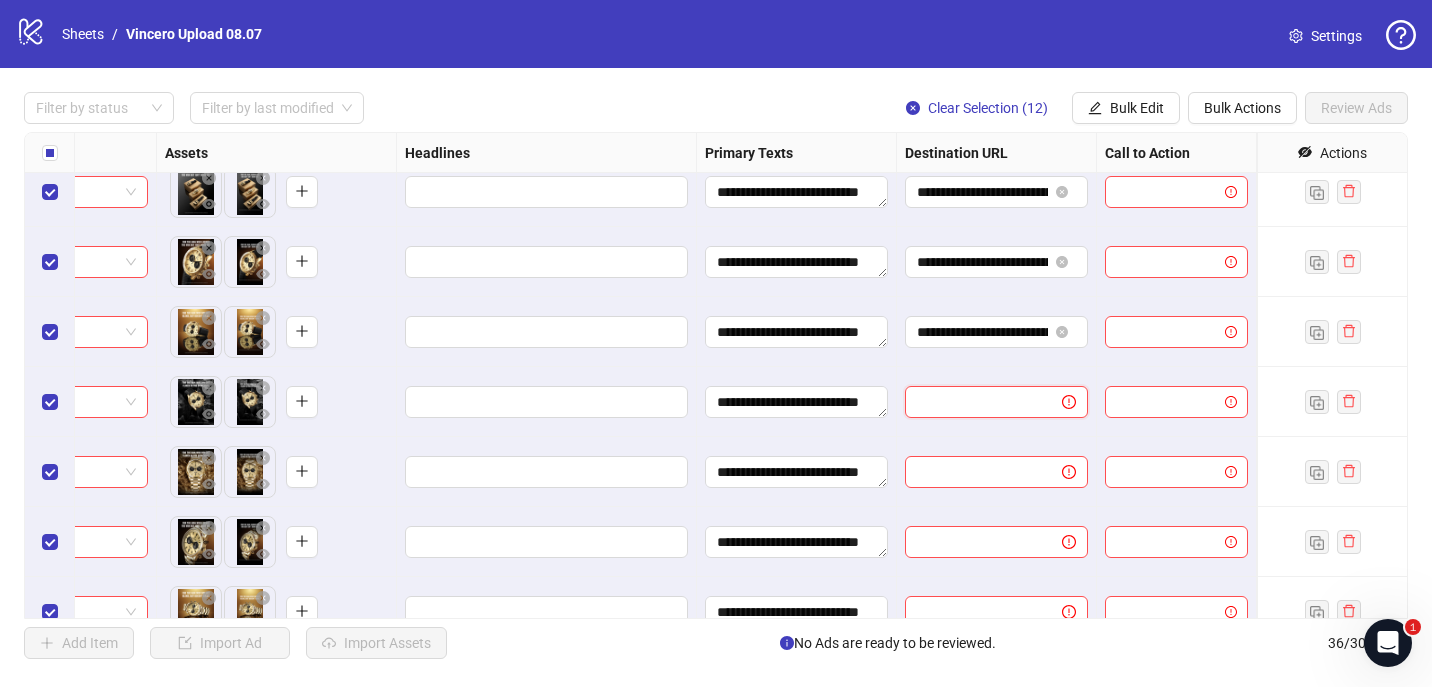 click at bounding box center (975, 402) 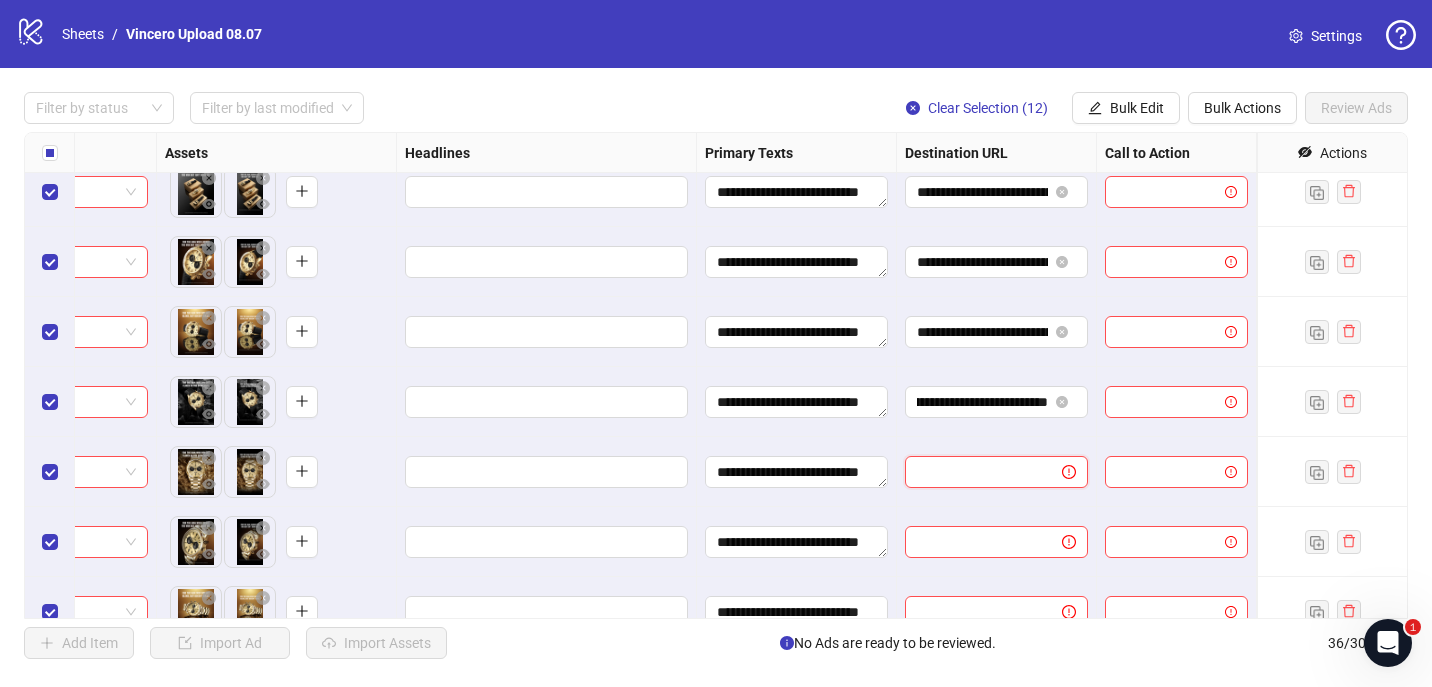 click at bounding box center [975, 472] 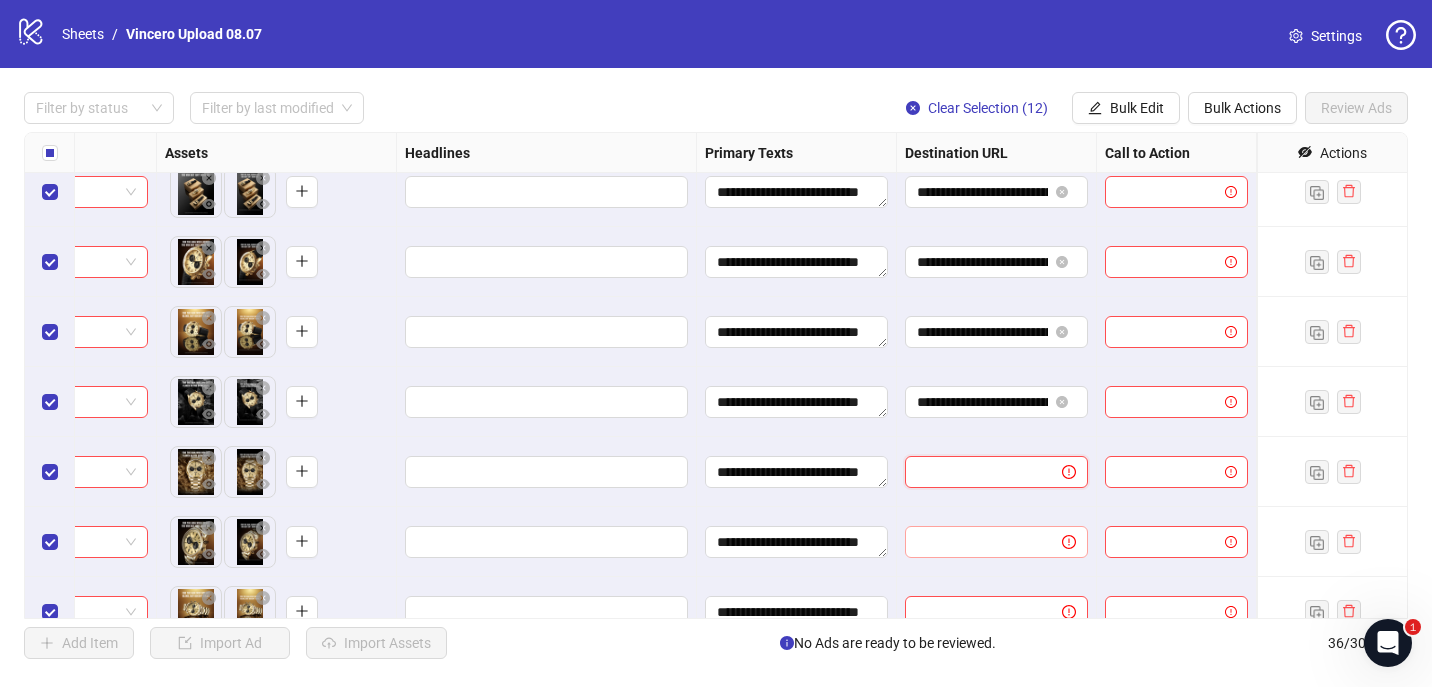 paste on "**********" 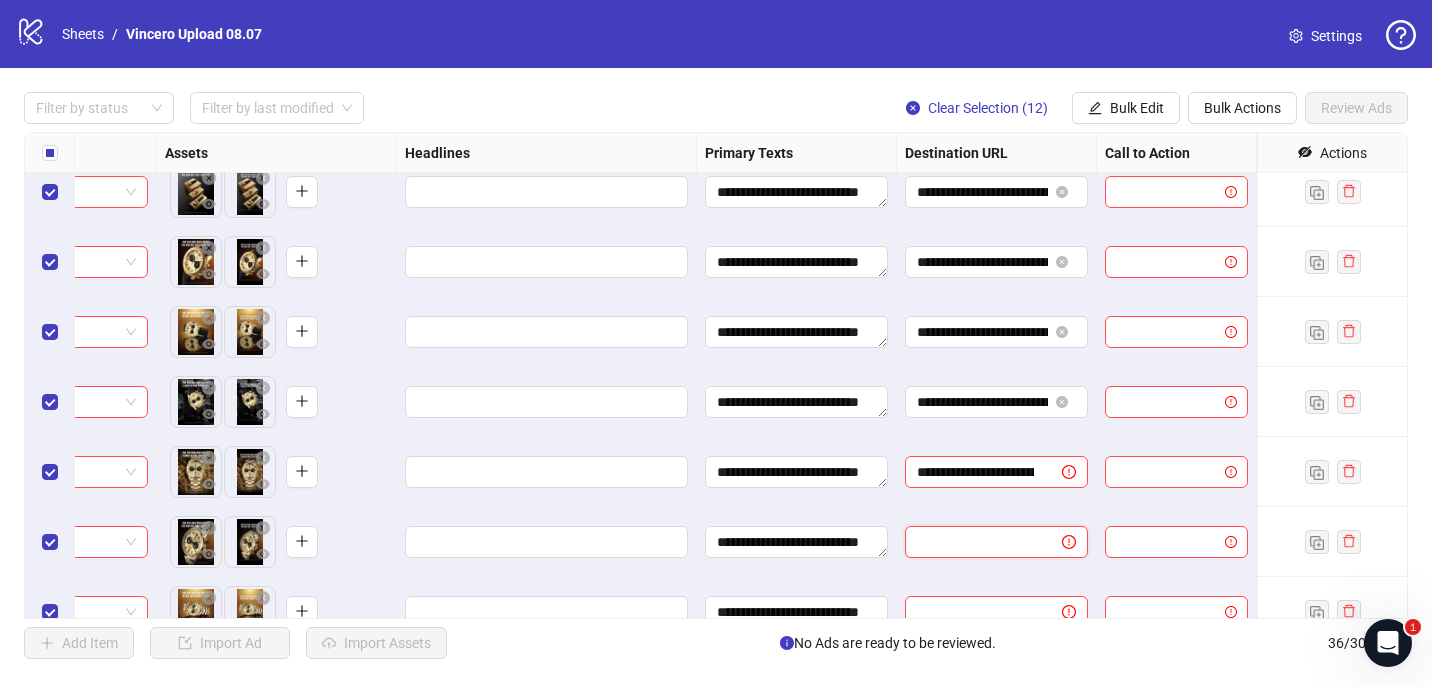 click at bounding box center [975, 542] 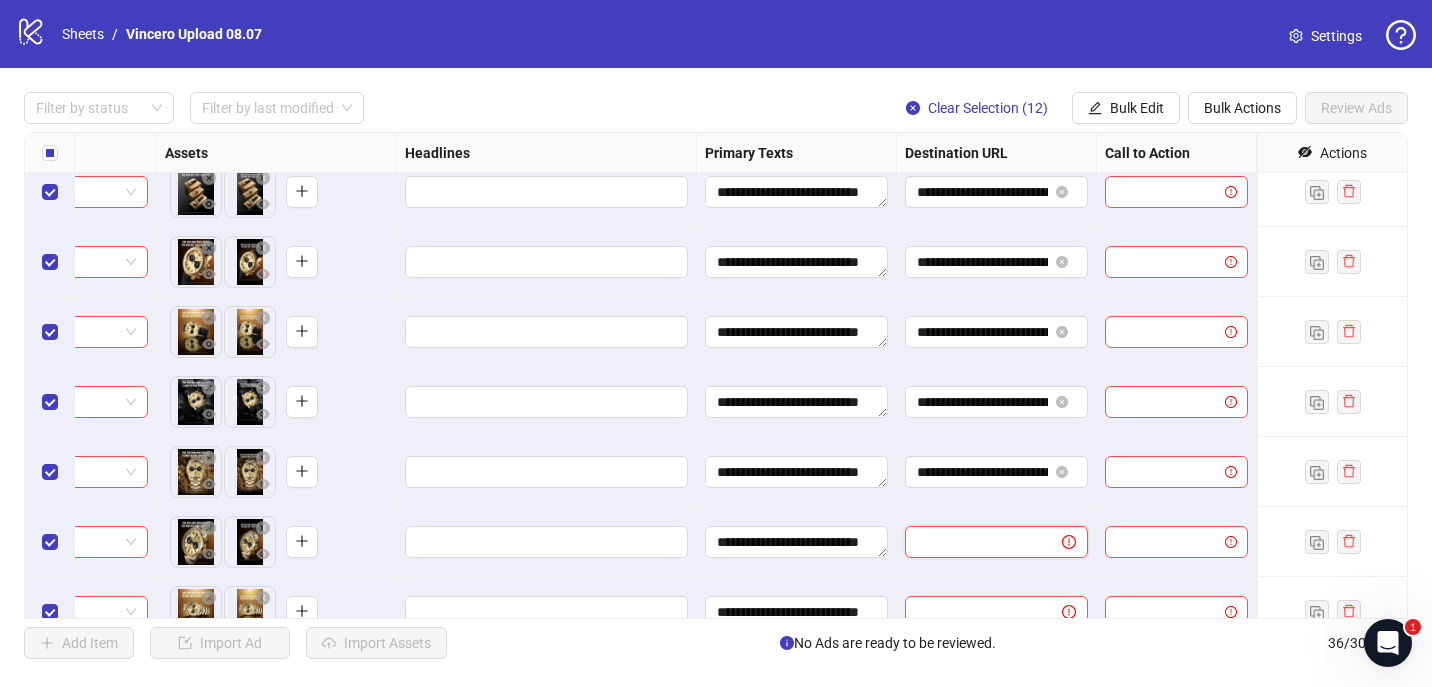 paste on "**********" 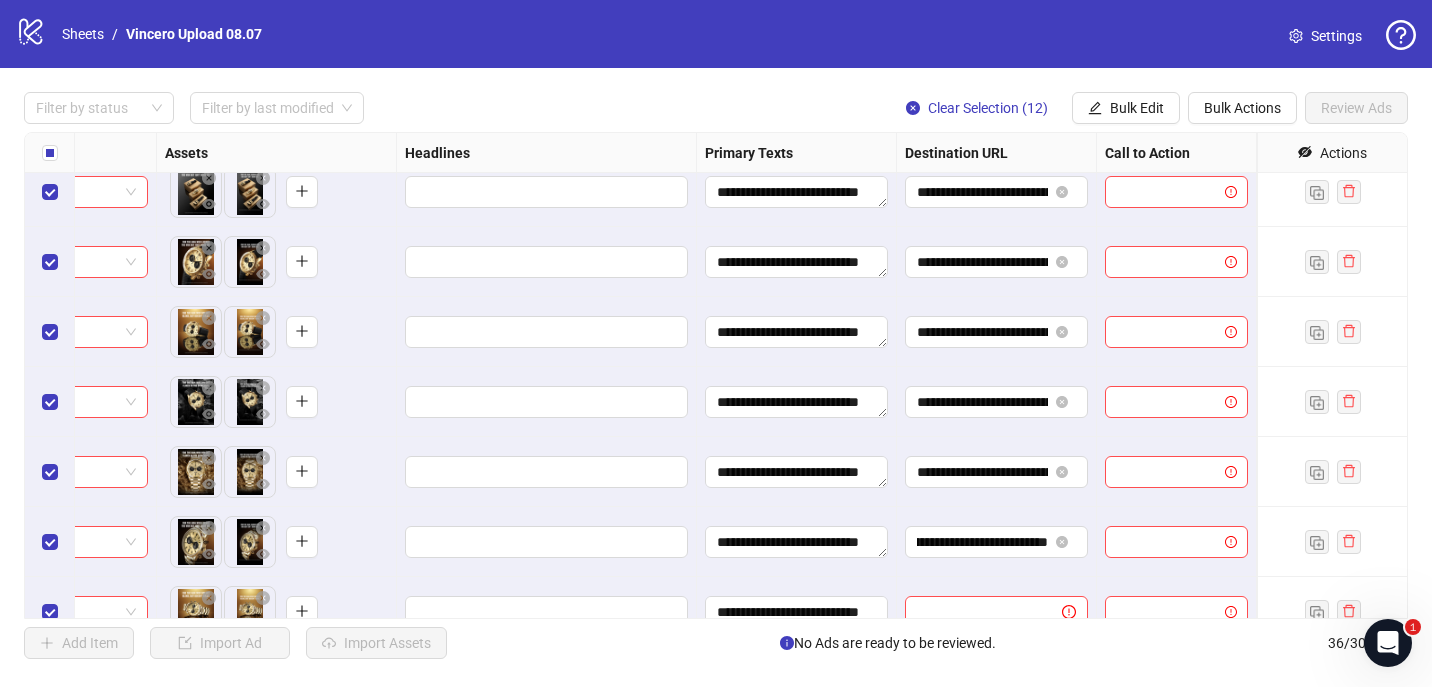 click on "**********" at bounding box center [716, 375] 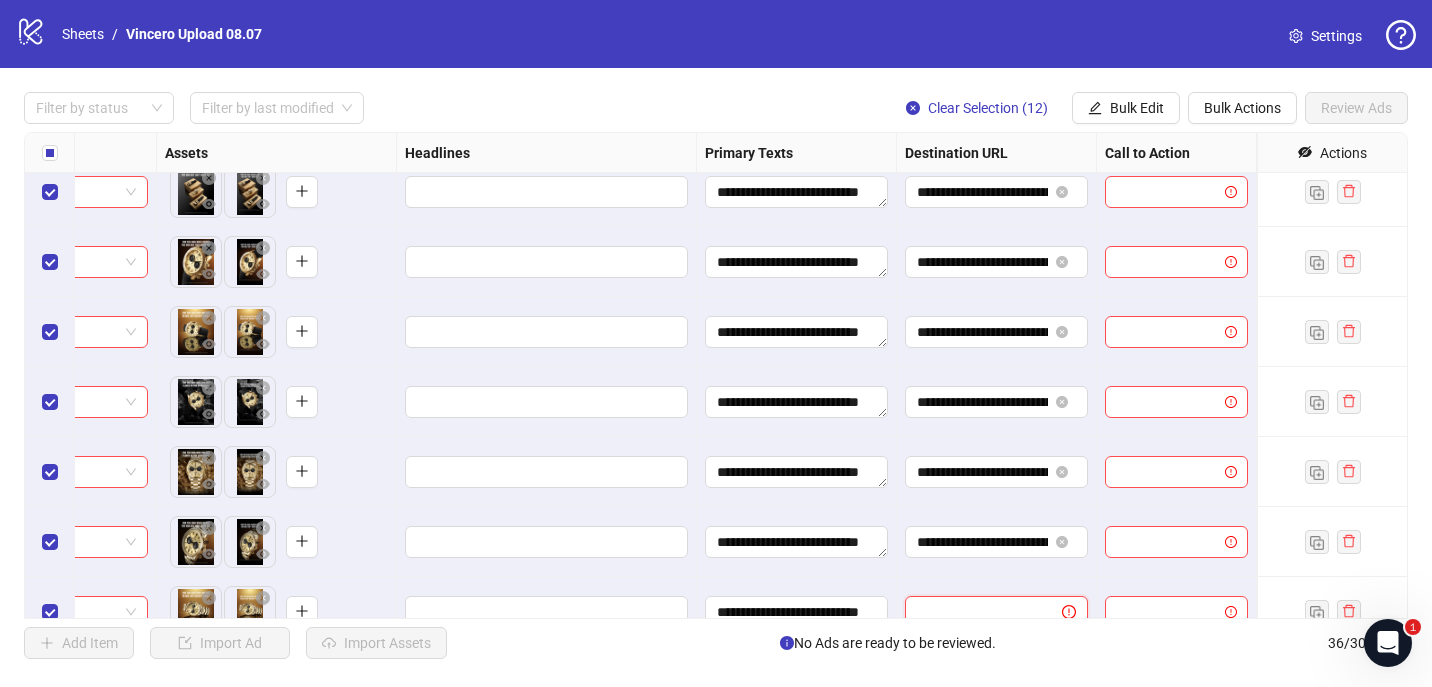 click at bounding box center [975, 612] 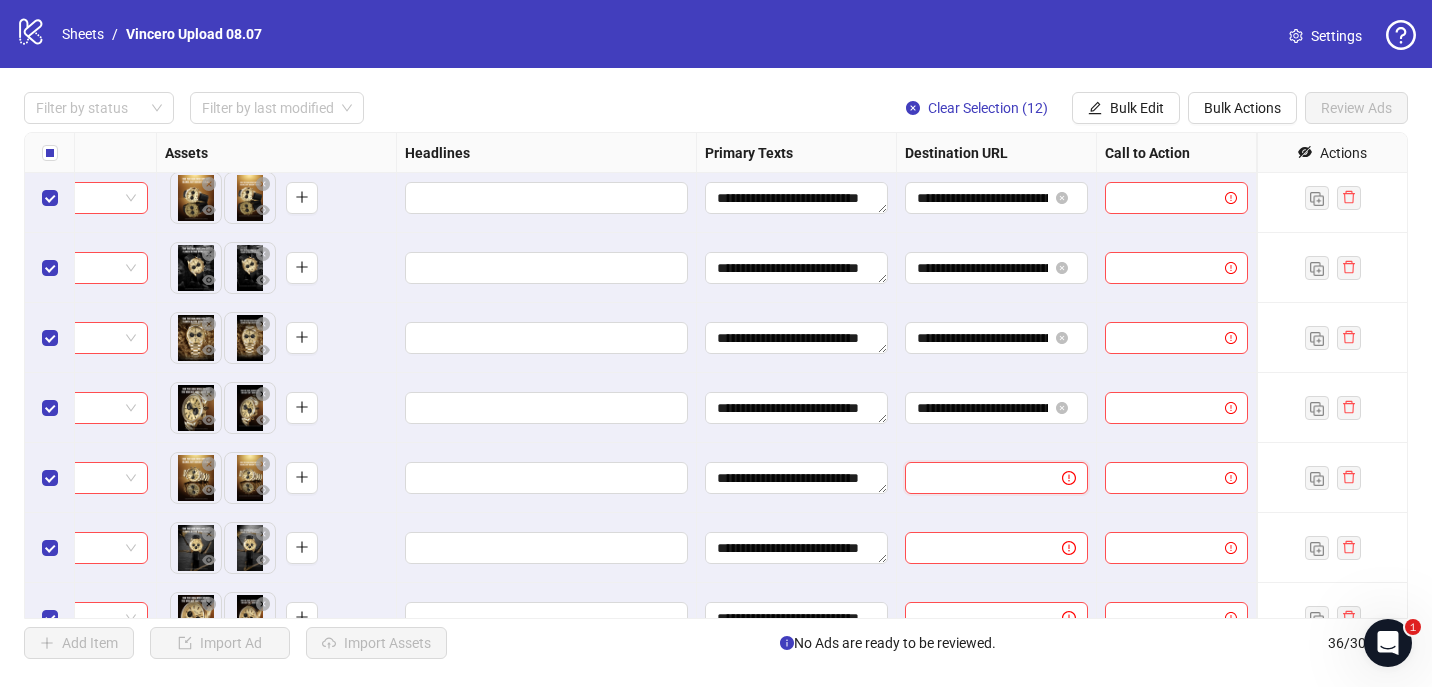 paste on "**********" 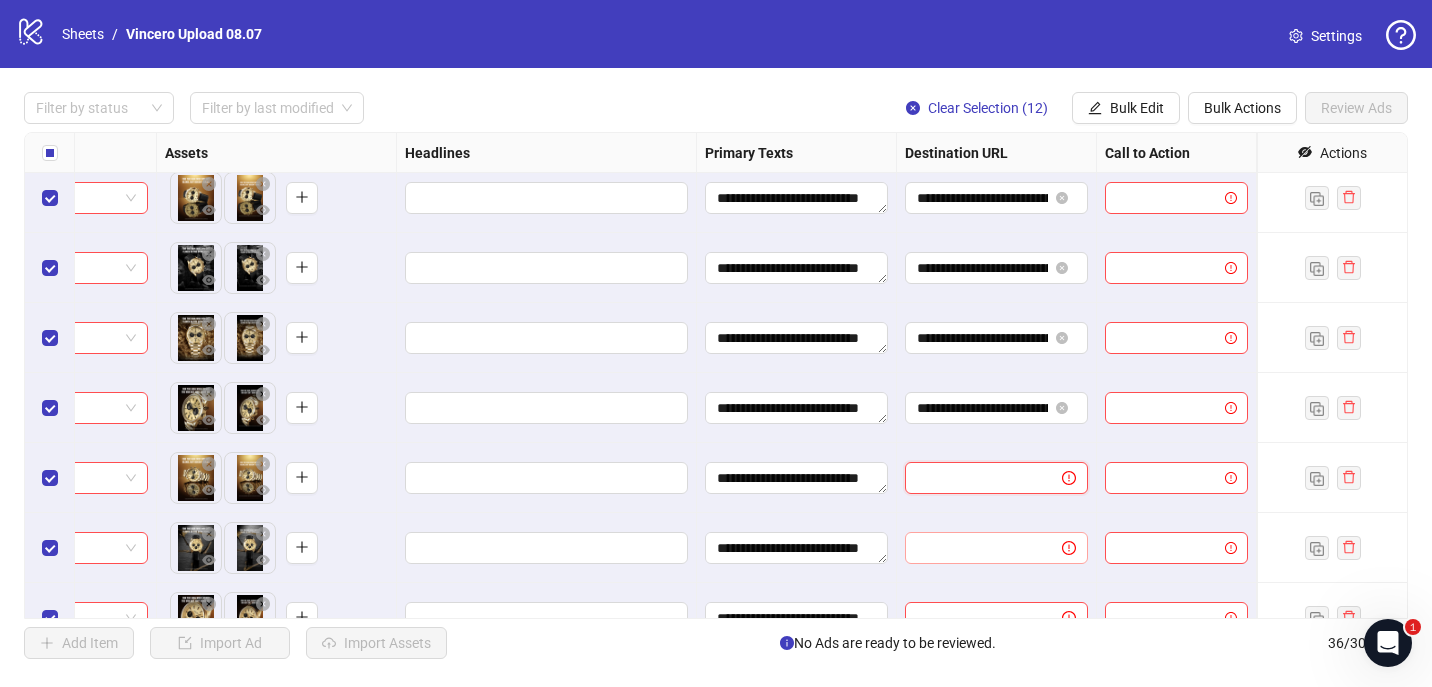 type on "**********" 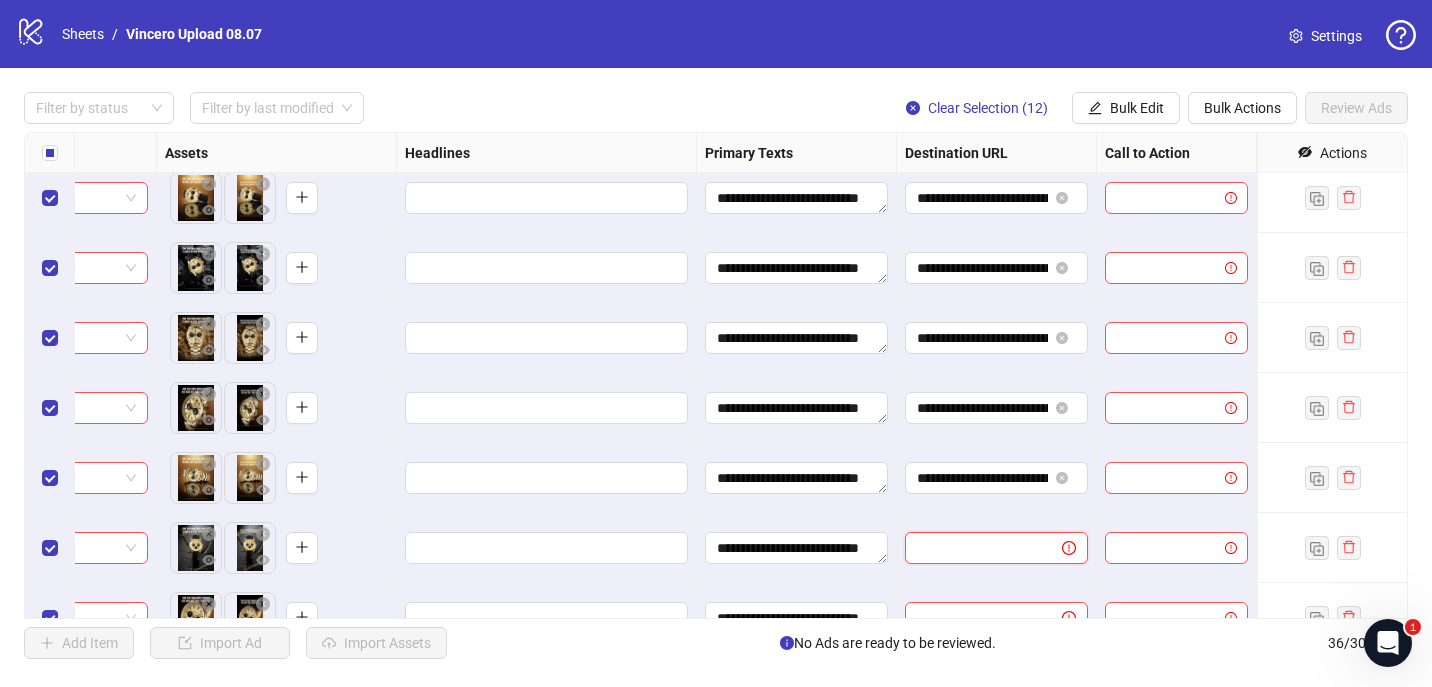 click at bounding box center [975, 548] 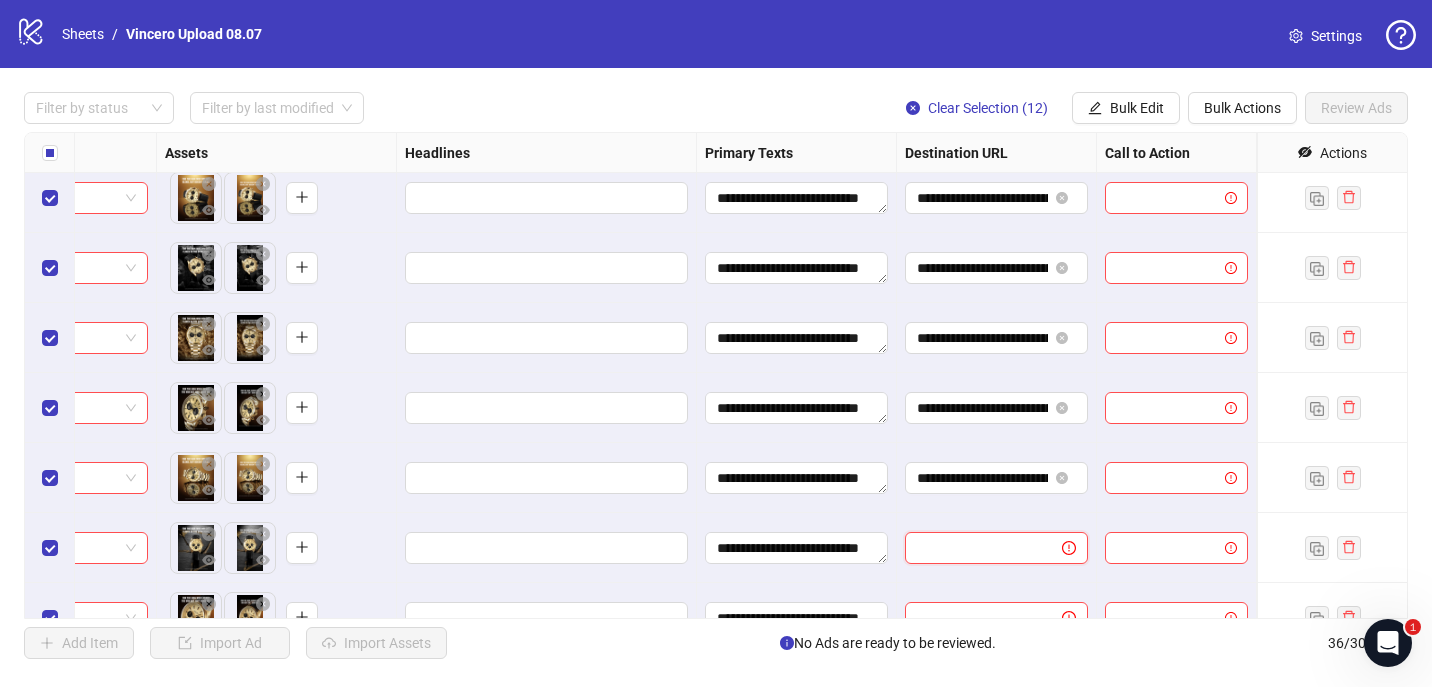 paste on "**********" 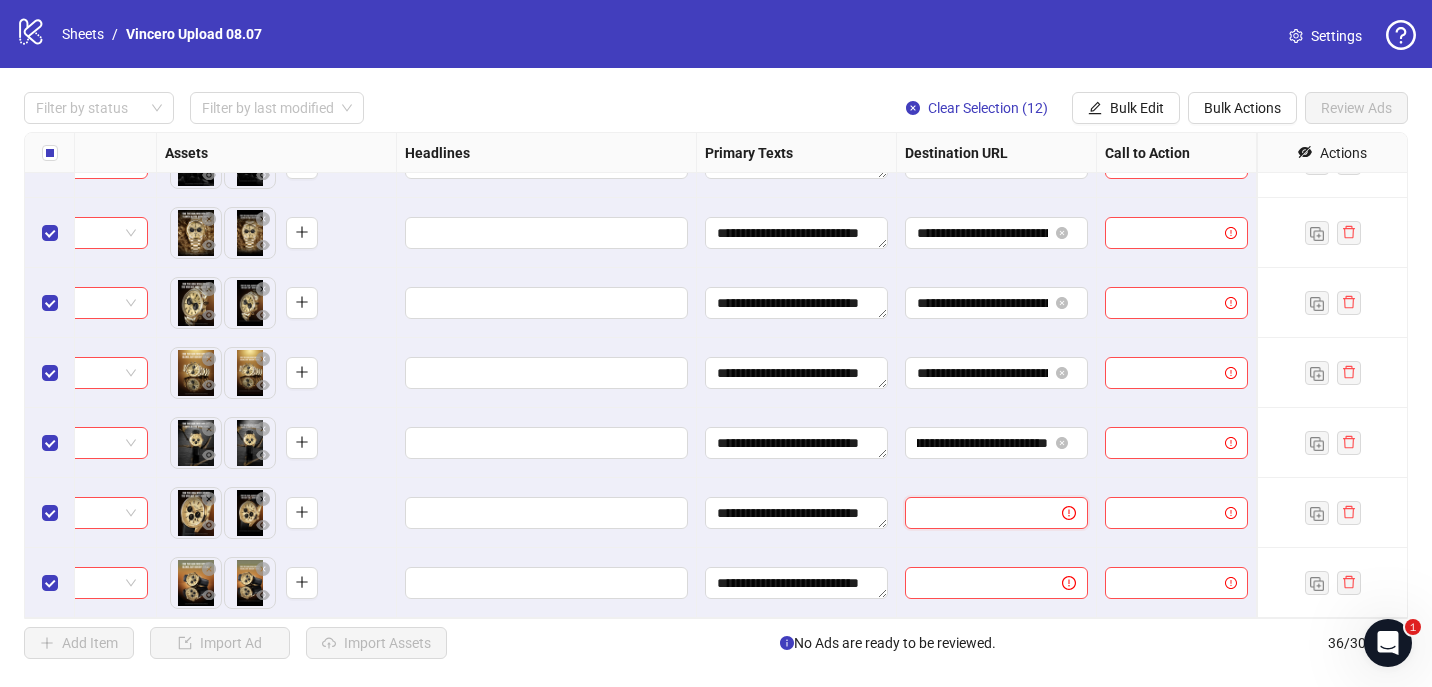 click at bounding box center [975, 513] 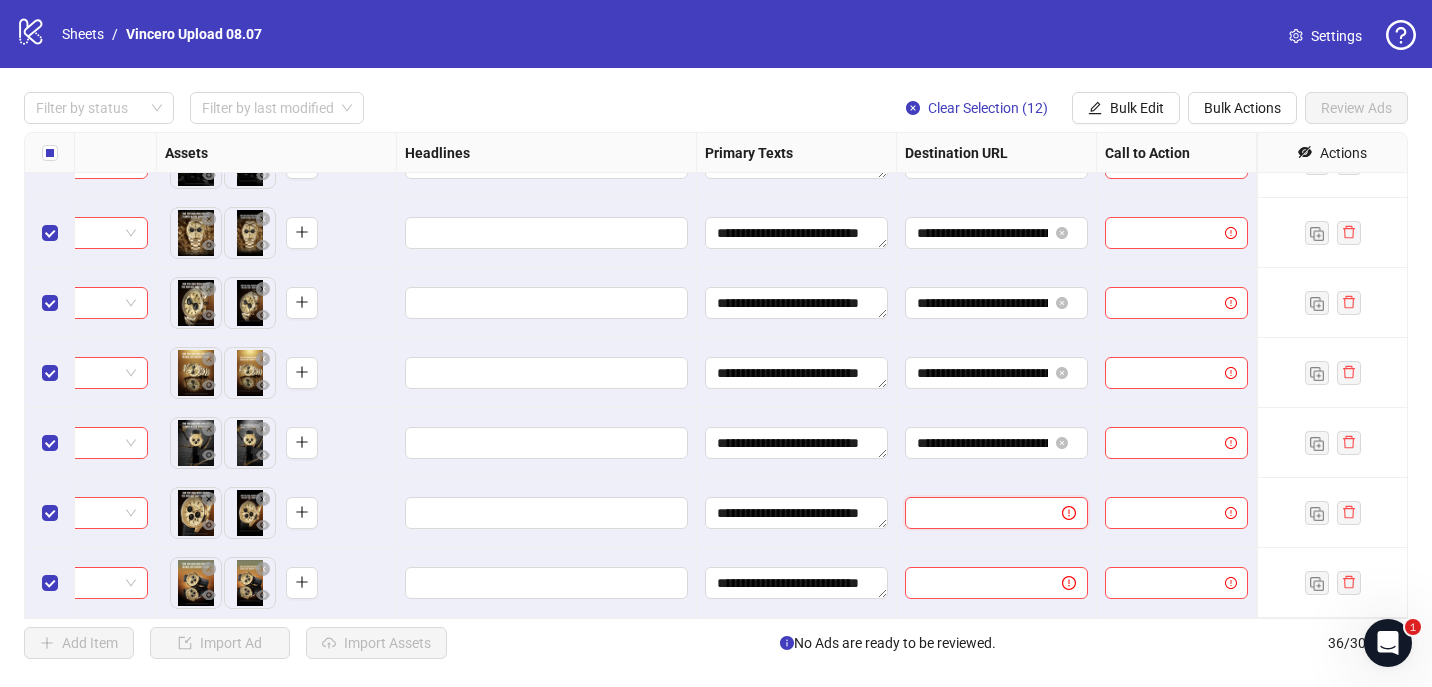 paste on "**********" 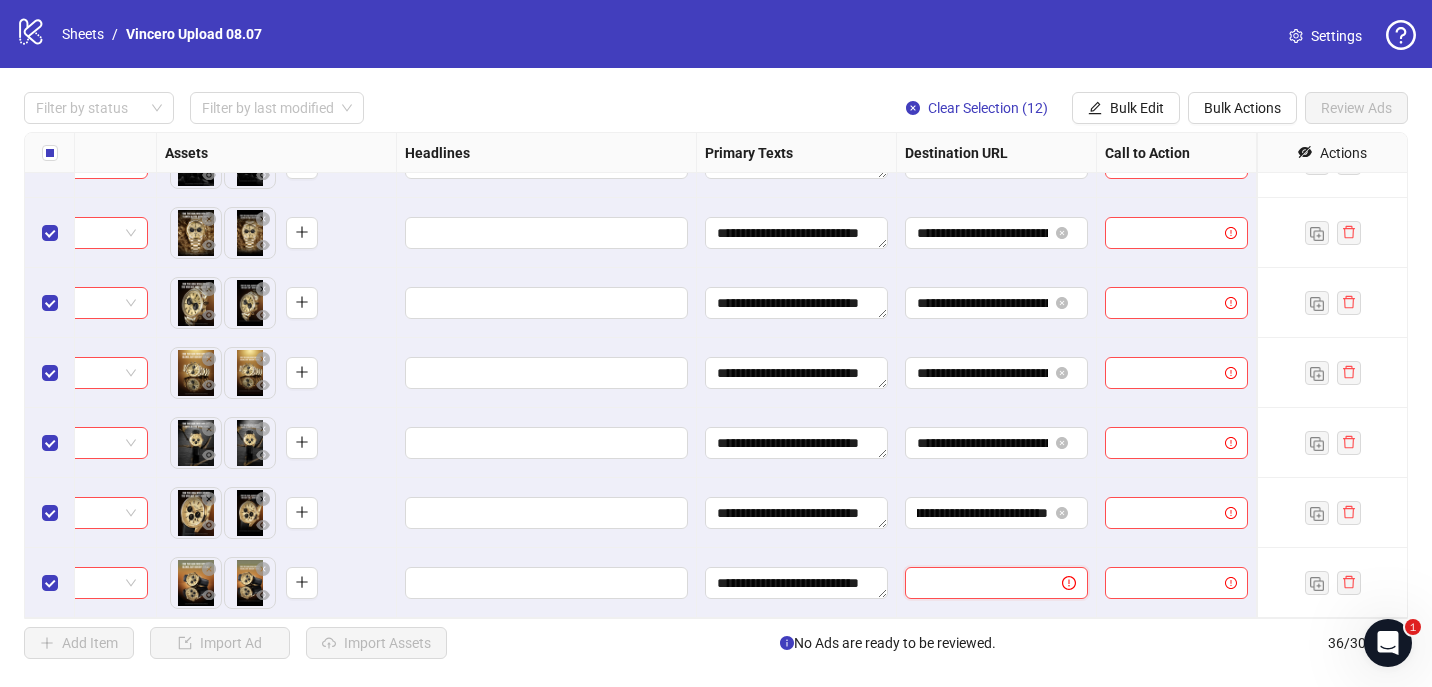 click at bounding box center (975, 583) 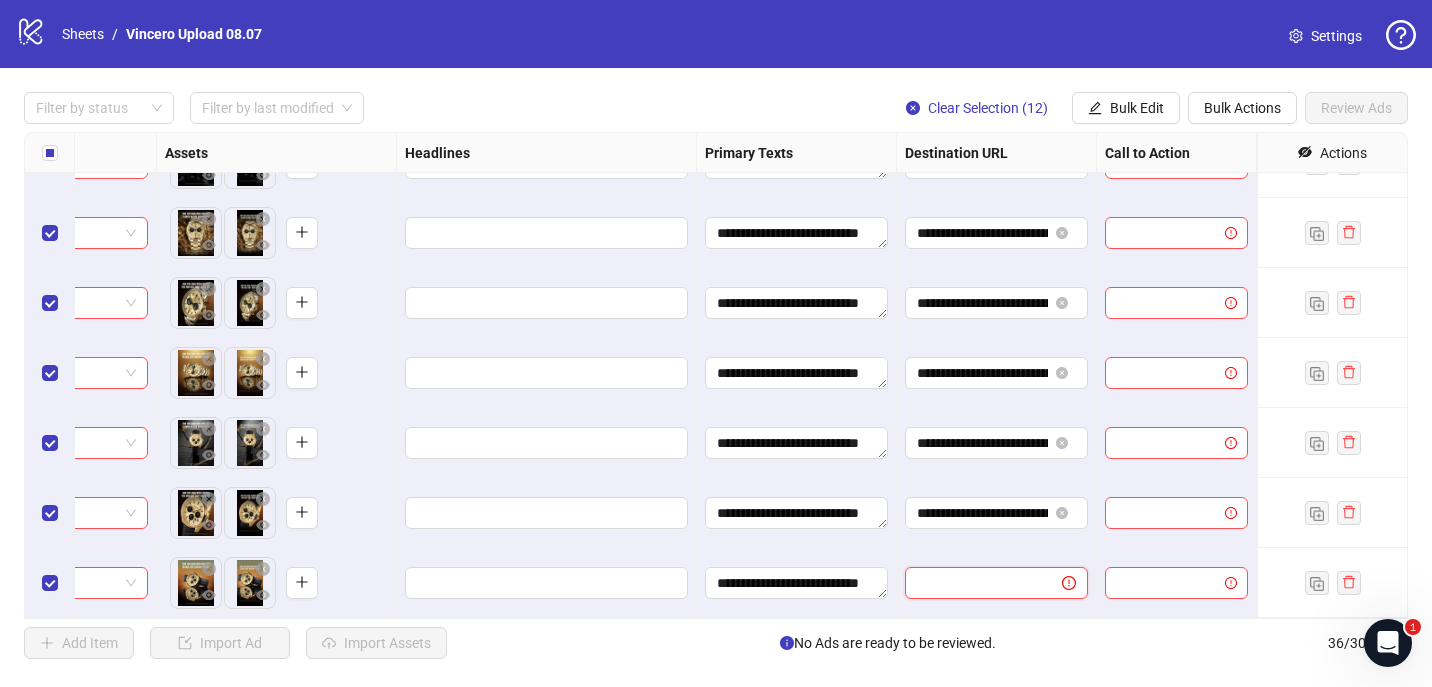 paste on "**********" 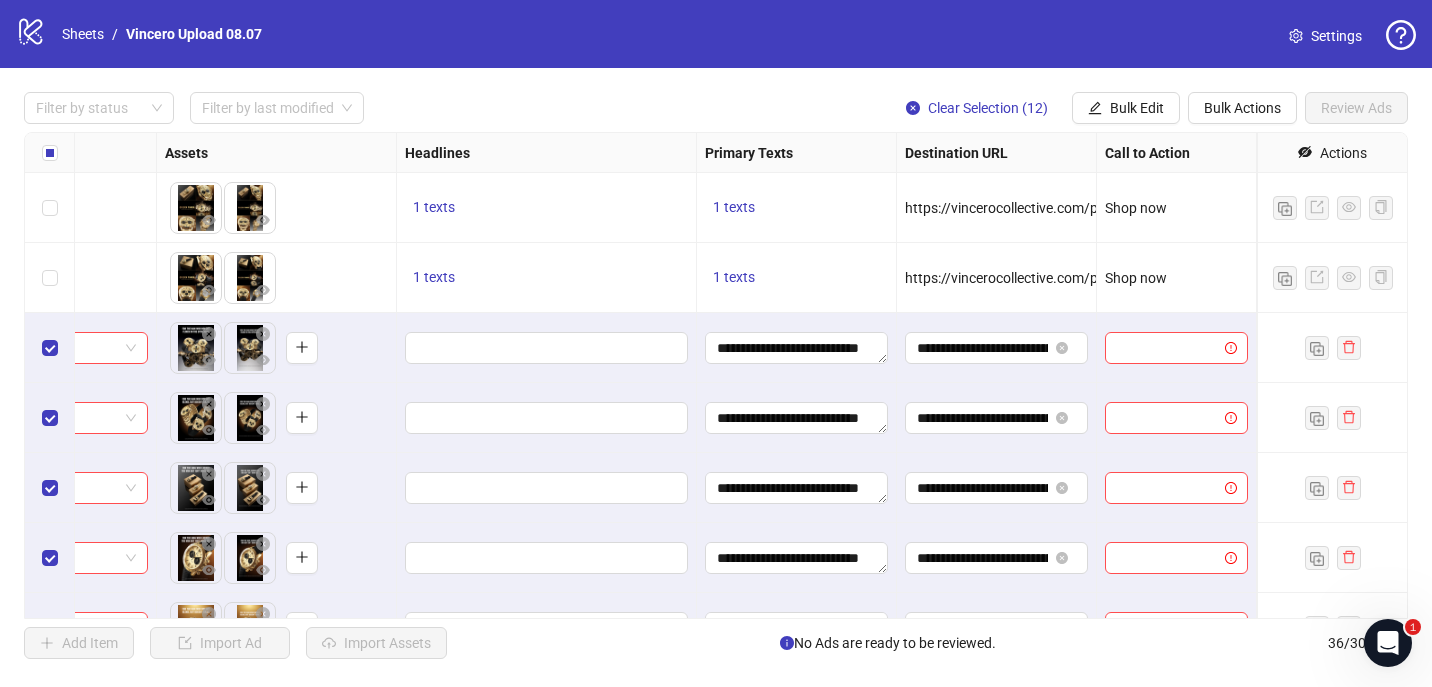 click at bounding box center [1167, 348] 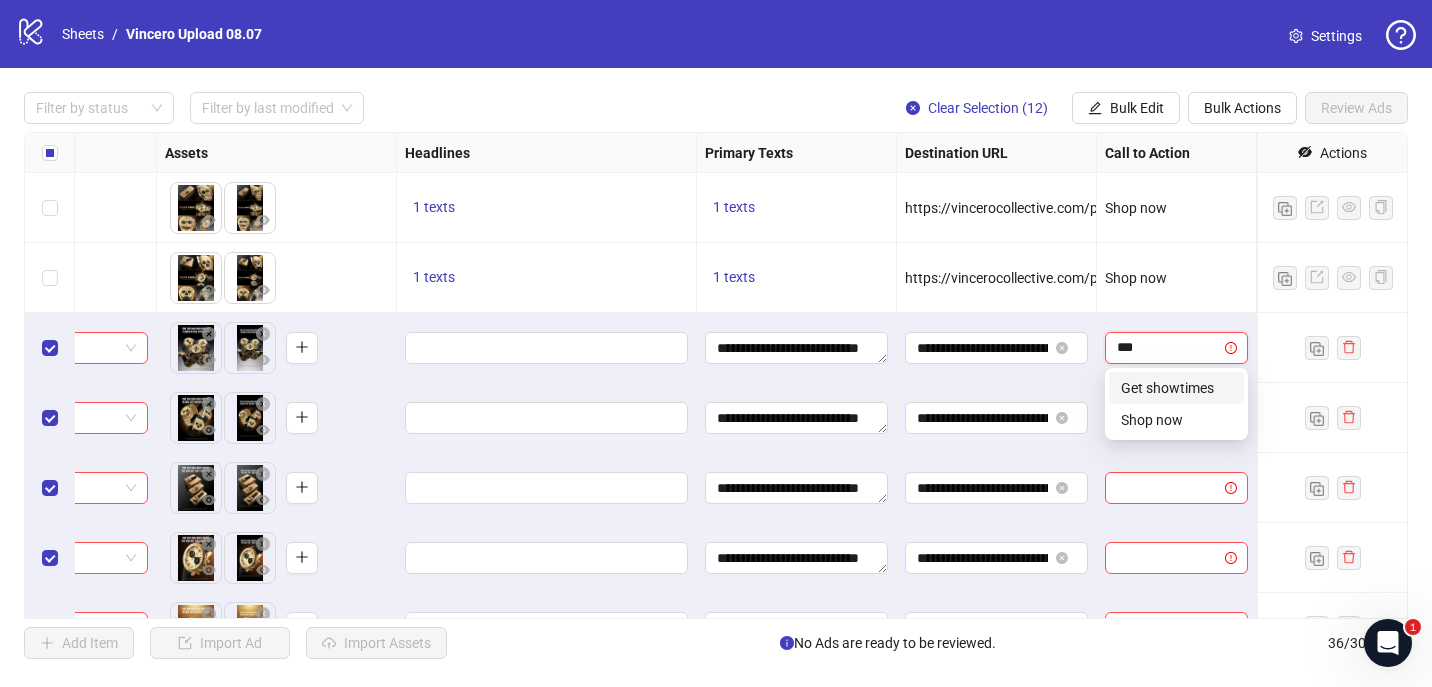type on "****" 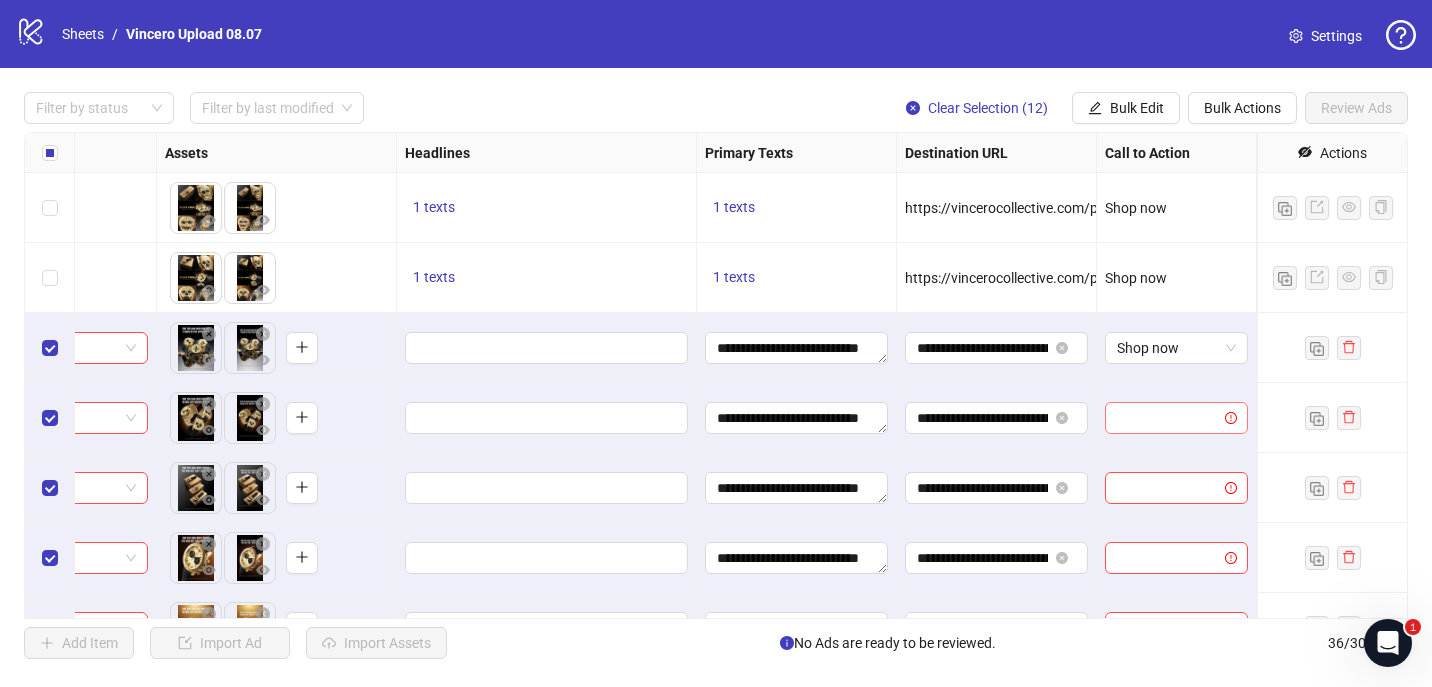 click at bounding box center [1167, 418] 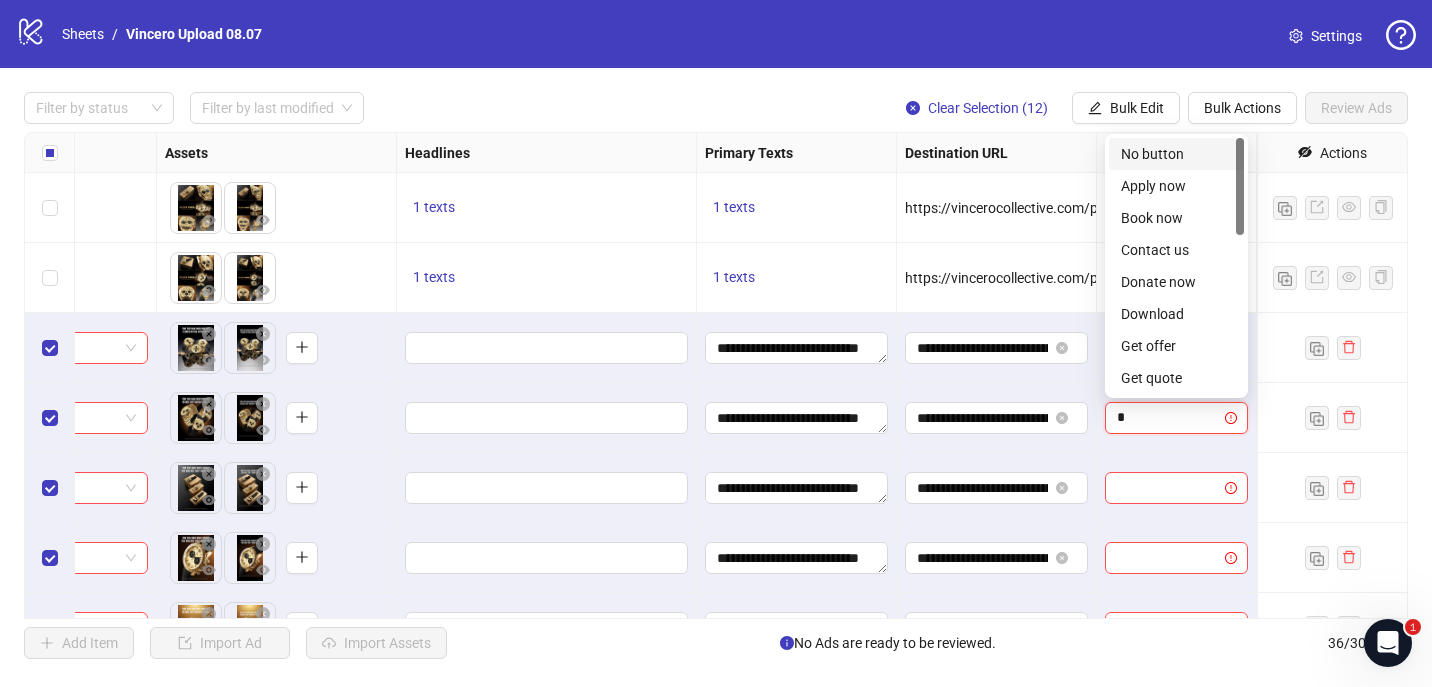 type on "**" 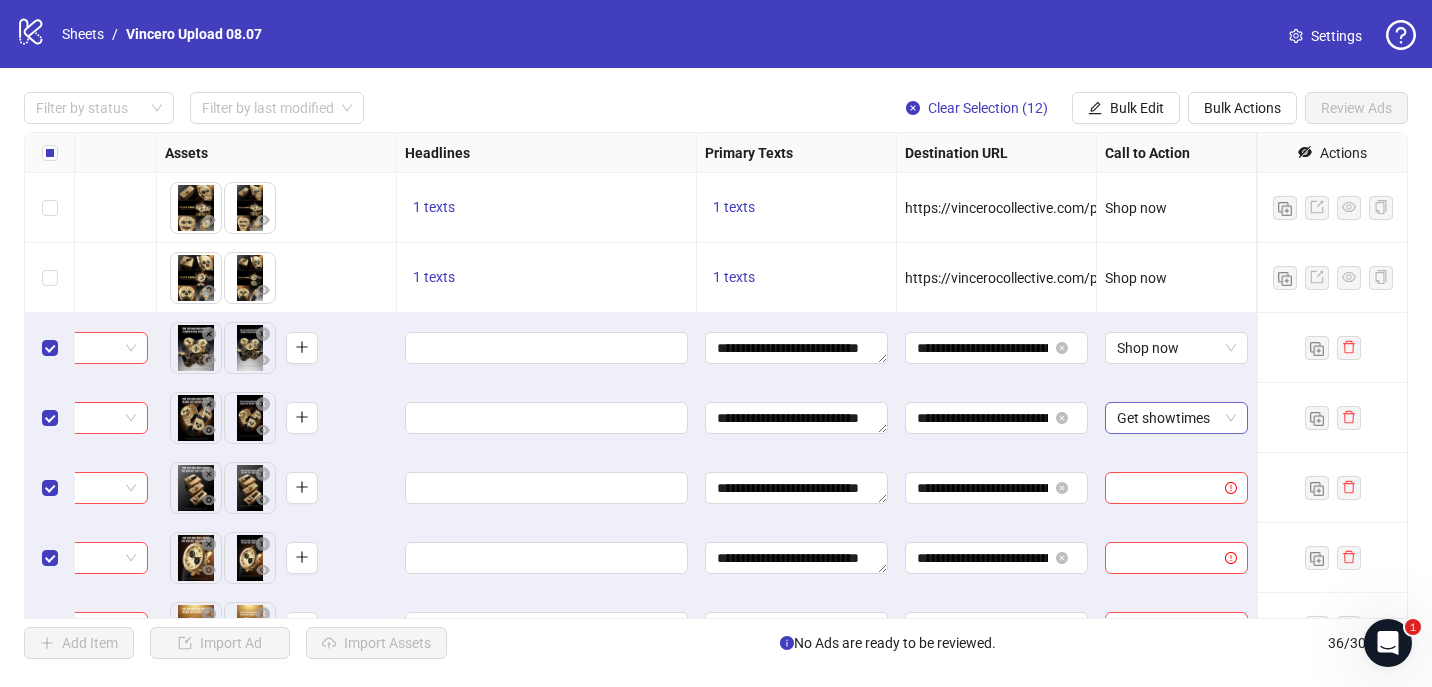 click on "Get showtimes" at bounding box center (1176, 418) 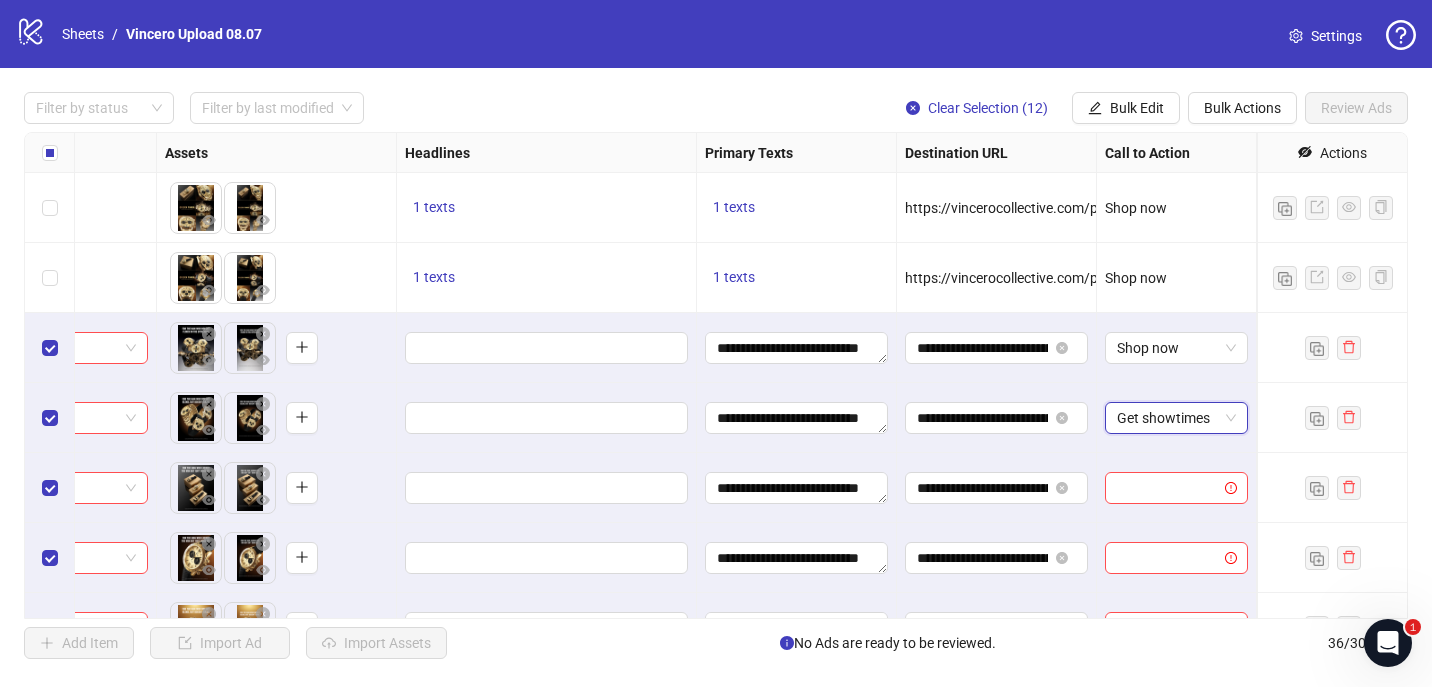 click on "Get showtimes" at bounding box center (1176, 418) 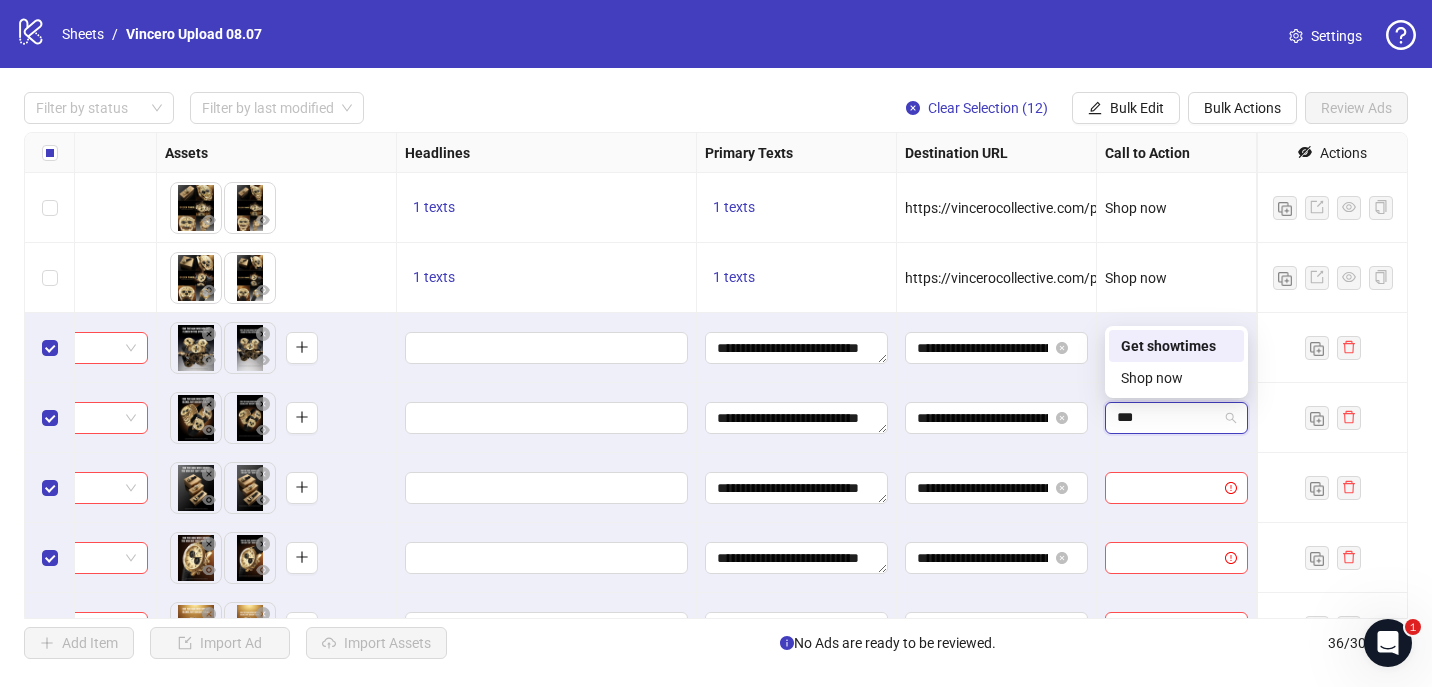 type on "****" 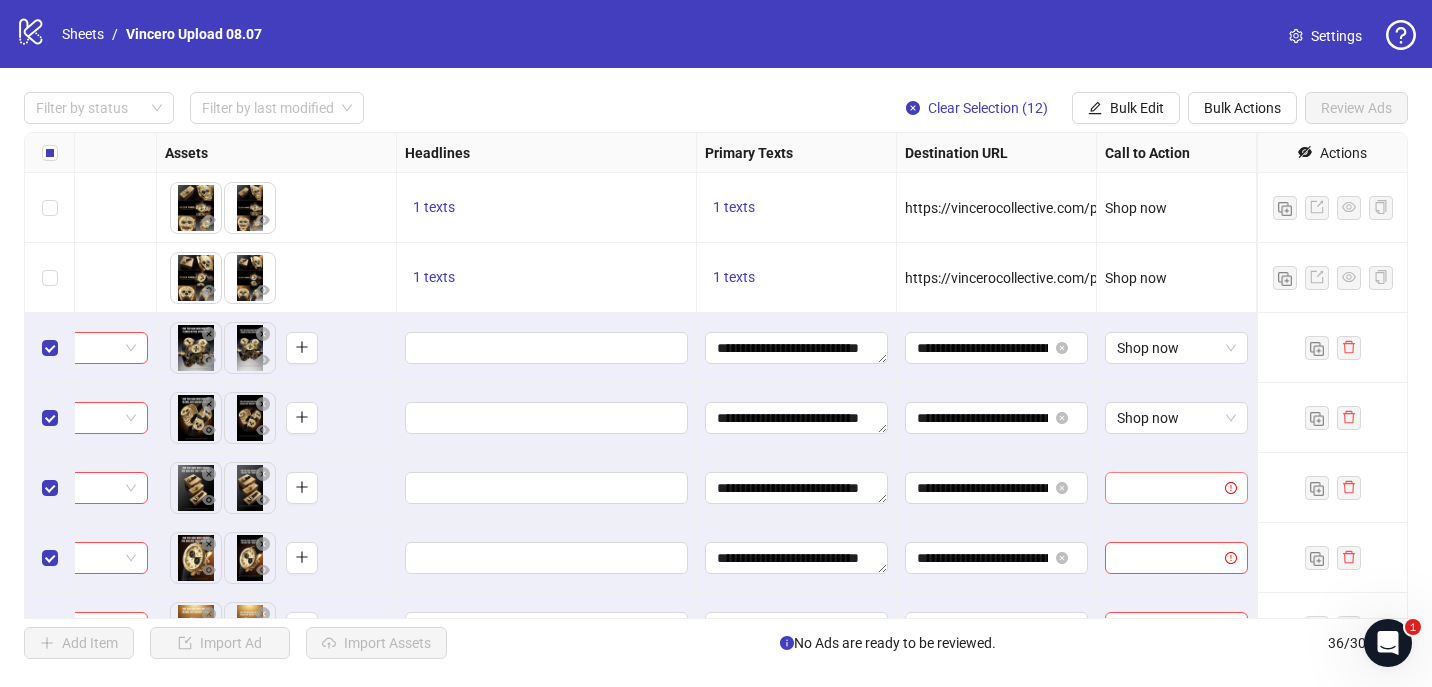 click at bounding box center (1167, 488) 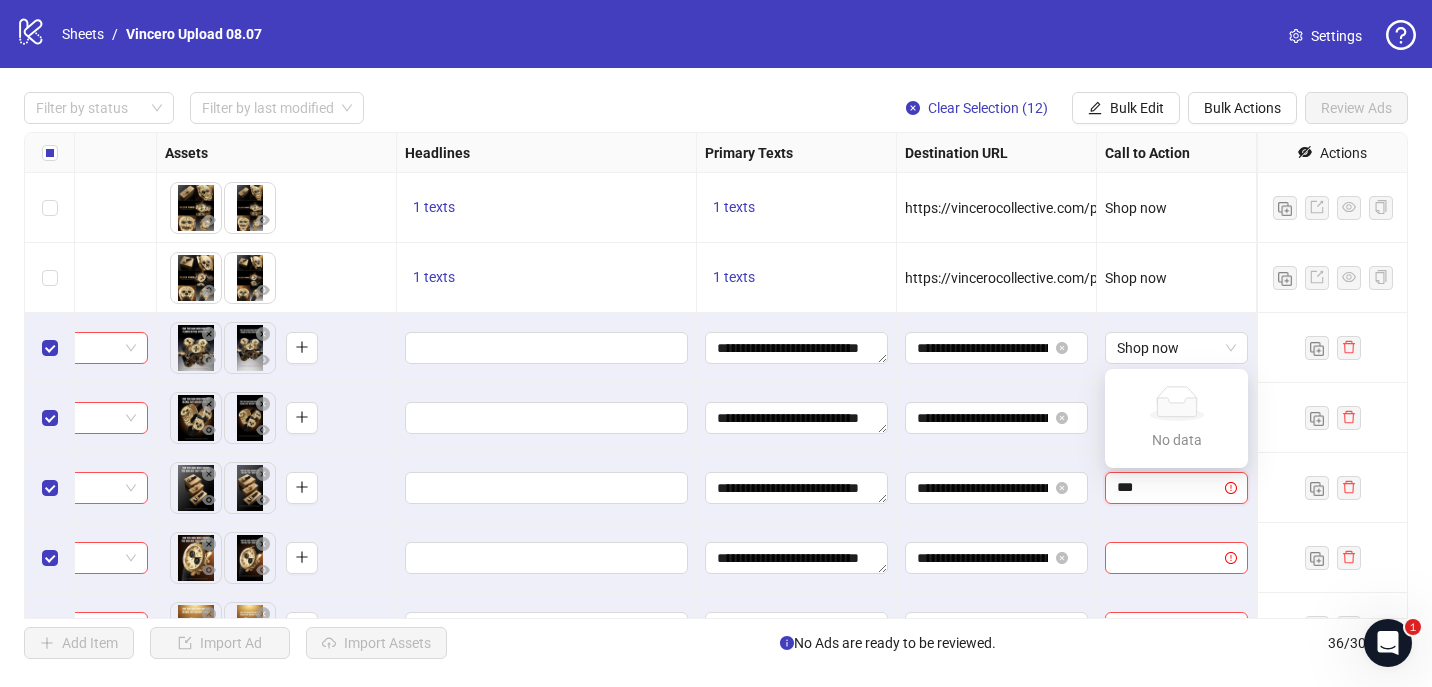 type on "****" 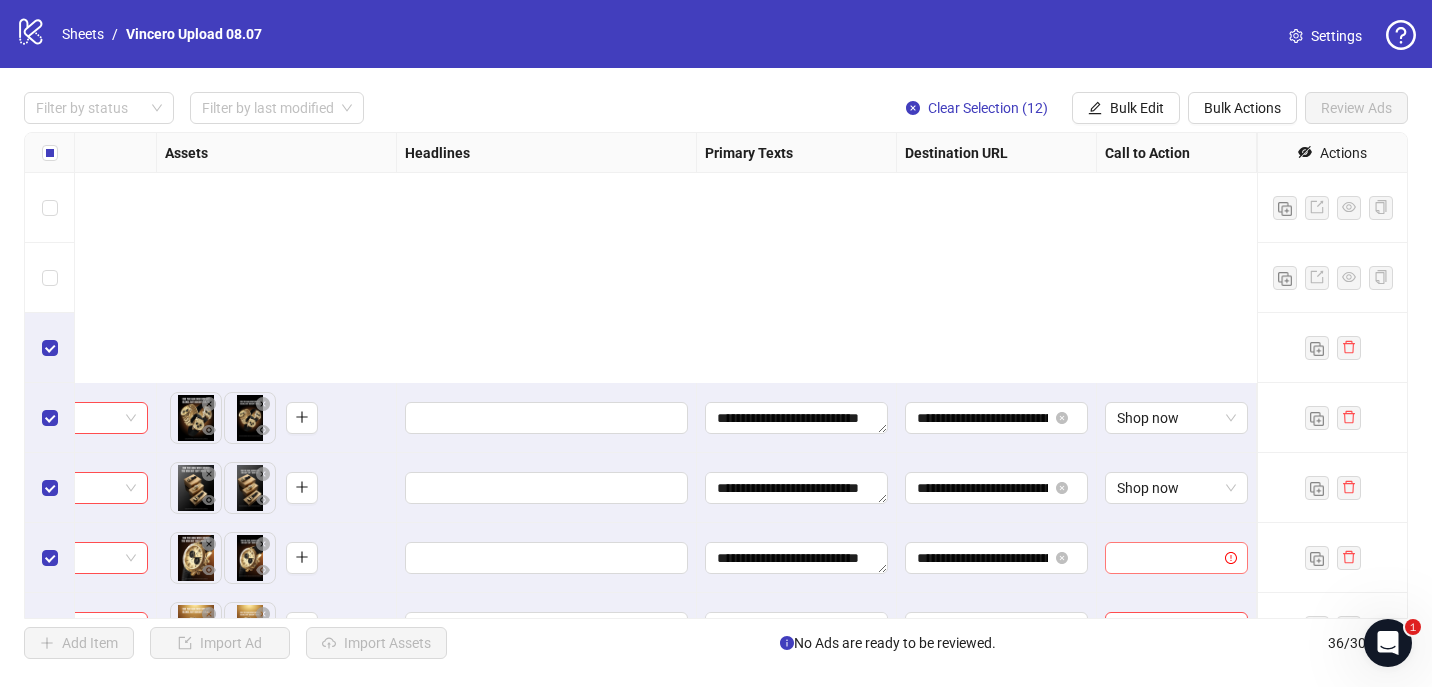click at bounding box center [1167, 558] 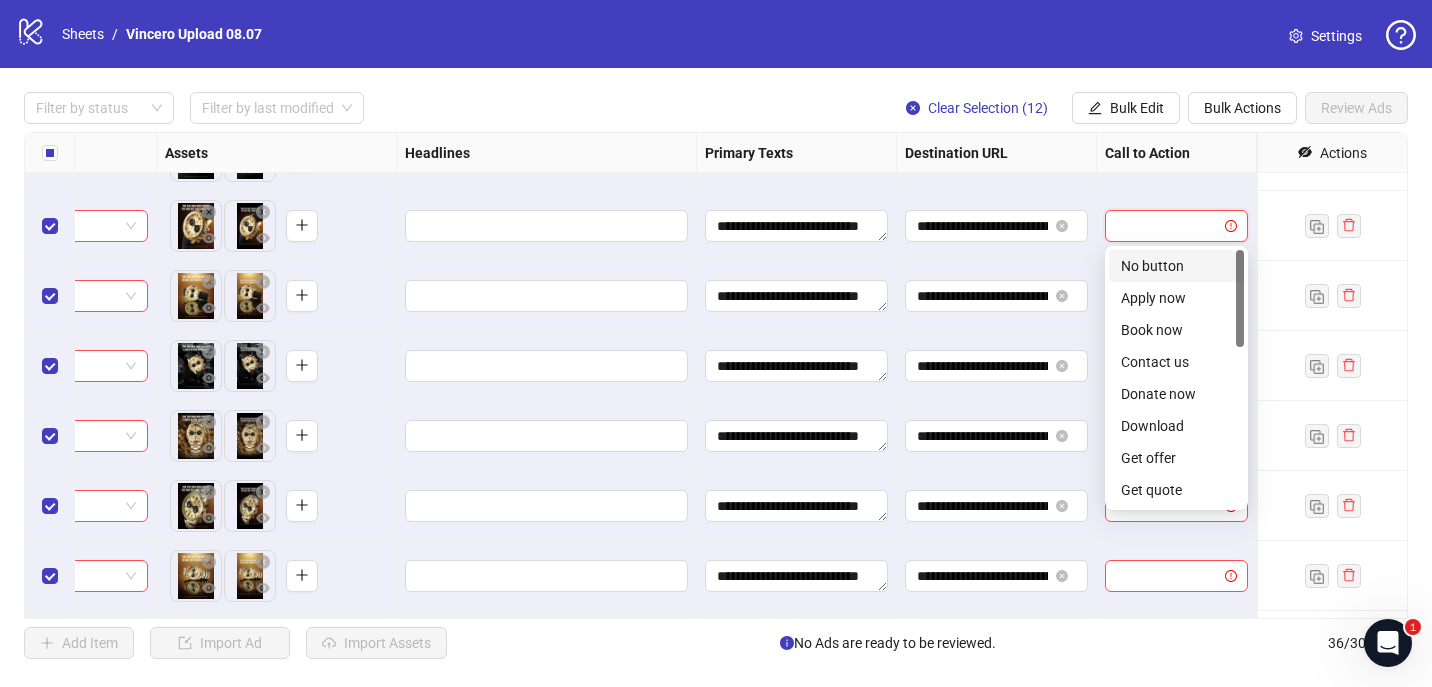click at bounding box center [1167, 226] 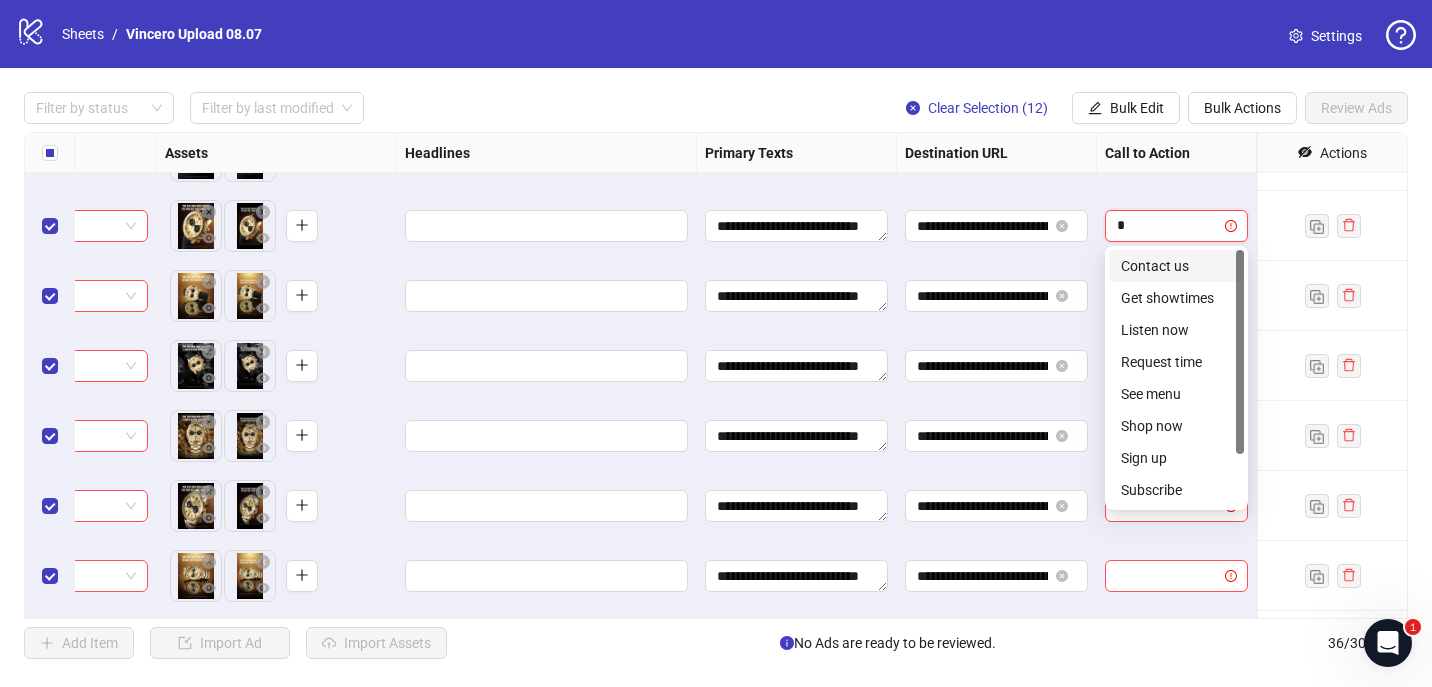 type on "**" 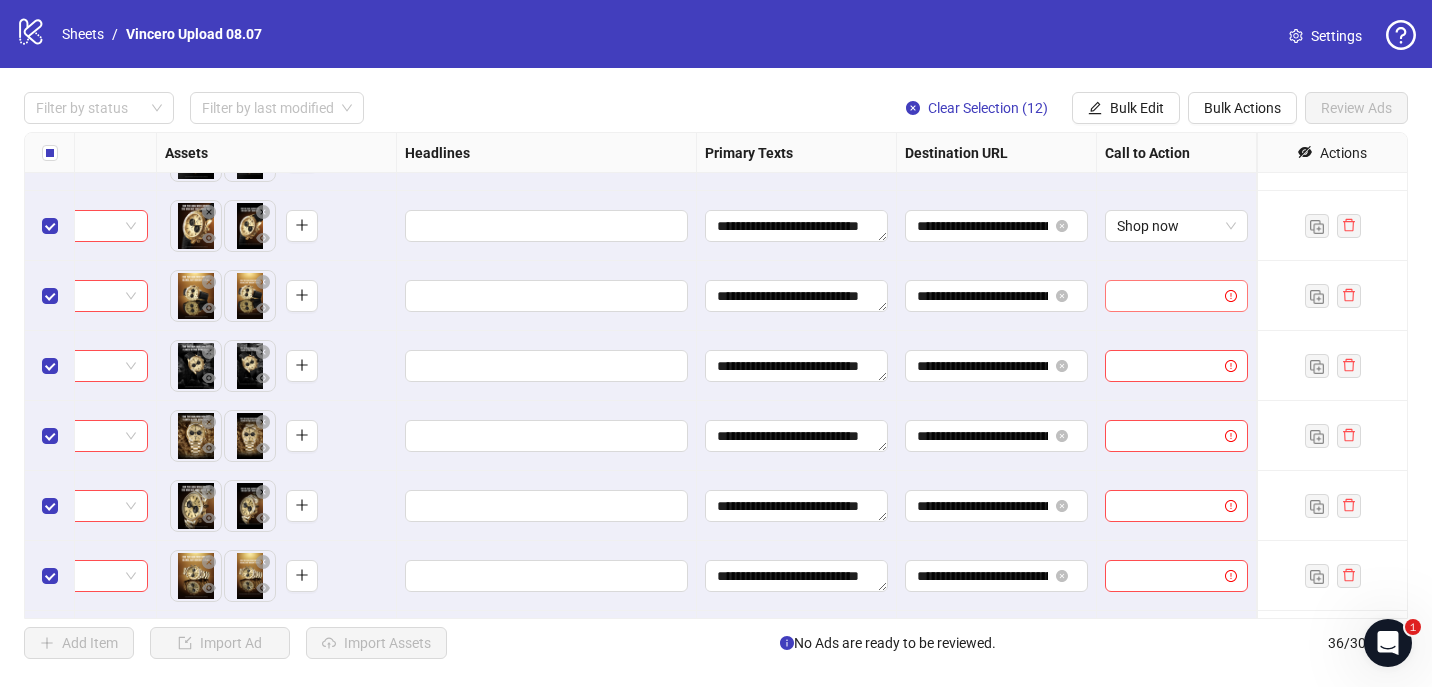 click at bounding box center (1167, 296) 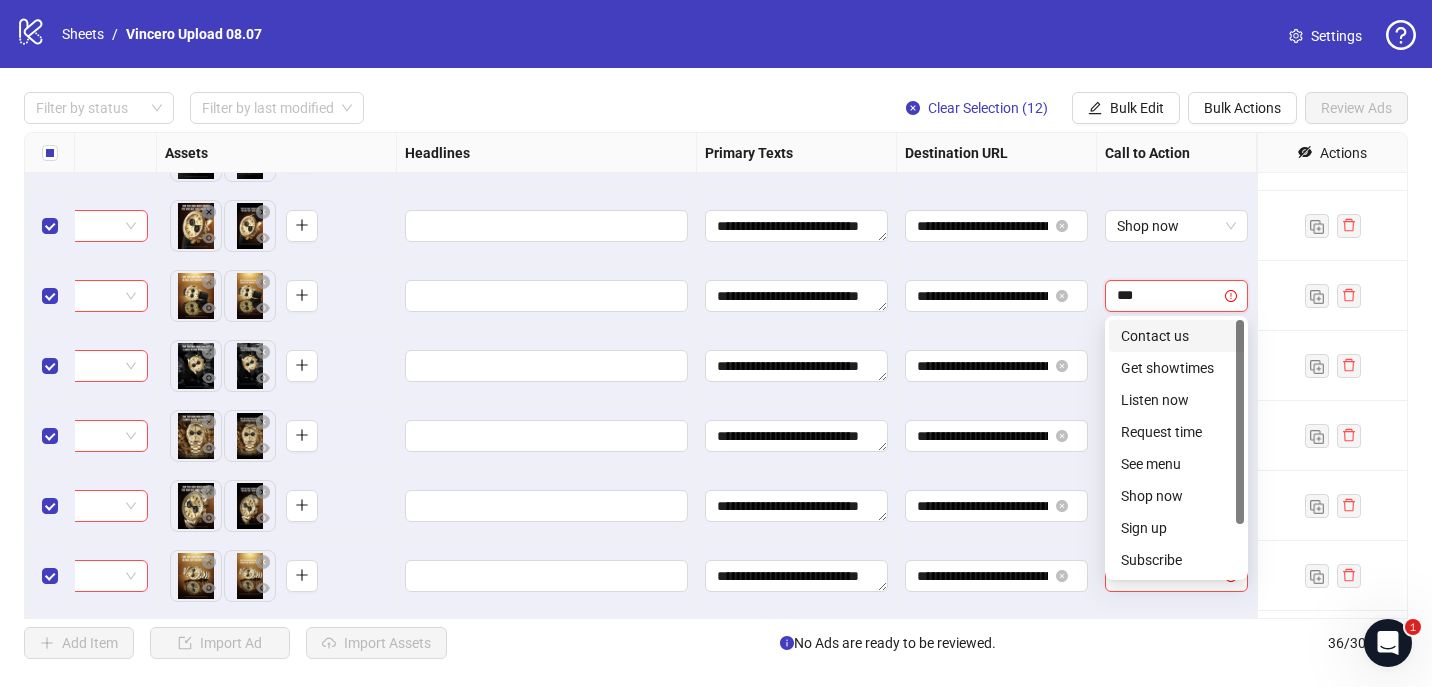 type on "****" 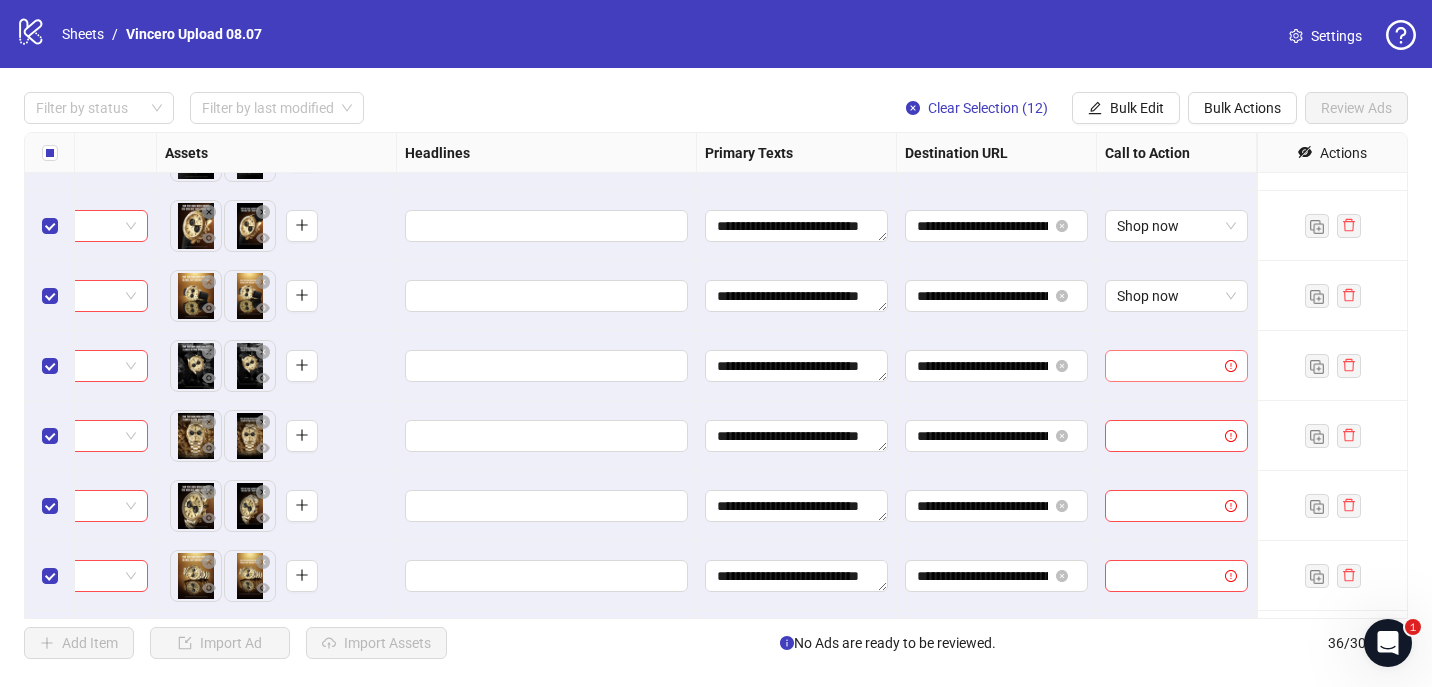 click at bounding box center [1167, 366] 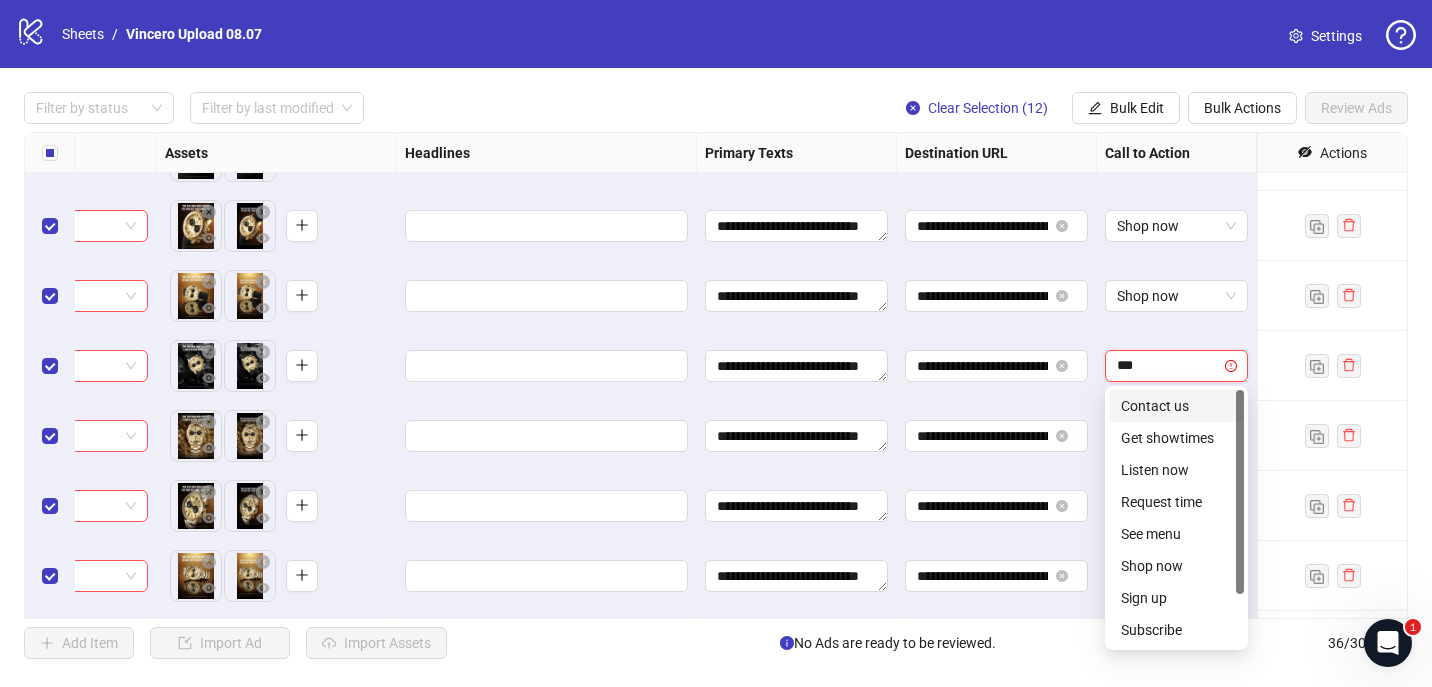 type on "****" 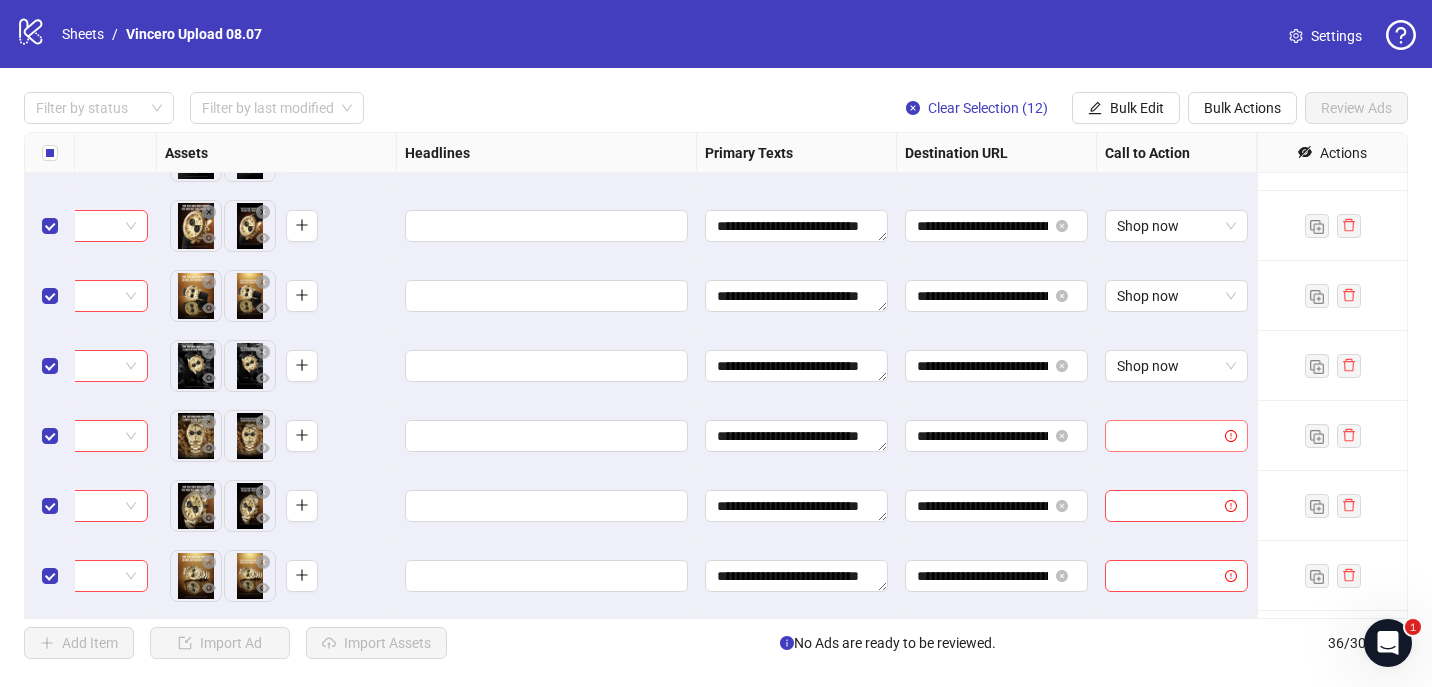 click at bounding box center (1167, 436) 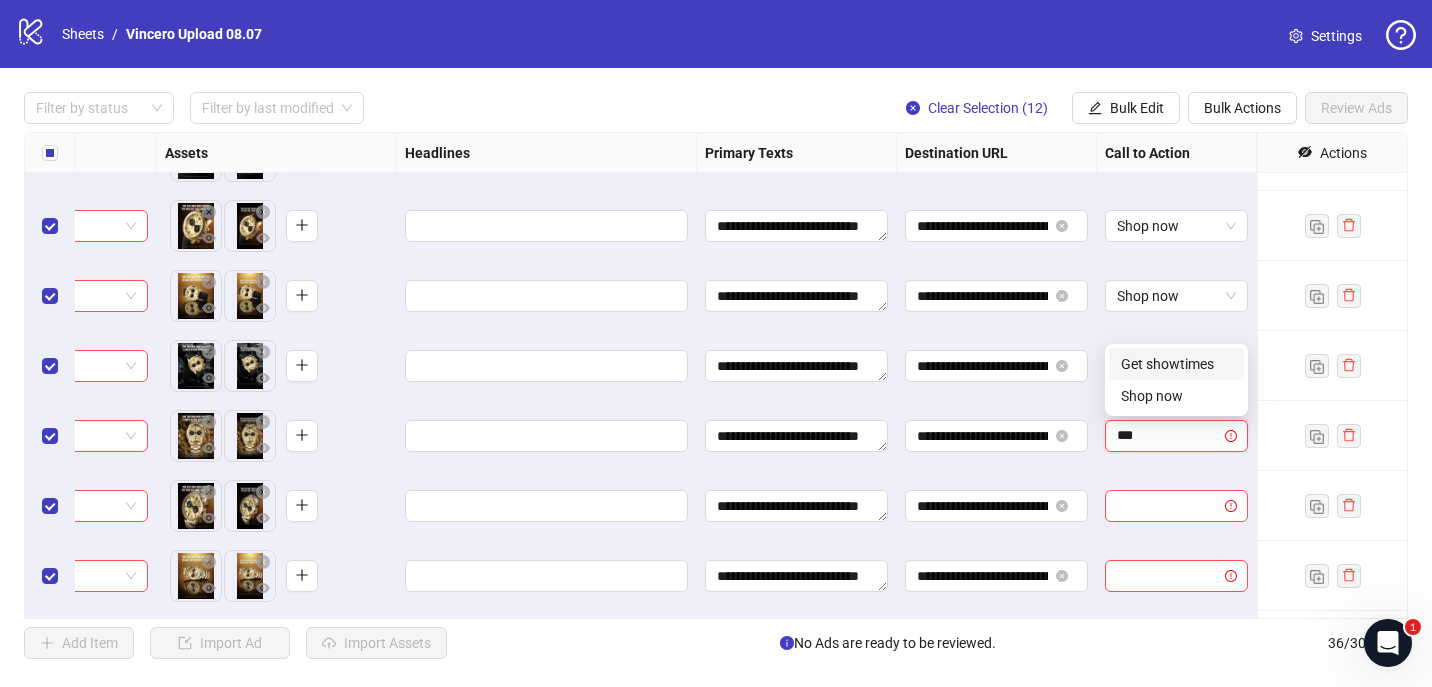 type on "****" 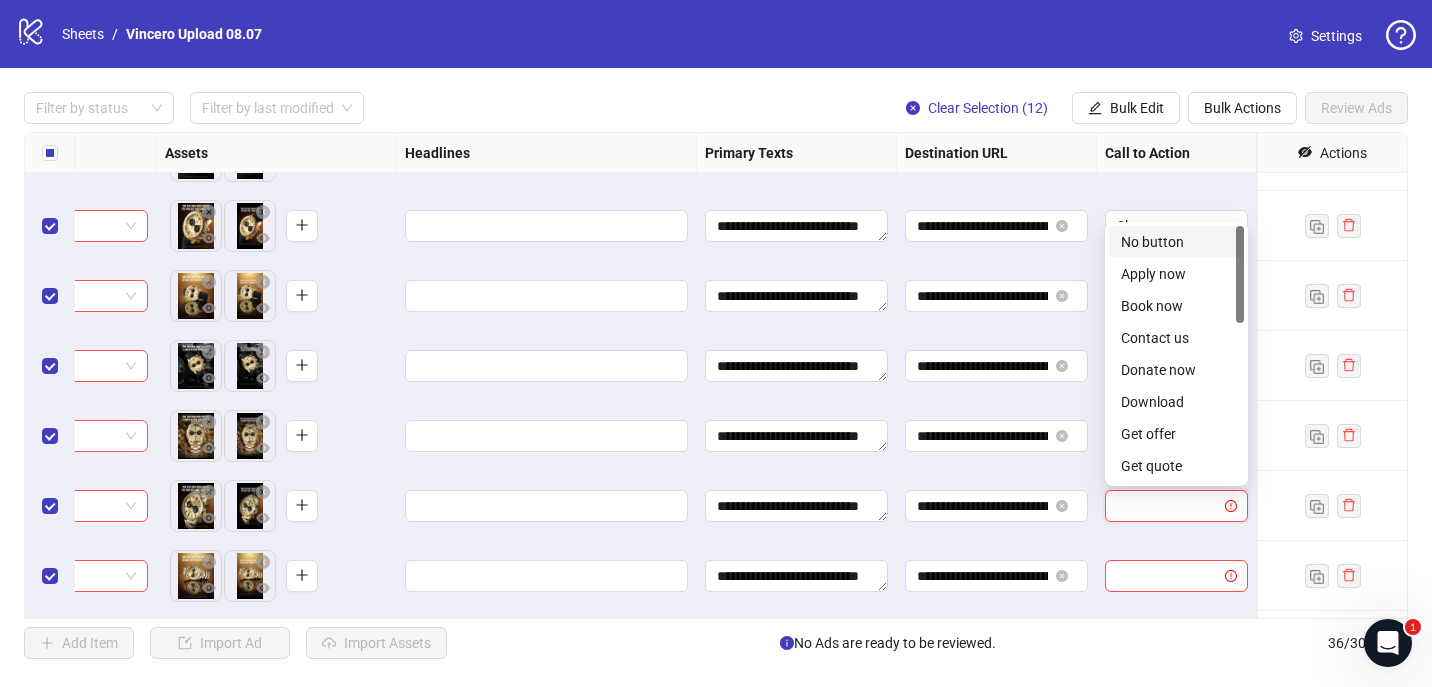 click at bounding box center [1167, 506] 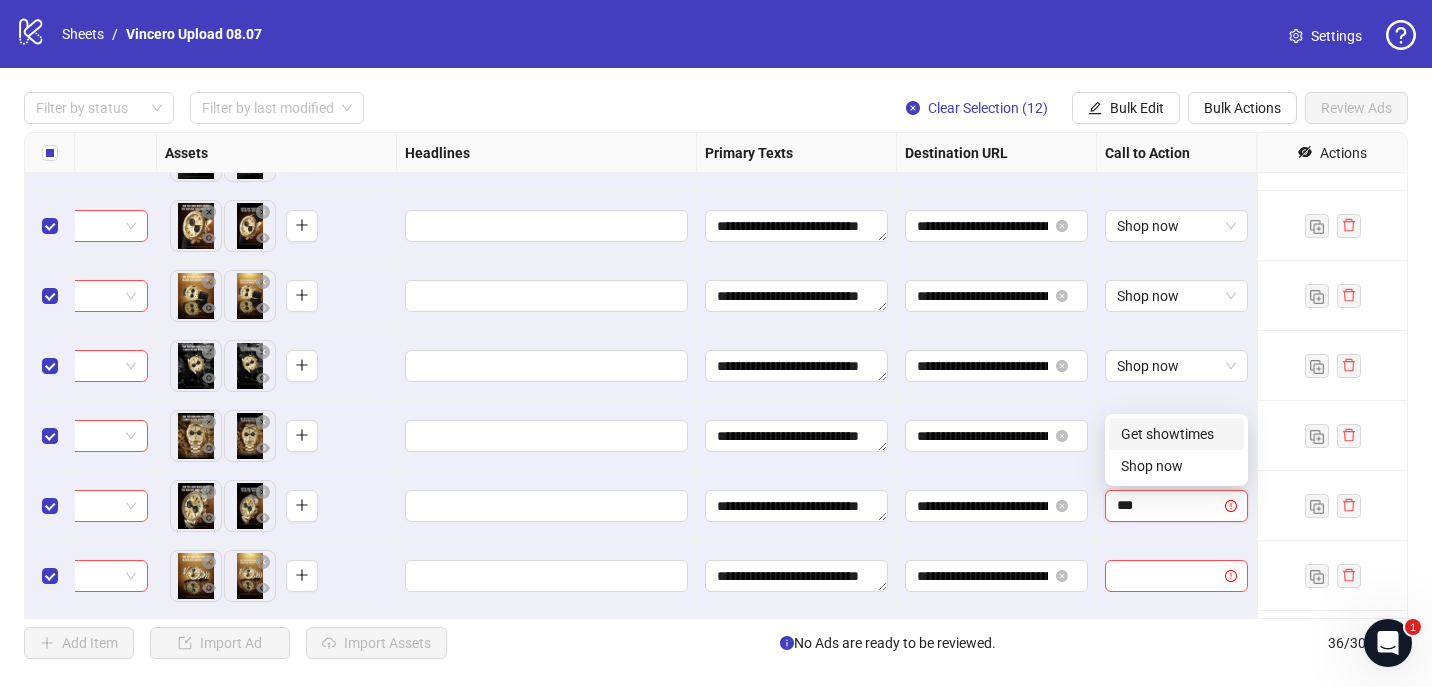 type on "****" 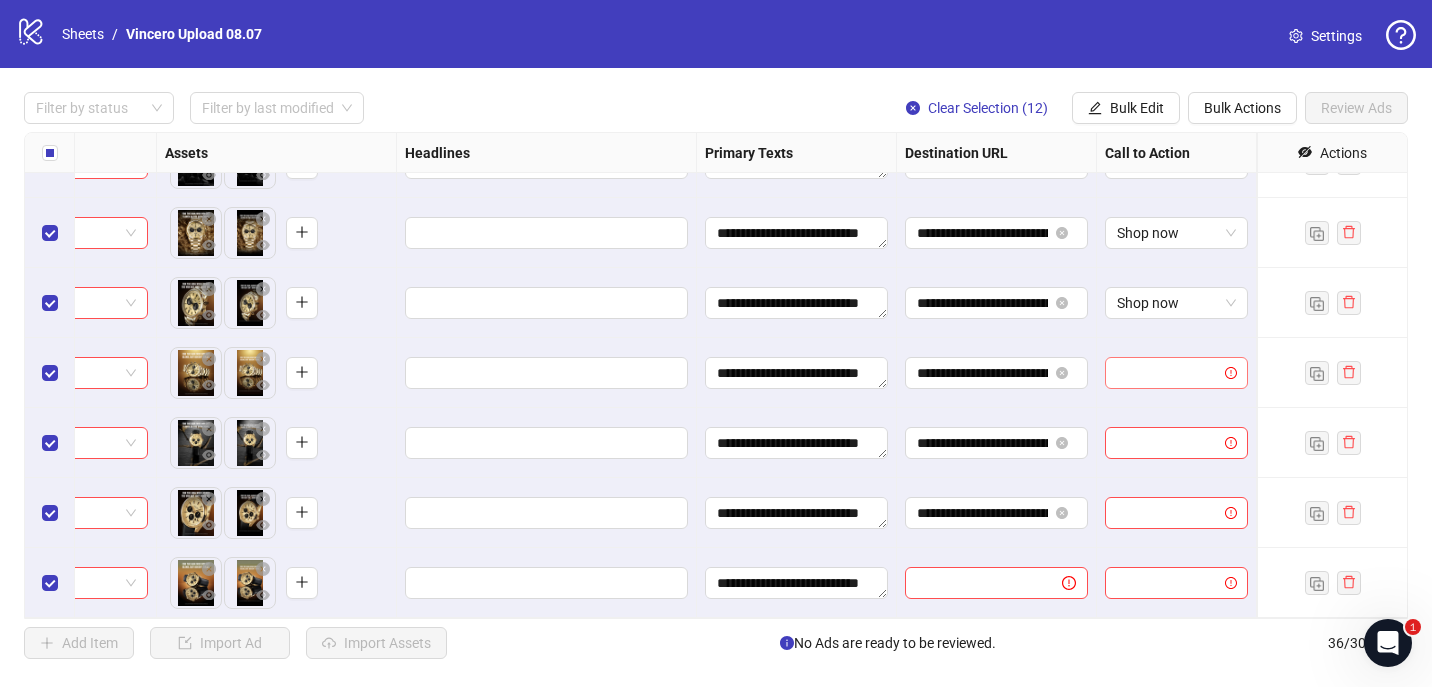 click at bounding box center [1167, 373] 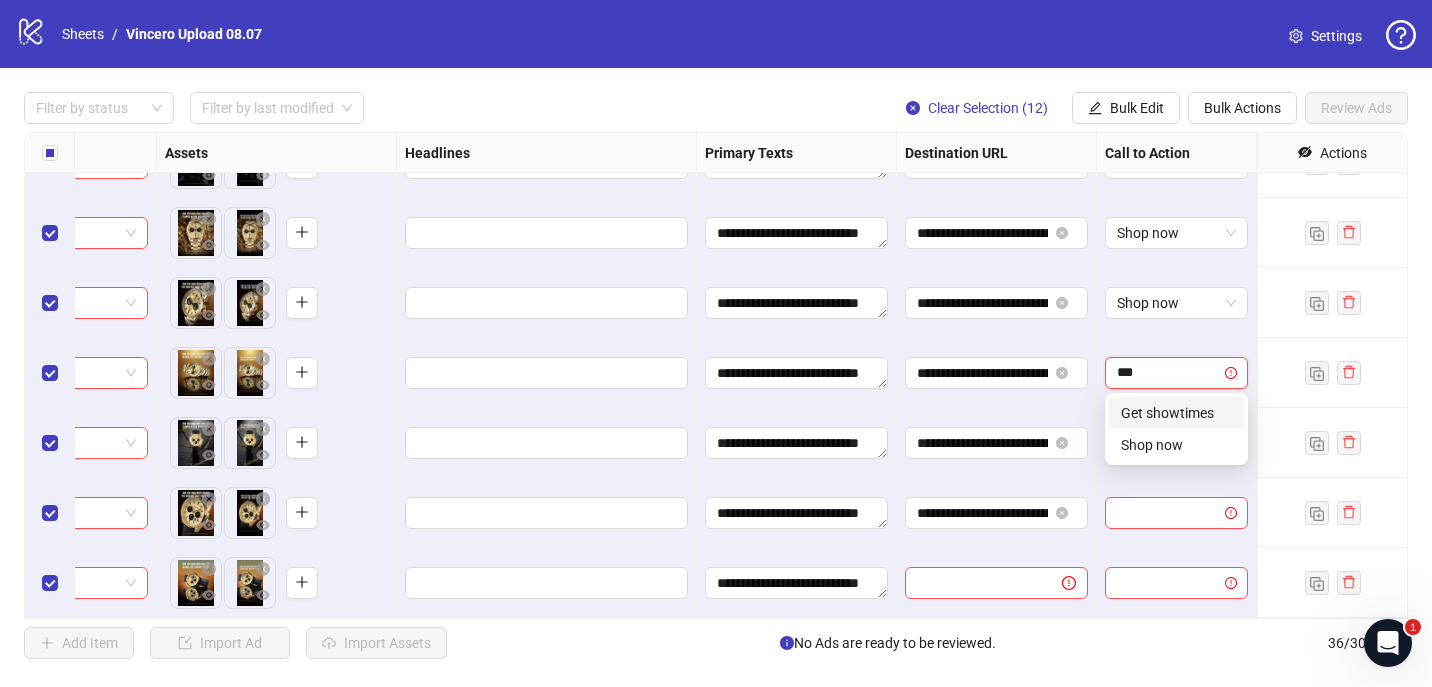 type on "****" 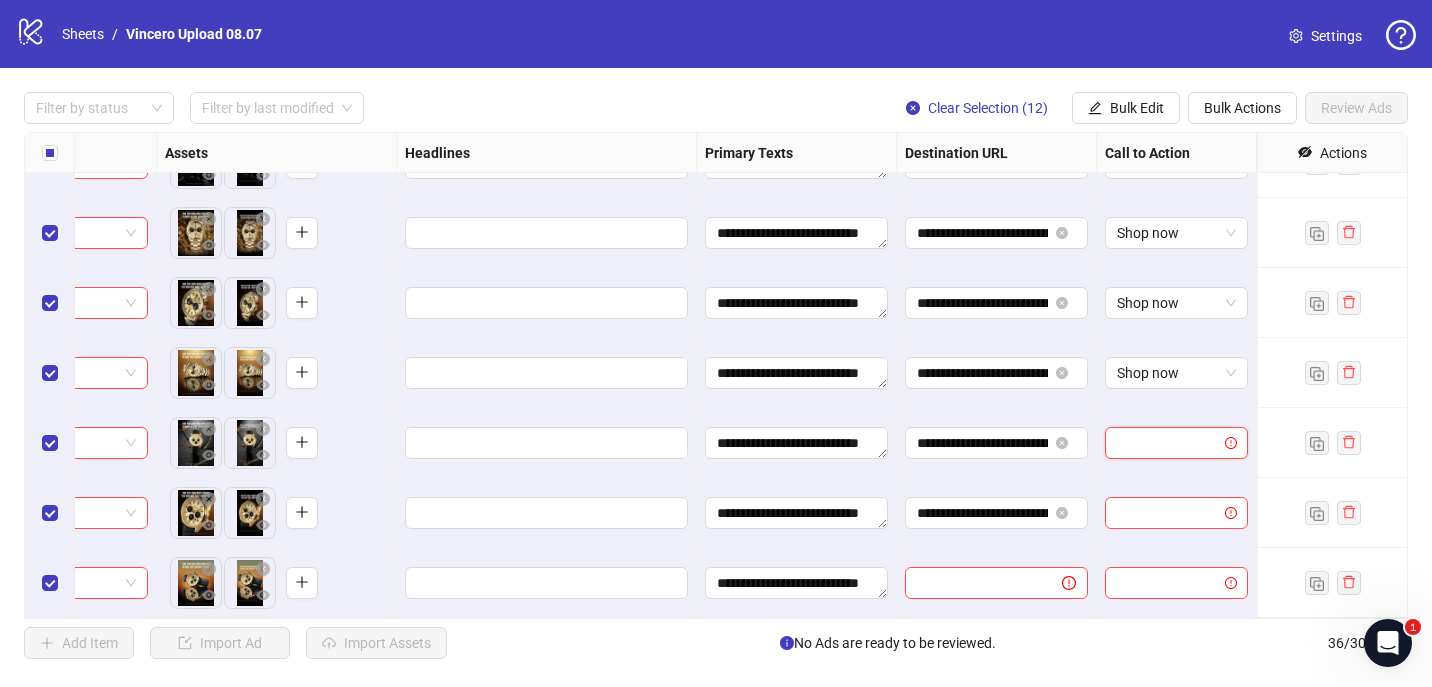 click at bounding box center (1167, 443) 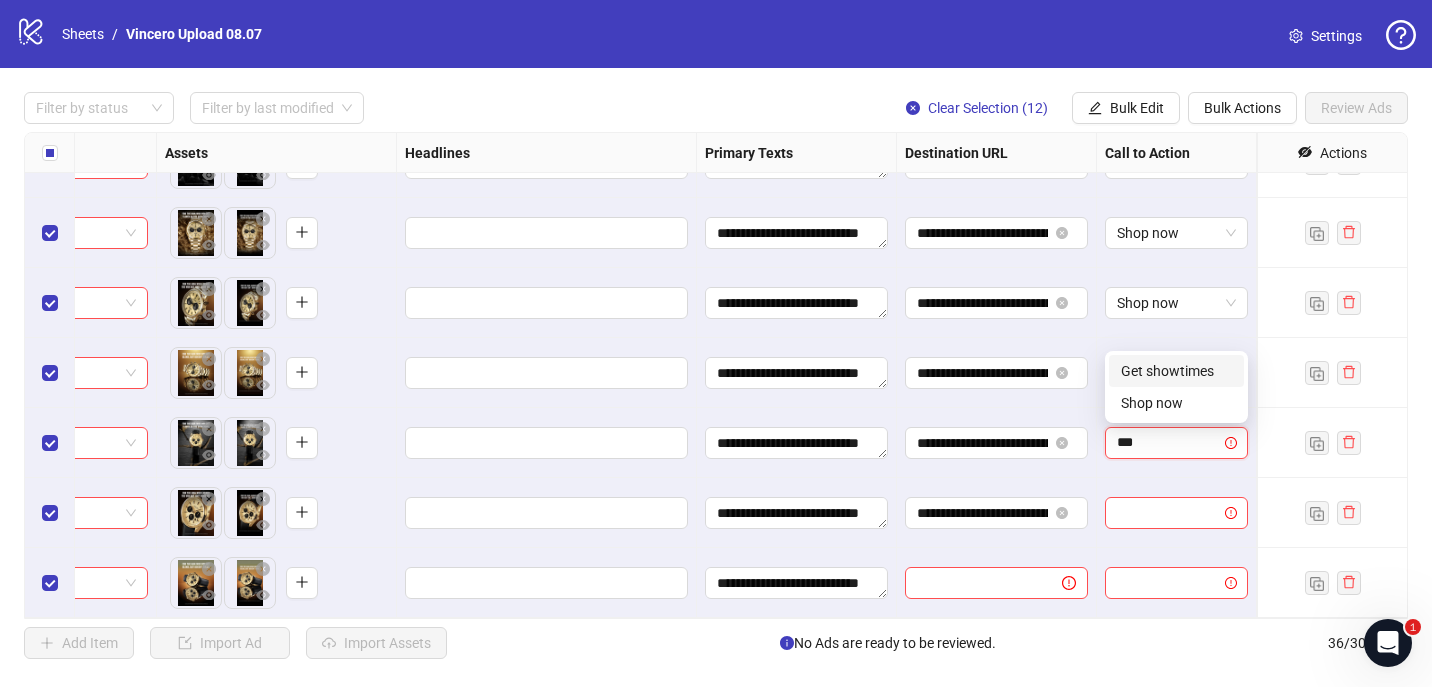 type on "****" 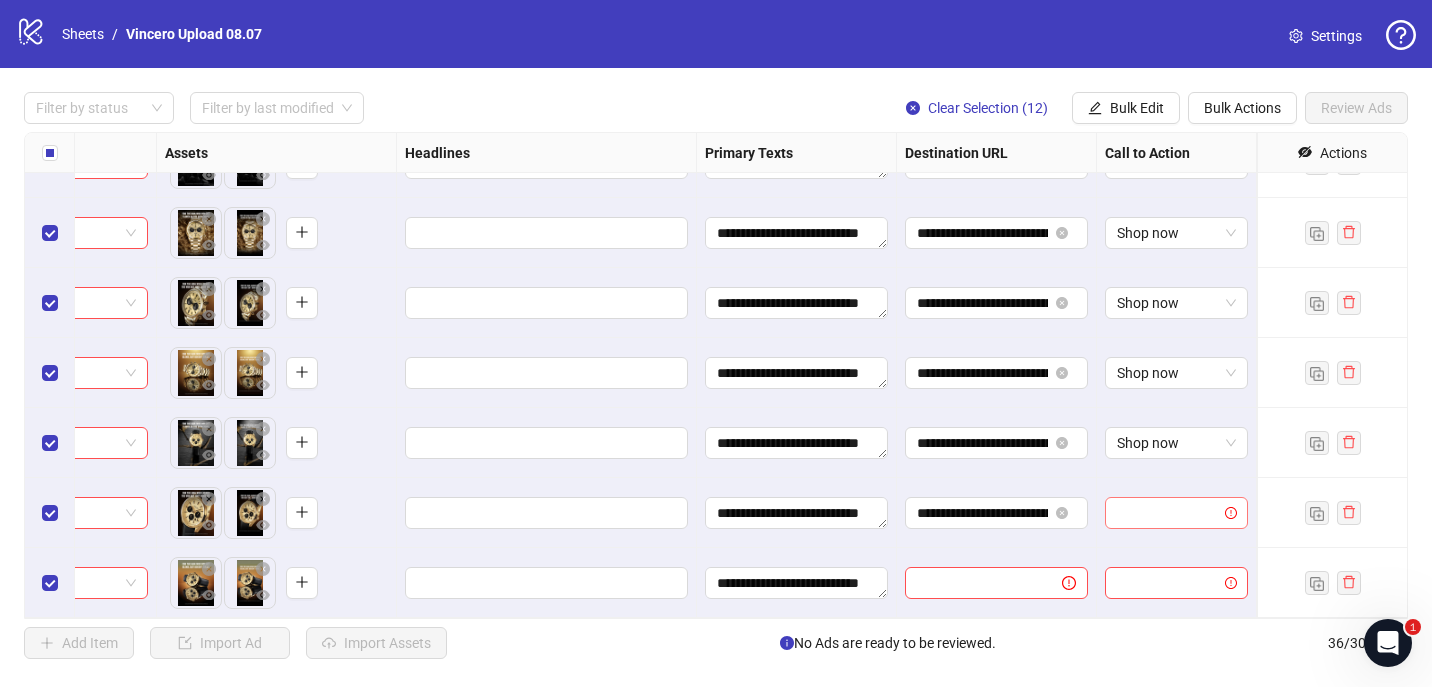 click at bounding box center [1176, 513] 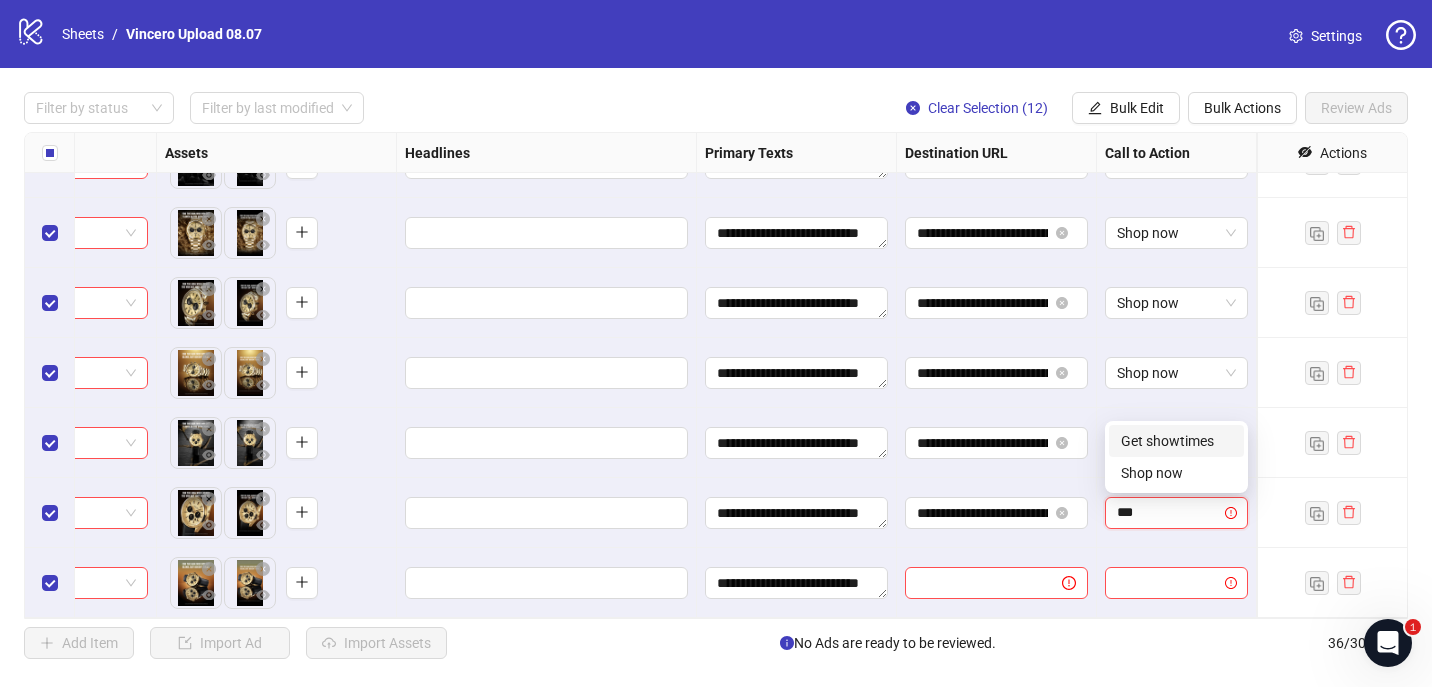 type on "****" 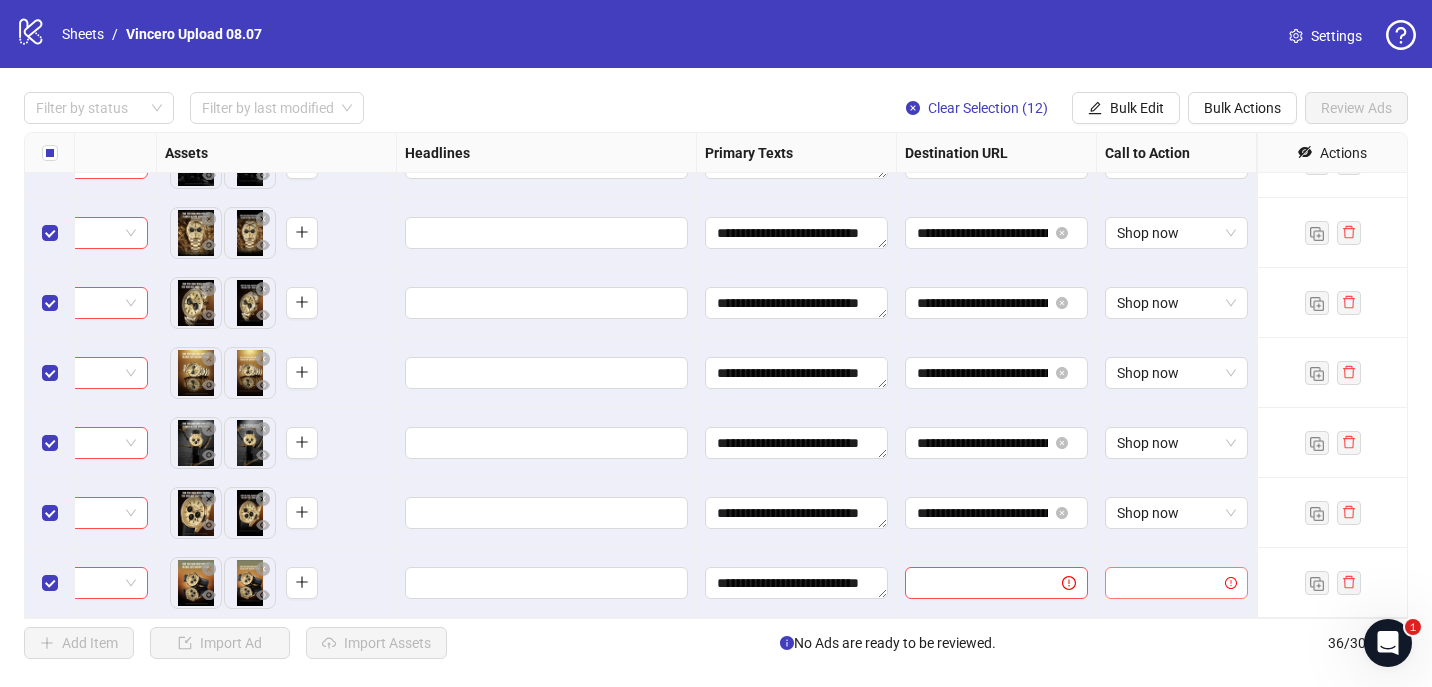 click at bounding box center [1167, 583] 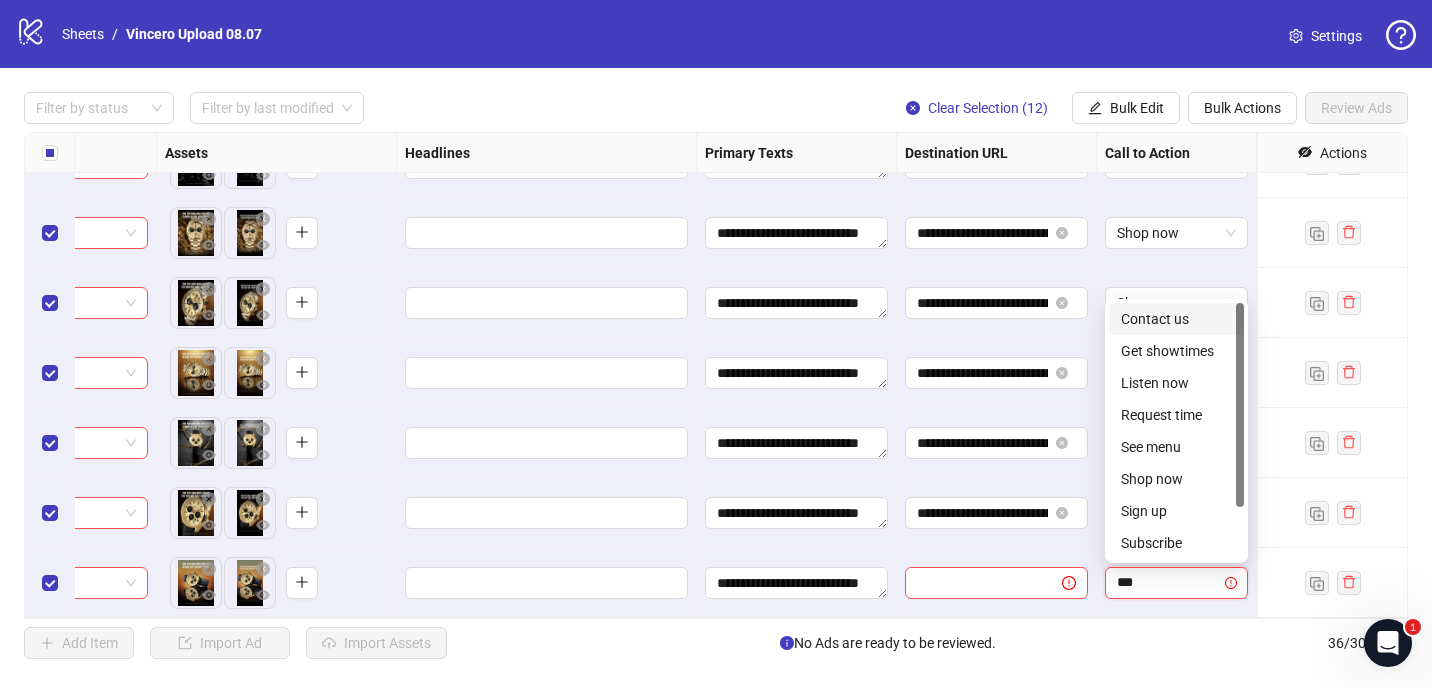 type on "****" 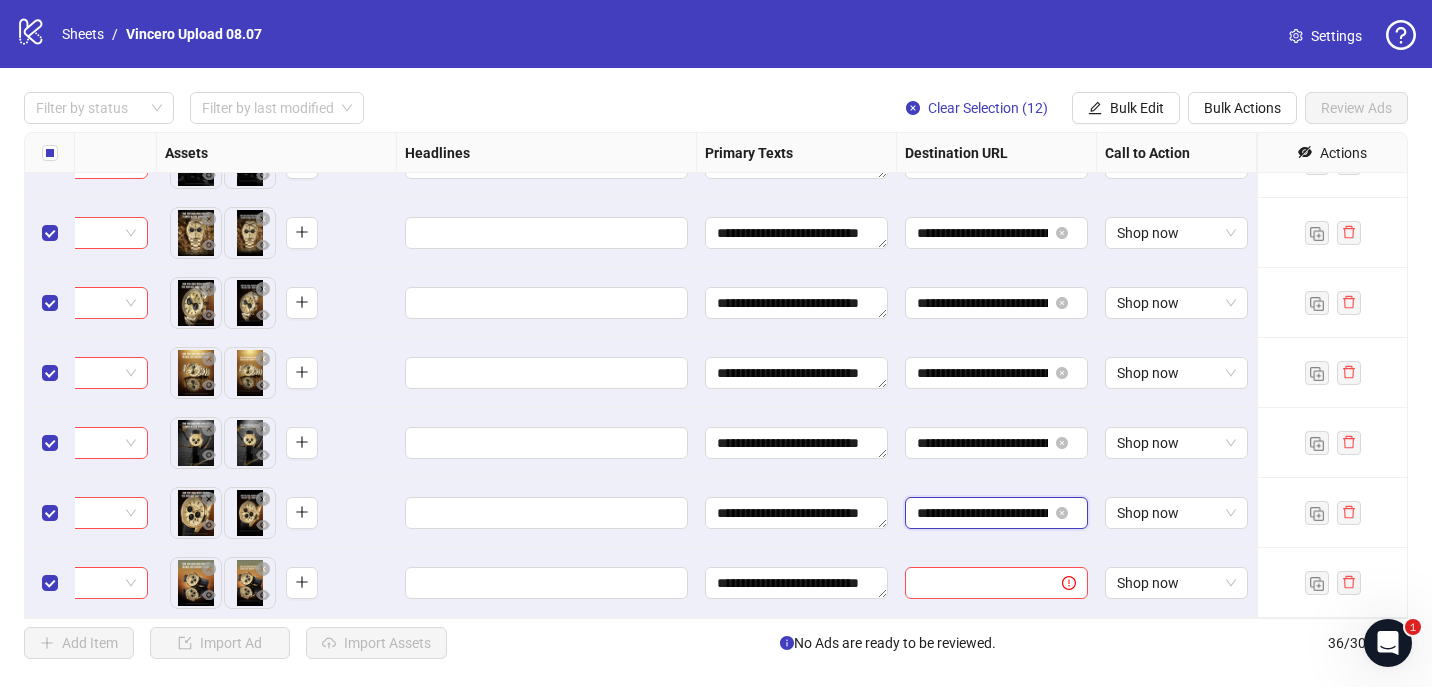 click on "**********" at bounding box center (982, 513) 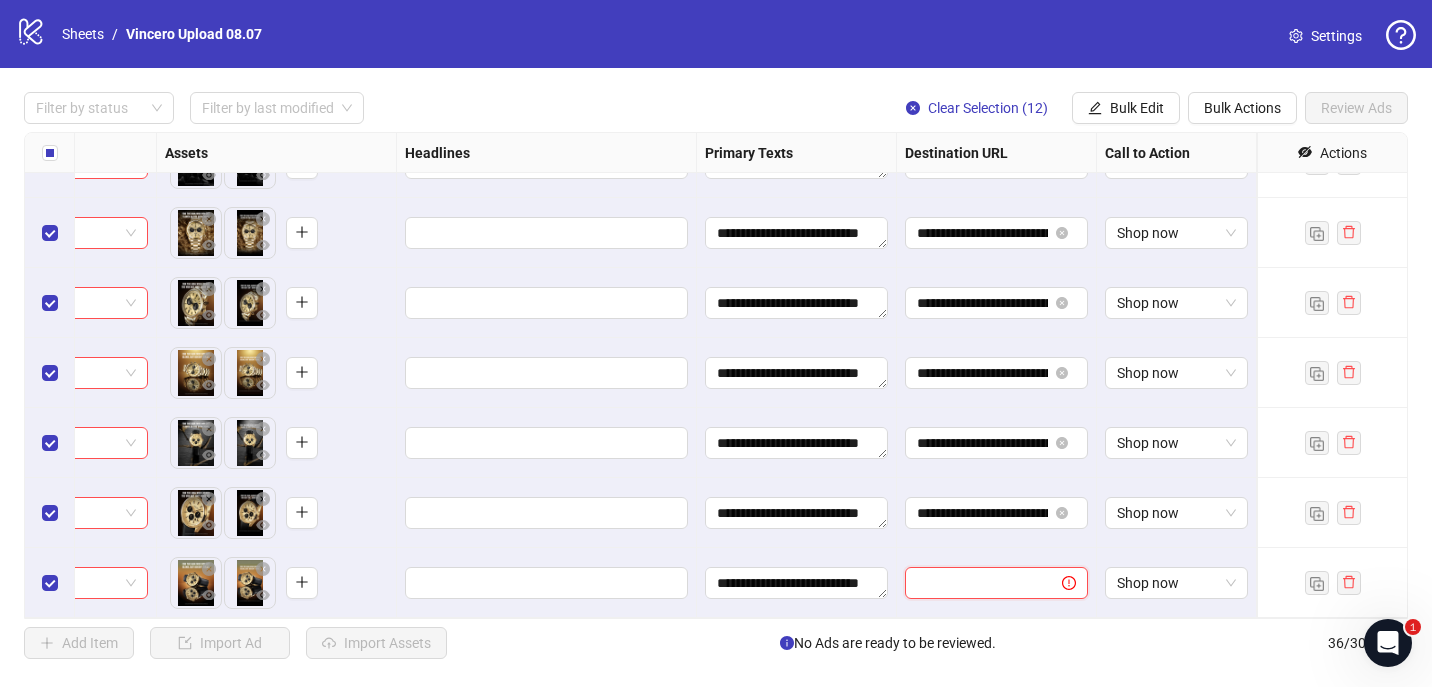 click at bounding box center (975, 583) 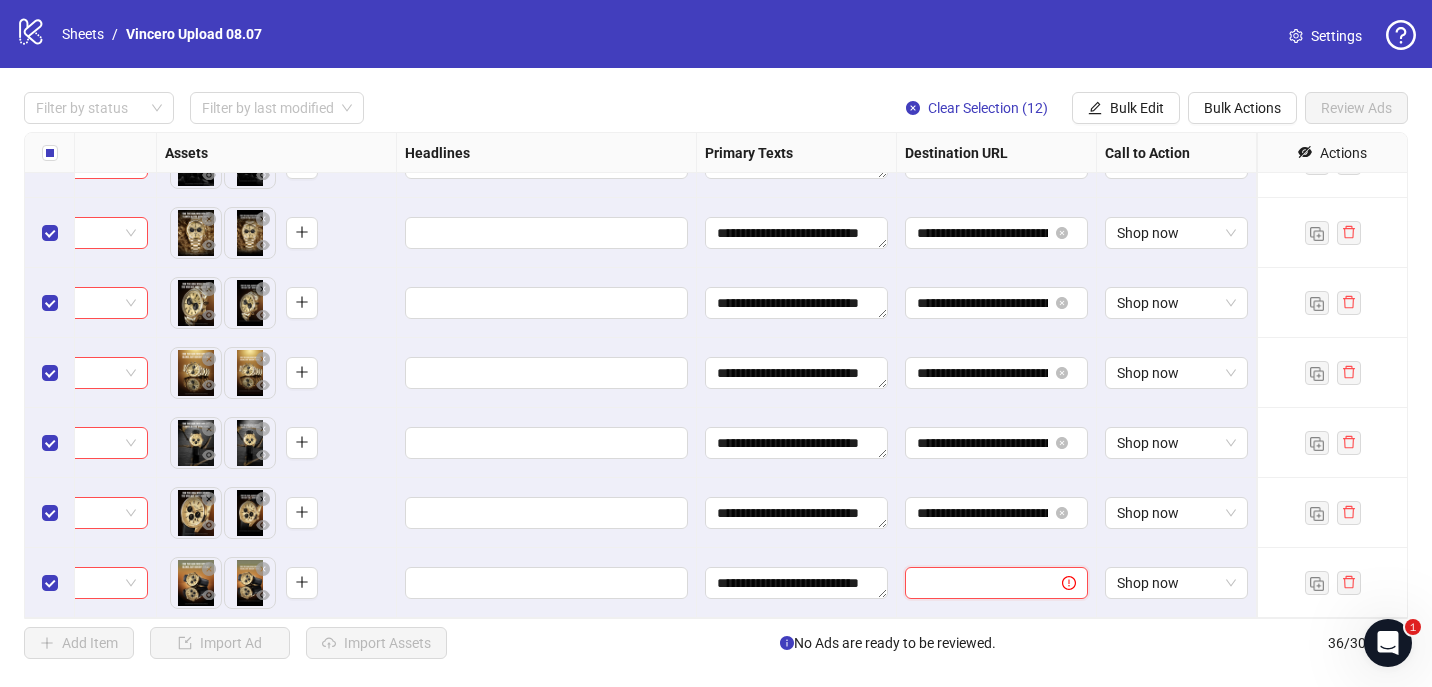 paste on "**********" 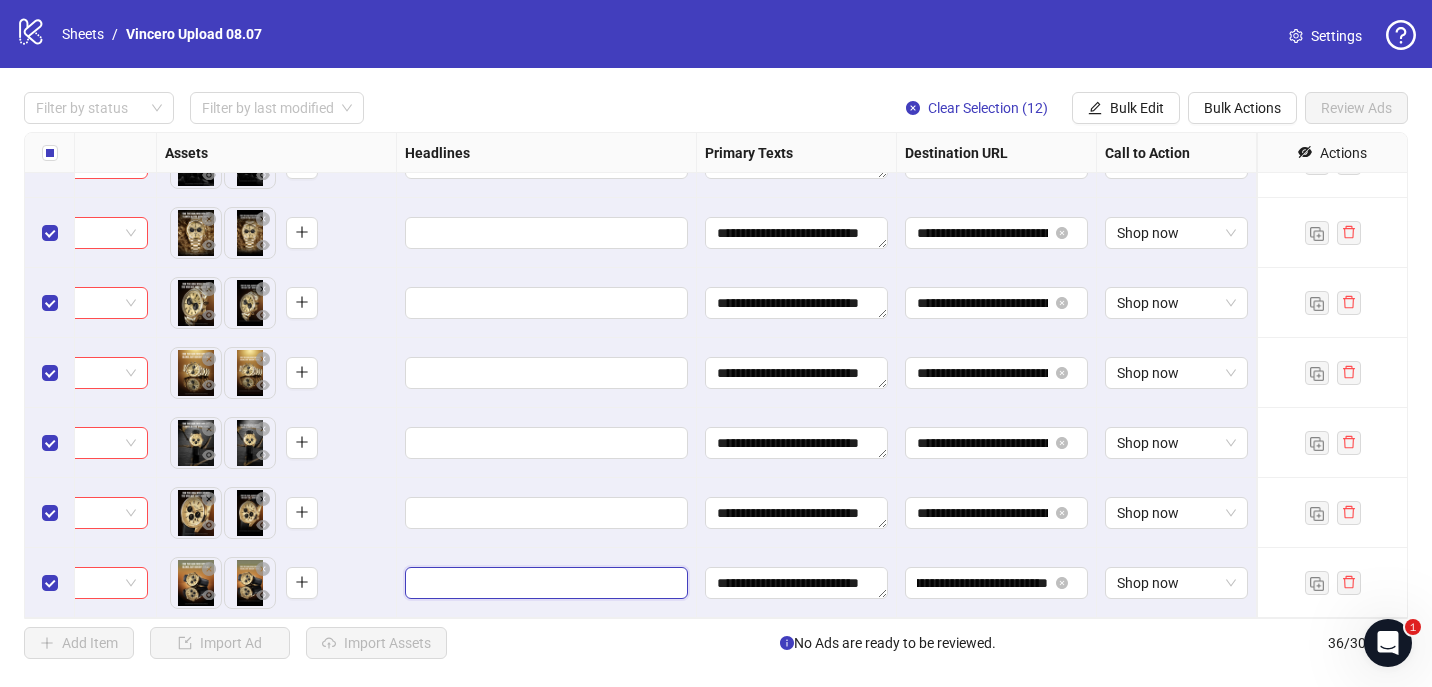 click at bounding box center (544, 583) 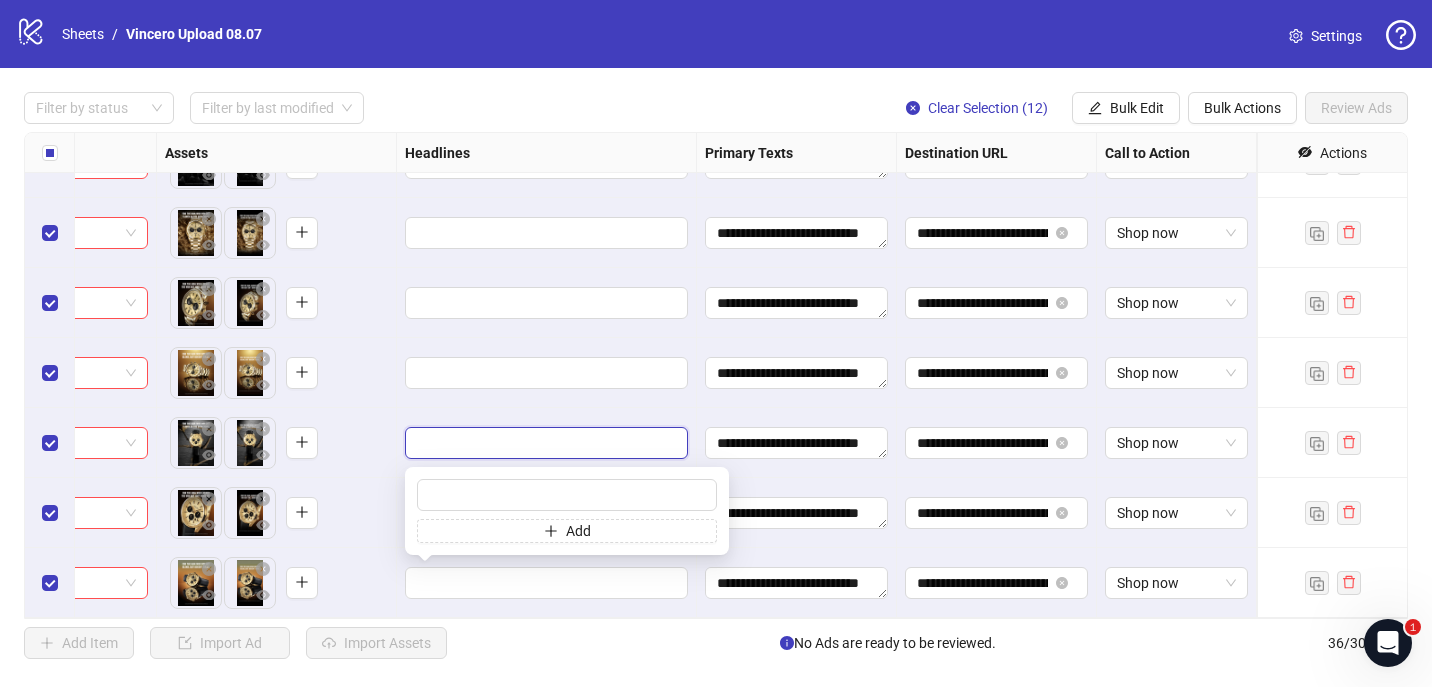 click at bounding box center (544, 443) 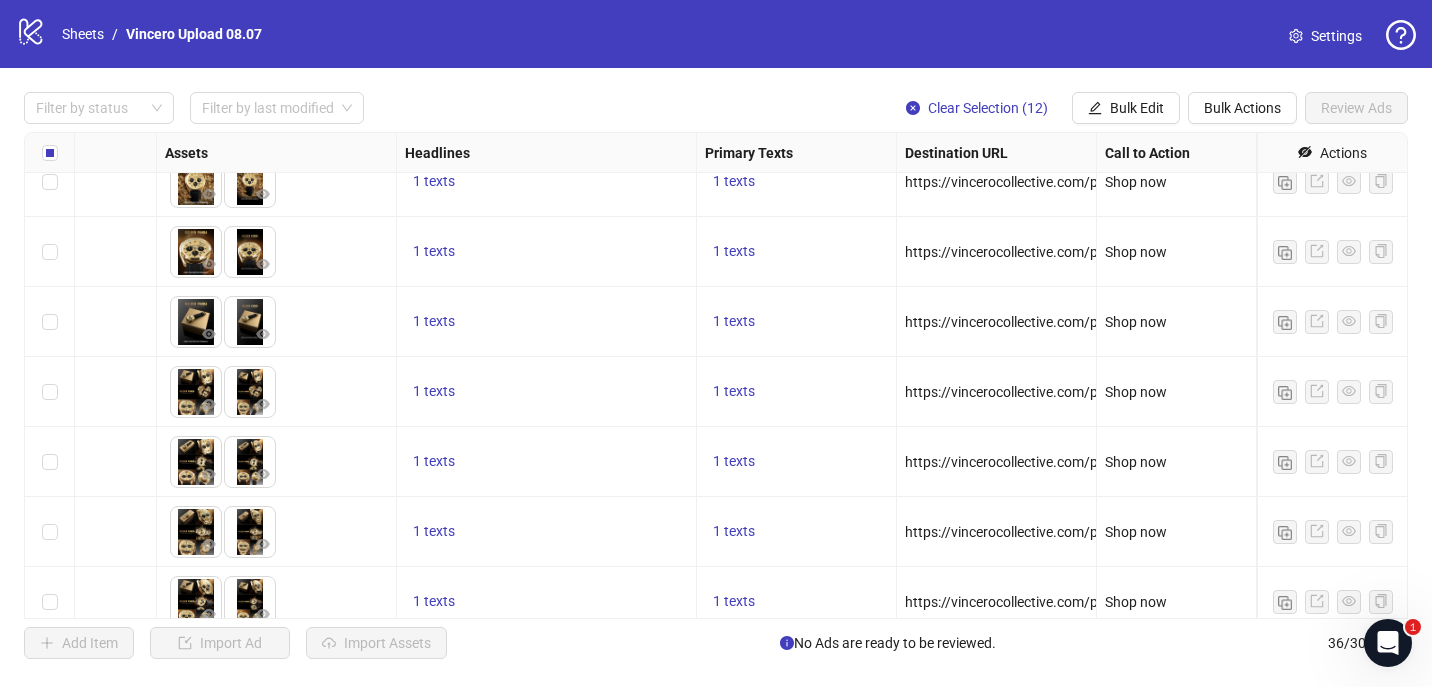 click on "1 texts" at bounding box center (546, 392) 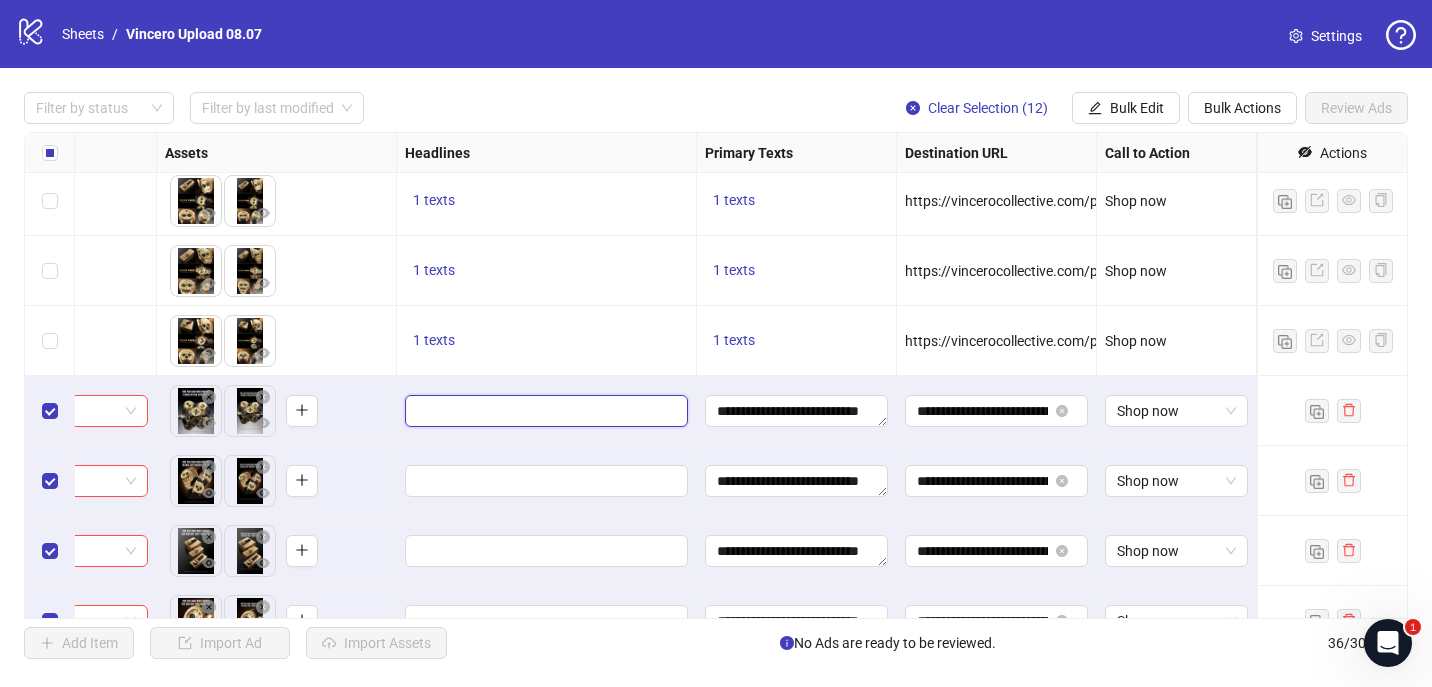 click at bounding box center (544, 411) 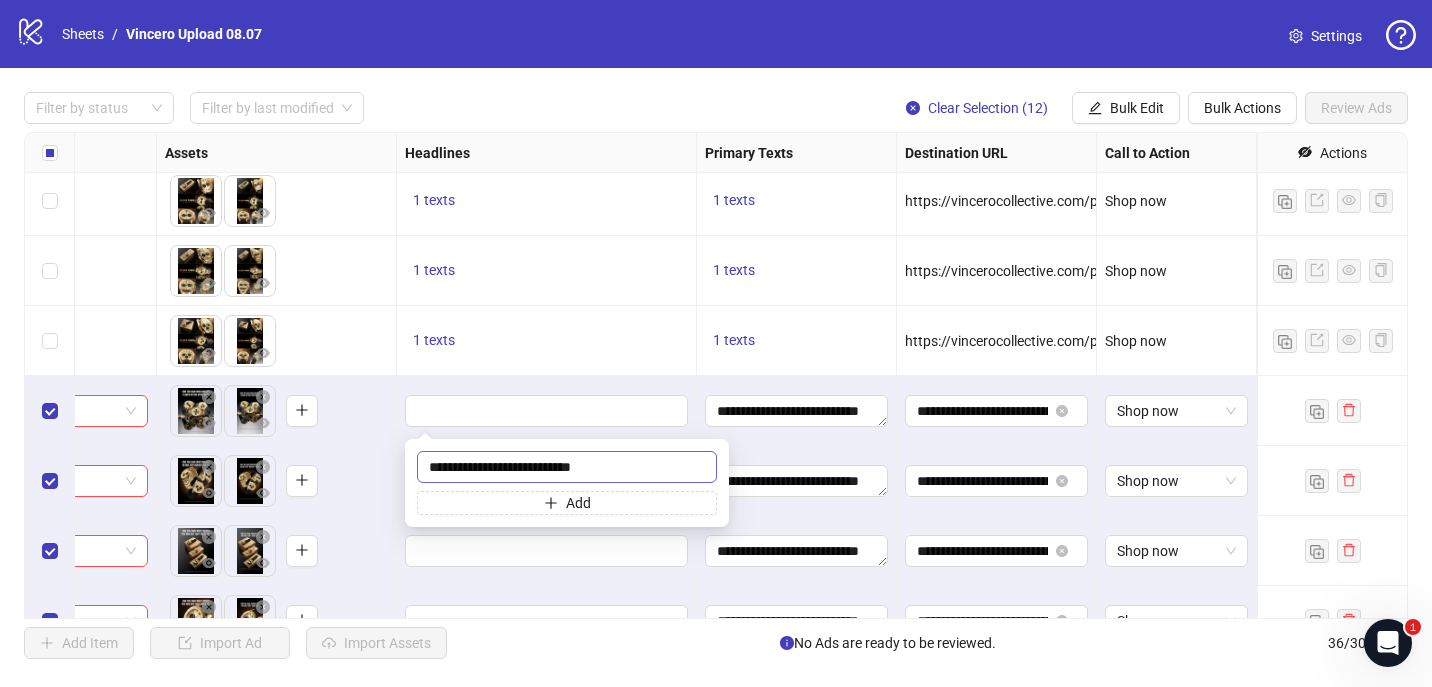 click on "**********" at bounding box center [567, 467] 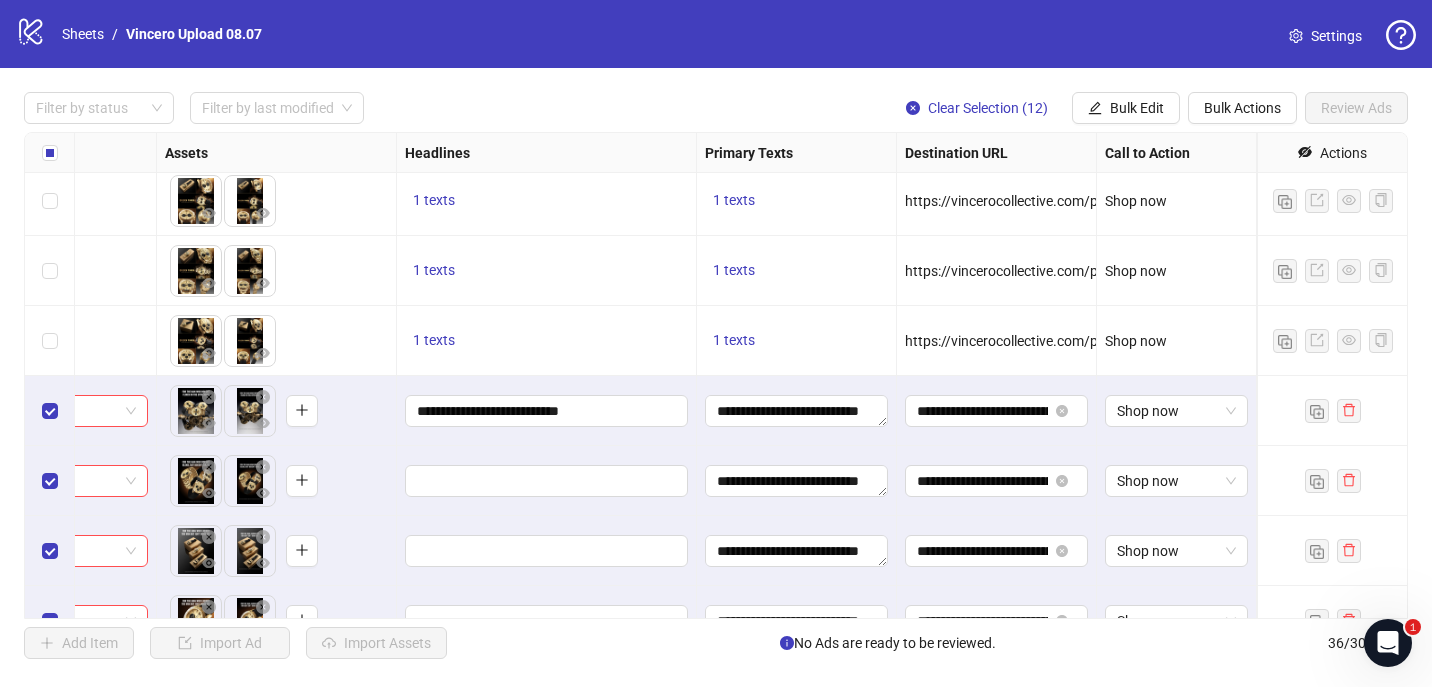 click on "1 texts" at bounding box center (547, 341) 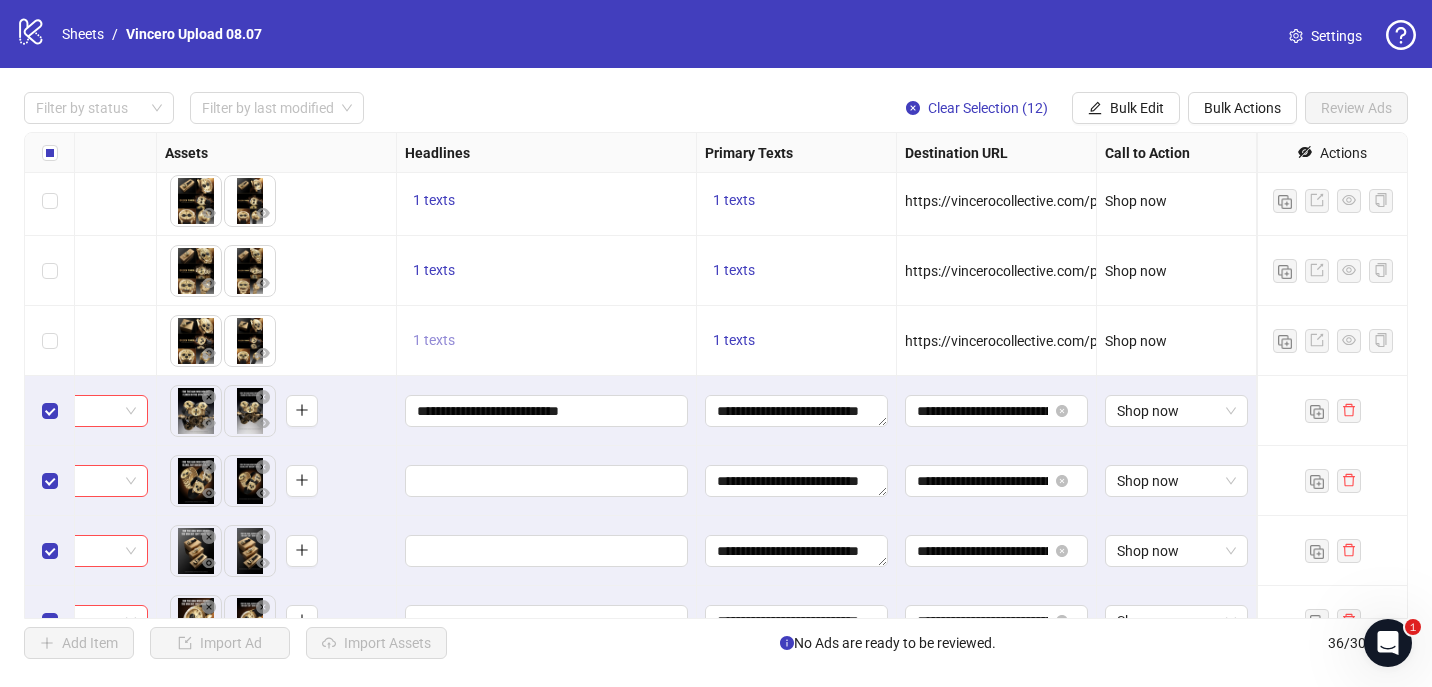 click on "1 texts" at bounding box center (434, 340) 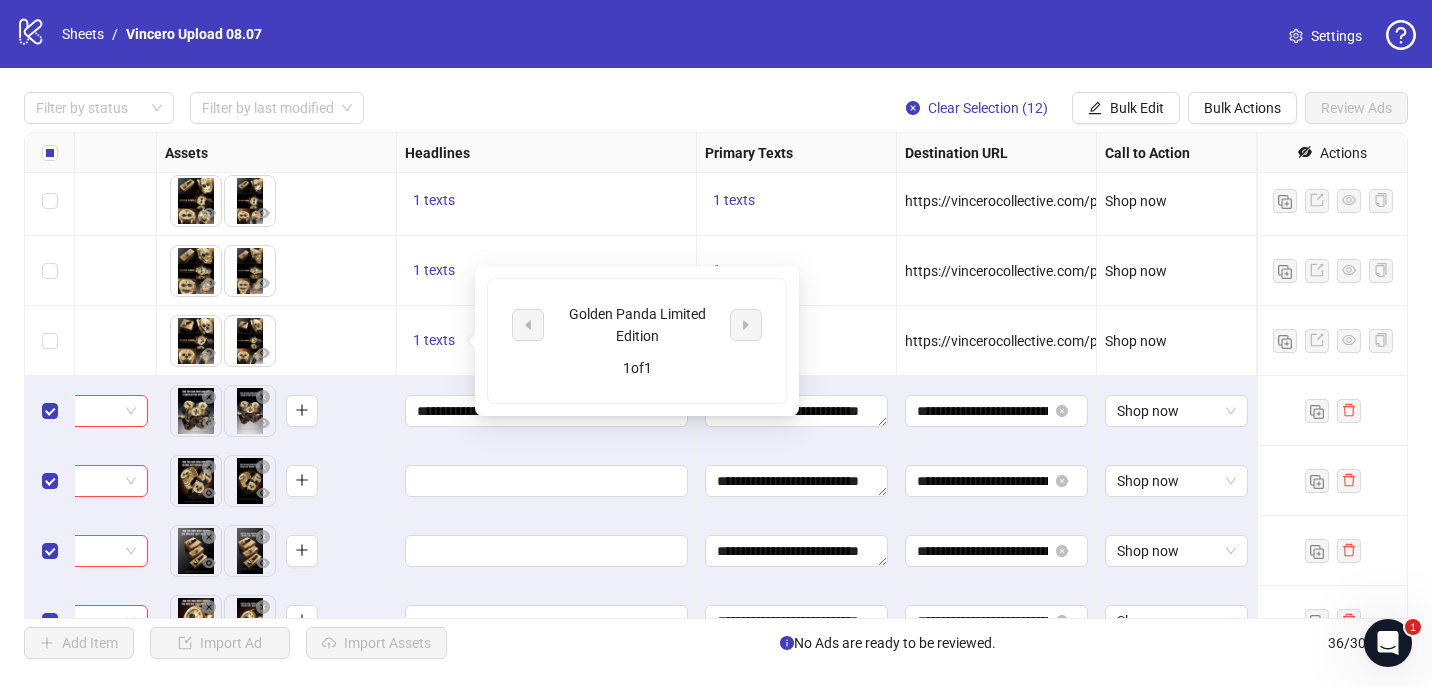 click on "1 texts" at bounding box center [547, 271] 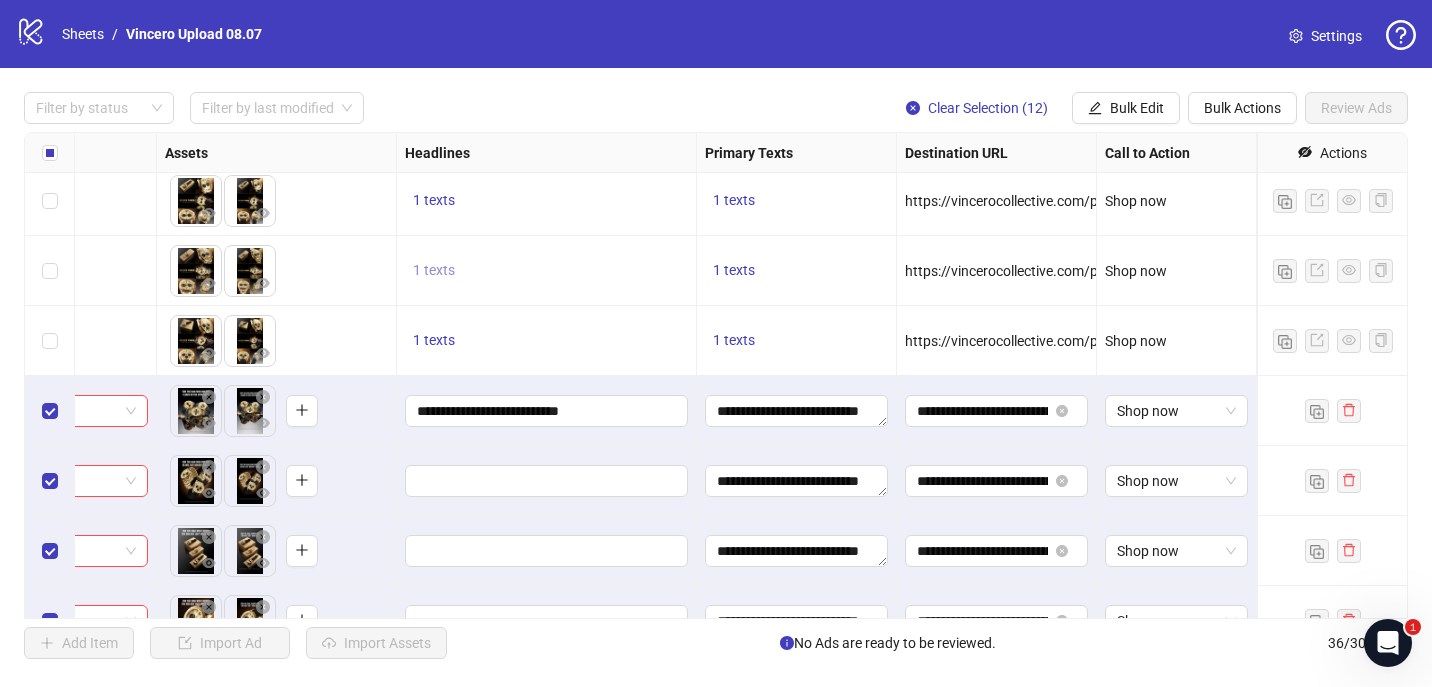 click on "1 texts" at bounding box center (434, 270) 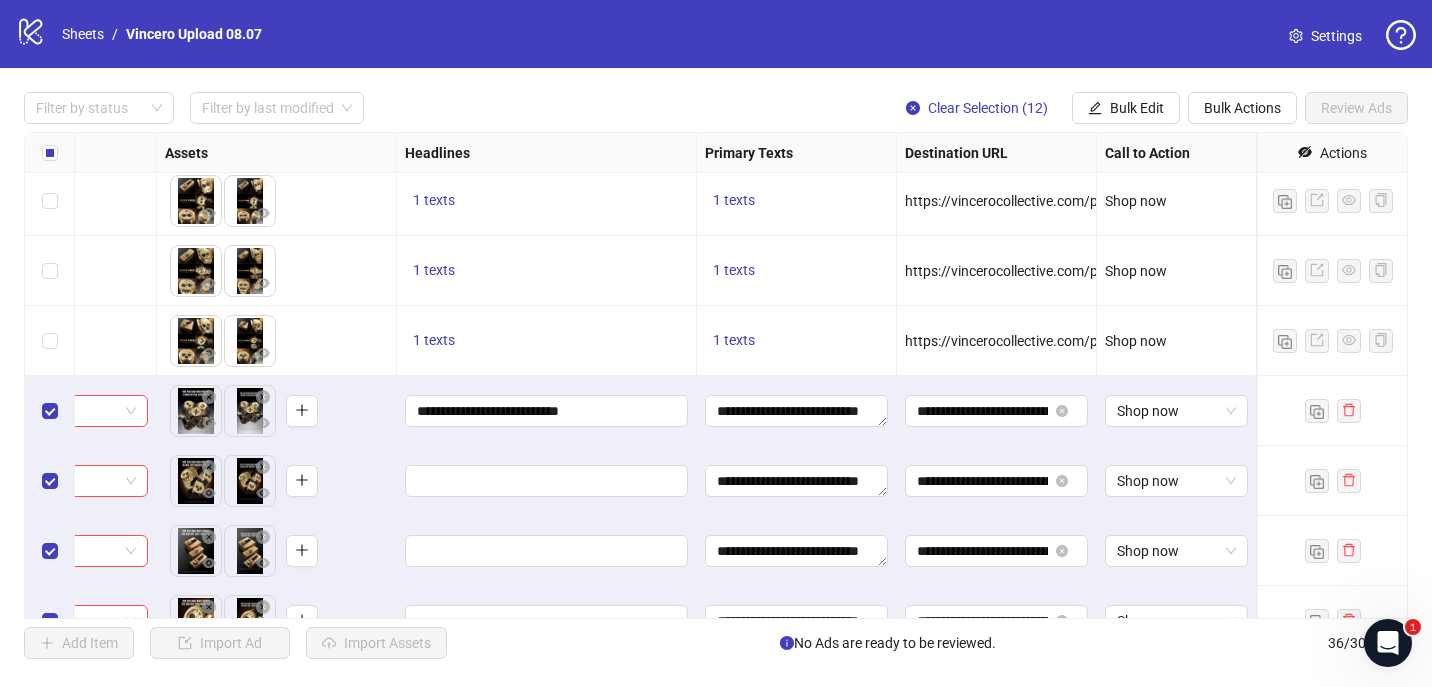 click on "To pick up a draggable item, press the space bar.
While dragging, use the arrow keys to move the item.
Press space again to drop the item in its new position, or press escape to cancel." at bounding box center [276, 271] 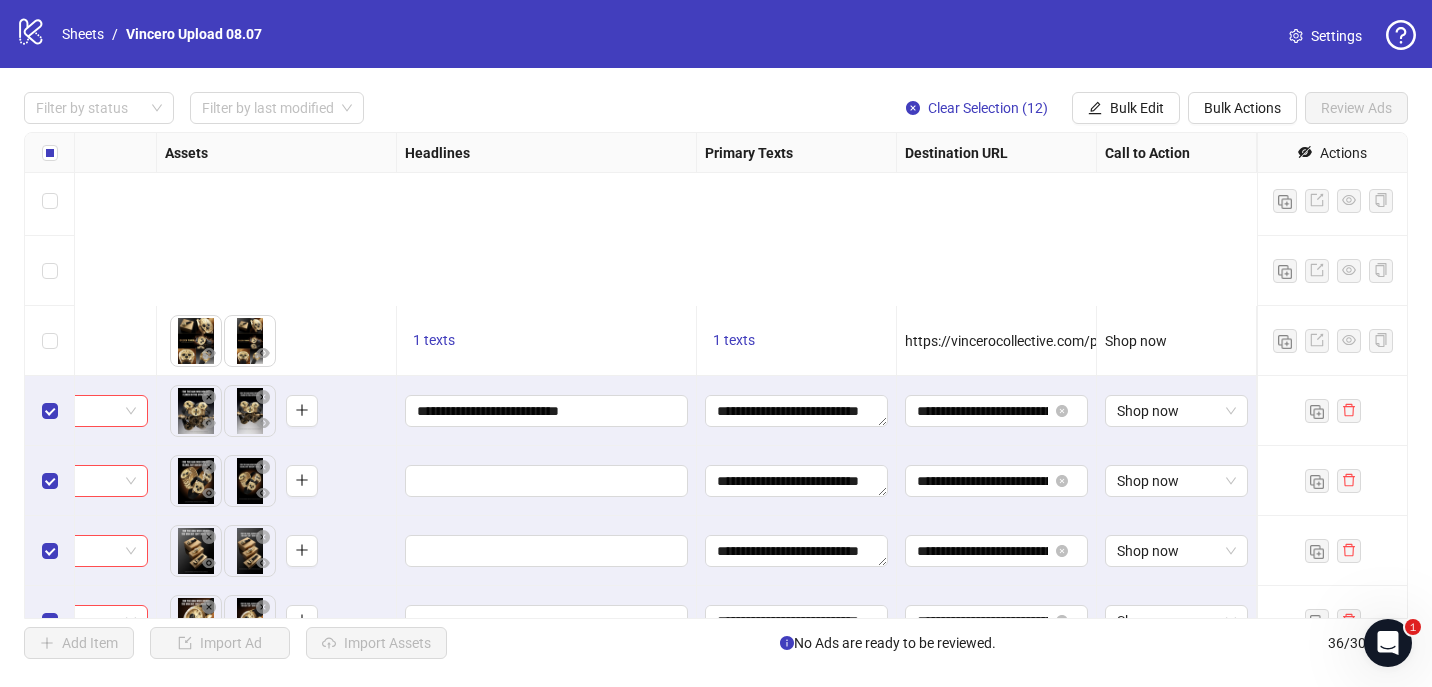 click at bounding box center (546, 481) 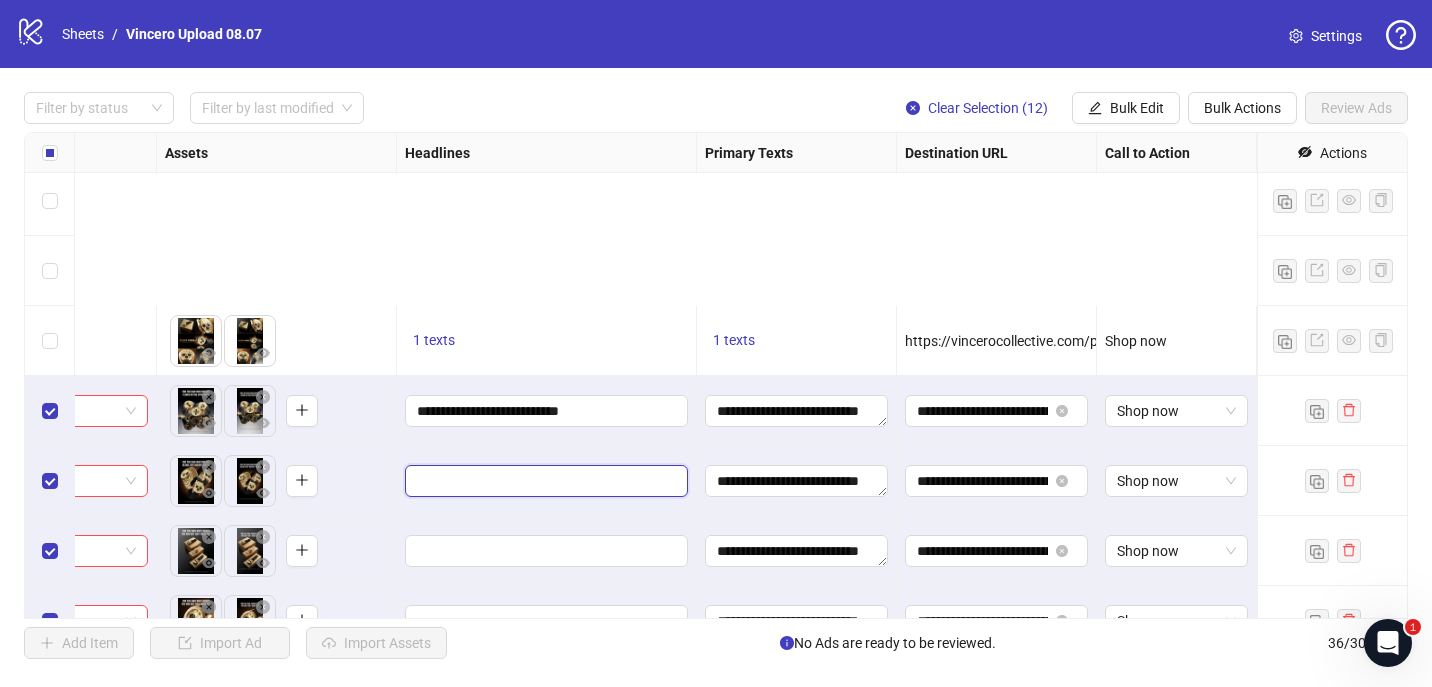 scroll, scrollTop: 1737, scrollLeft: 788, axis: both 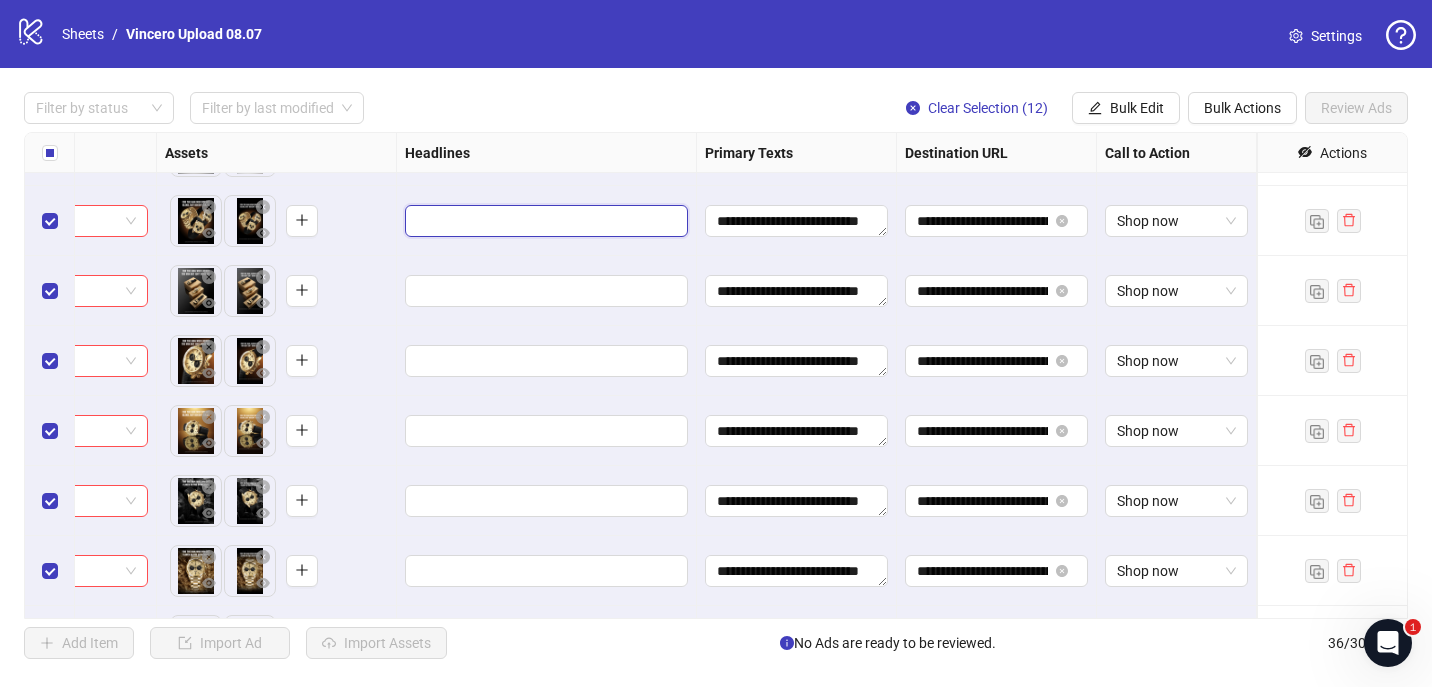 click at bounding box center (544, 221) 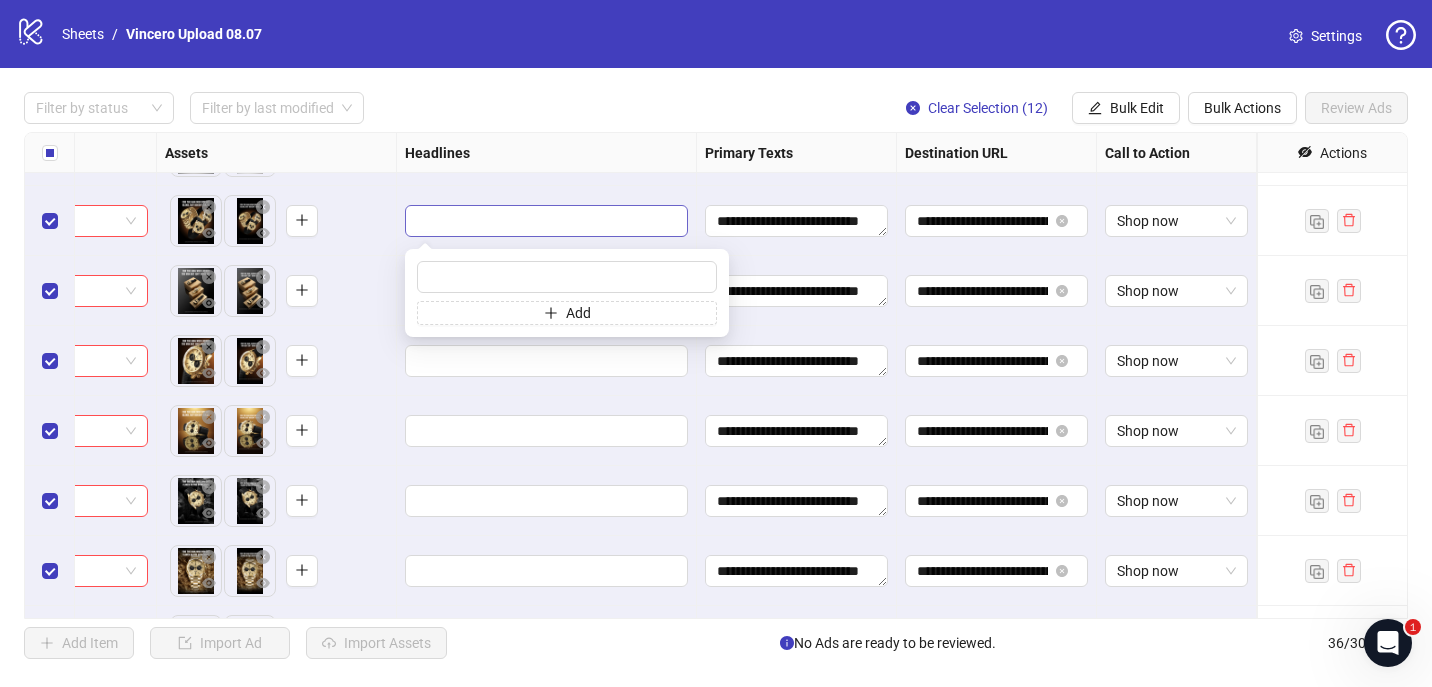 type on "**********" 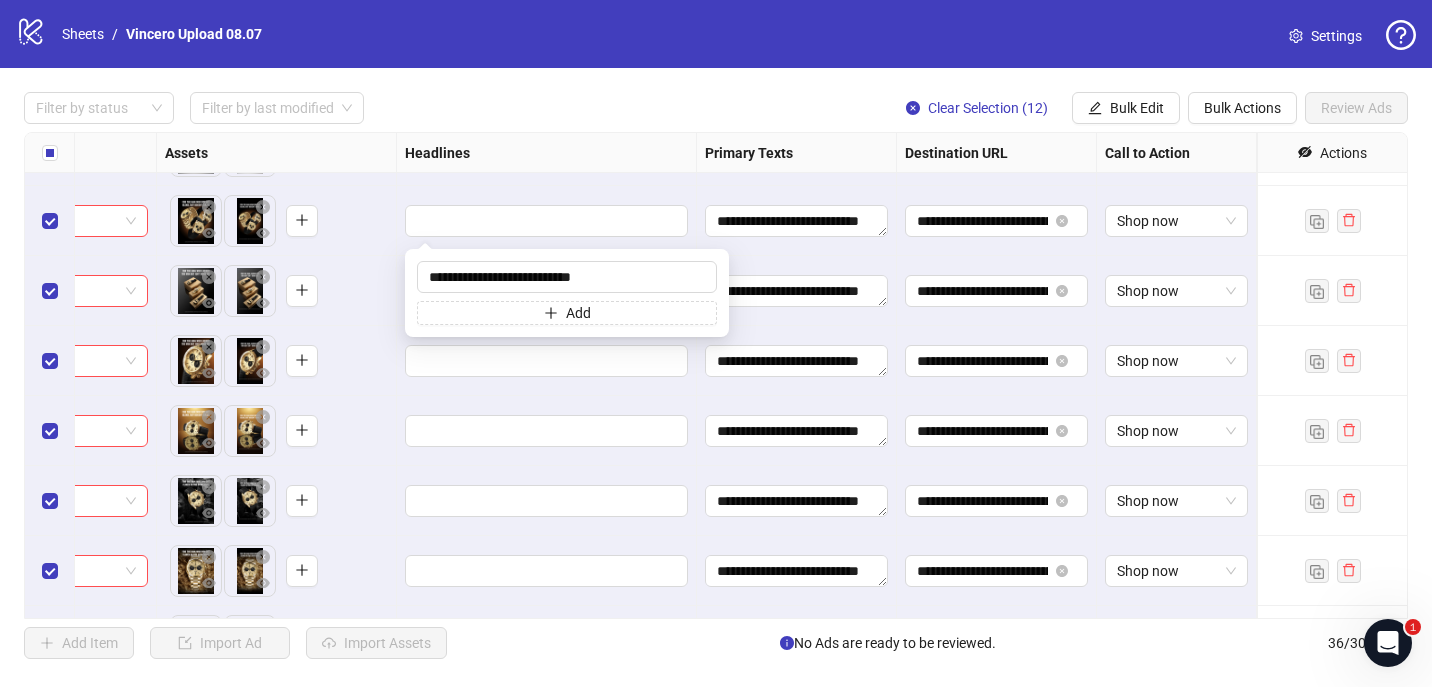click on "To pick up a draggable item, press the space bar.
While dragging, use the arrow keys to move the item.
Press space again to drop the item in its new position, or press escape to cancel." at bounding box center [277, 221] 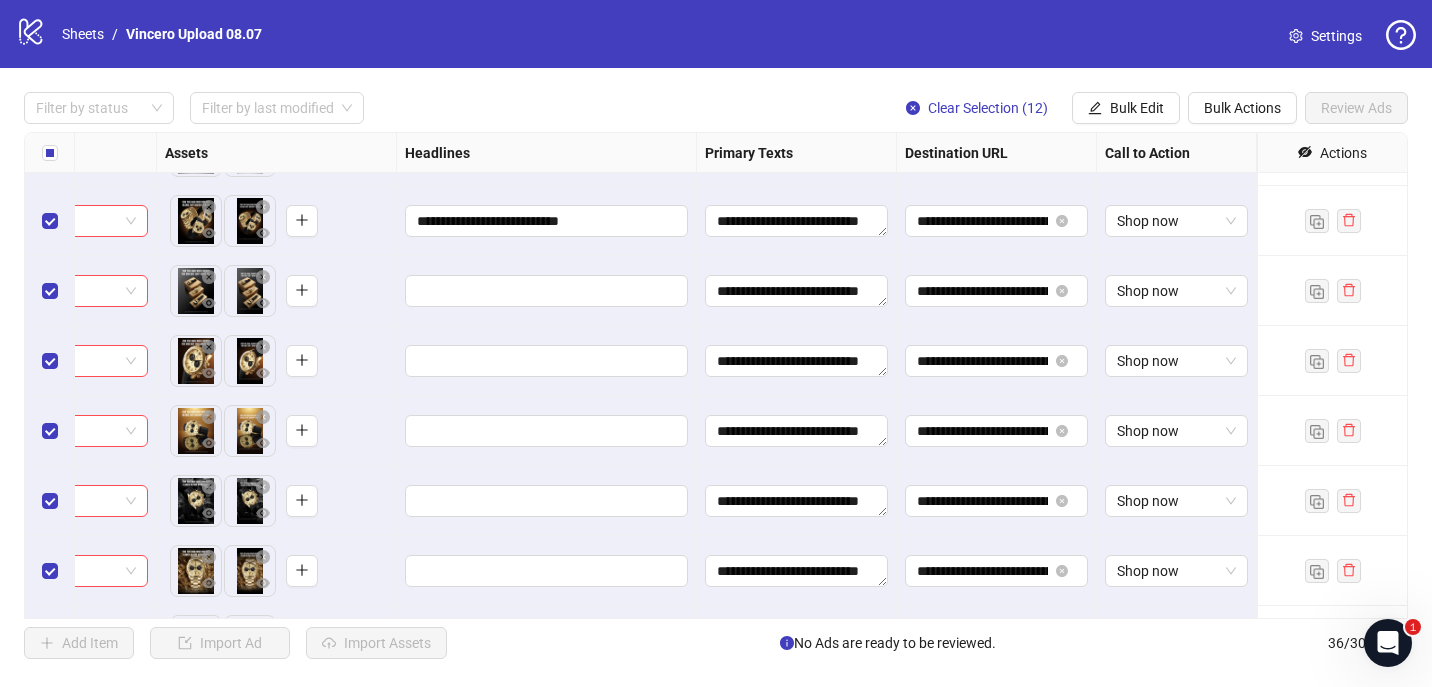 click at bounding box center [547, 291] 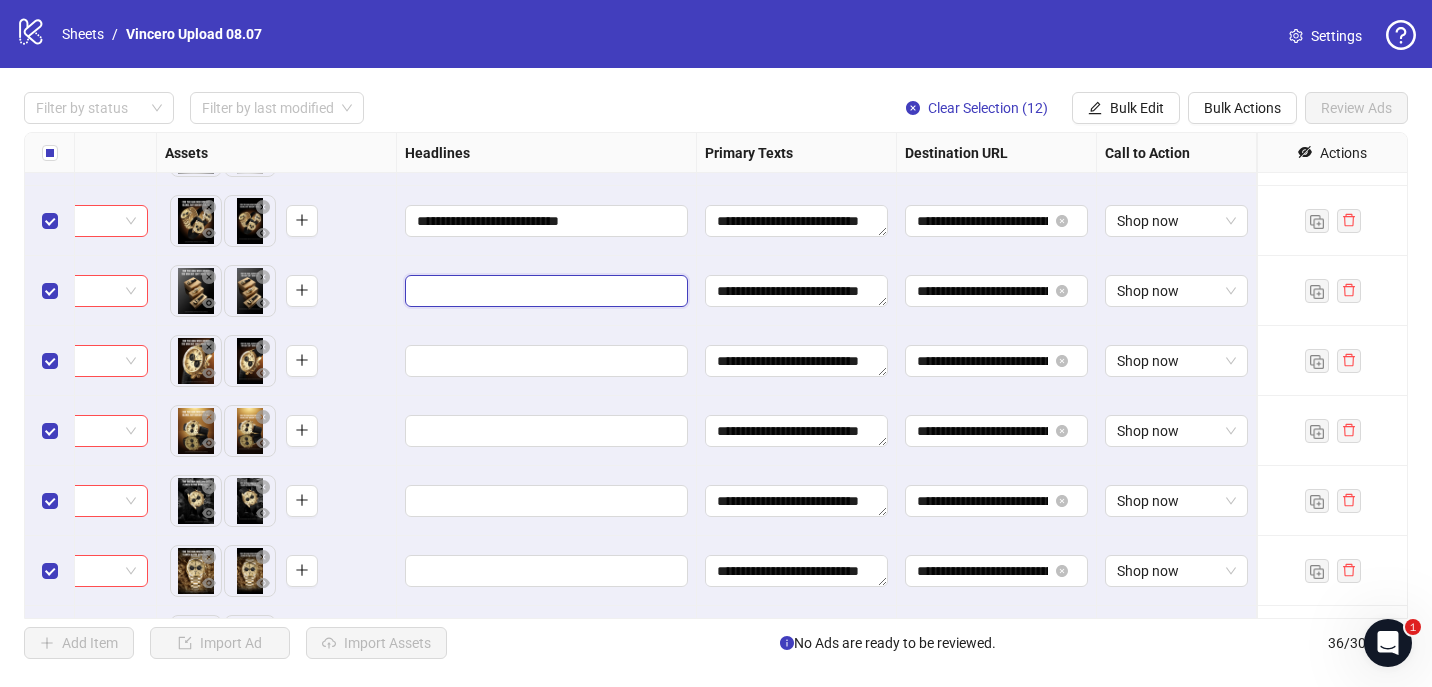 click at bounding box center (544, 291) 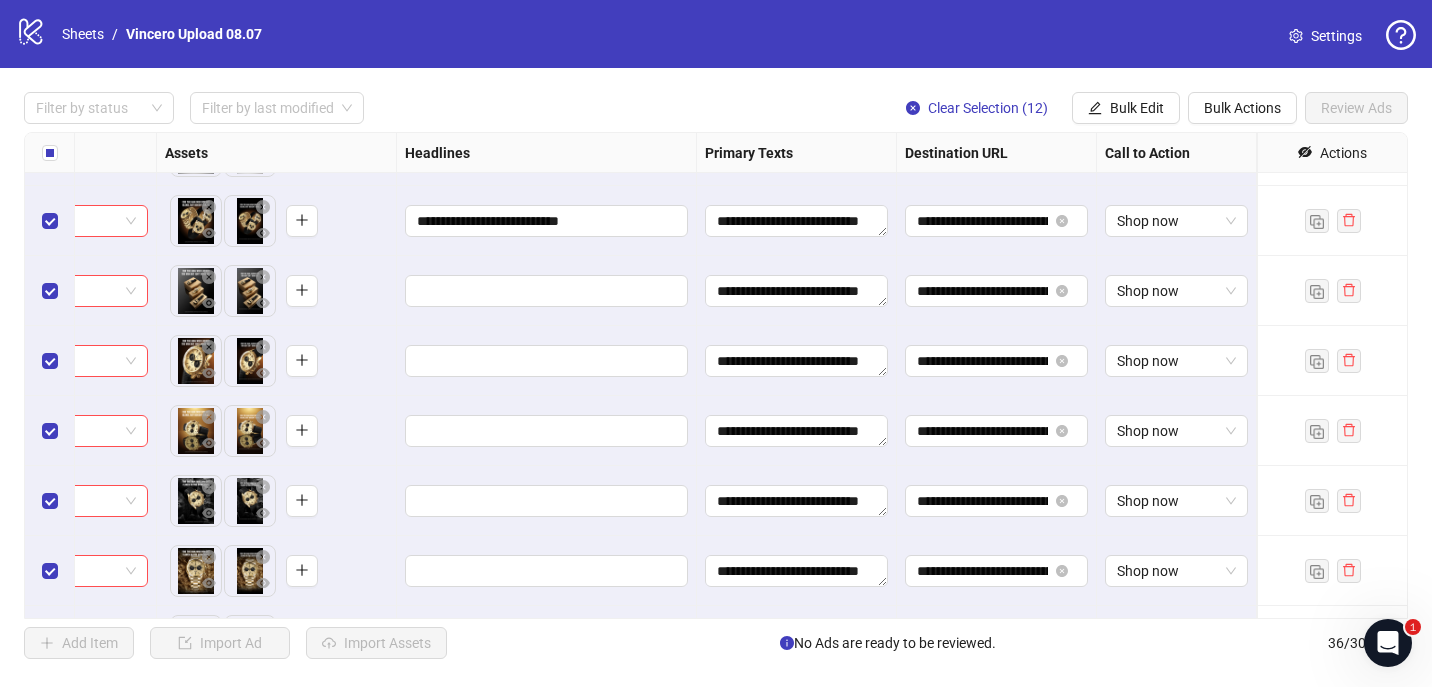 click at bounding box center [547, 291] 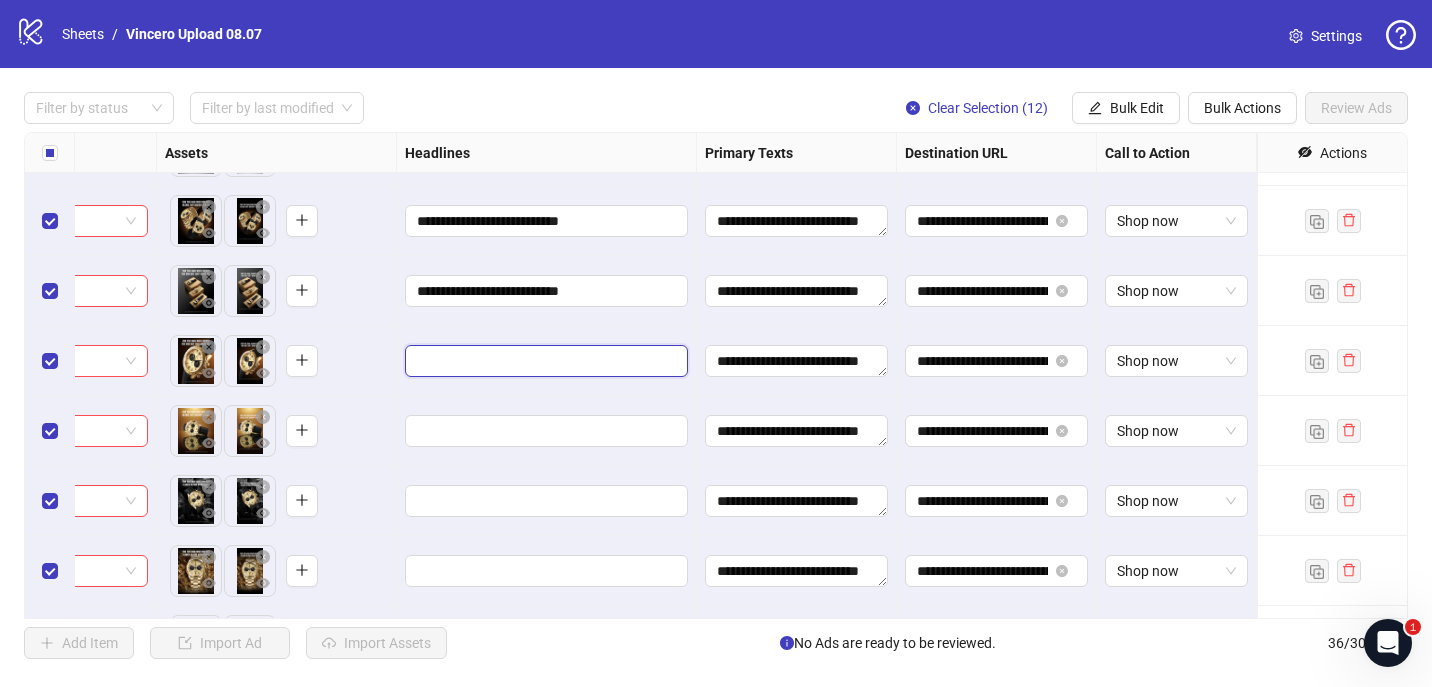 click at bounding box center [544, 361] 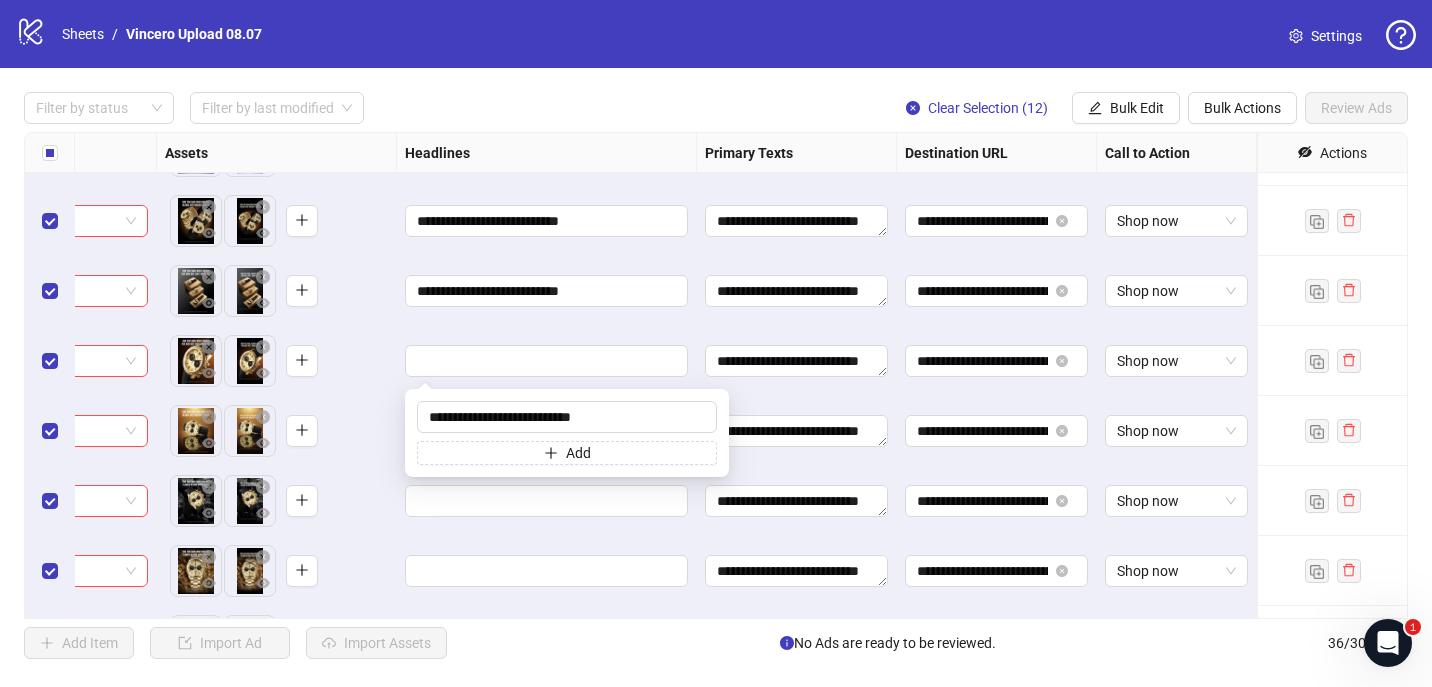 click on "**********" at bounding box center [547, 291] 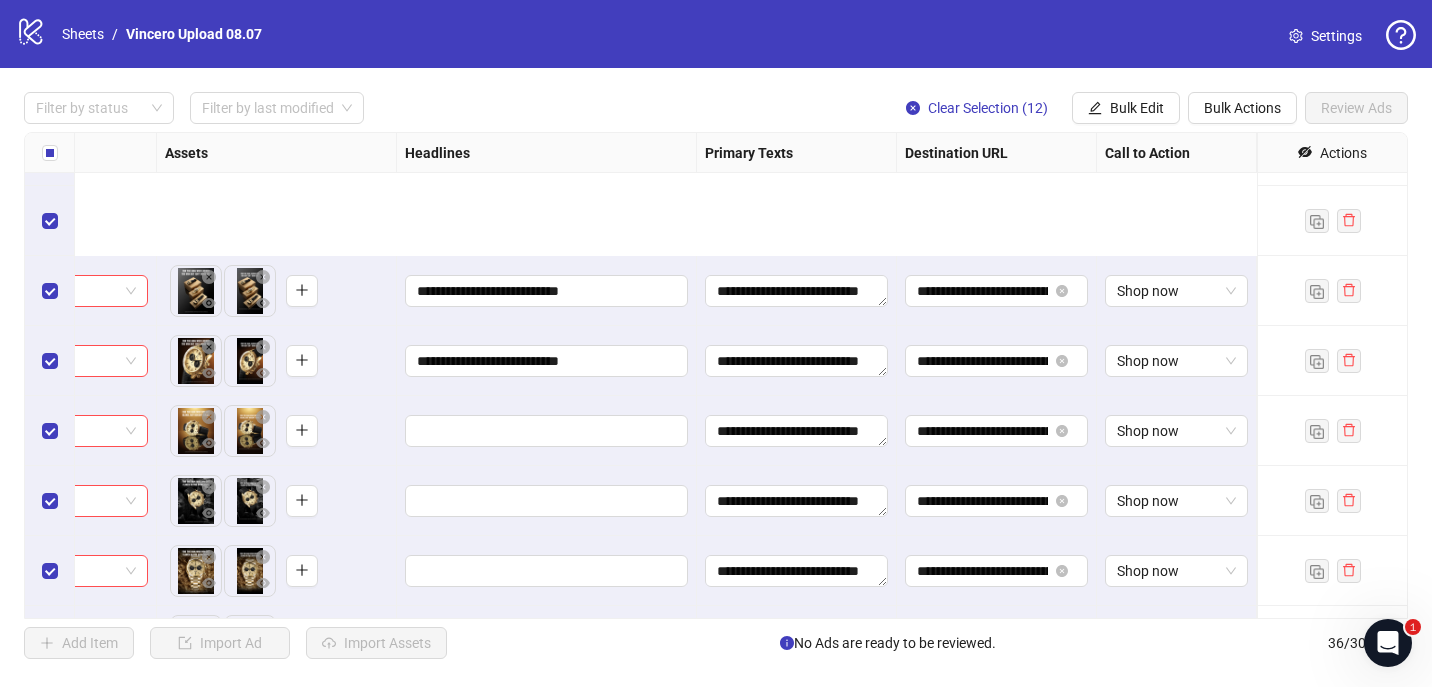 scroll, scrollTop: 1950, scrollLeft: 788, axis: both 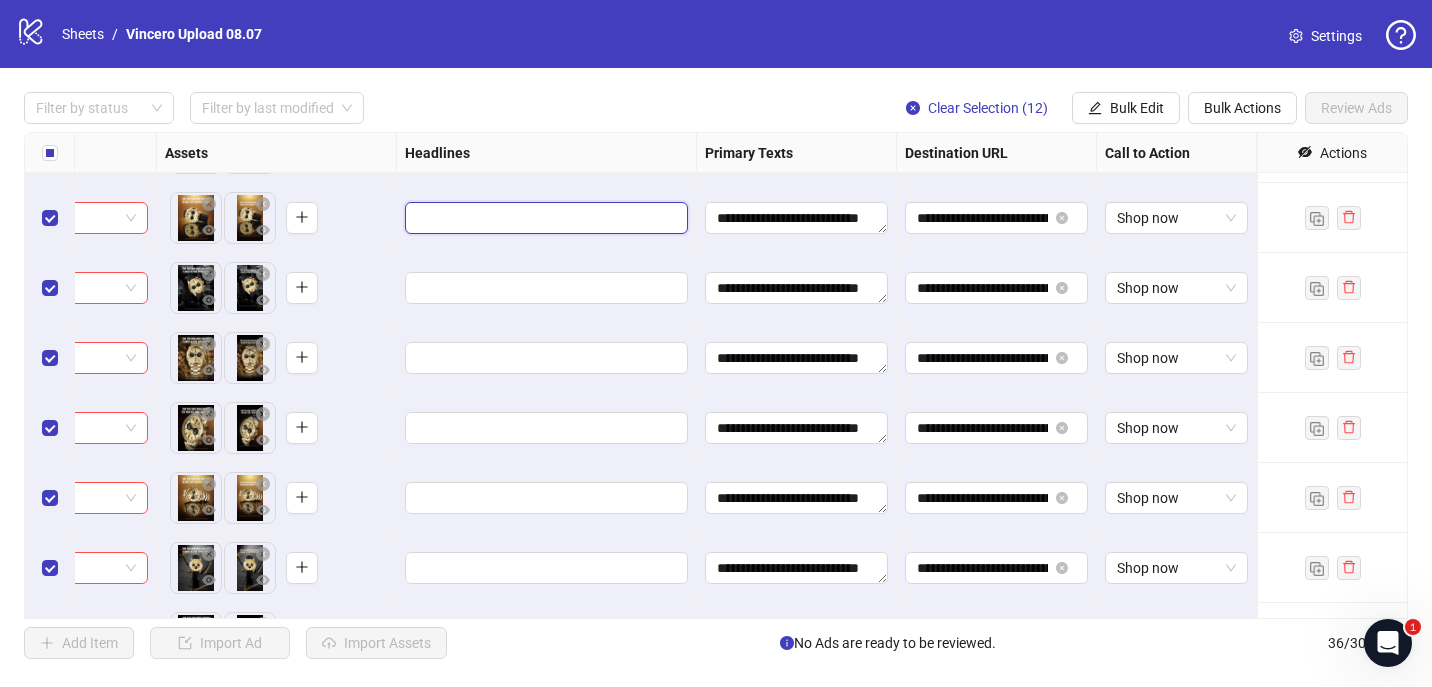 click at bounding box center [544, 218] 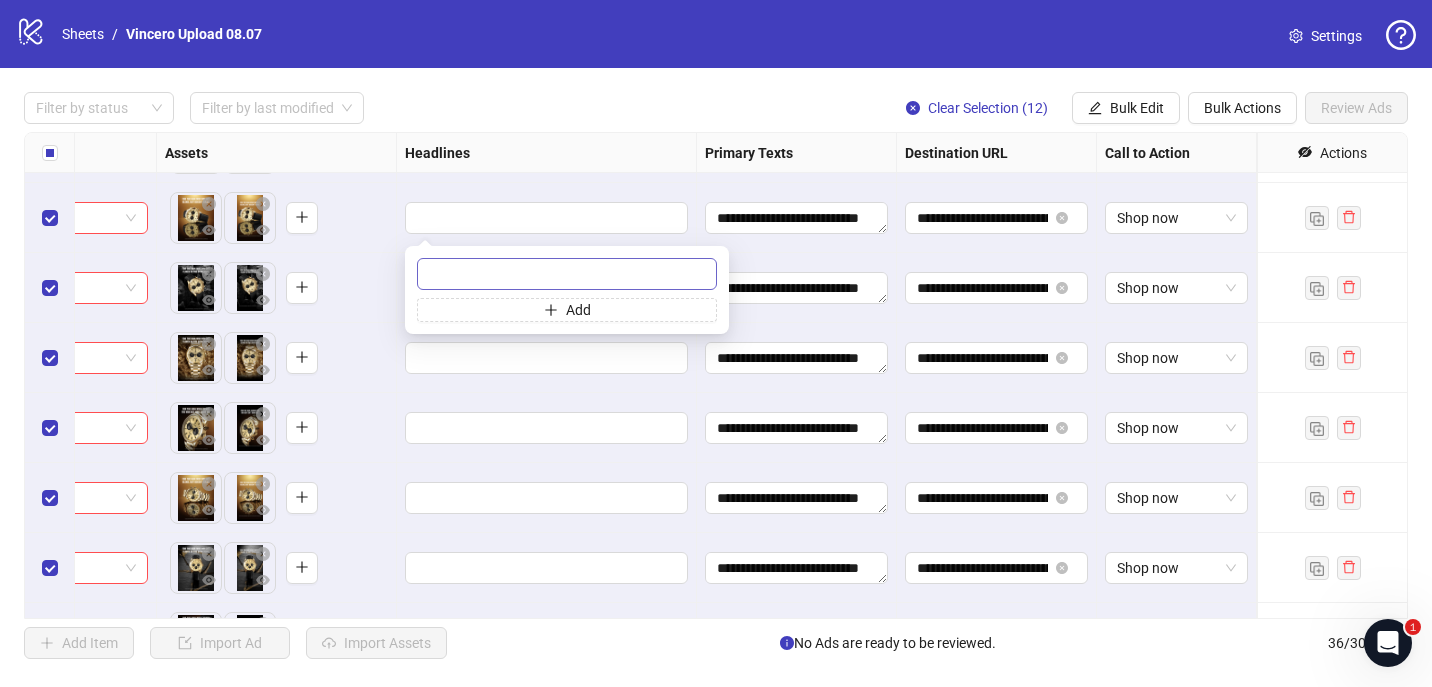 type on "**********" 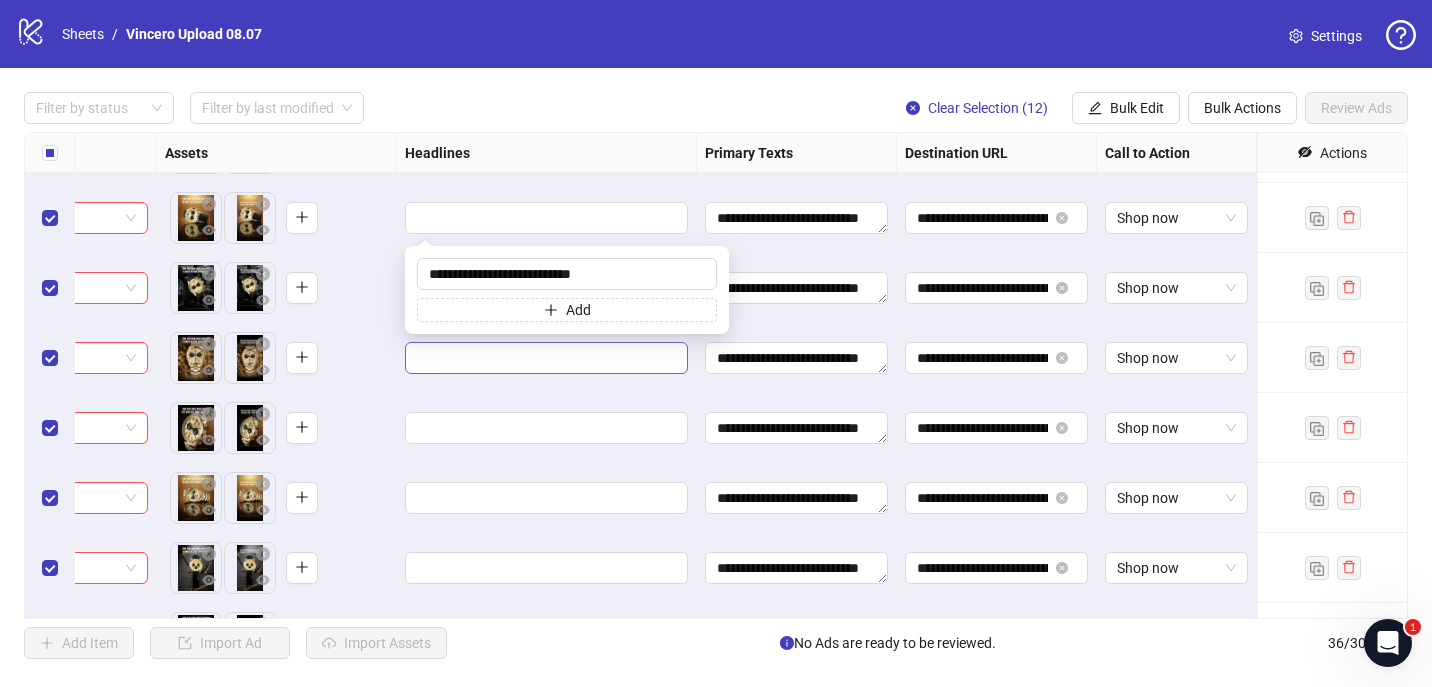 click at bounding box center (546, 358) 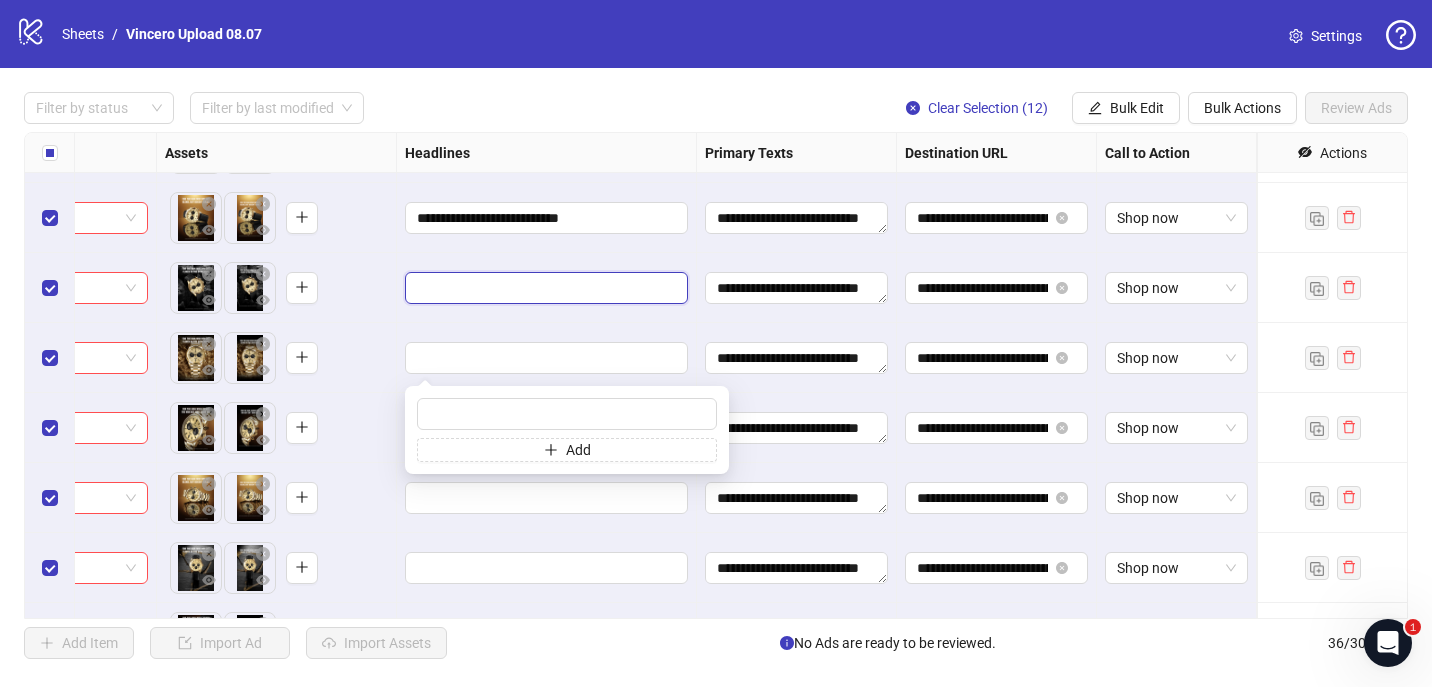 click at bounding box center [544, 288] 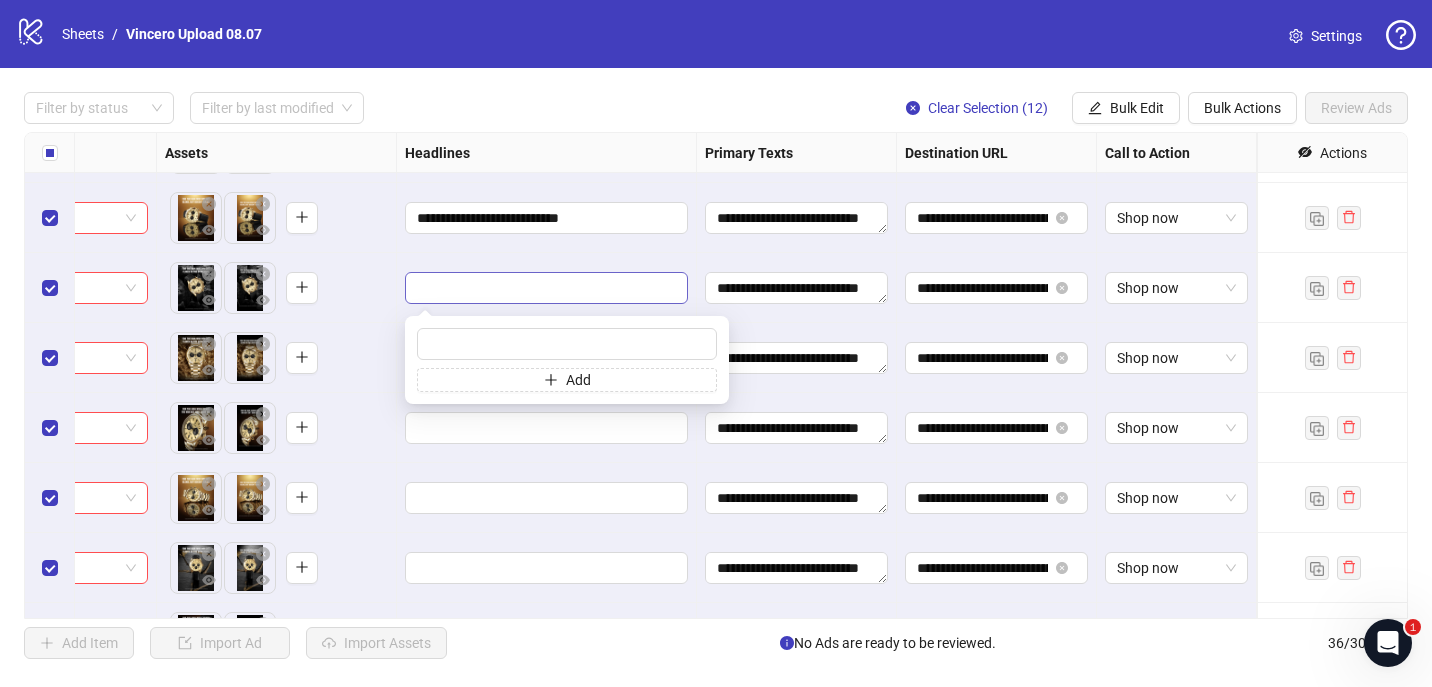 type on "**********" 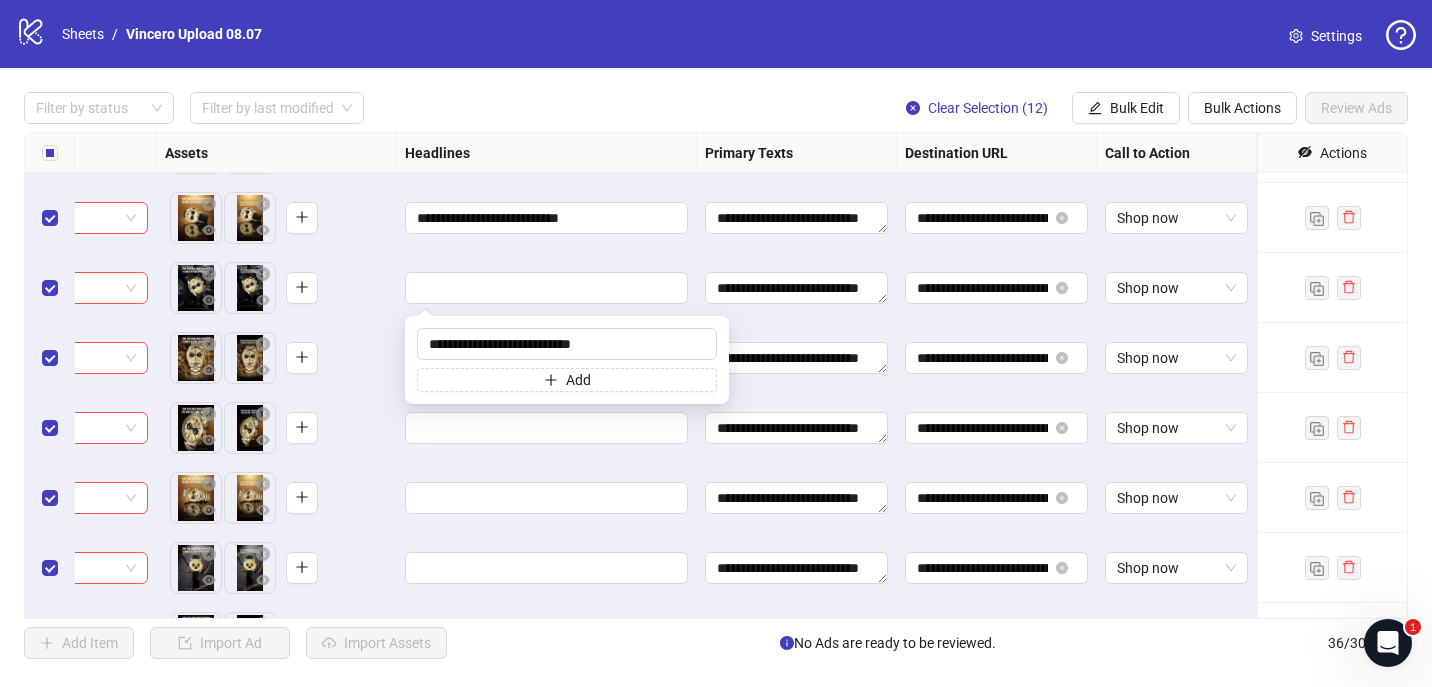 click at bounding box center [547, 288] 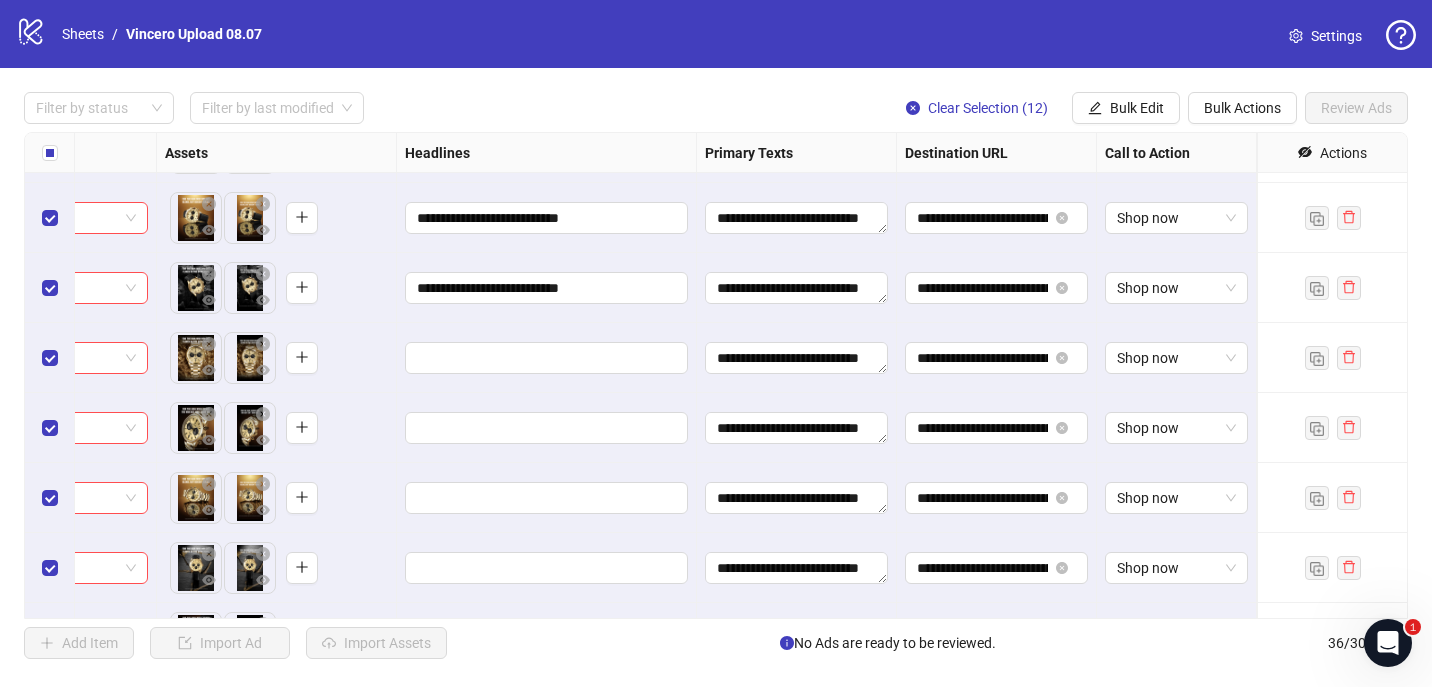 scroll, scrollTop: 2044, scrollLeft: 788, axis: both 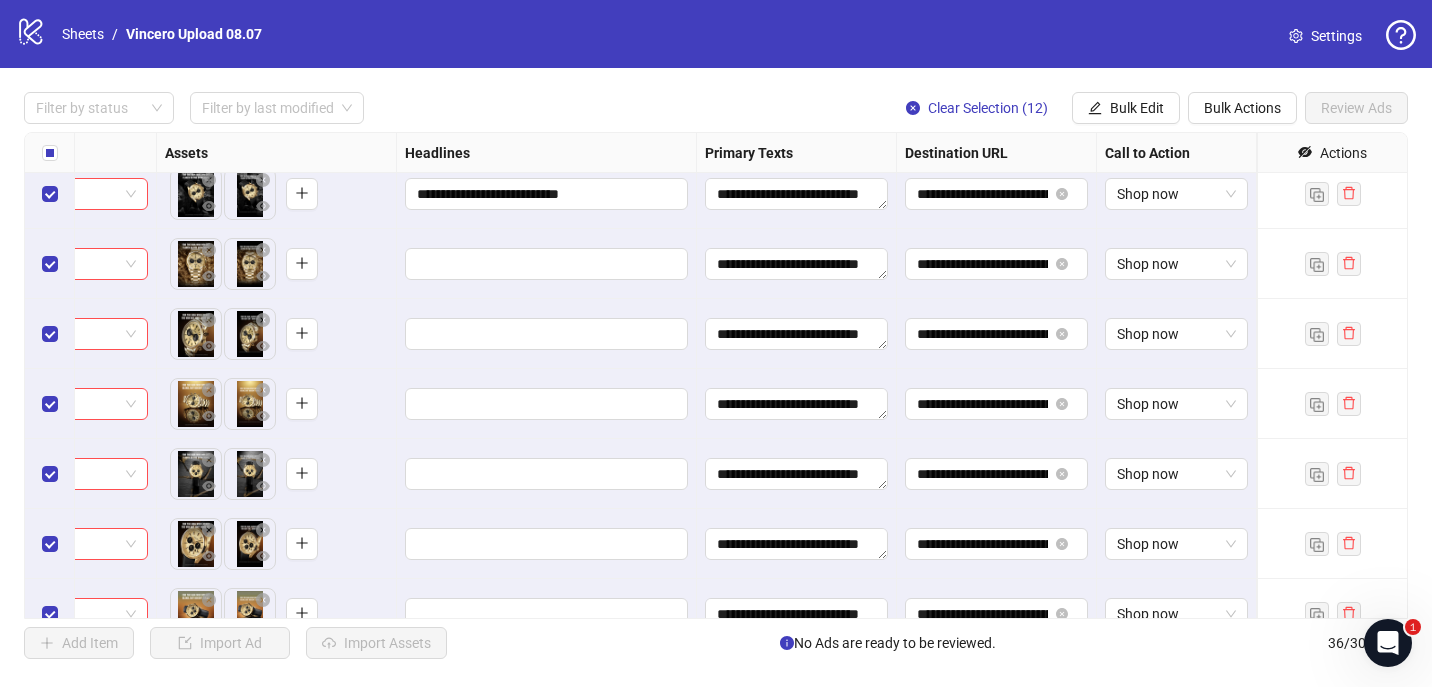 click on "**********" at bounding box center [716, 375] 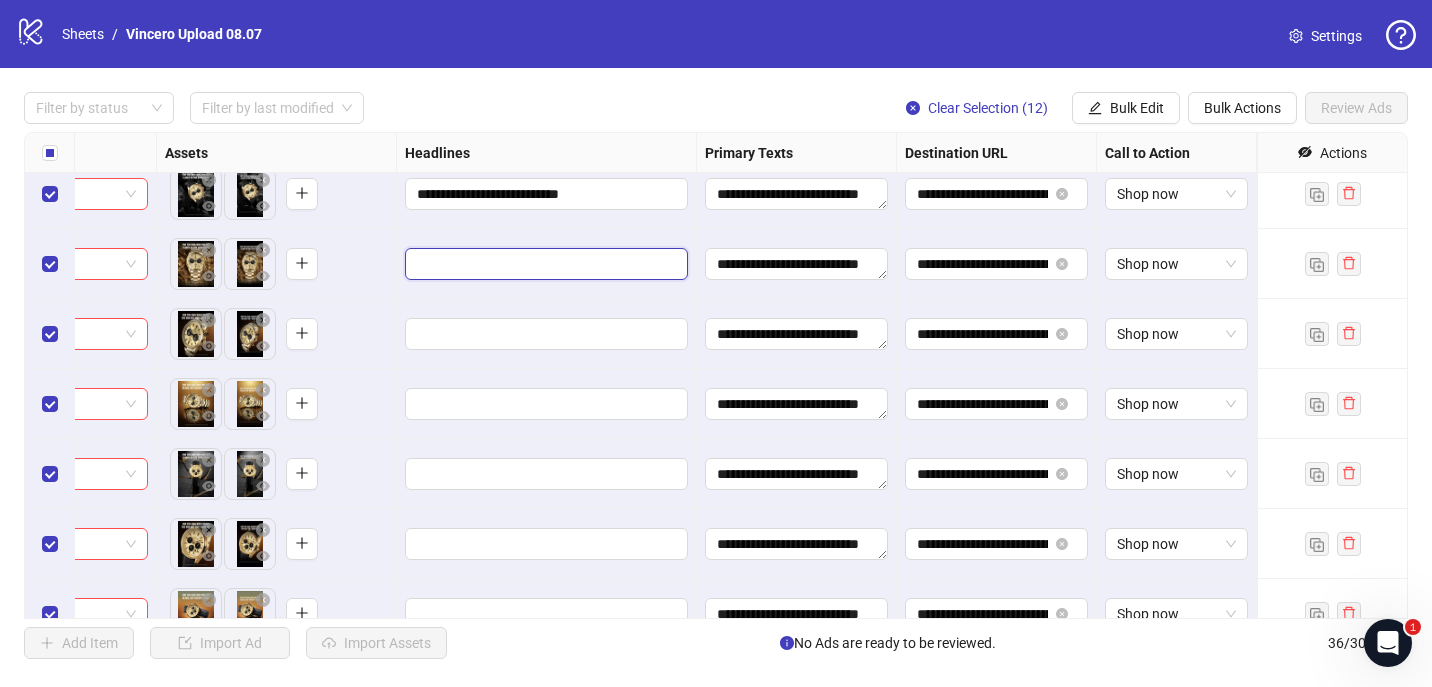 click at bounding box center [544, 264] 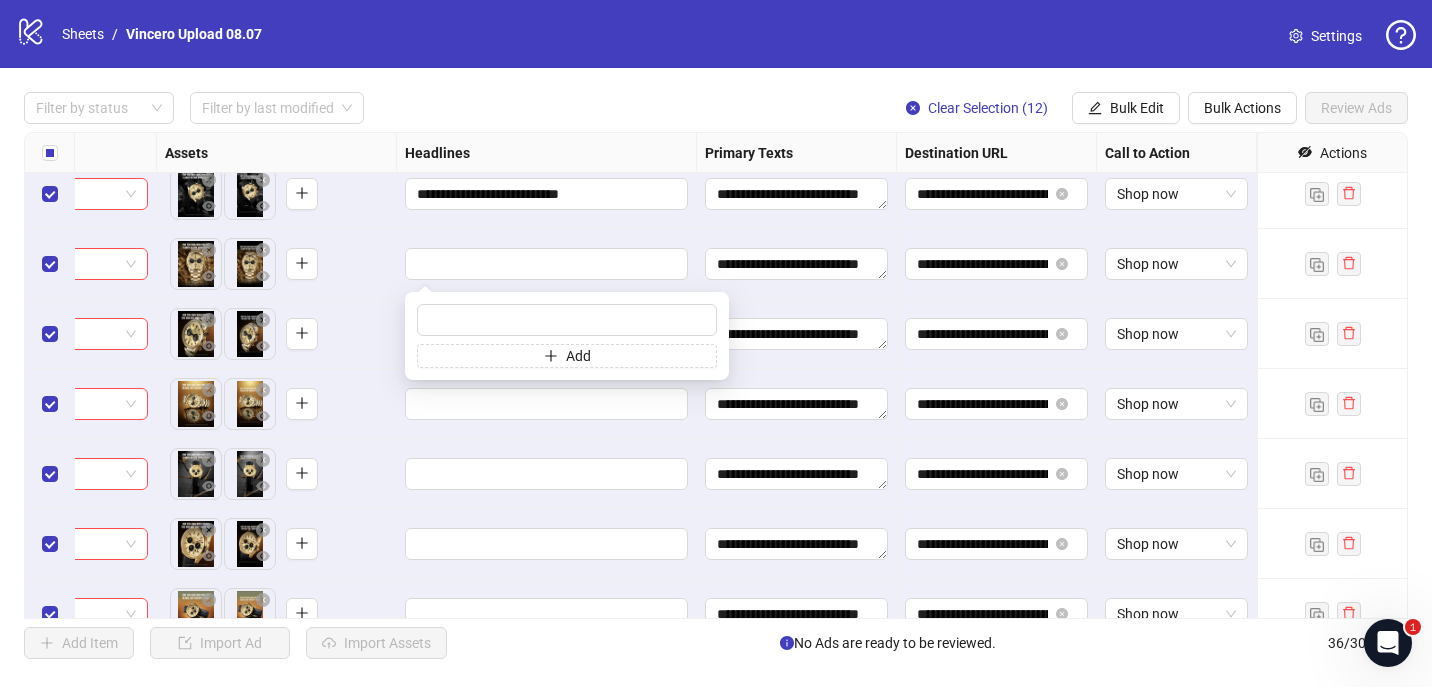 type on "**********" 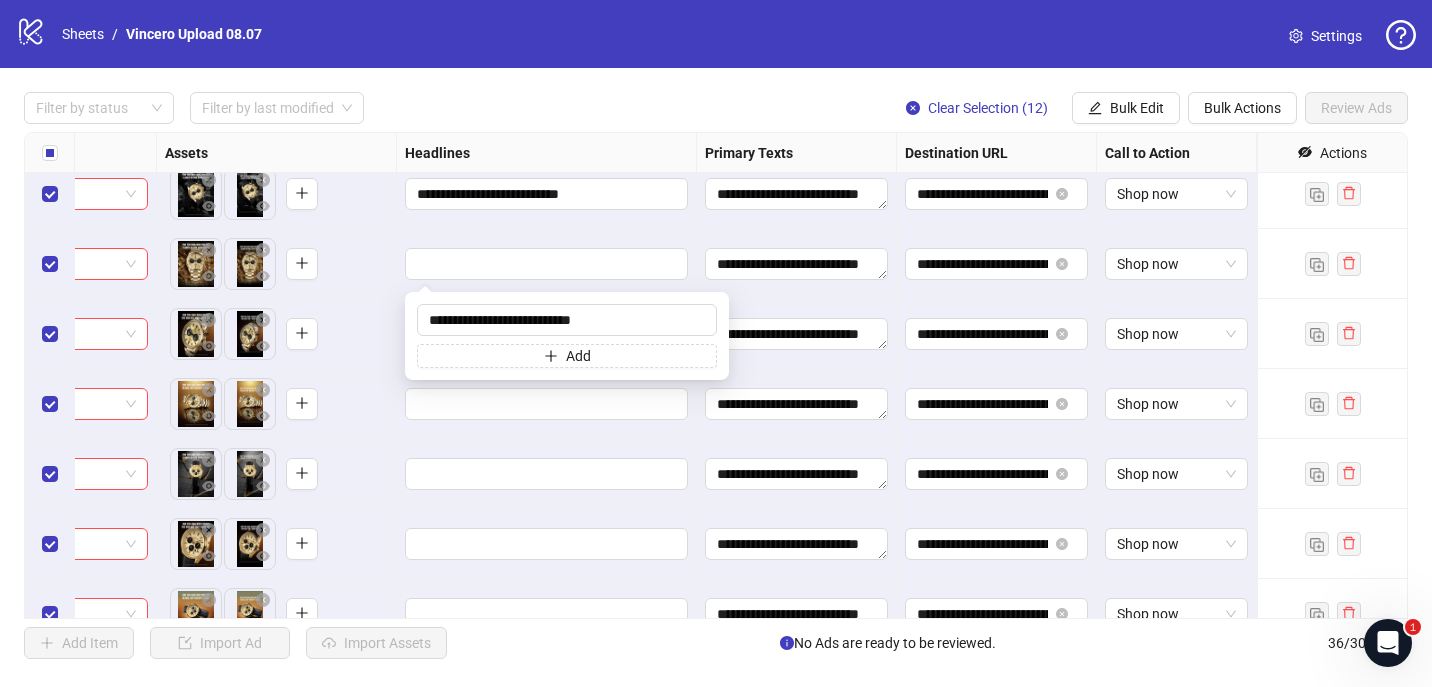 click on "**********" at bounding box center [547, 194] 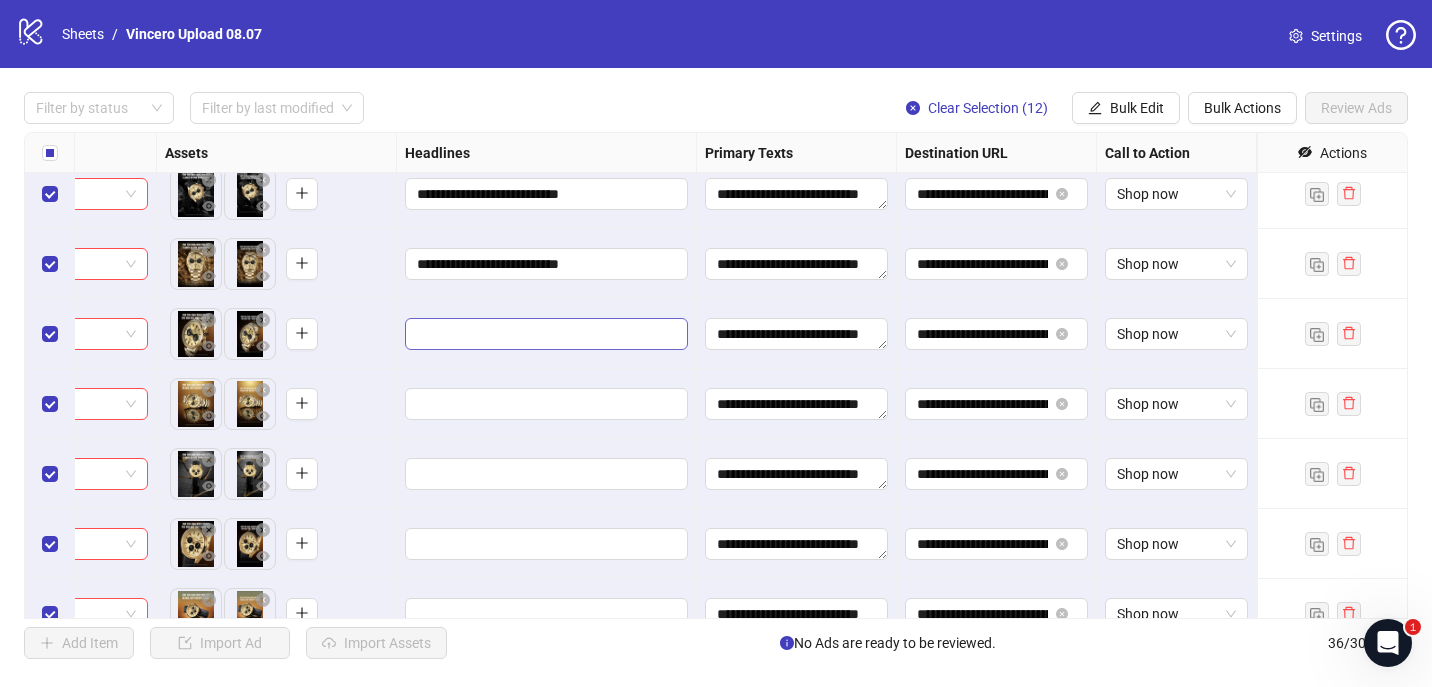 click at bounding box center [546, 334] 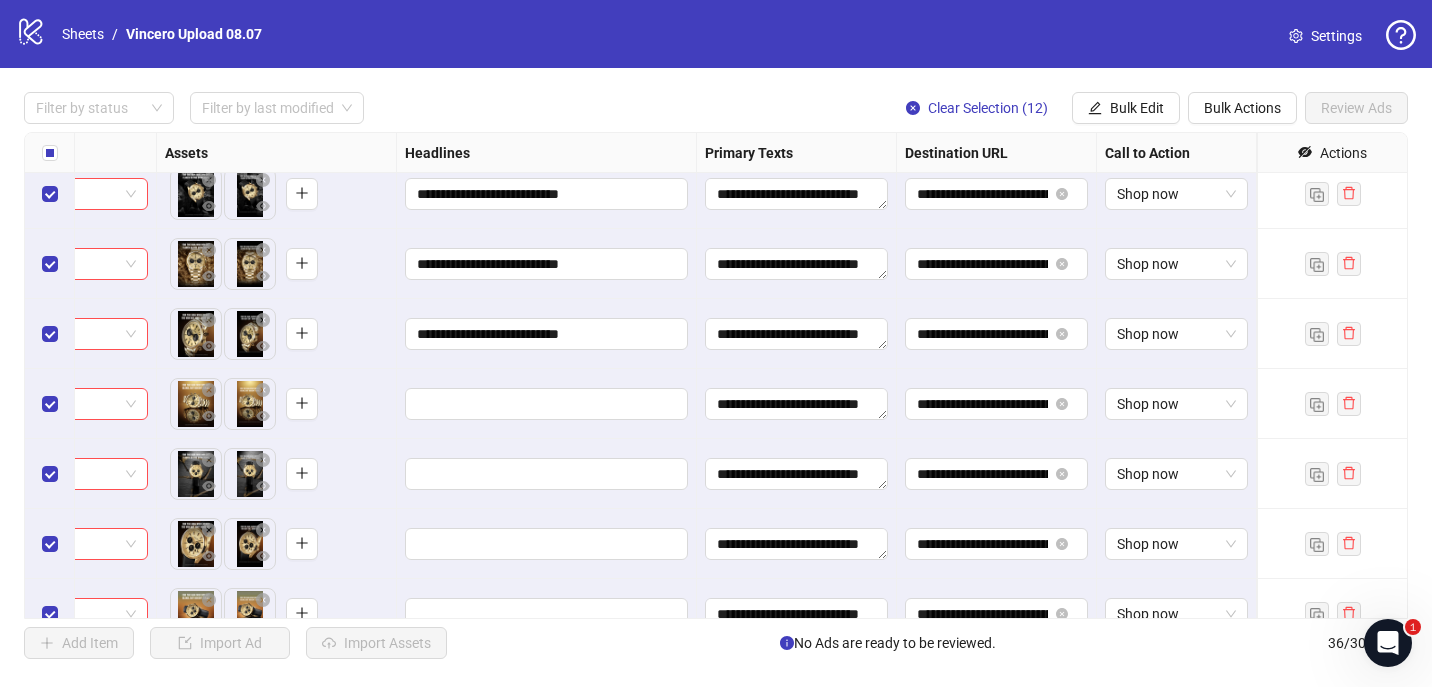 click on "**********" at bounding box center [547, 264] 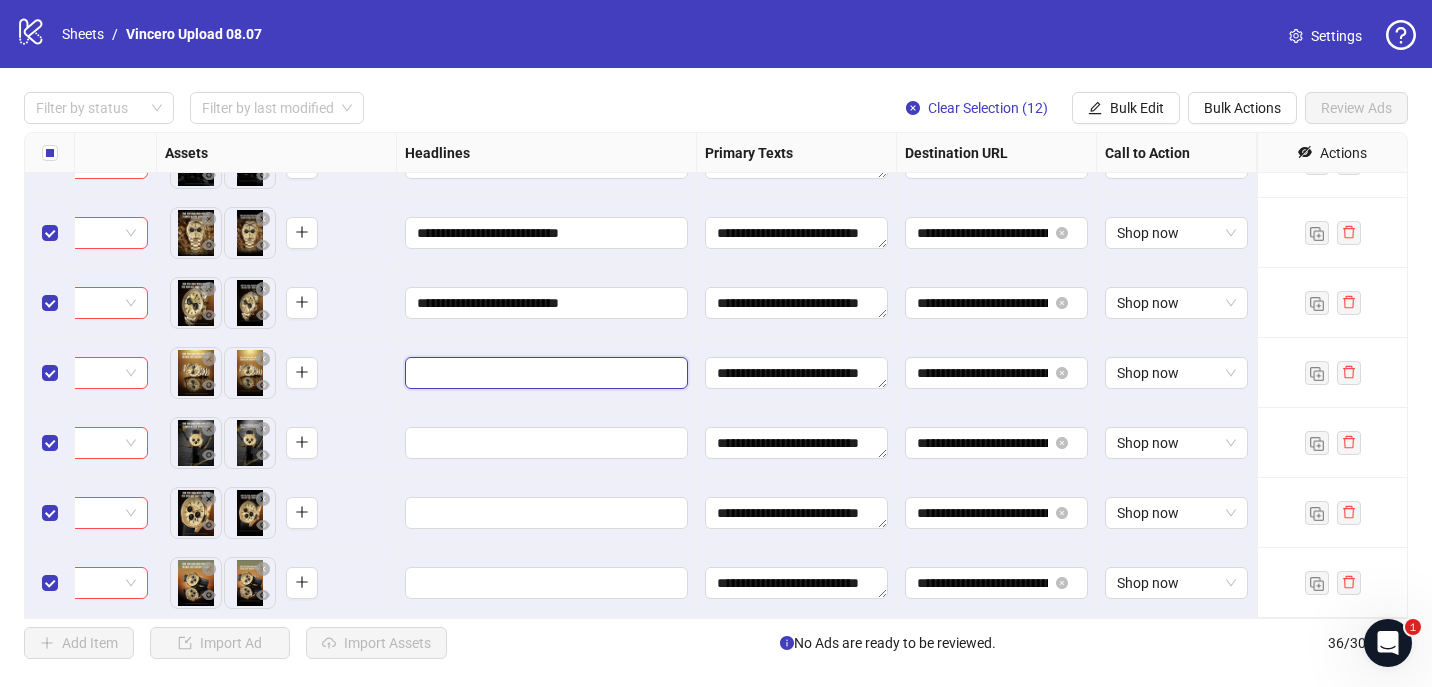 click at bounding box center [544, 373] 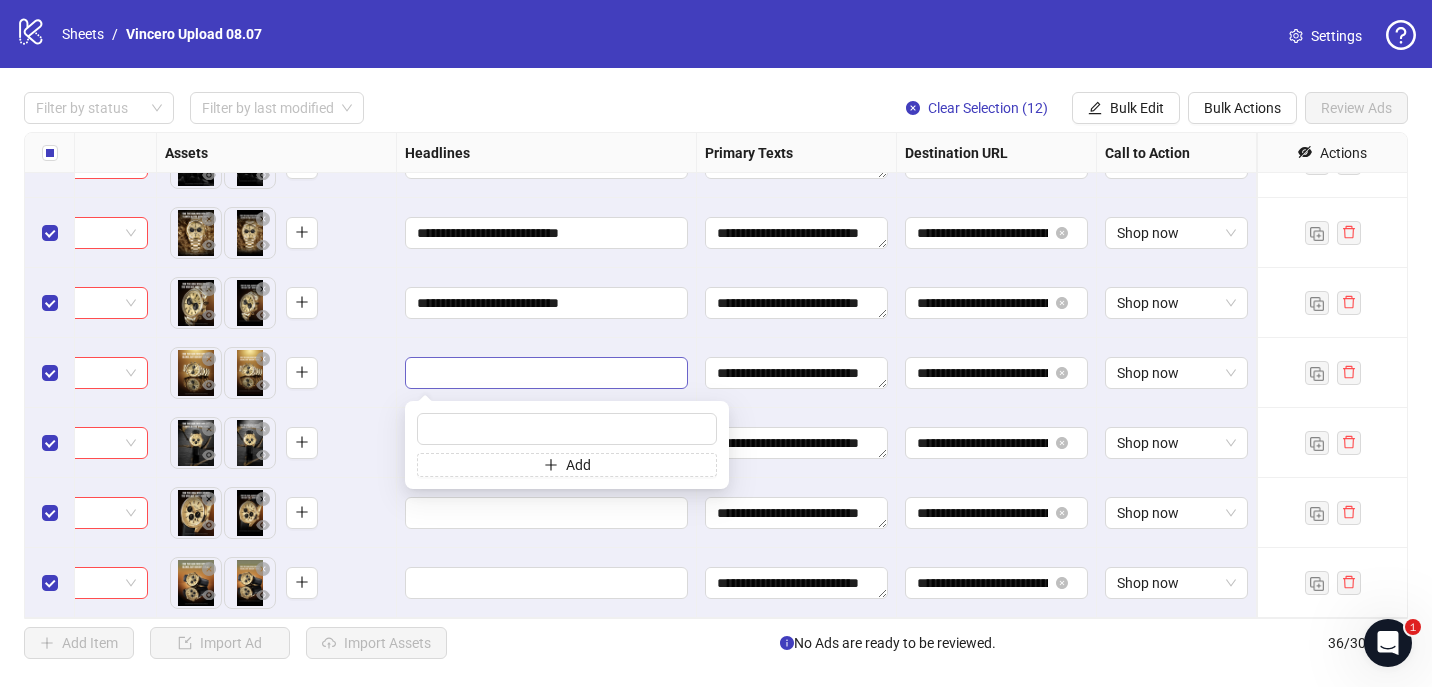 type on "**********" 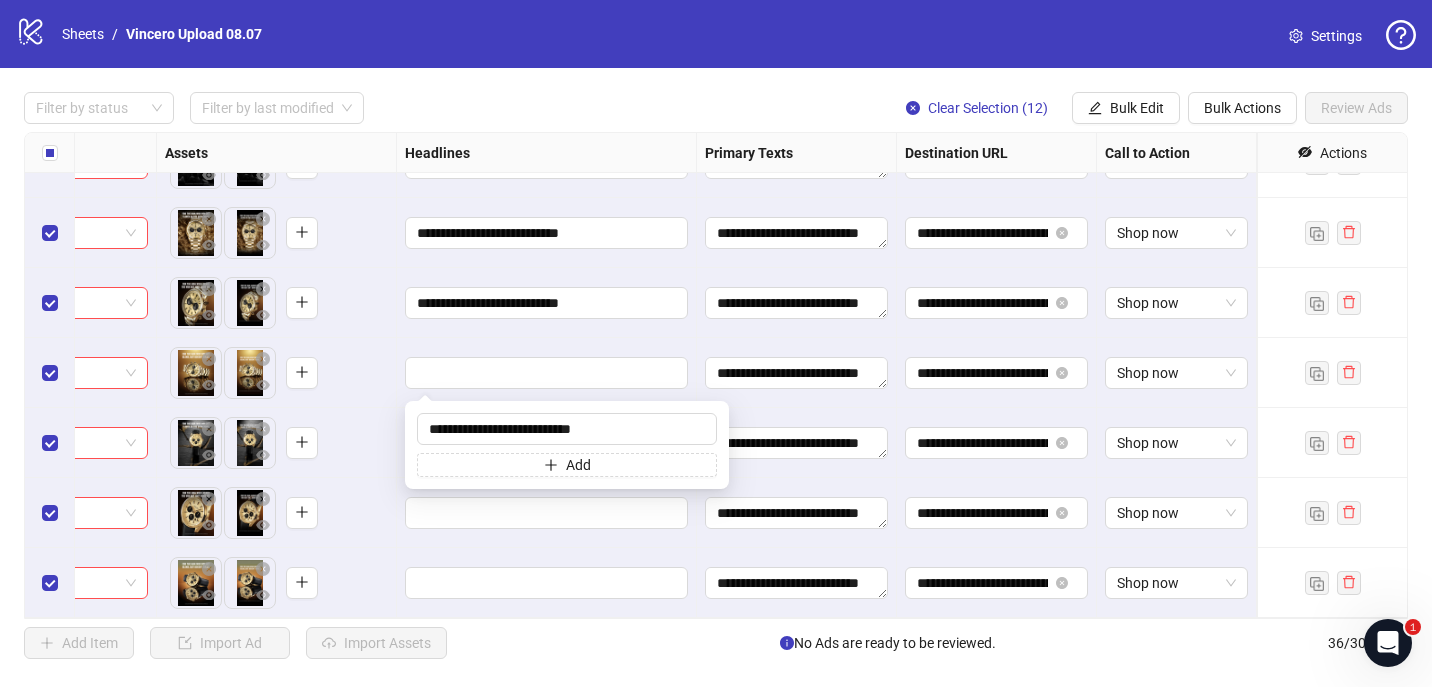 click on "**********" at bounding box center (547, 303) 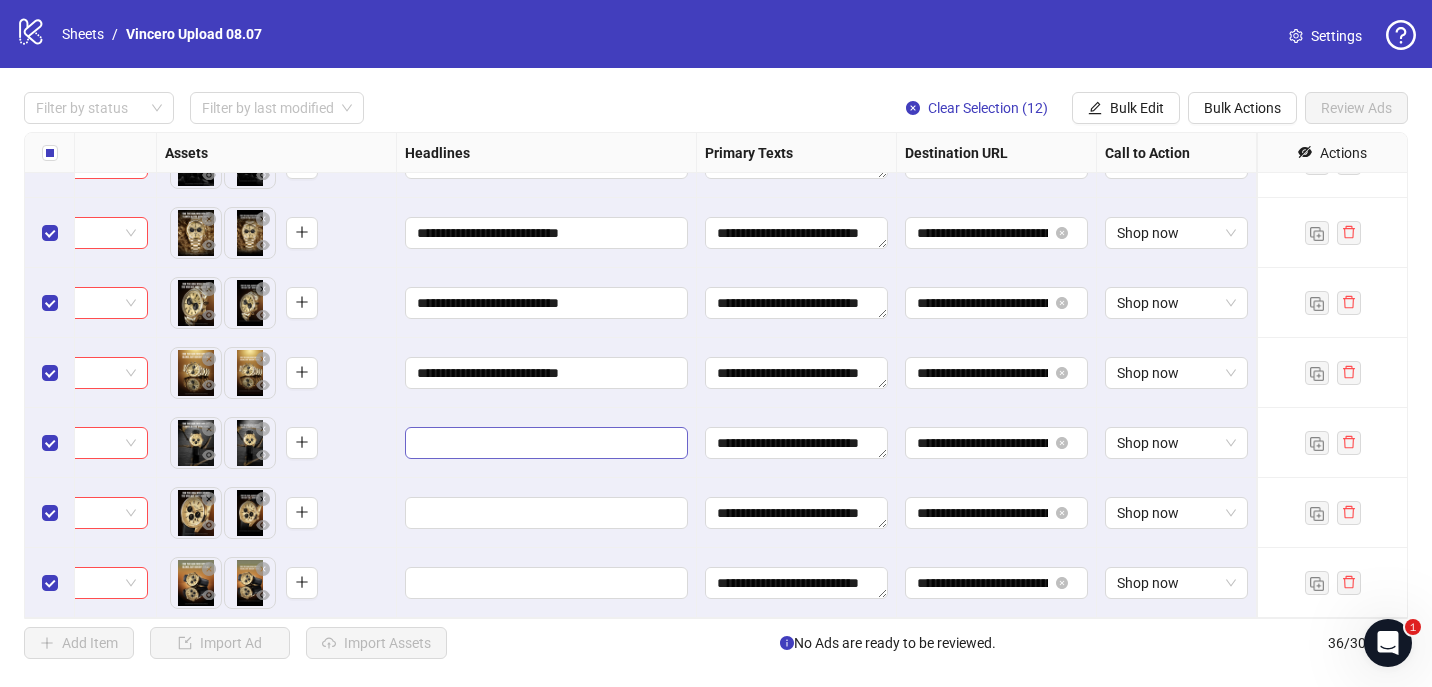 click at bounding box center [546, 443] 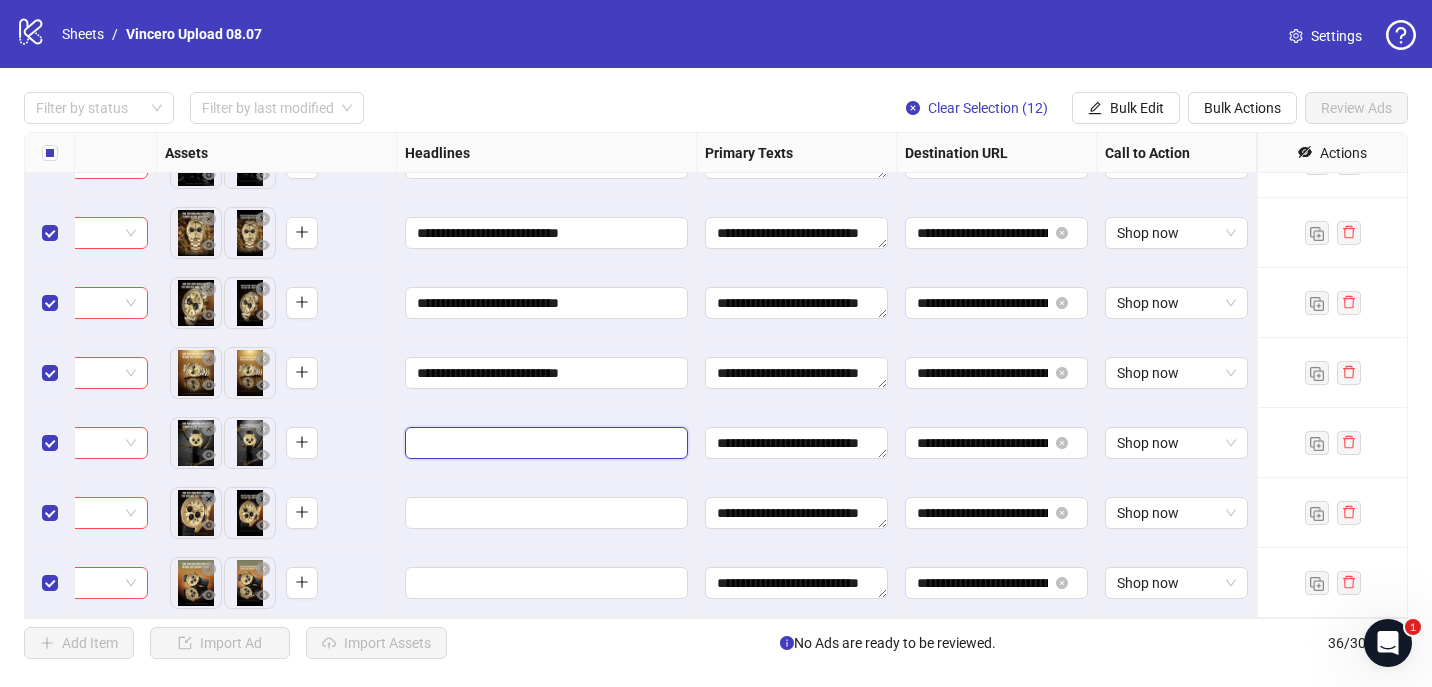 click at bounding box center [544, 443] 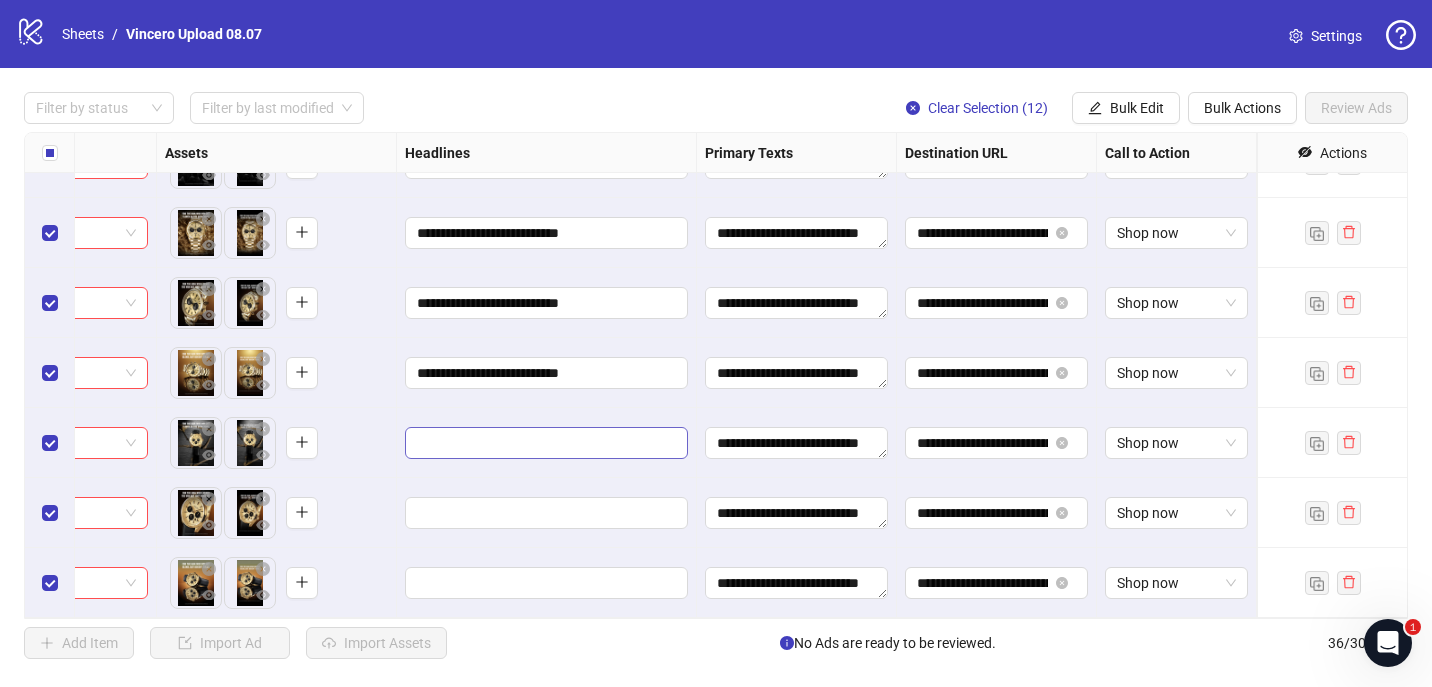 type on "**********" 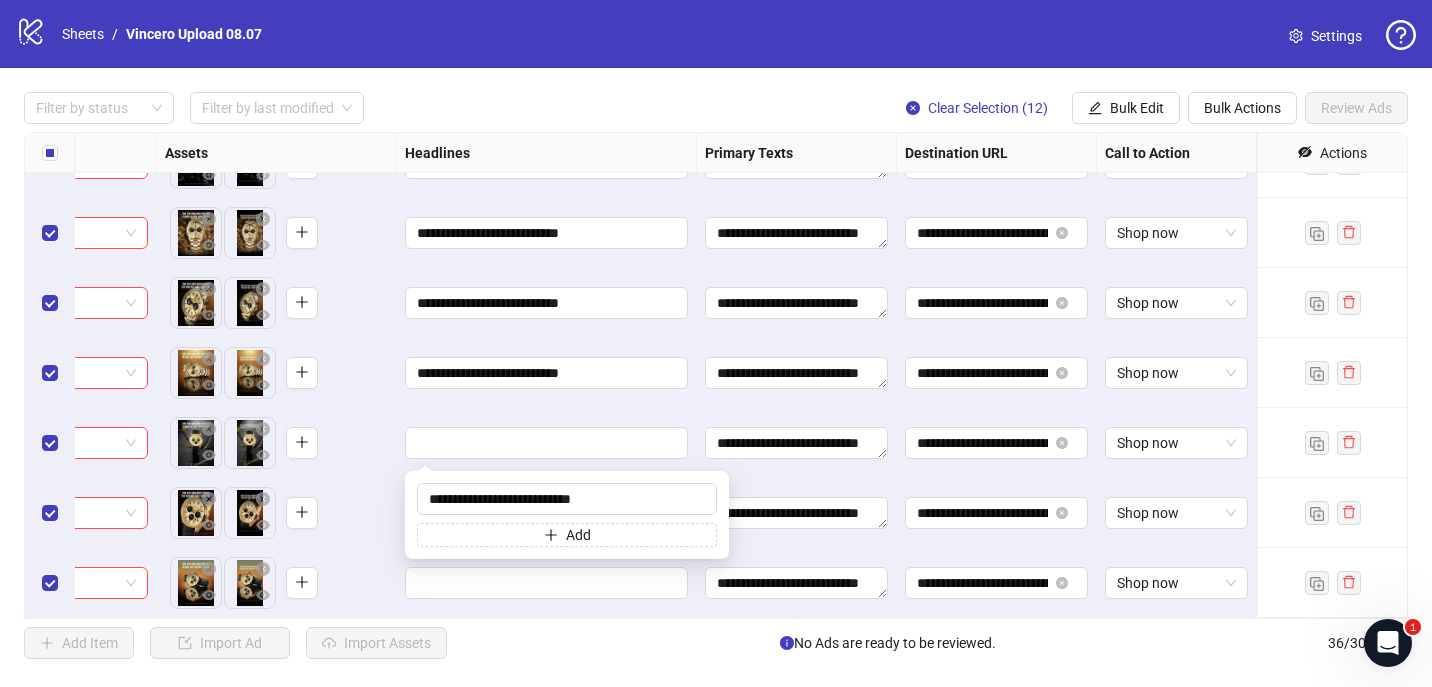 click at bounding box center [547, 443] 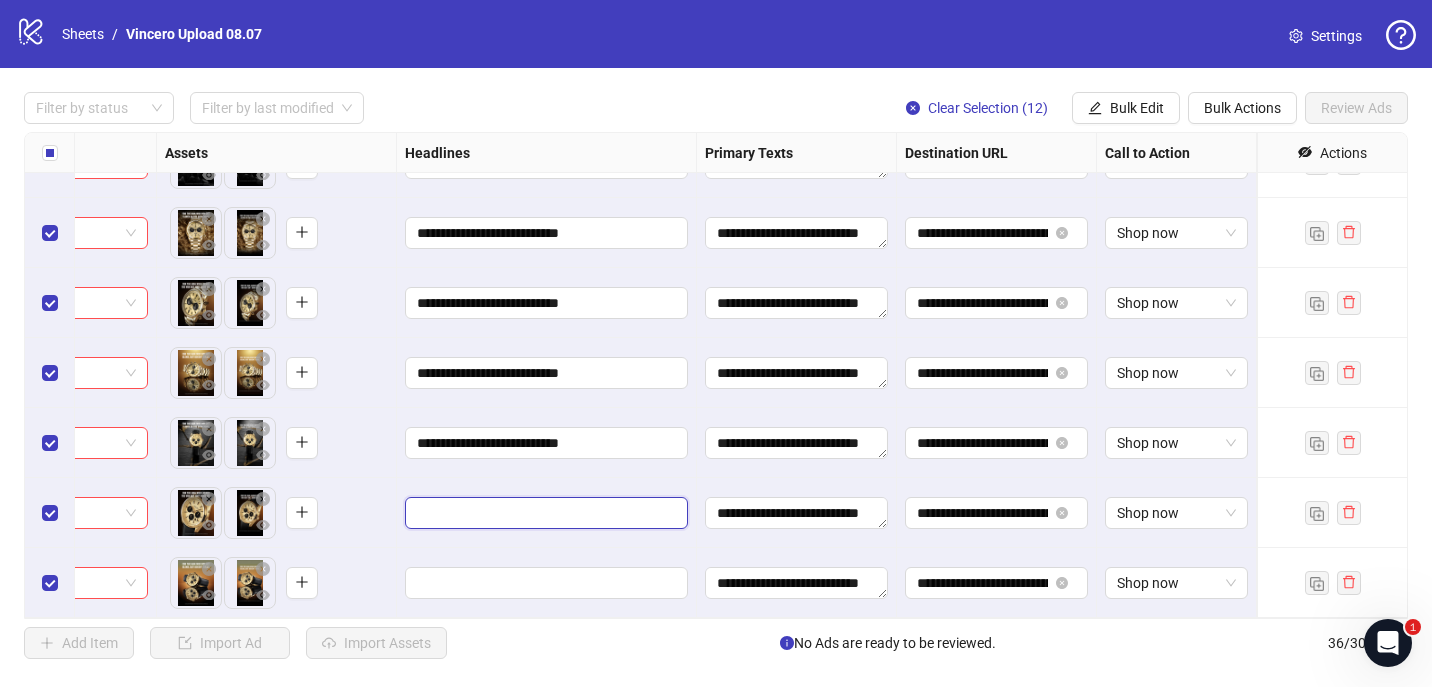 click at bounding box center (544, 513) 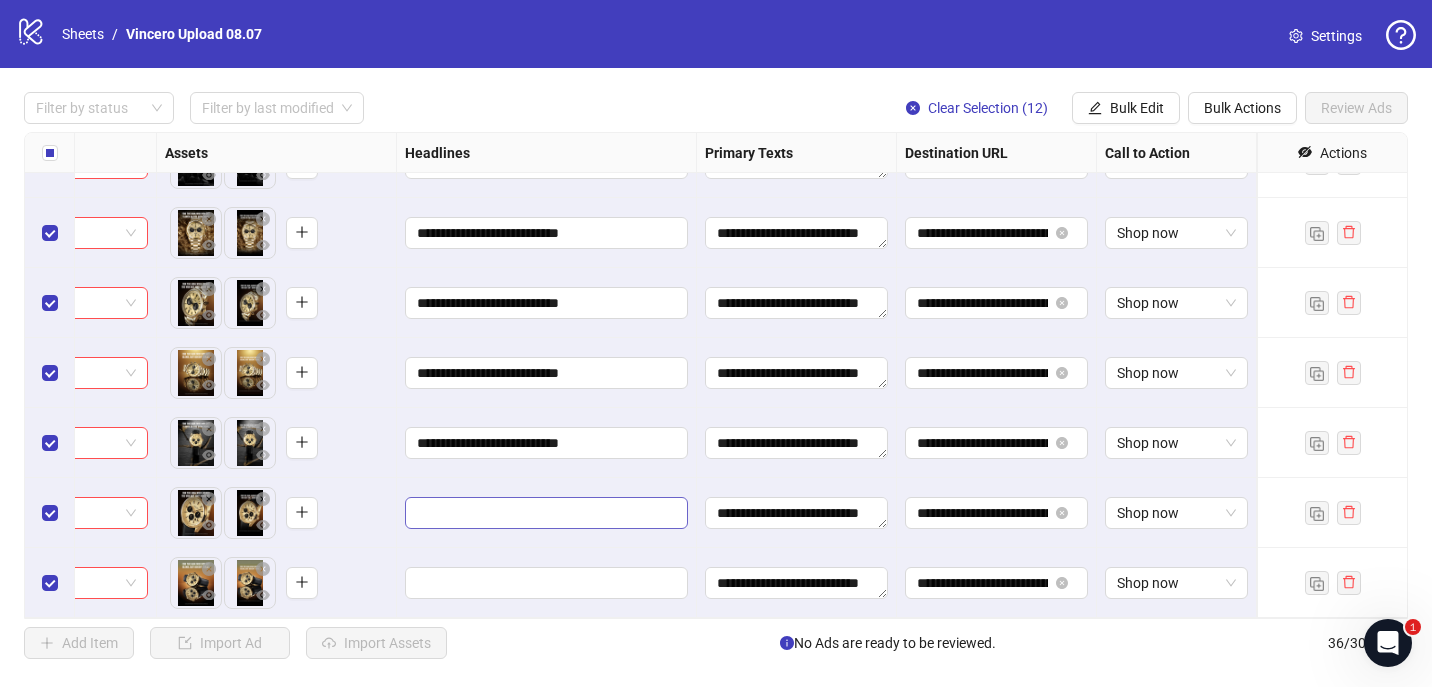 type on "**********" 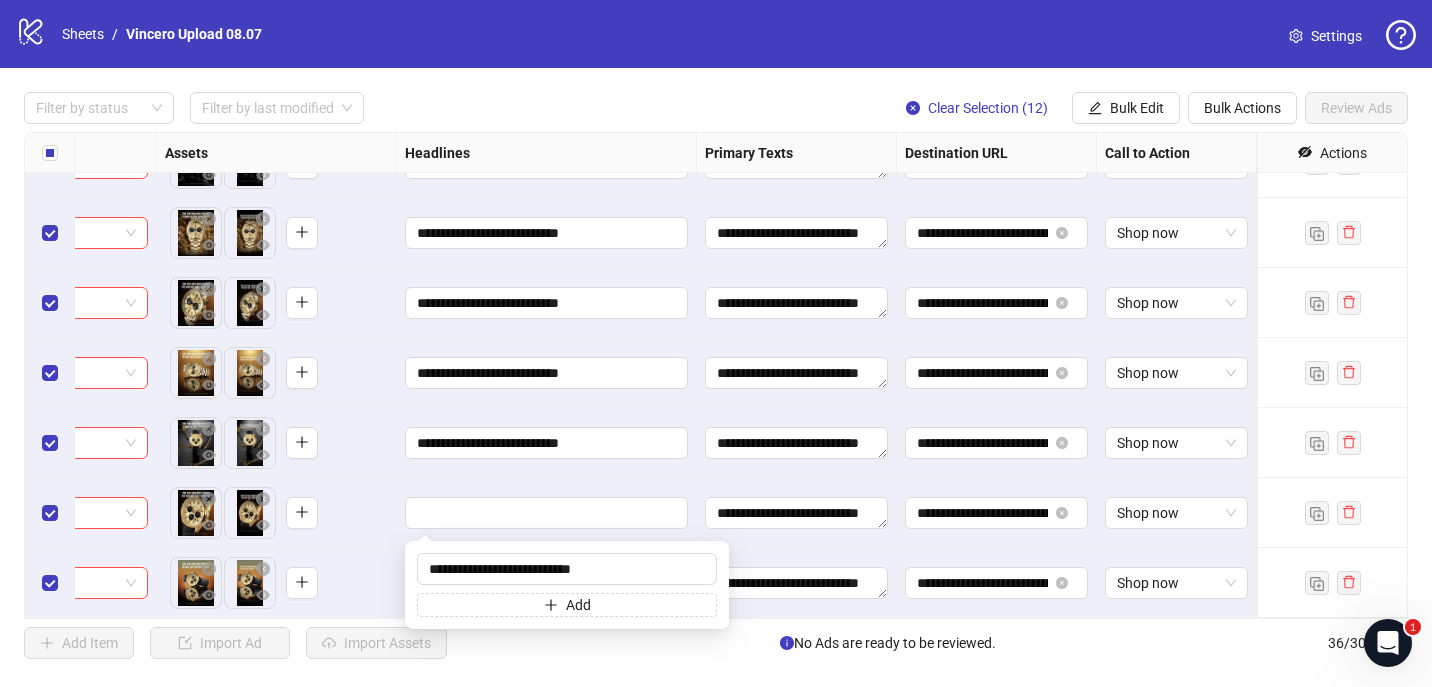 click at bounding box center (547, 513) 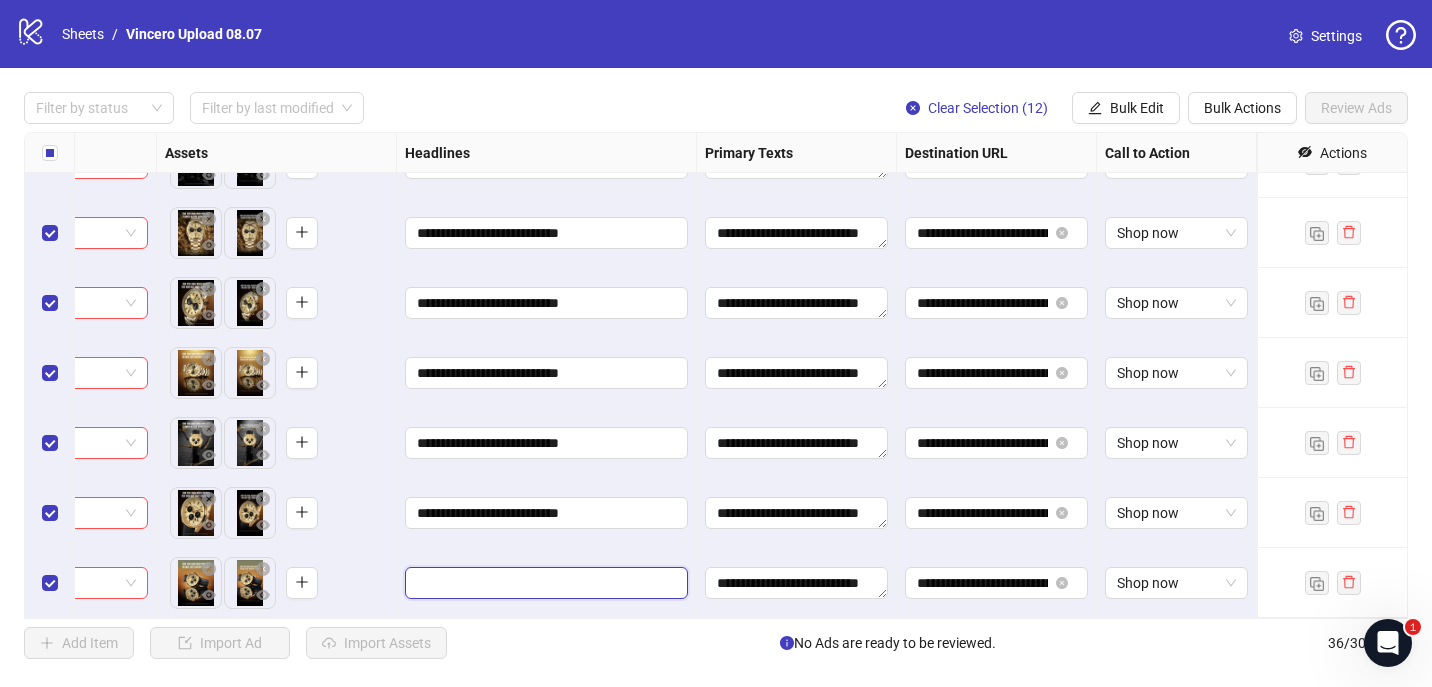 click at bounding box center (544, 583) 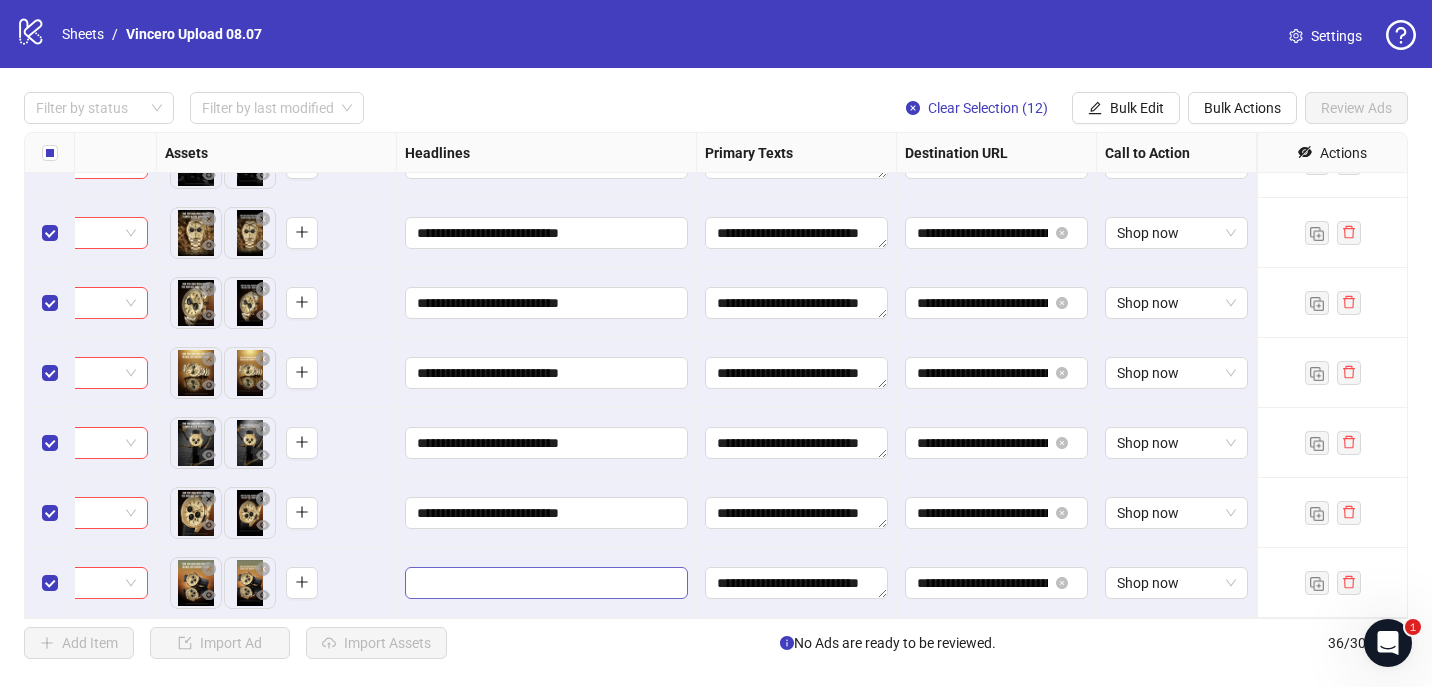 type on "**********" 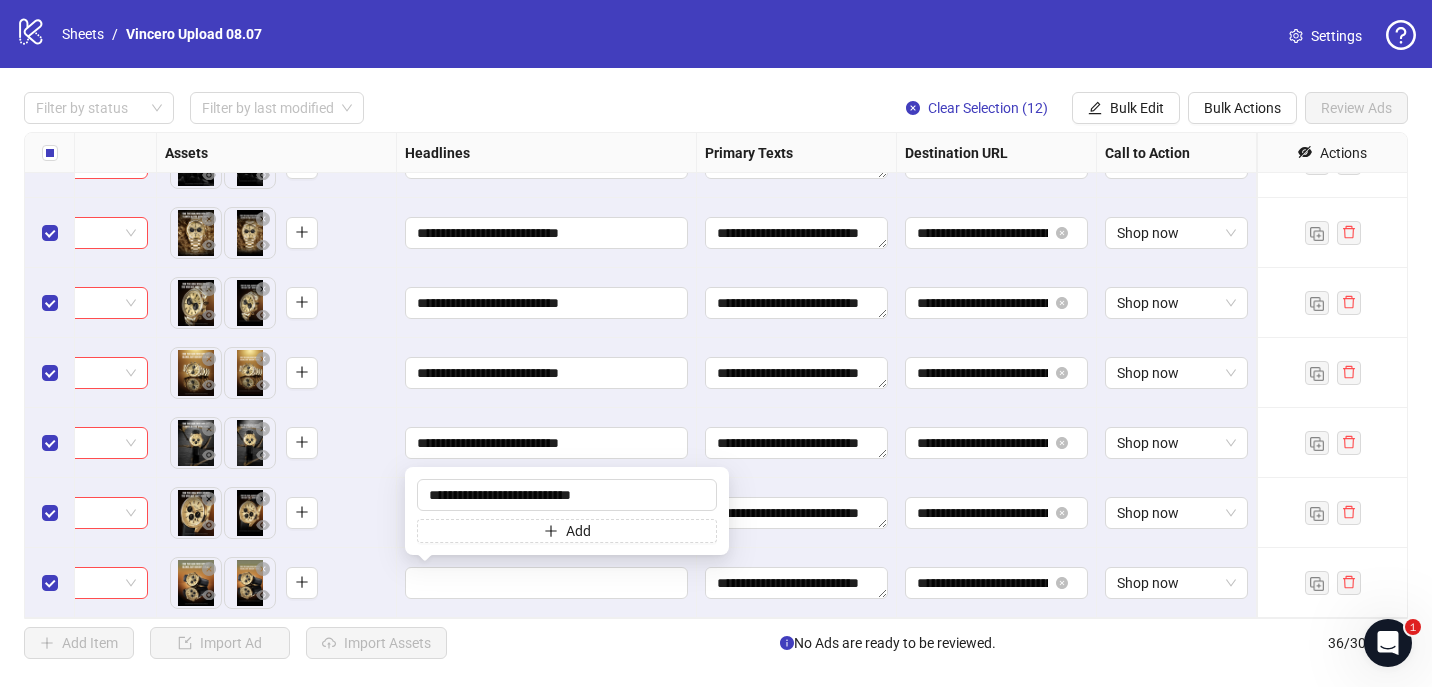 click on "To pick up a draggable item, press the space bar.
While dragging, use the arrow keys to move the item.
Press space again to drop the item in its new position, or press escape to cancel." at bounding box center [276, 513] 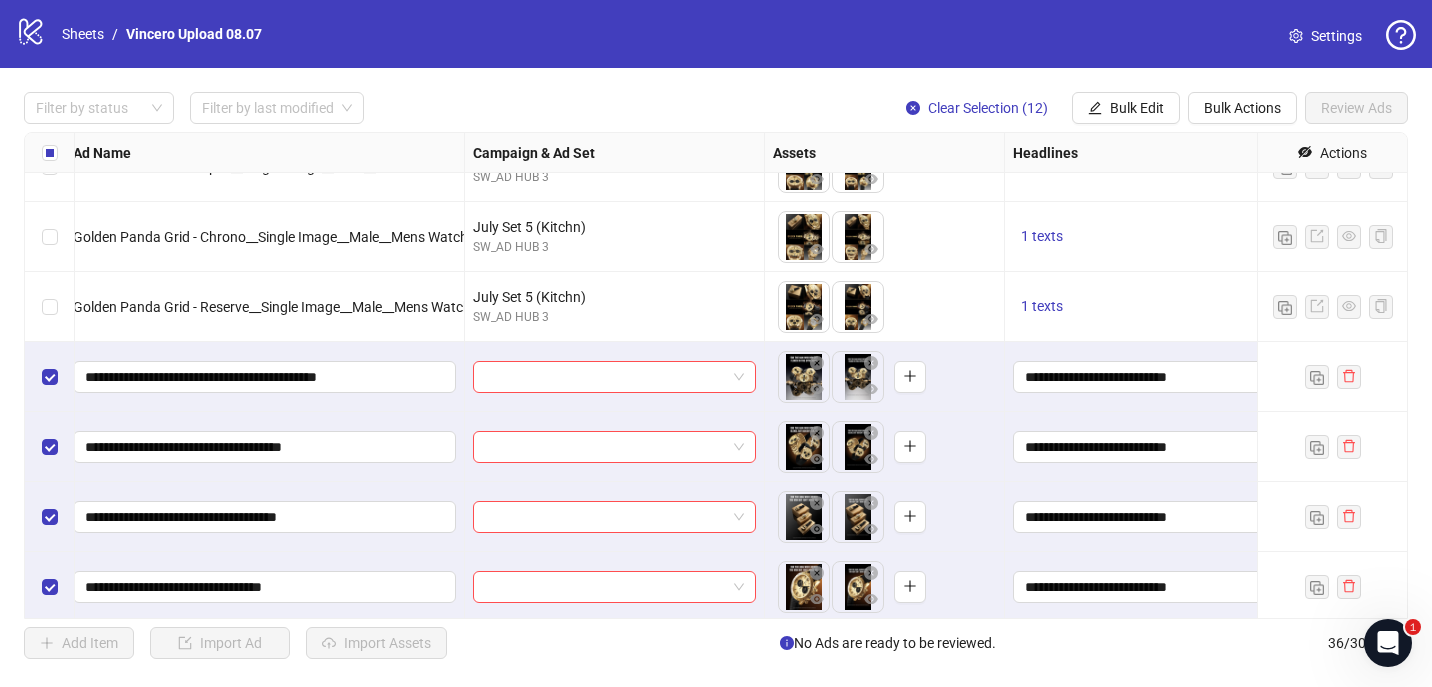 scroll, scrollTop: 1575, scrollLeft: 180, axis: both 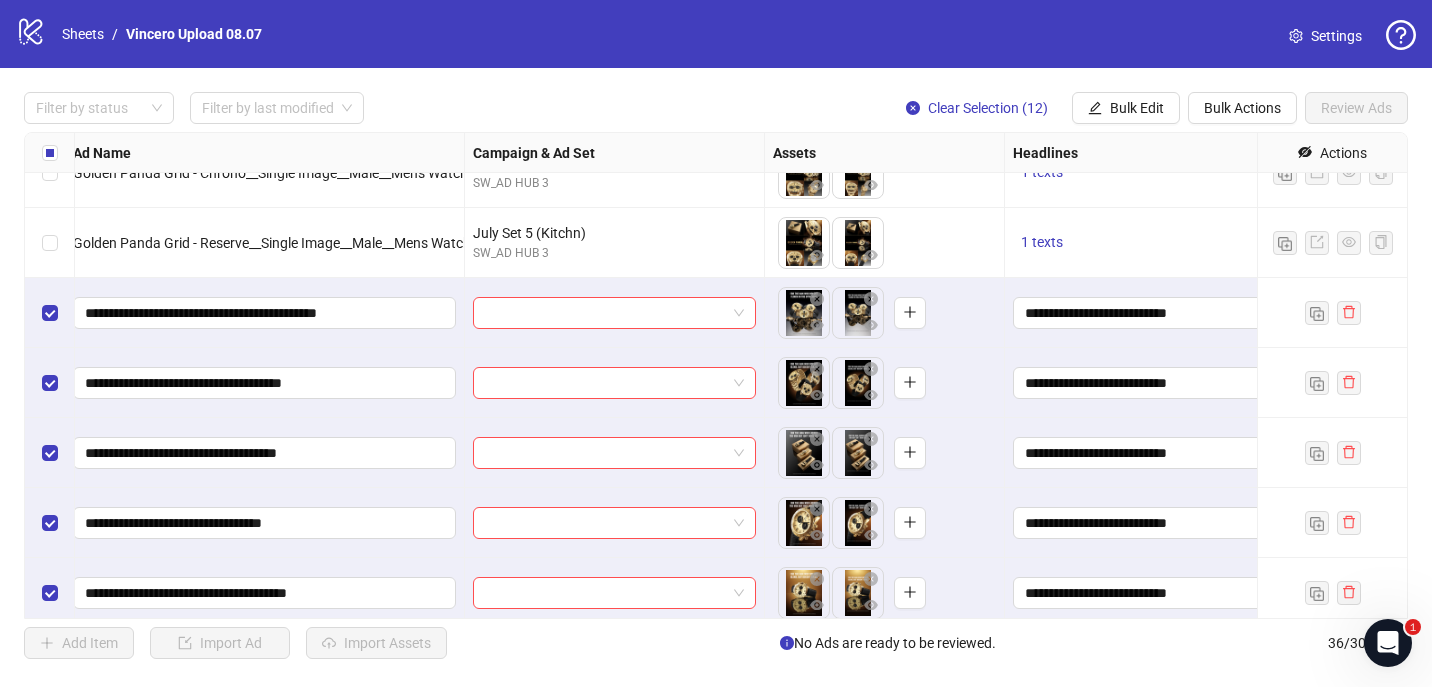 click at bounding box center [615, 313] 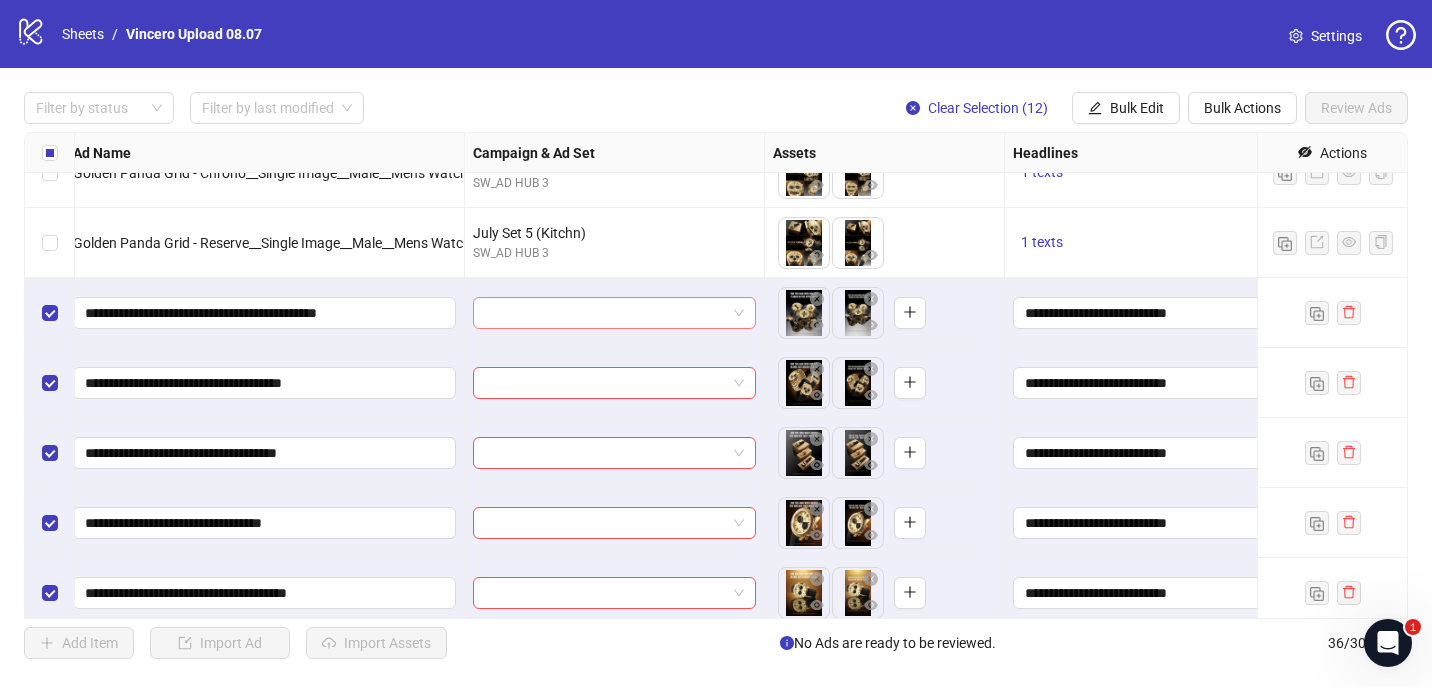 click at bounding box center [605, 313] 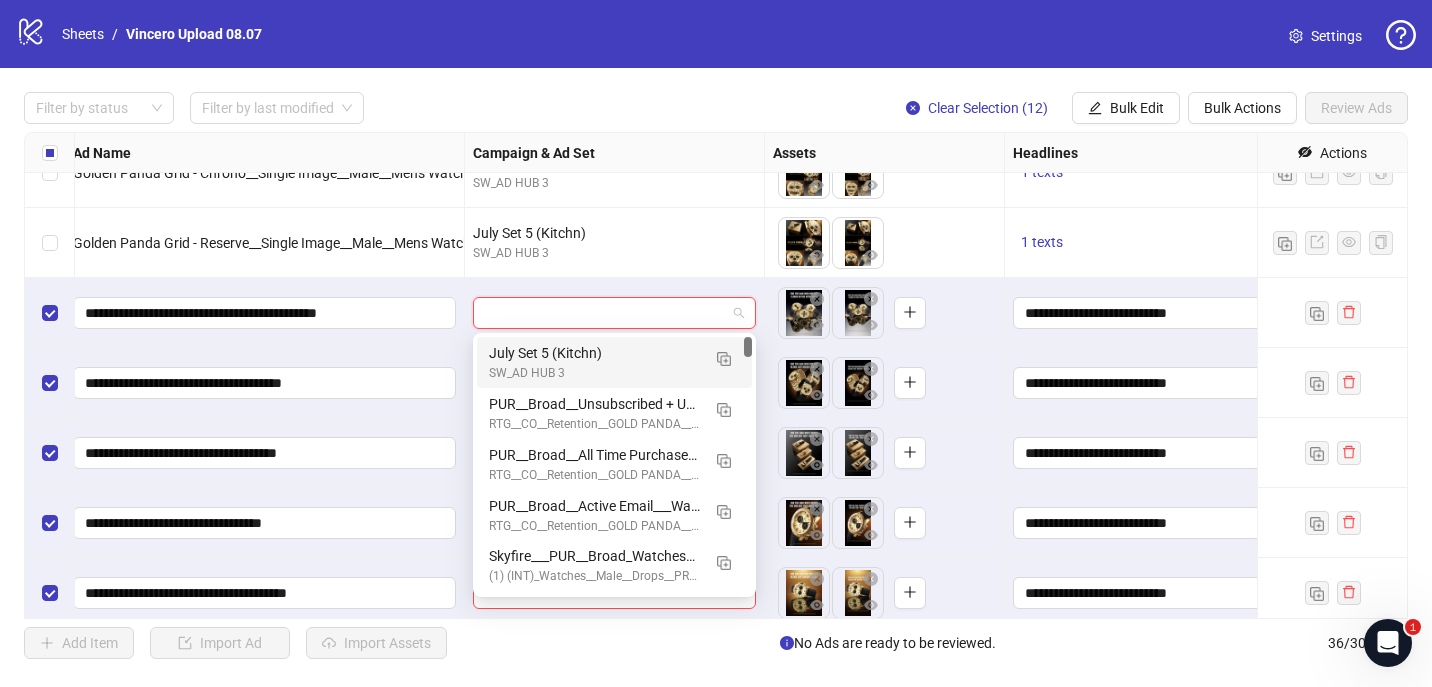 click on "July Set 5 (Kitchn)" at bounding box center [594, 353] 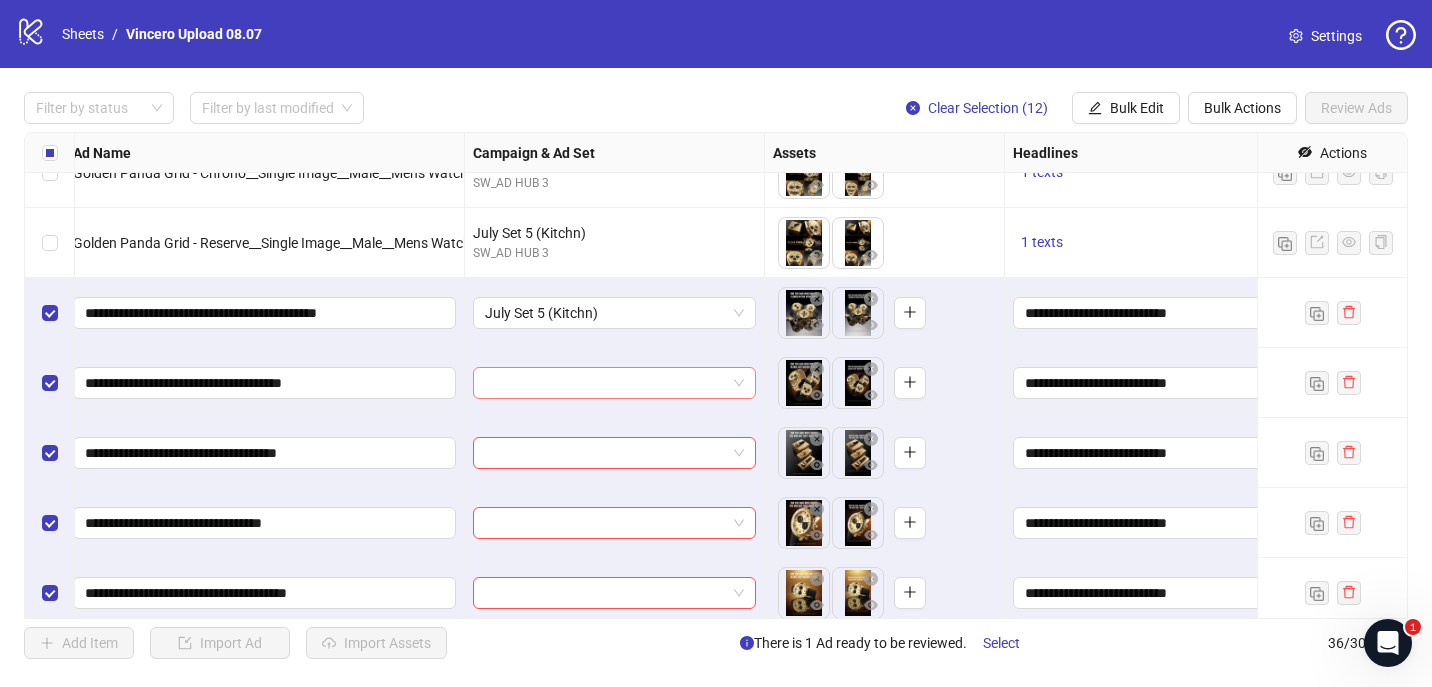 click at bounding box center [605, 383] 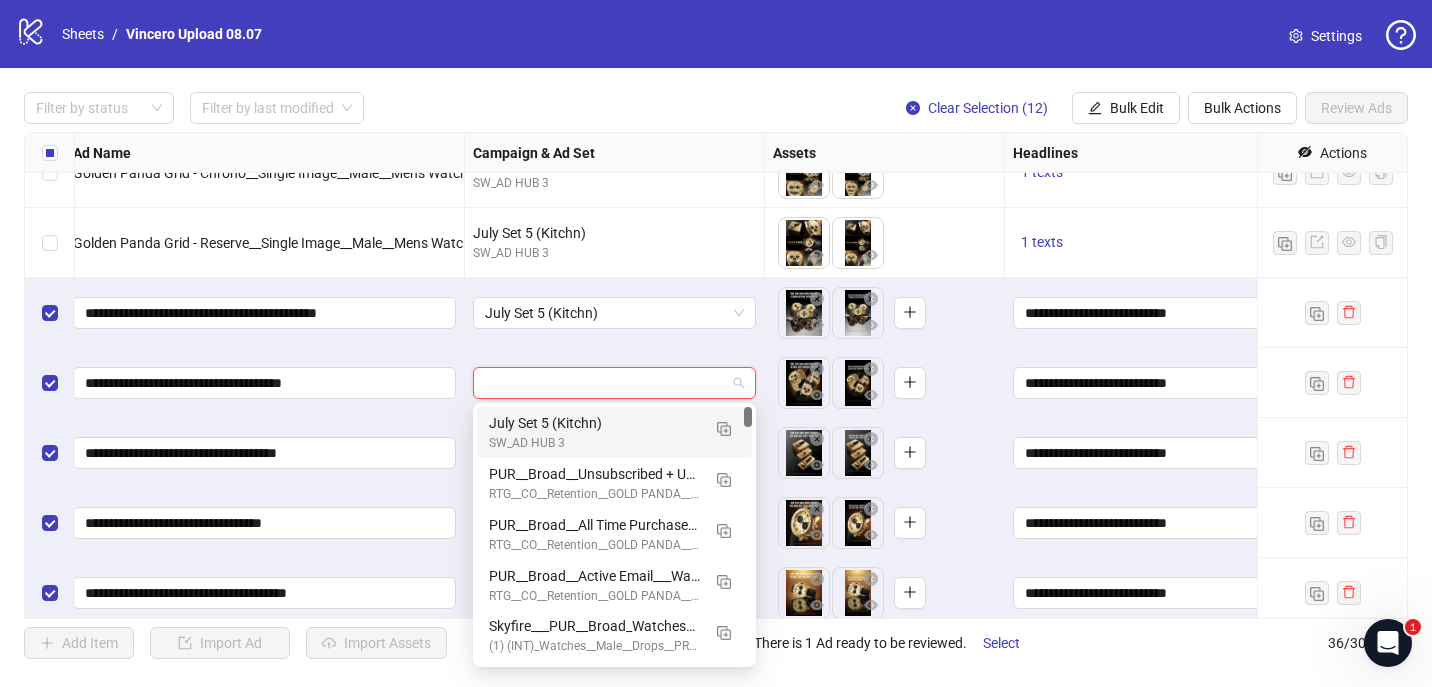 click on "July Set 5 (Kitchn) SW_AD HUB 3" at bounding box center (614, 432) 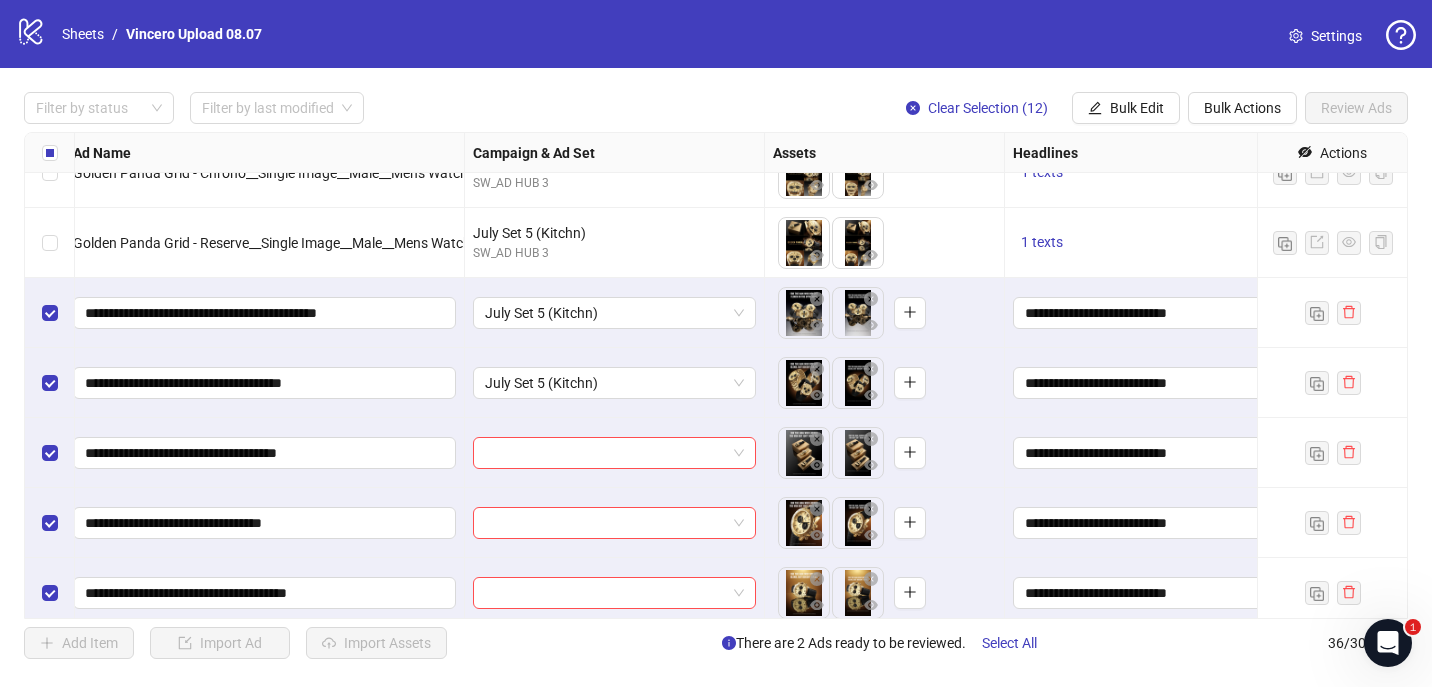 scroll, scrollTop: 1703, scrollLeft: 180, axis: both 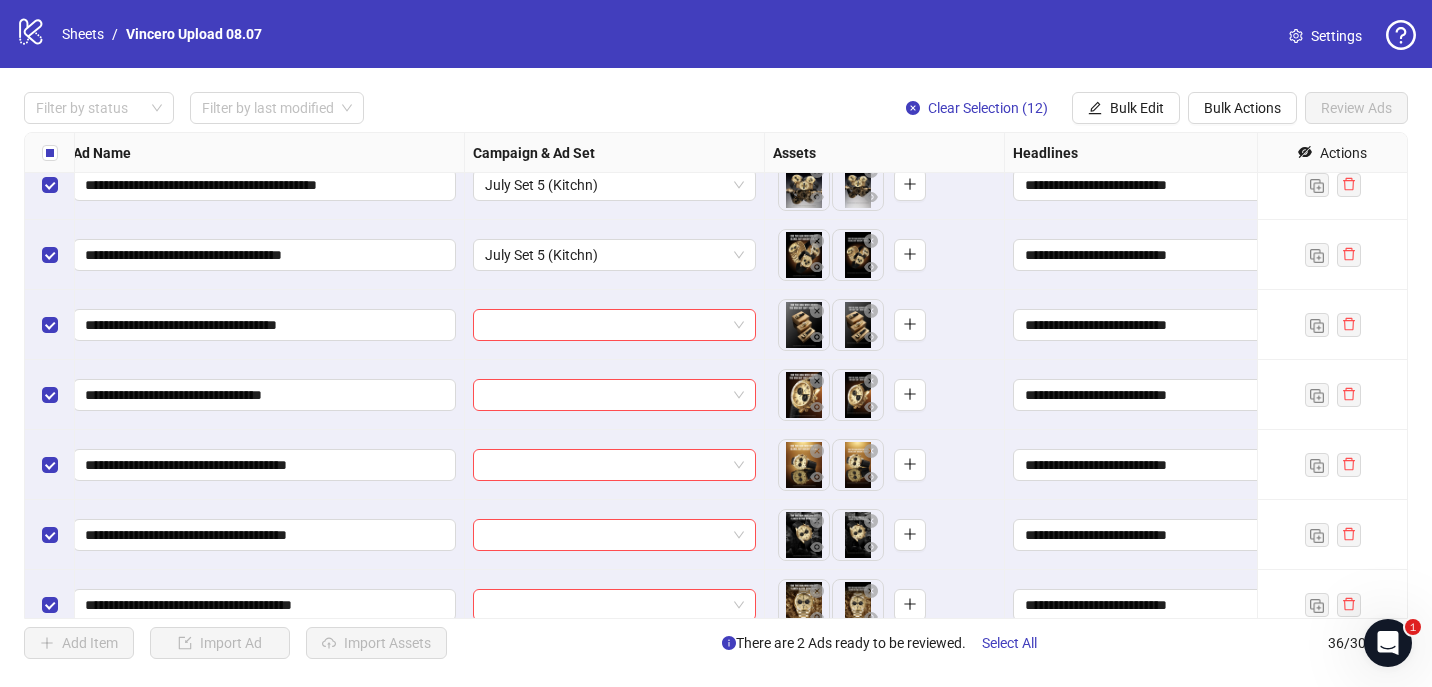 click at bounding box center [605, 325] 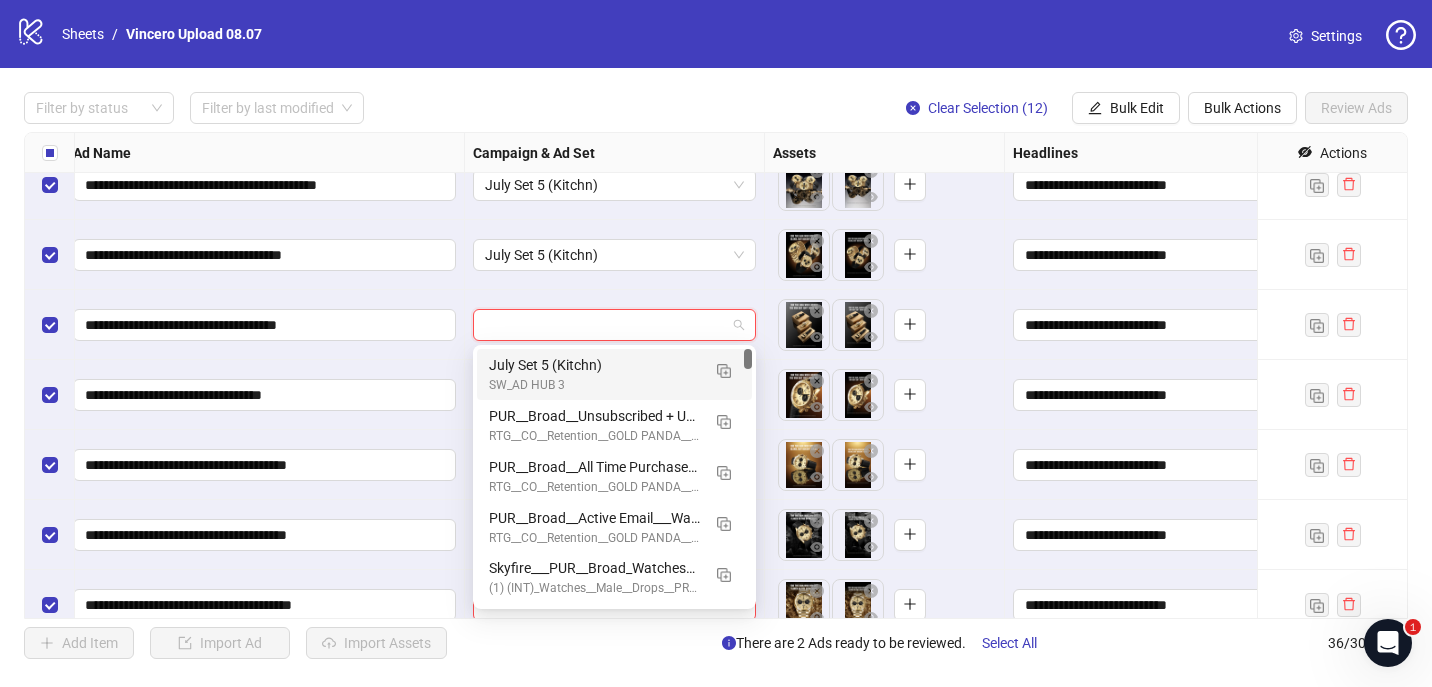 click on "SW_AD HUB 3" at bounding box center [594, 385] 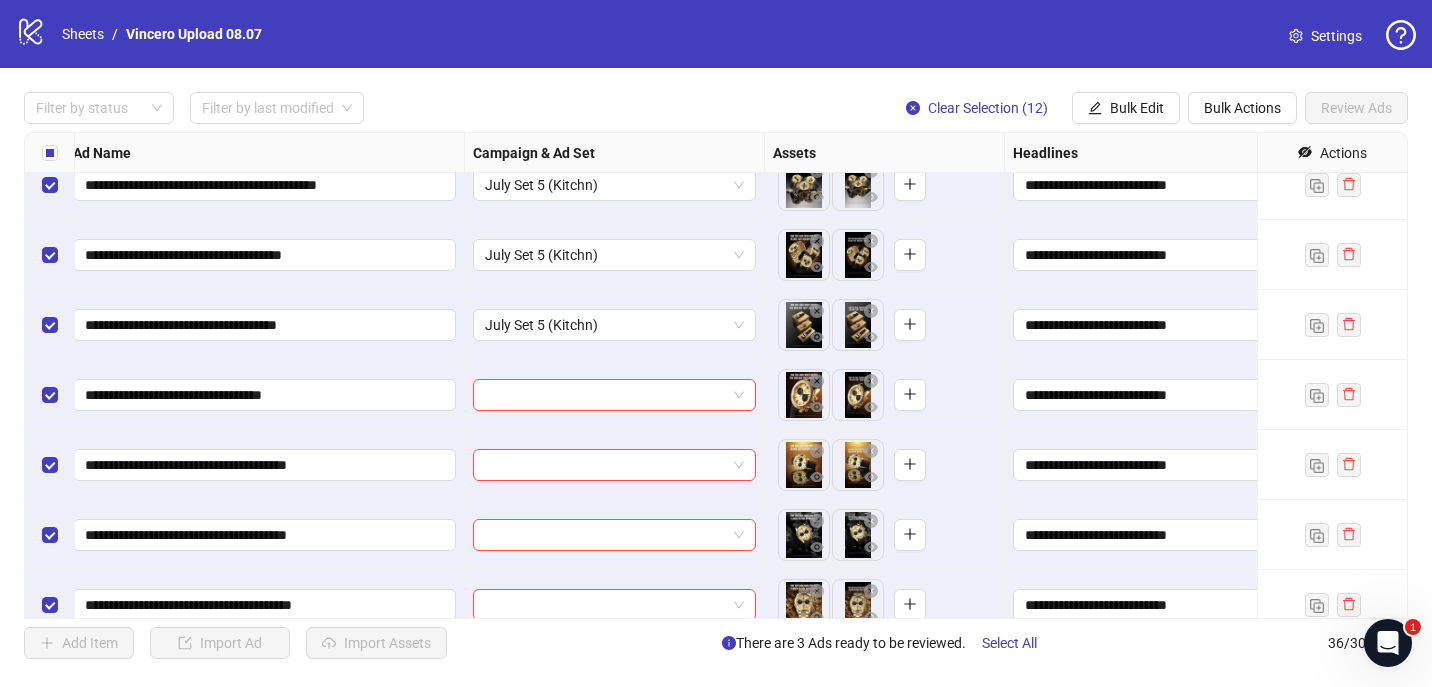 click at bounding box center [615, 395] 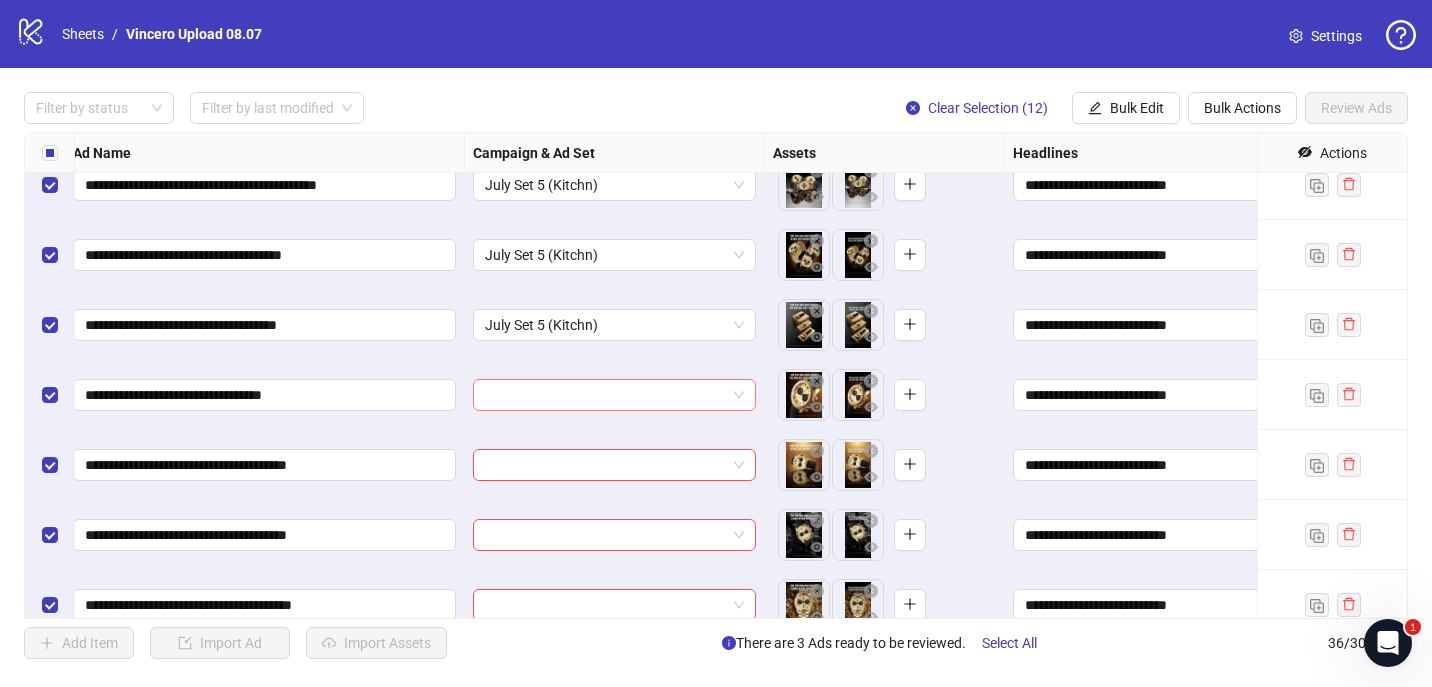 click at bounding box center (605, 395) 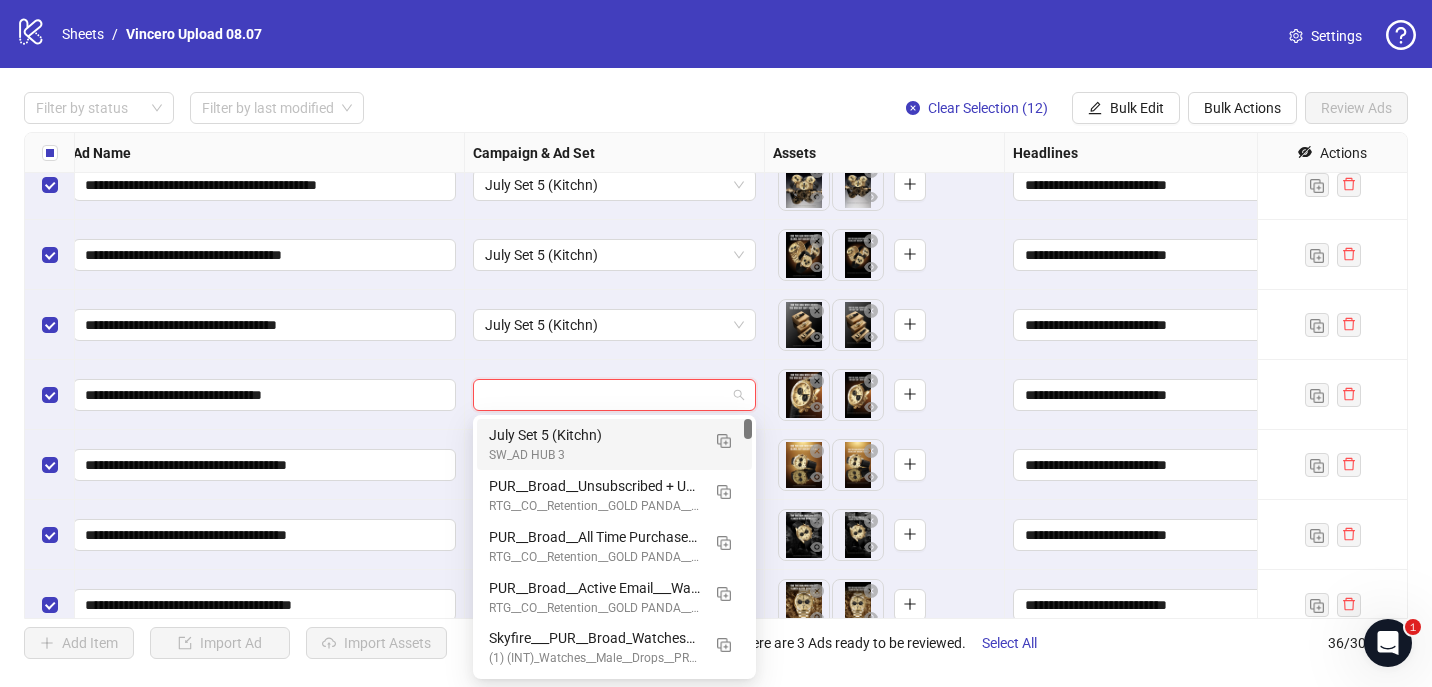 click on "SW_AD HUB 3" at bounding box center [594, 455] 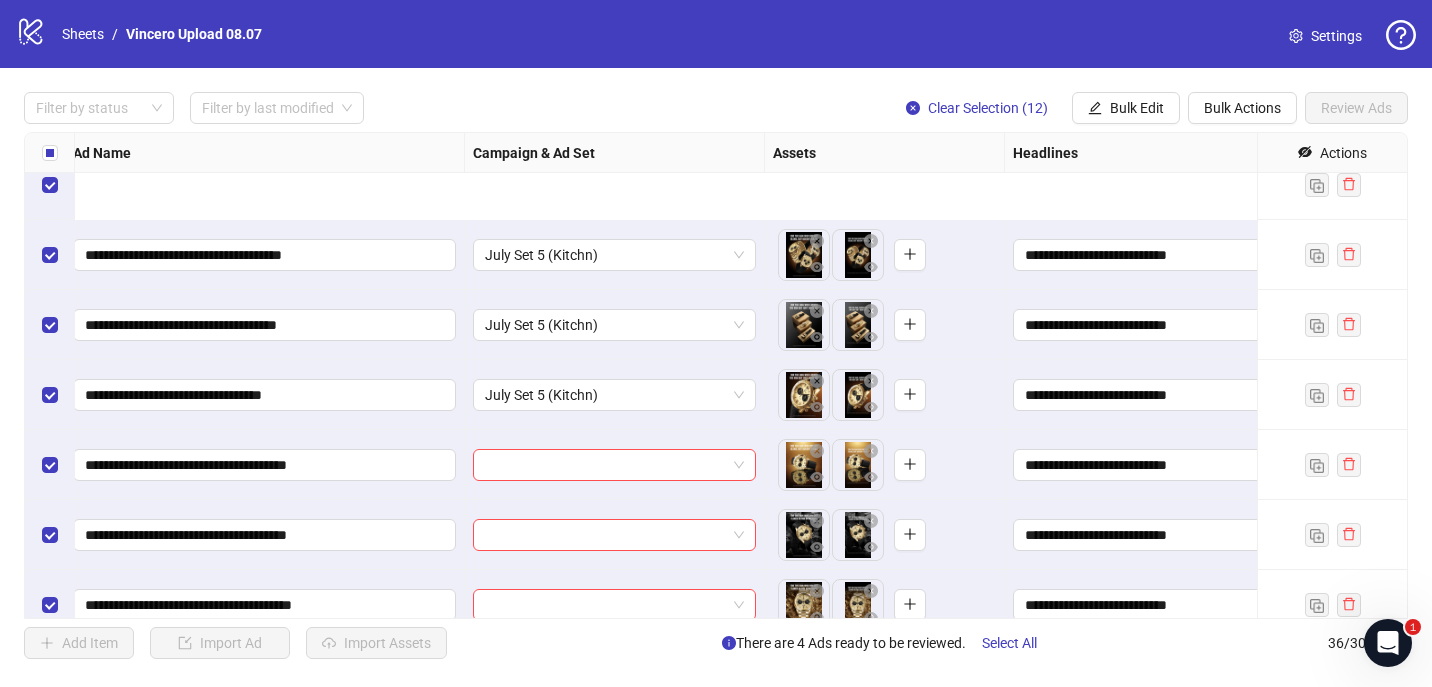 scroll, scrollTop: 1887, scrollLeft: 180, axis: both 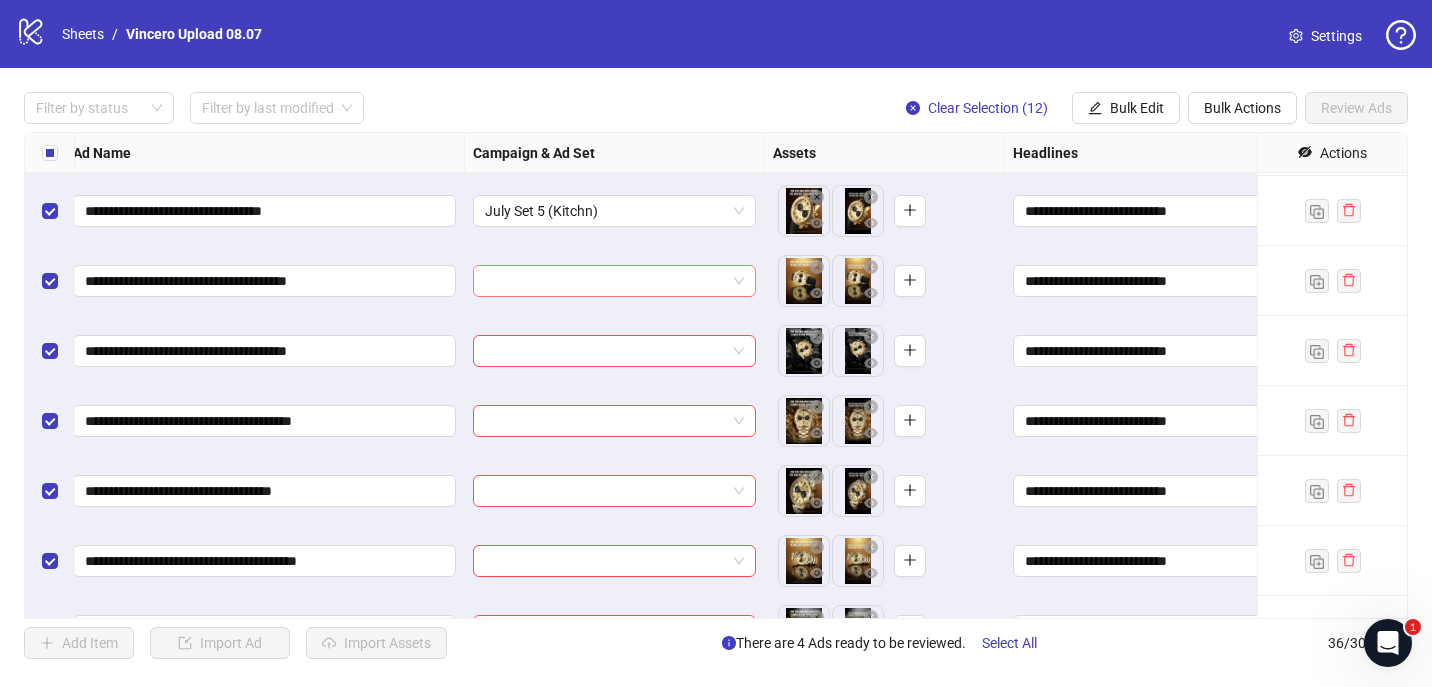 click at bounding box center (605, 281) 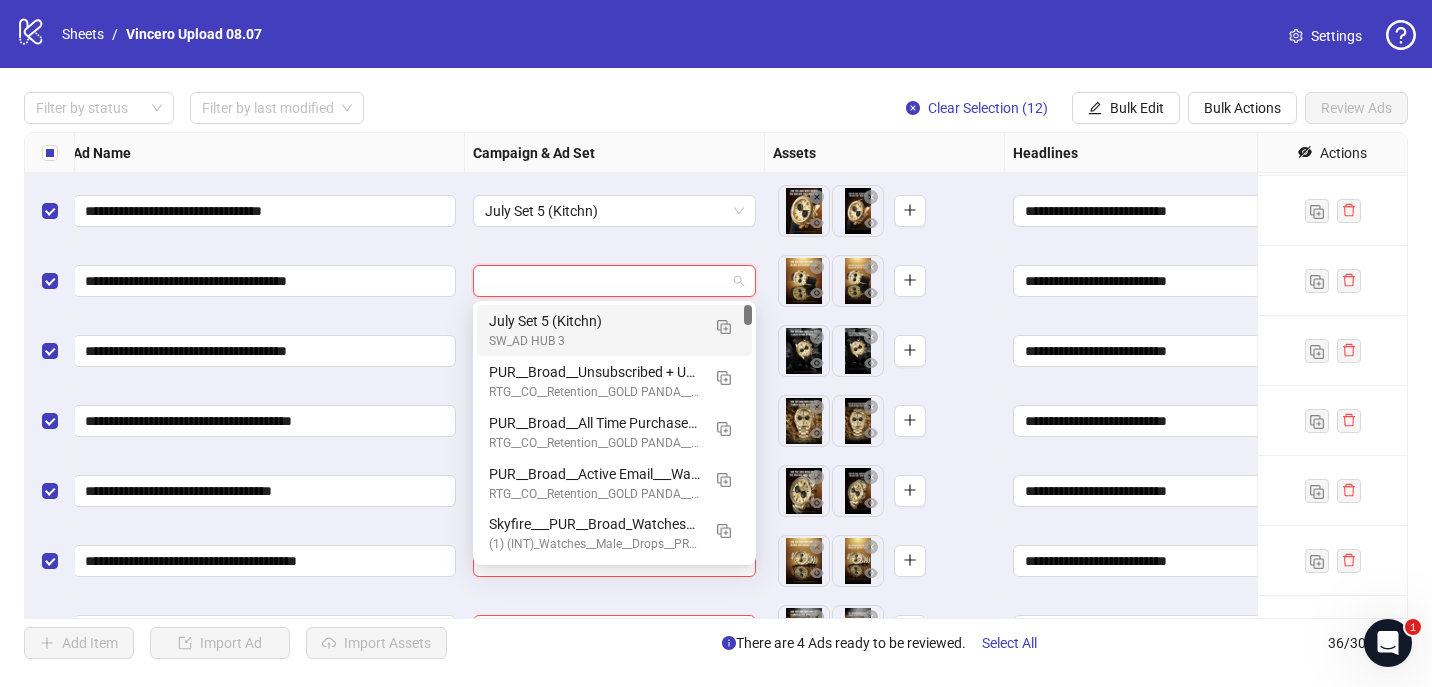 click on "July Set 5 (Kitchn)" at bounding box center [594, 321] 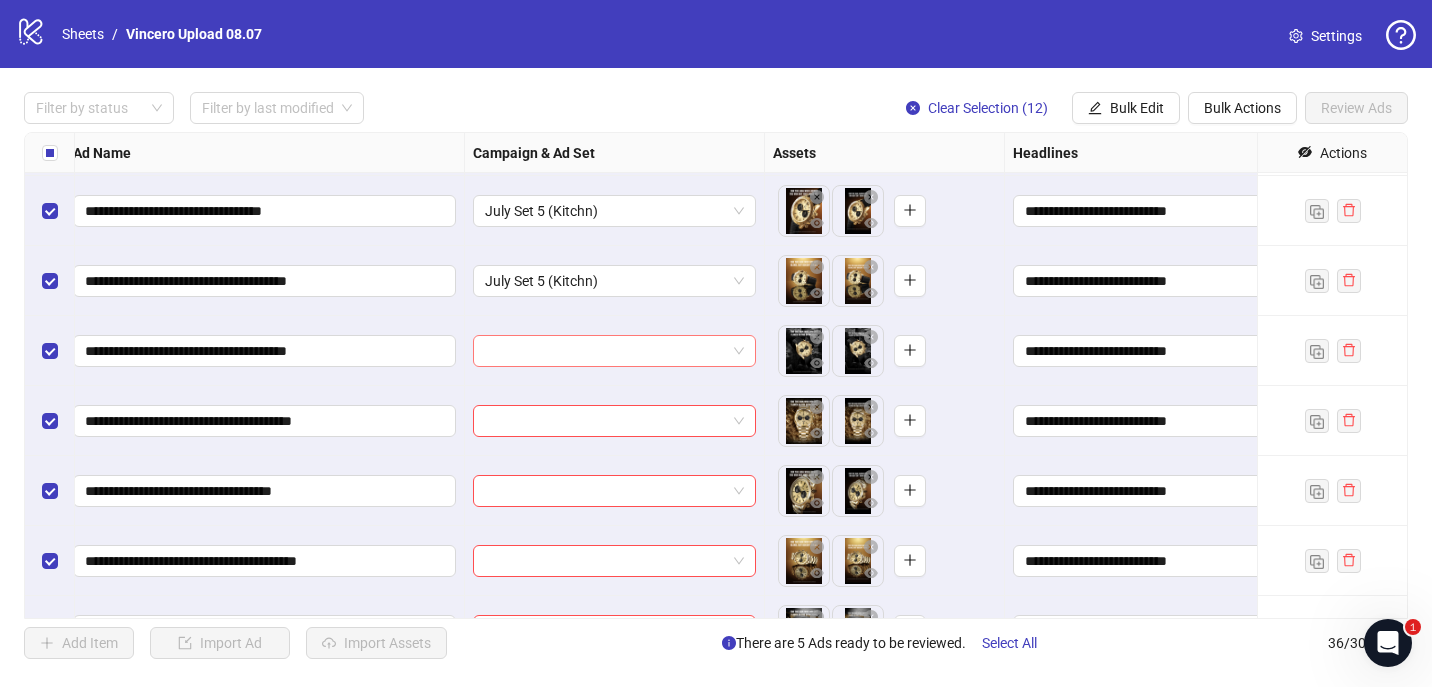 click at bounding box center (605, 351) 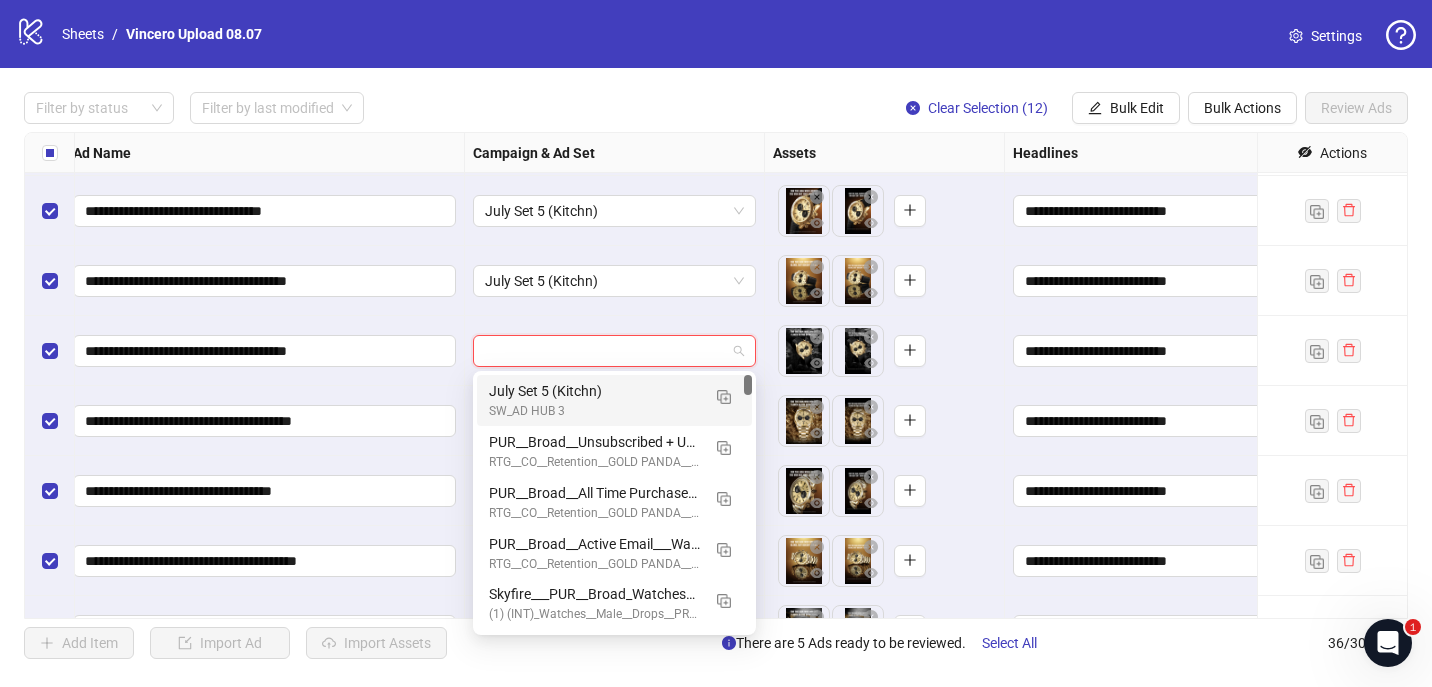 click on "July Set 5 (Kitchn)" at bounding box center [594, 391] 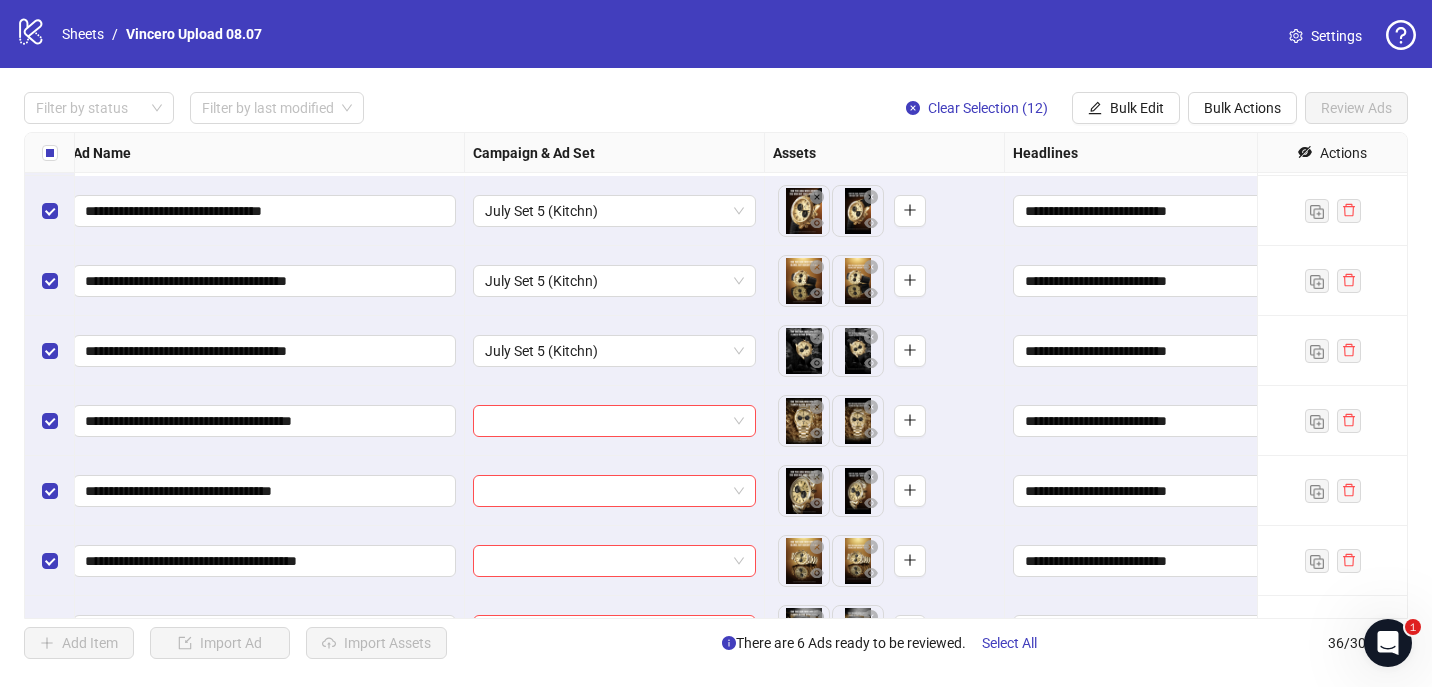 scroll, scrollTop: 2034, scrollLeft: 180, axis: both 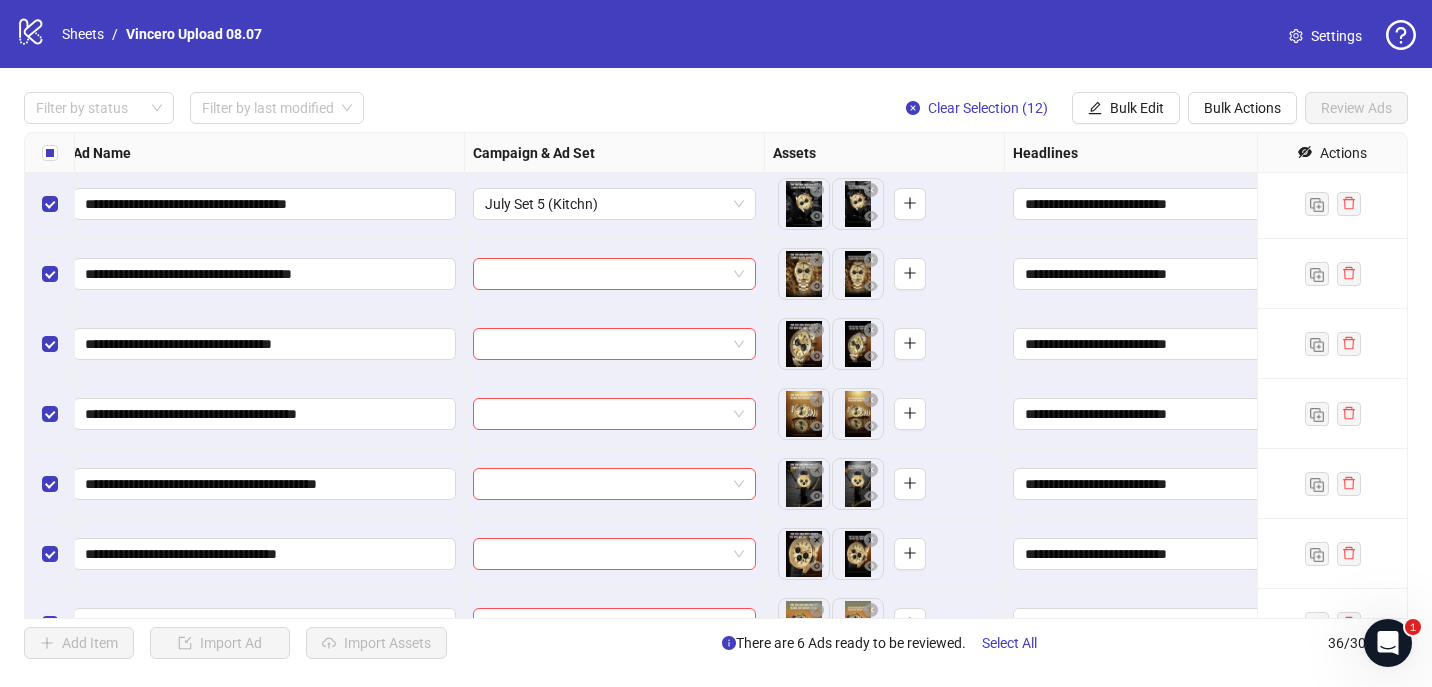 click on "**********" at bounding box center (716, 375) 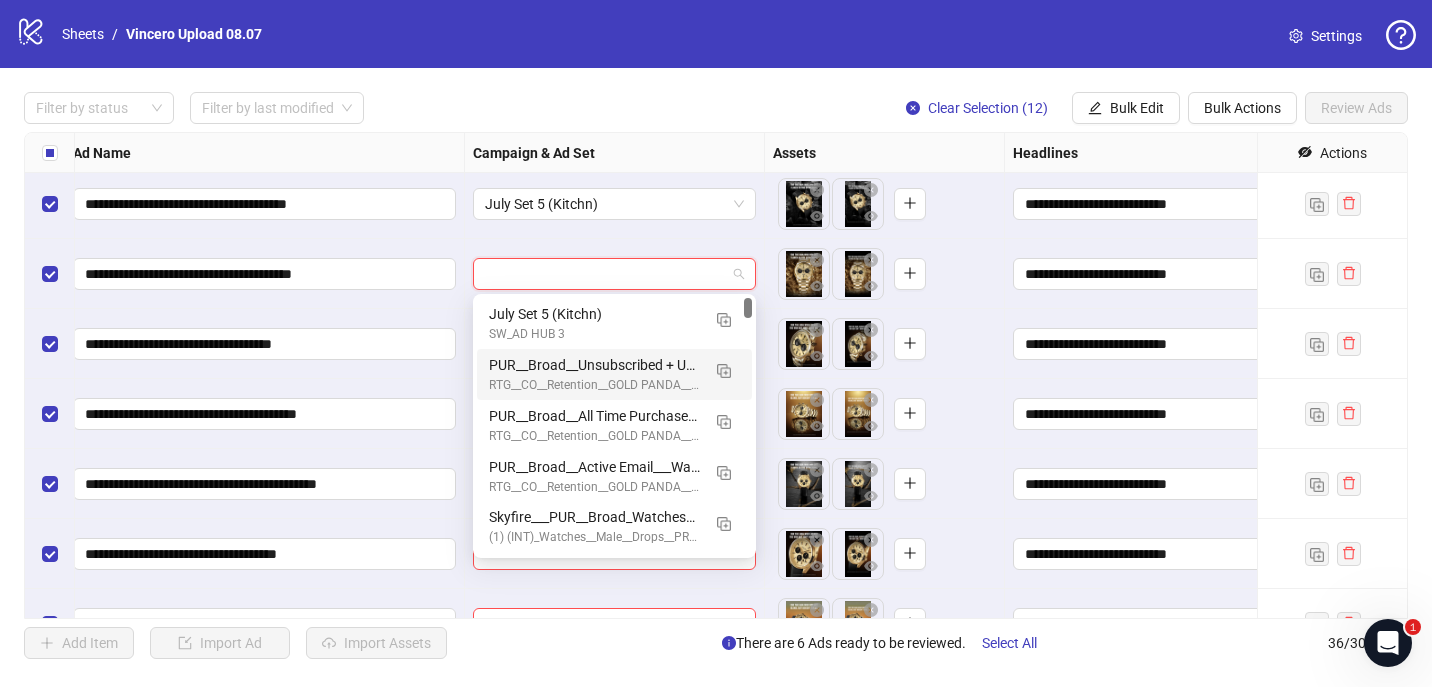 click on "PUR__Broad__Unsubscribed + Unengaged__Watches__WW__18 - 65+__All" at bounding box center [594, 365] 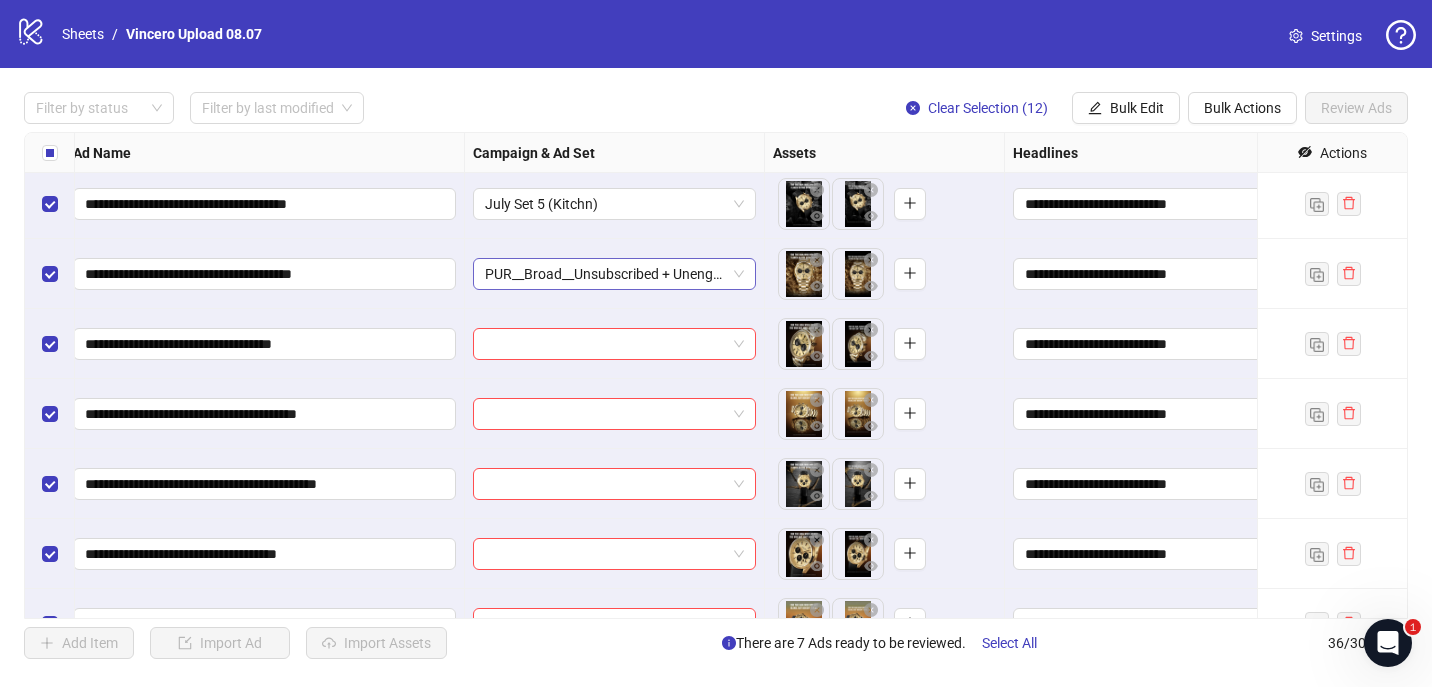 click on "PUR__Broad__Unsubscribed + Unengaged__Watches__WW__18 - 65+__All" at bounding box center (614, 274) 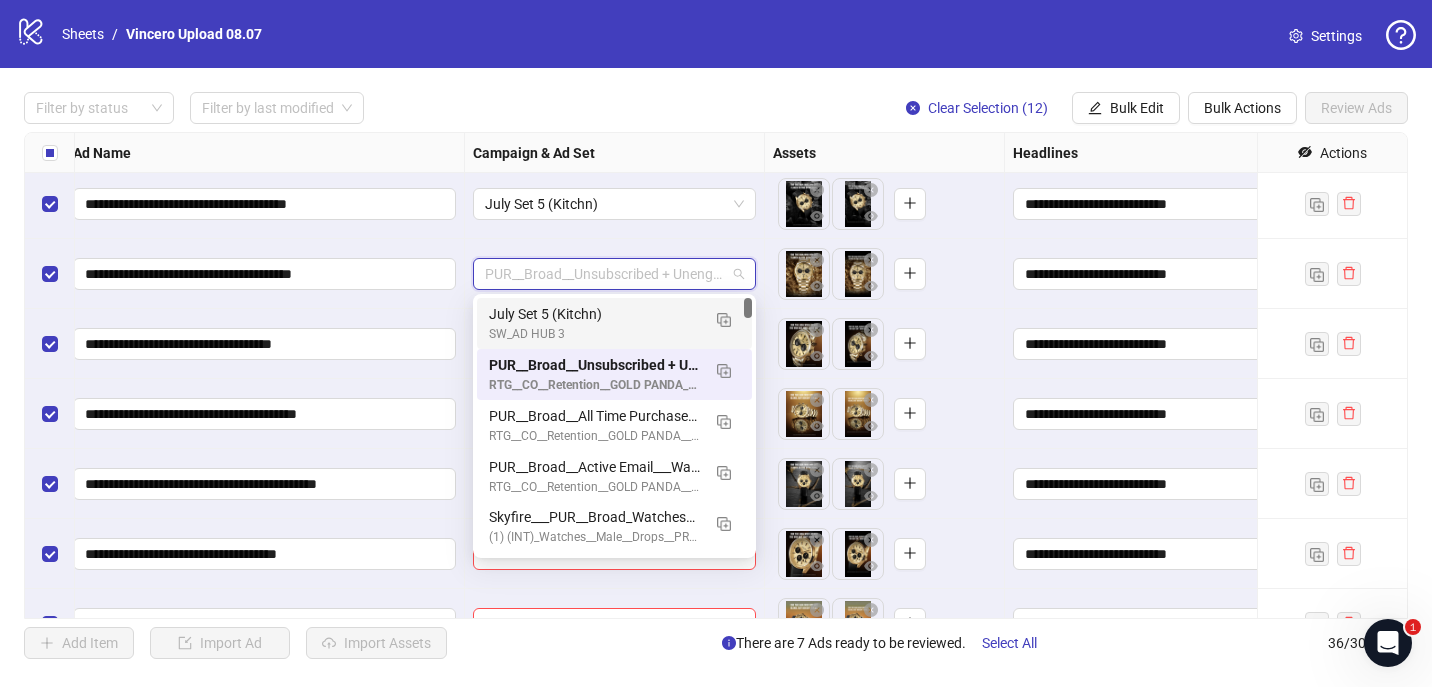 click on "July Set 5 (Kitchn) SW_AD HUB 3" at bounding box center [614, 323] 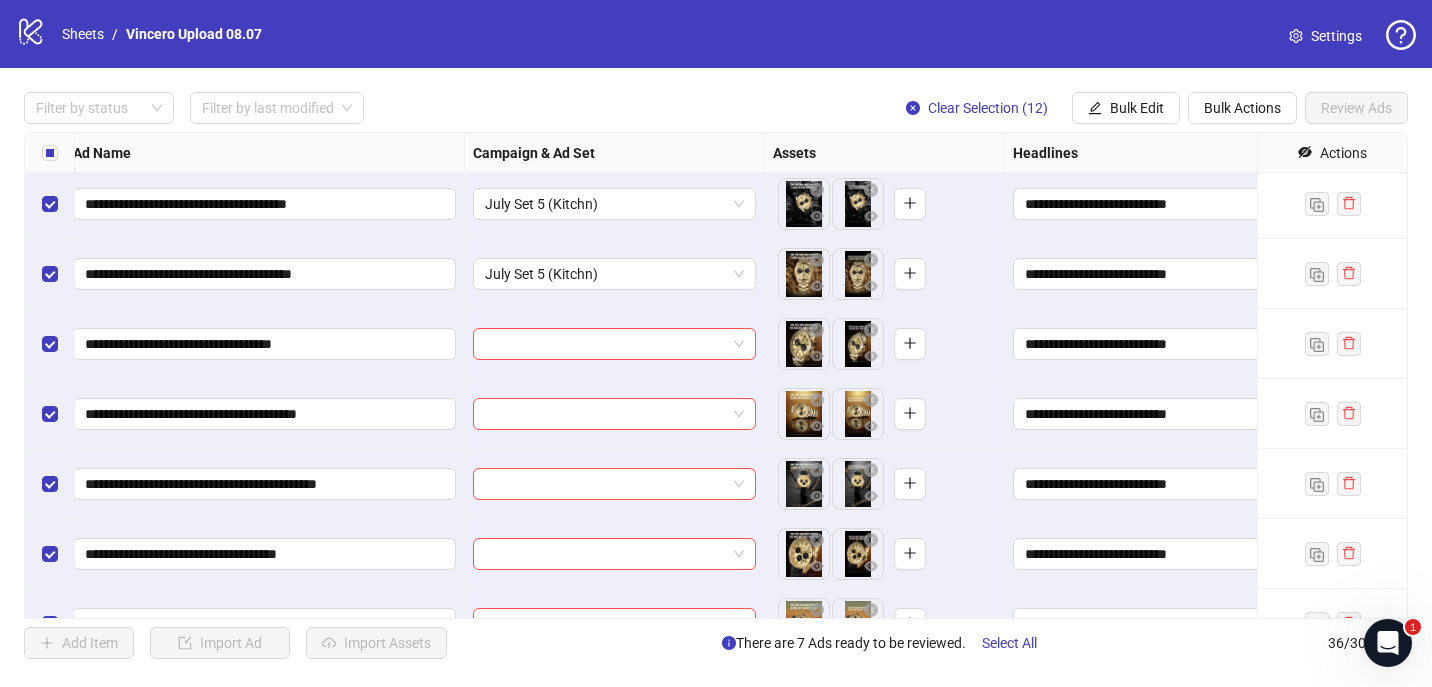 click at bounding box center (615, 344) 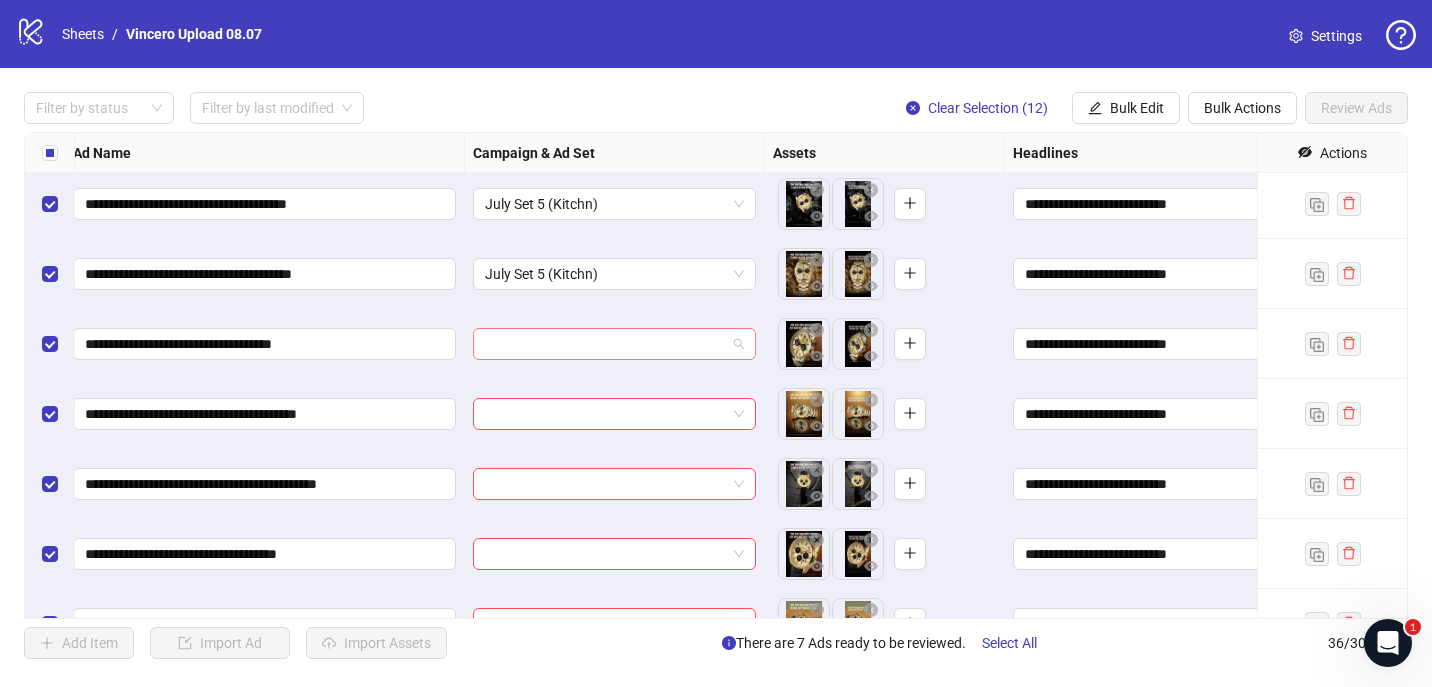 click at bounding box center [605, 344] 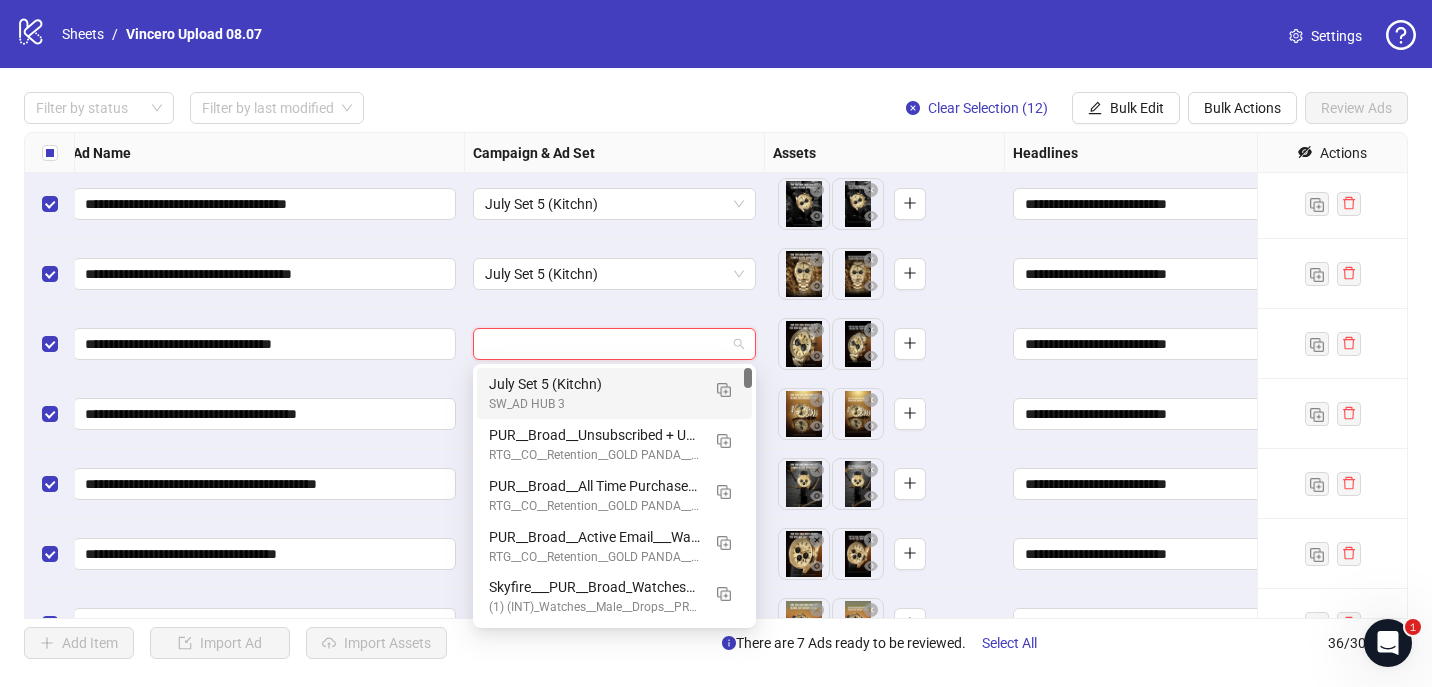 click on "July Set 5 (Kitchn)" at bounding box center [594, 384] 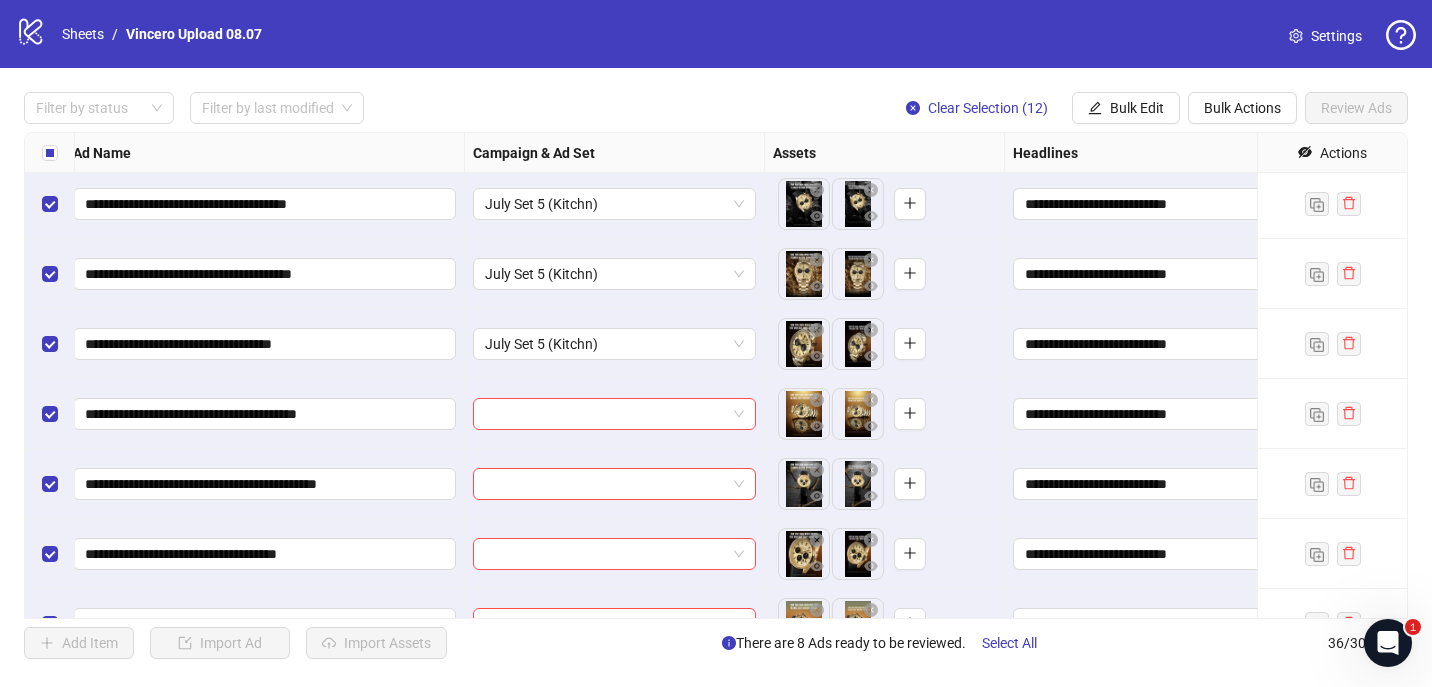 scroll, scrollTop: 2075, scrollLeft: 180, axis: both 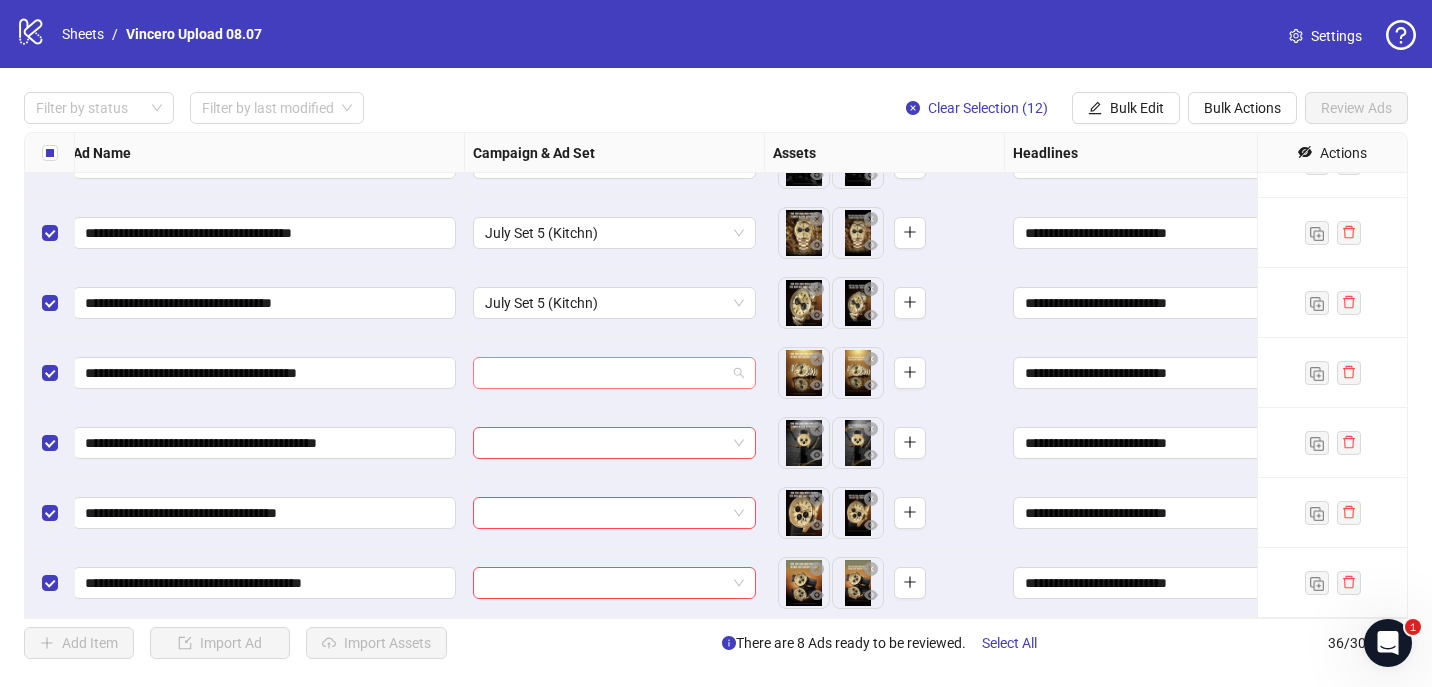 click at bounding box center [605, 373] 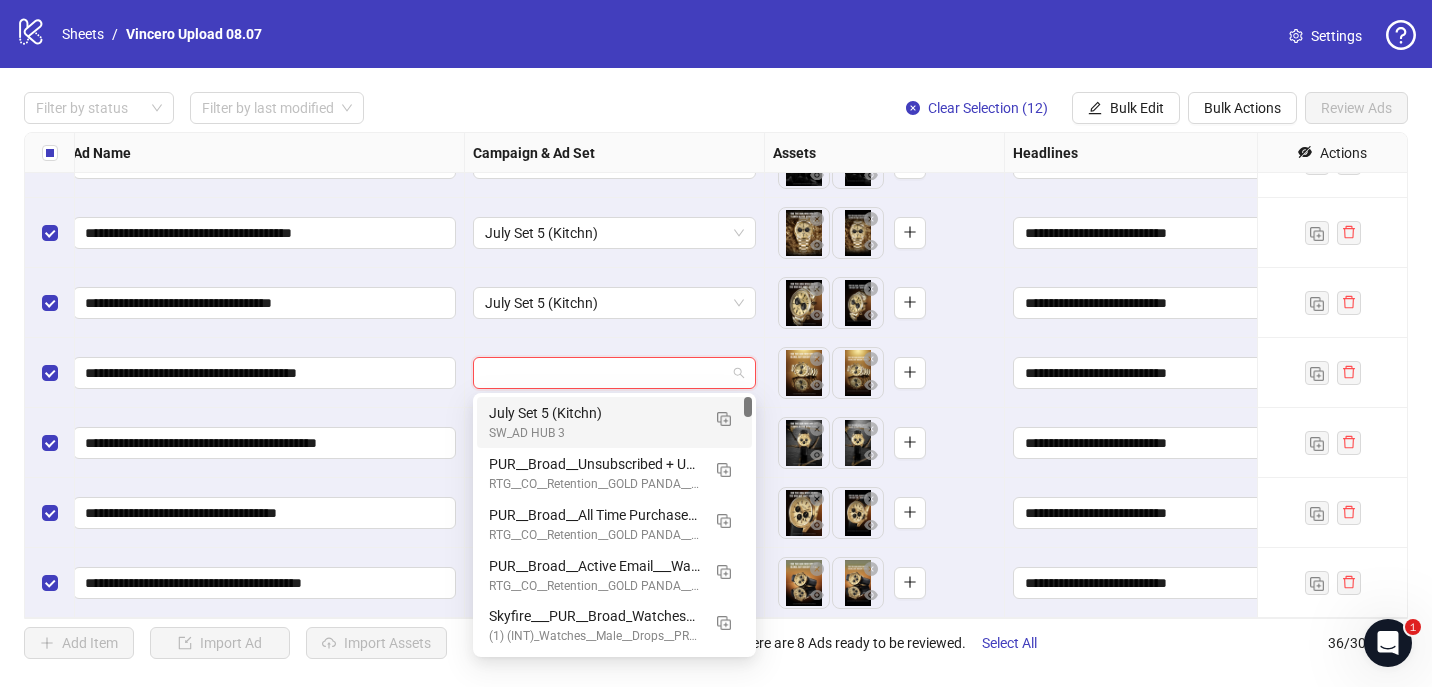click on "July Set 5 (Kitchn)" at bounding box center [594, 413] 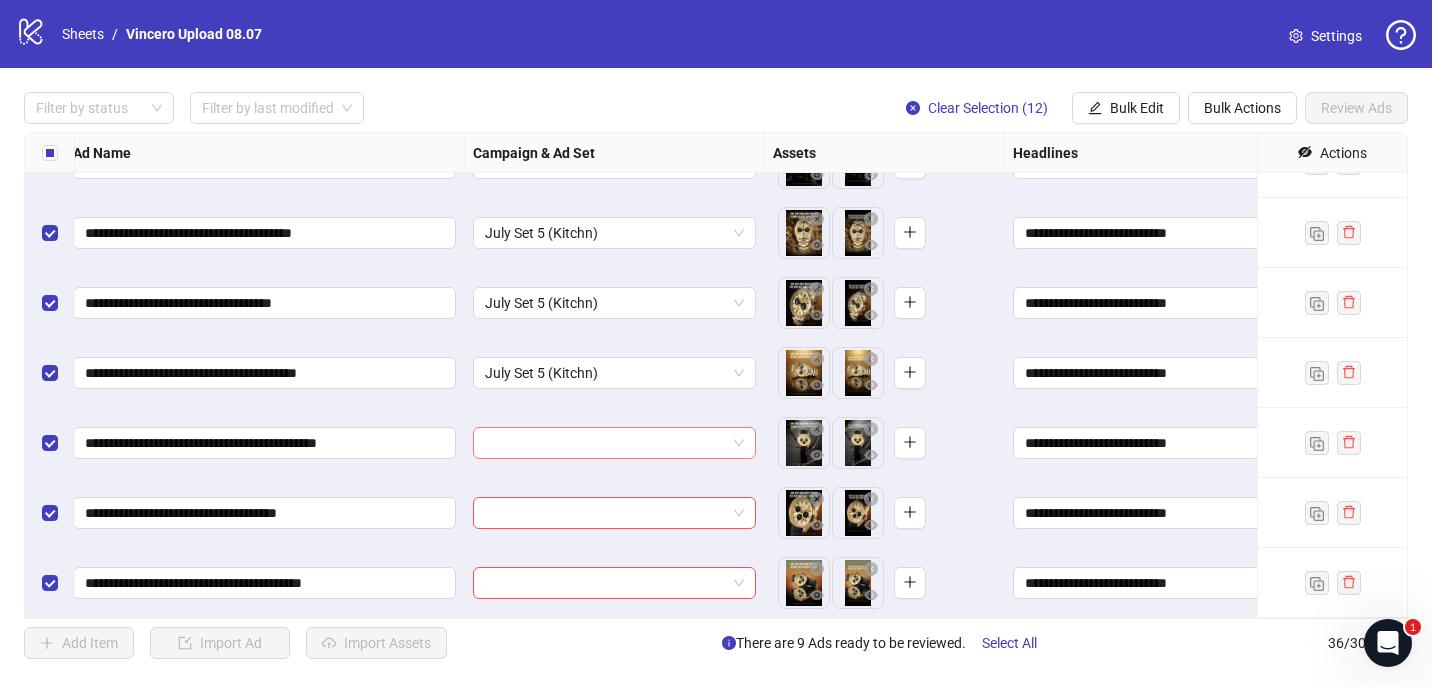 click at bounding box center (605, 443) 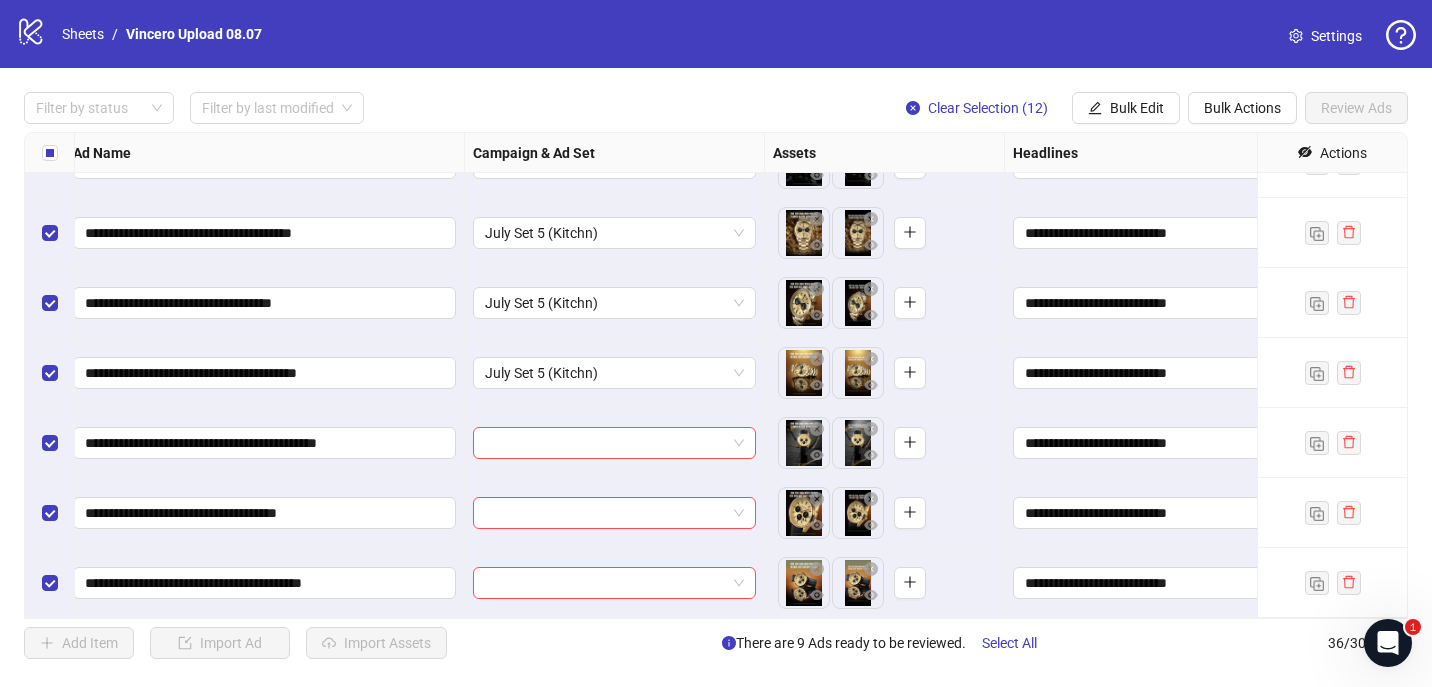 click at bounding box center (615, 443) 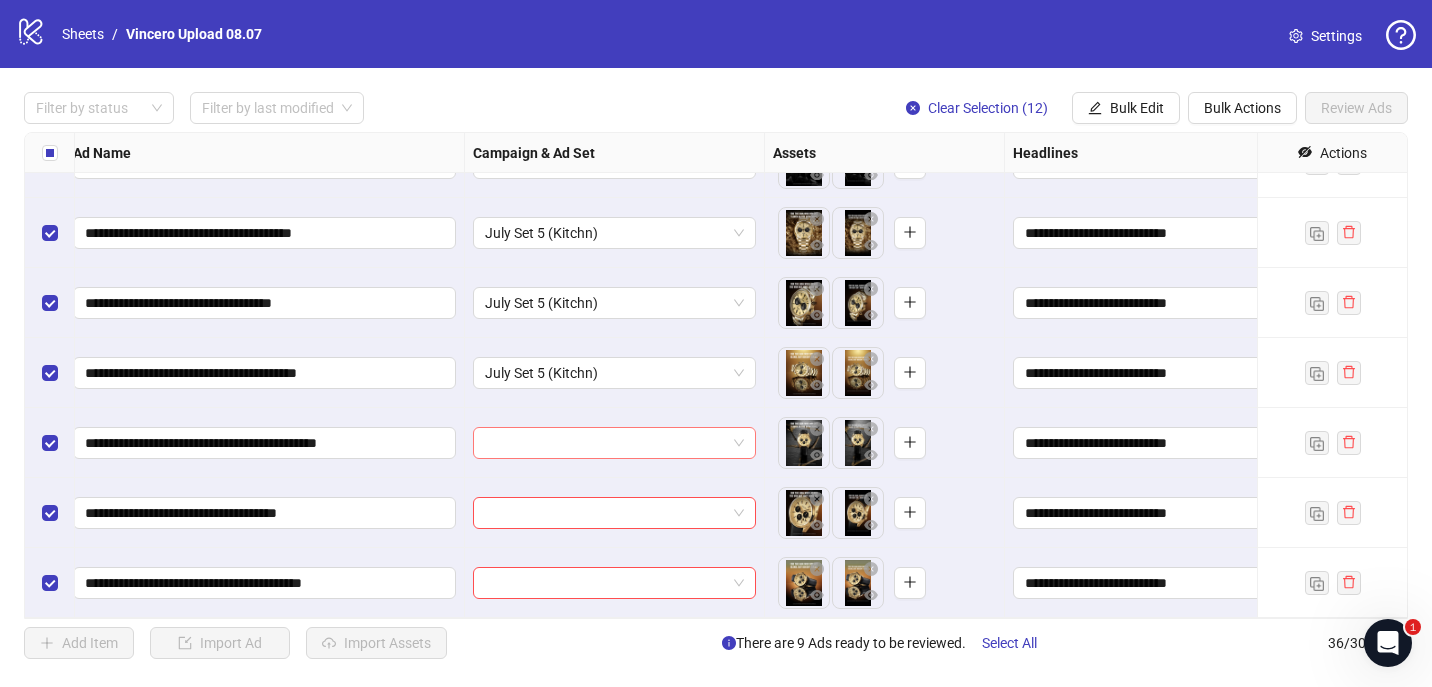 click at bounding box center (605, 443) 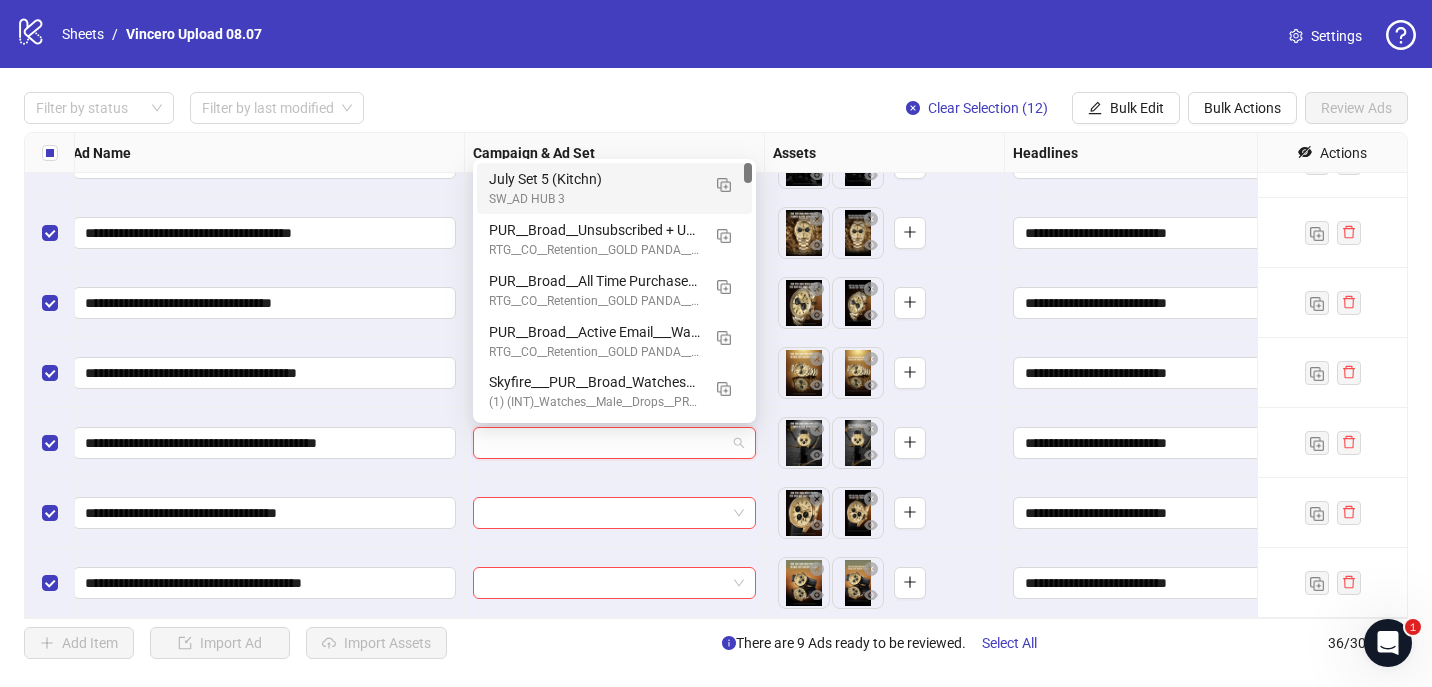 click on "SW_AD HUB 3" at bounding box center [594, 199] 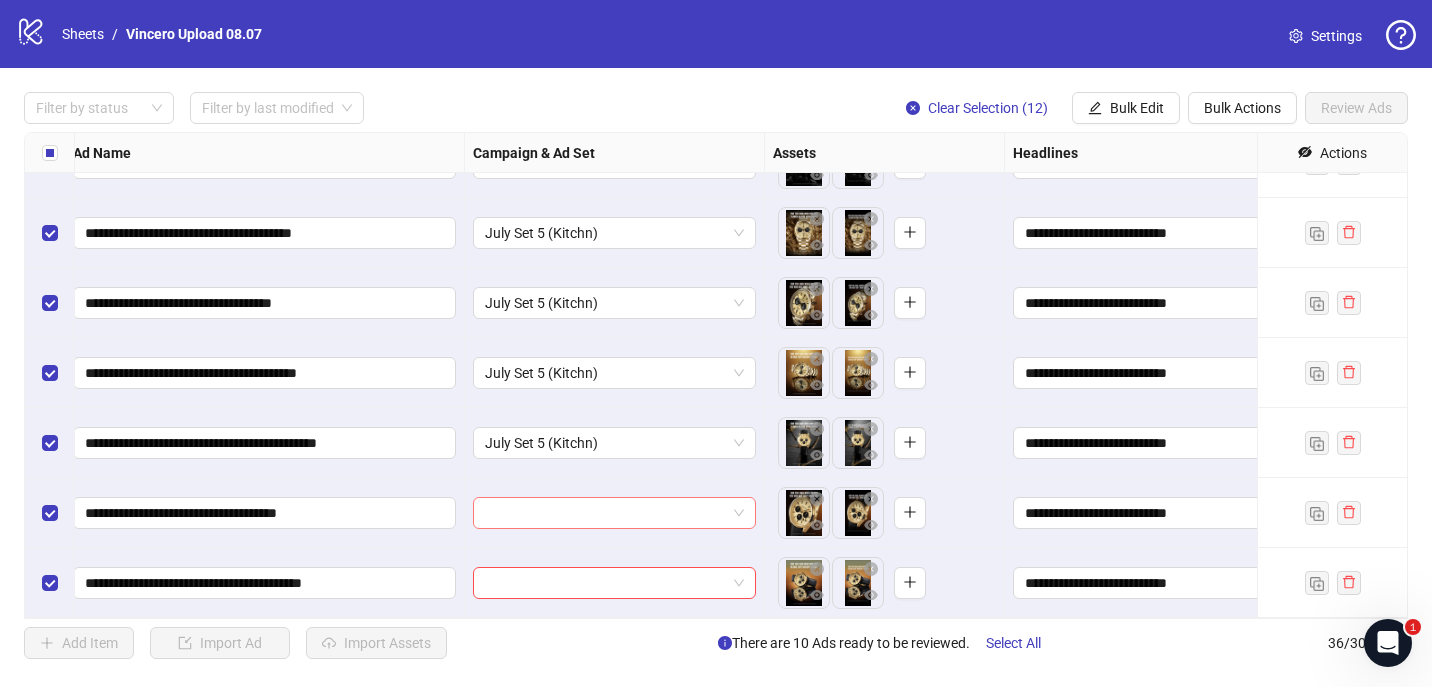 click at bounding box center [605, 513] 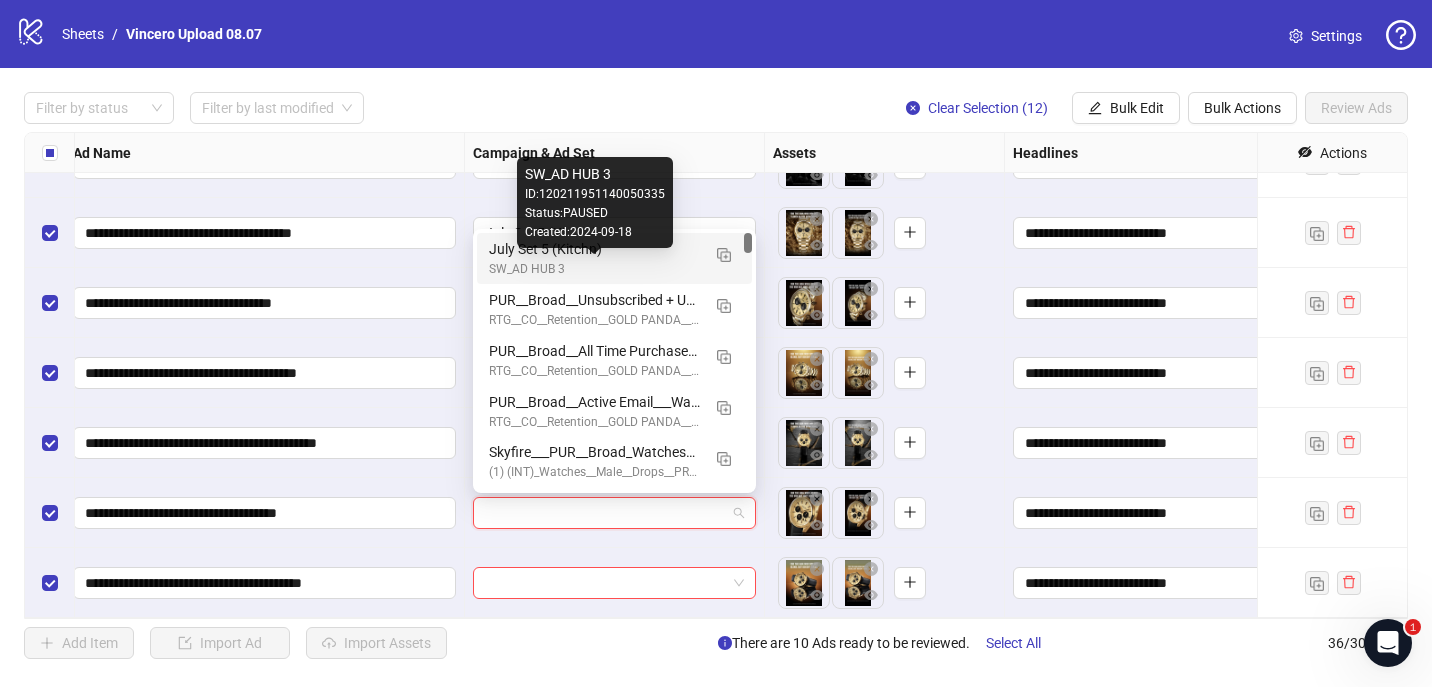 click on "SW_AD HUB 3" at bounding box center (594, 269) 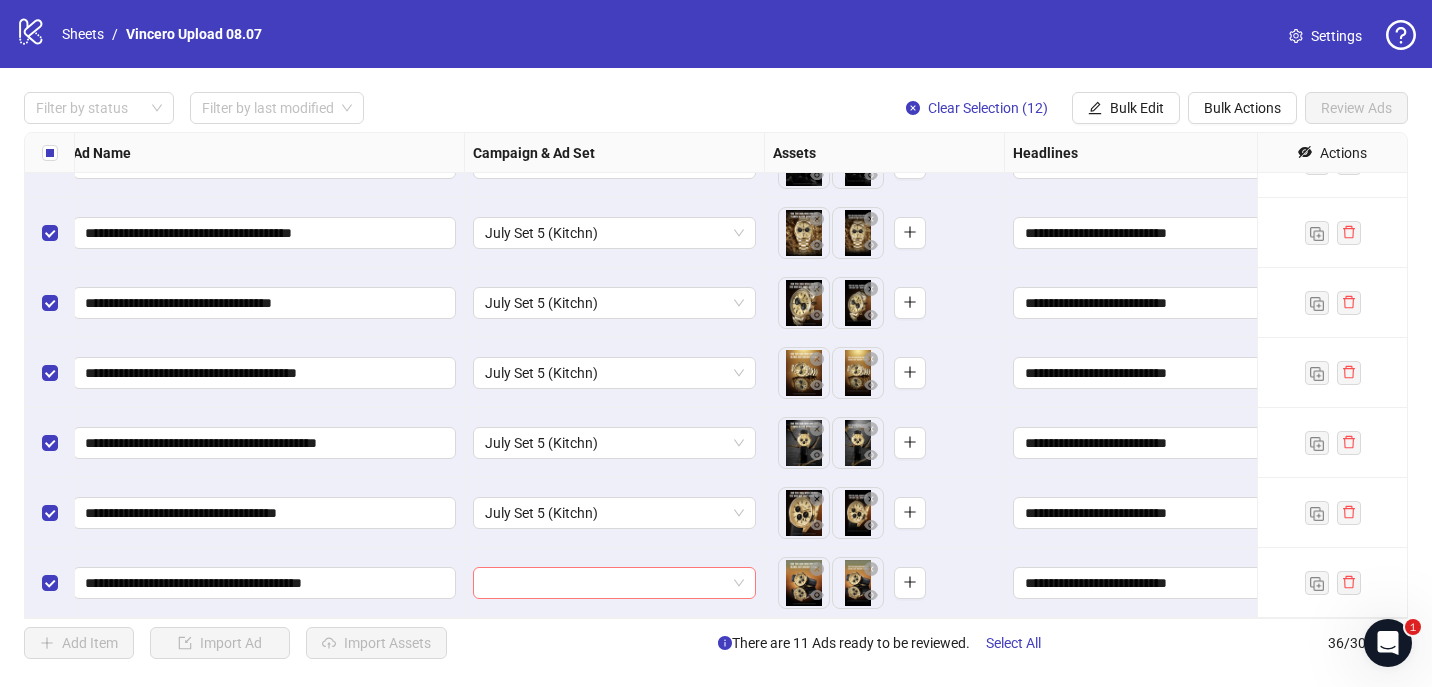 click at bounding box center [605, 583] 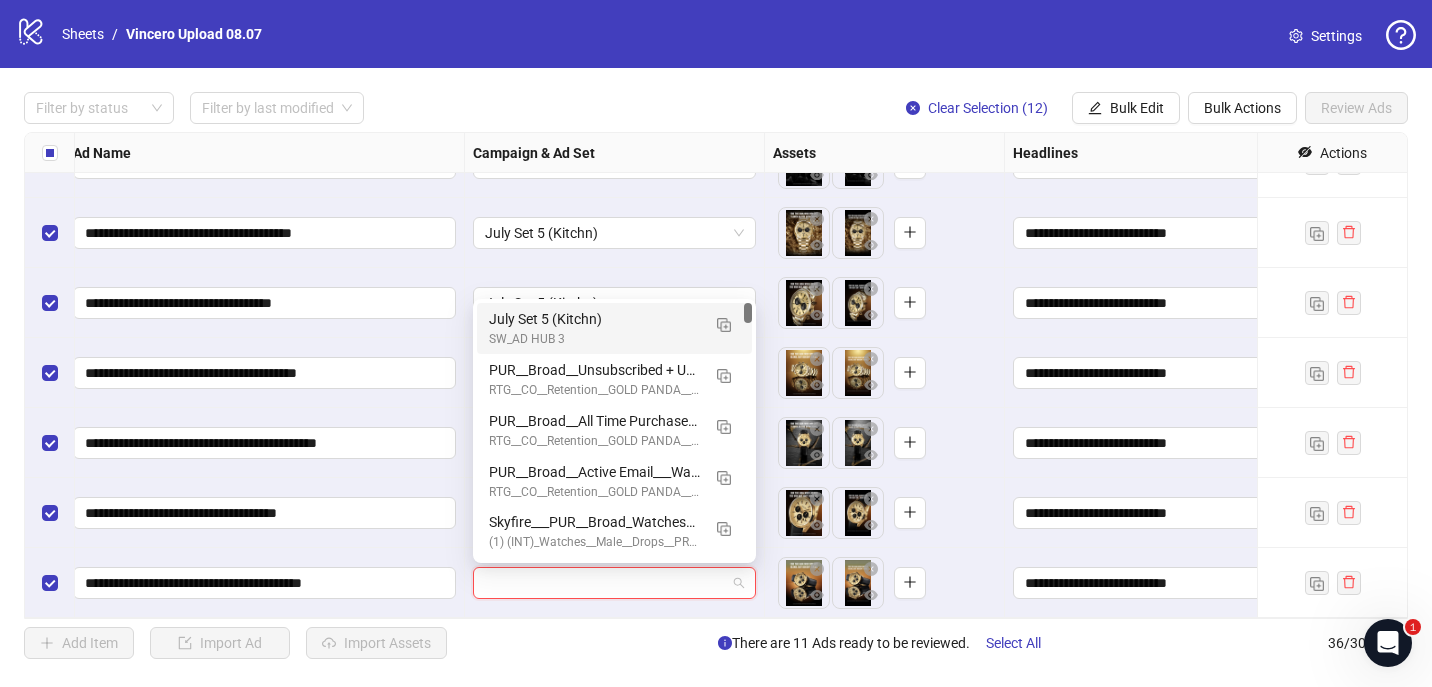 click on "July Set 5 (Kitchn)" at bounding box center [594, 319] 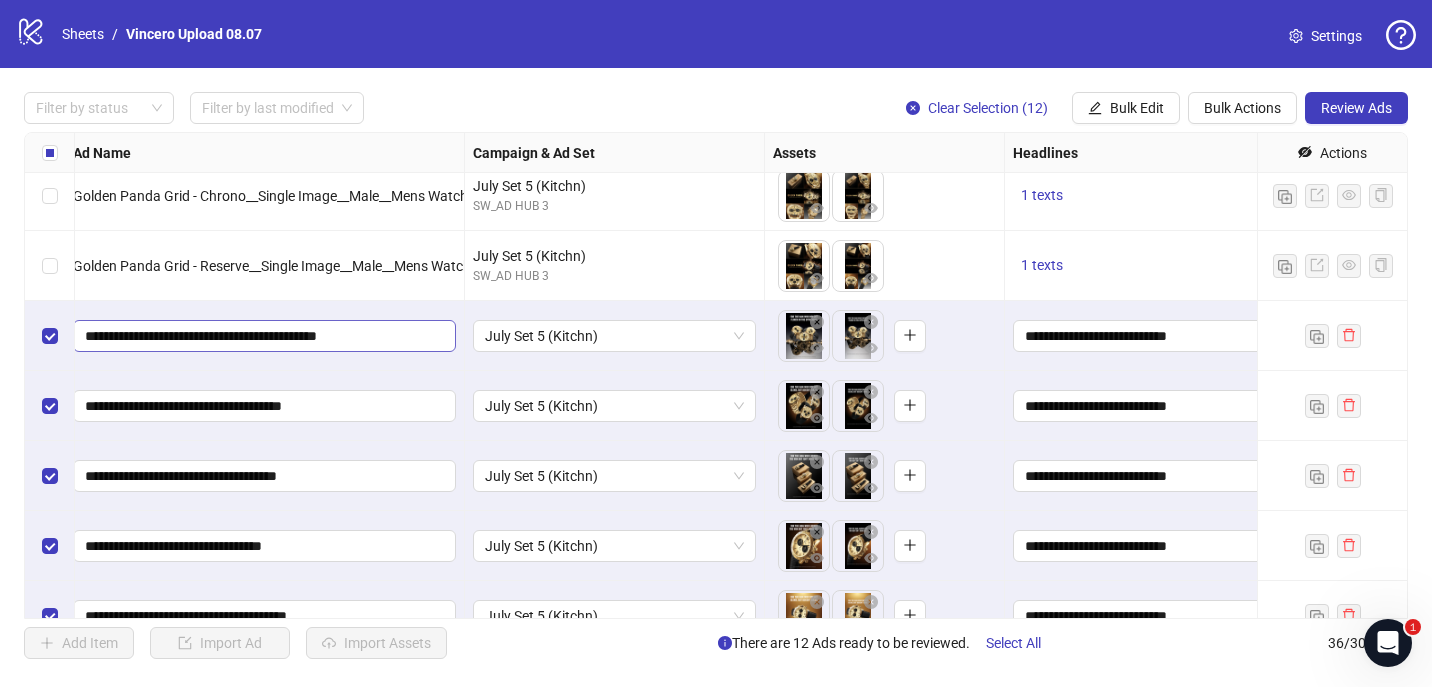 scroll, scrollTop: 1552, scrollLeft: 0, axis: vertical 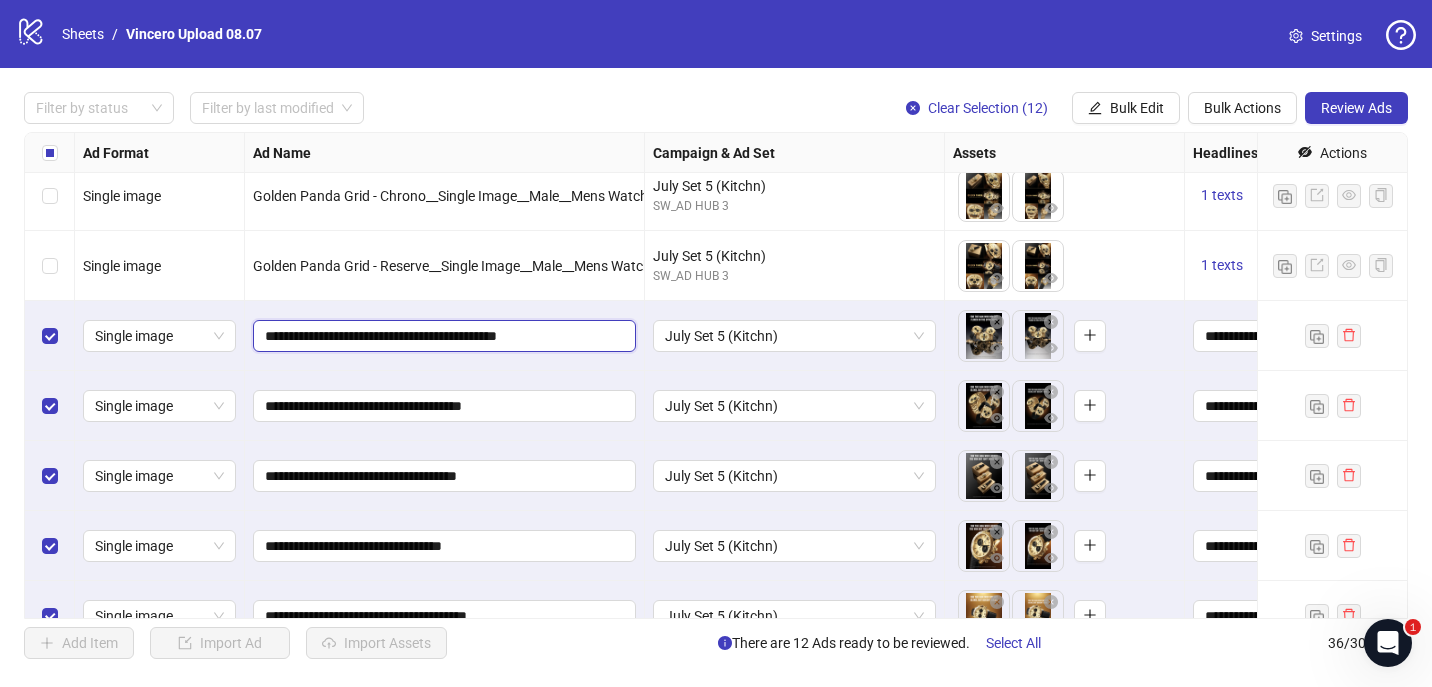 click on "**********" at bounding box center (442, 336) 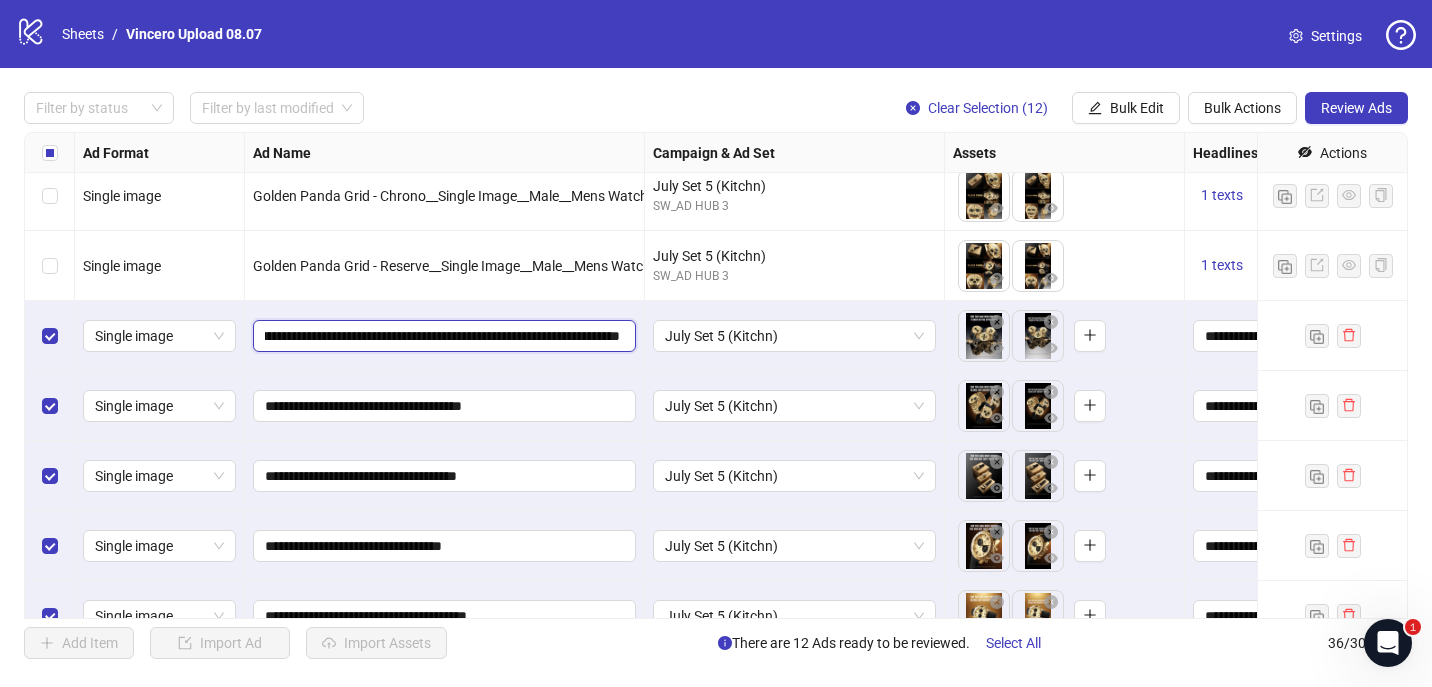 scroll, scrollTop: 0, scrollLeft: 207, axis: horizontal 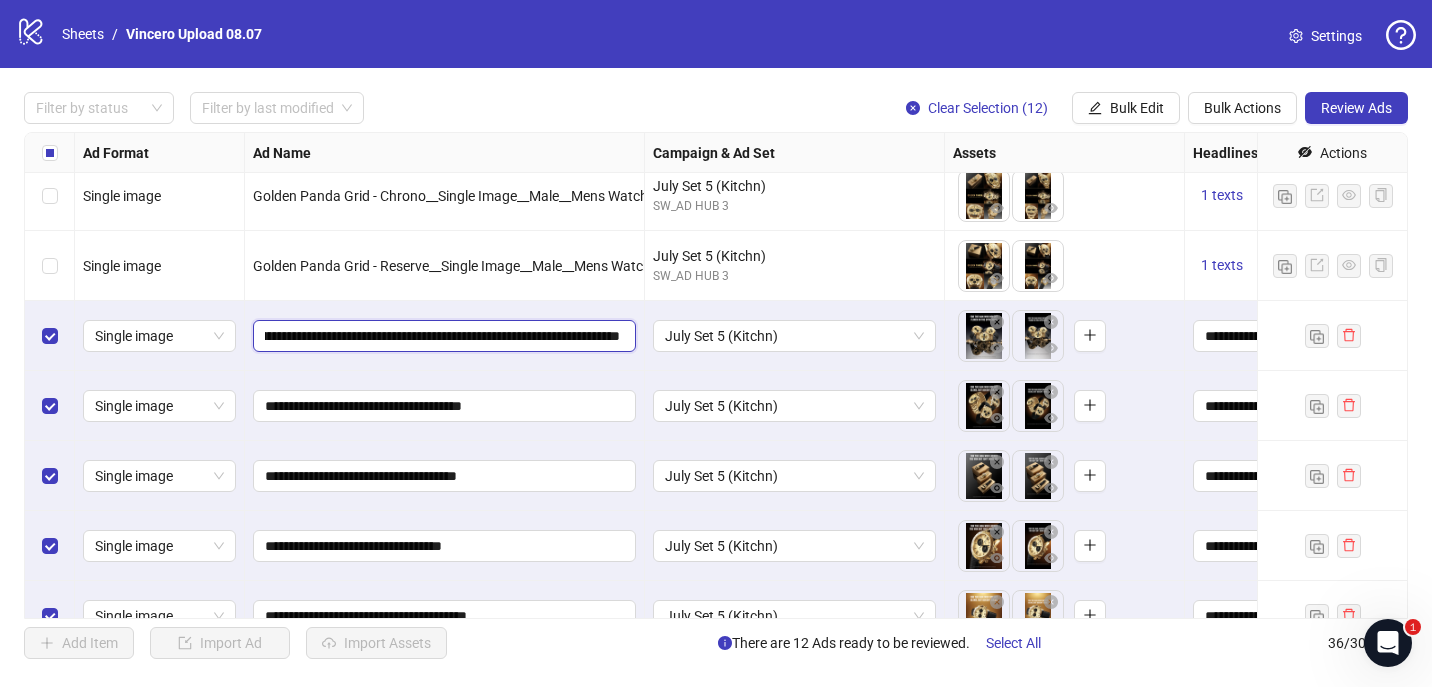 type on "**********" 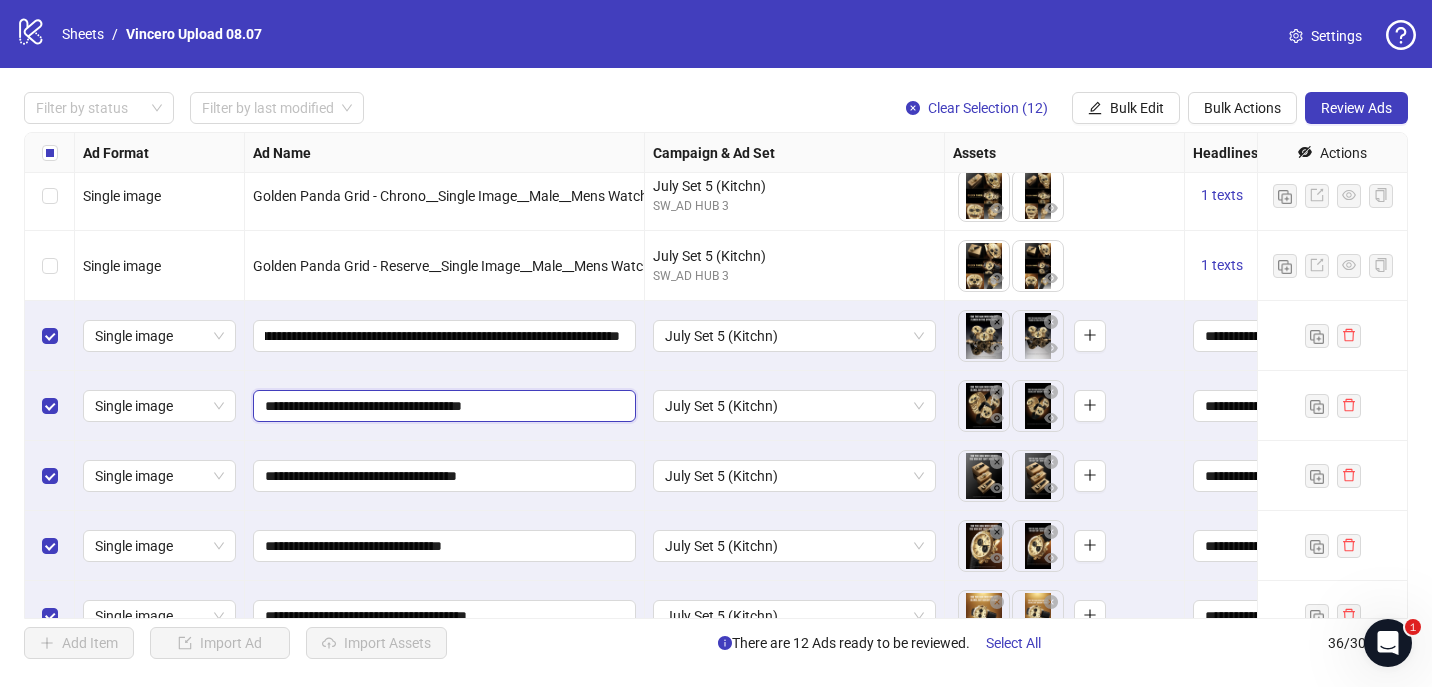 click on "**********" at bounding box center (442, 406) 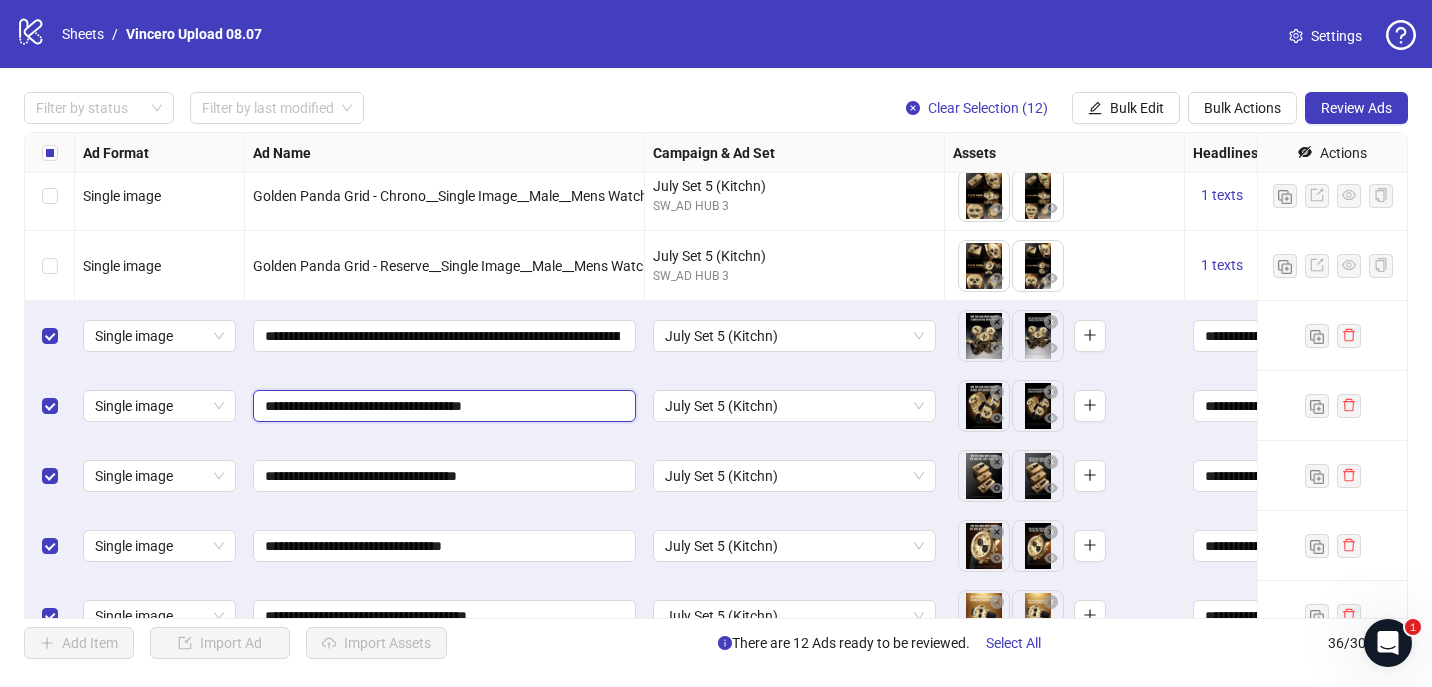 paste on "**********" 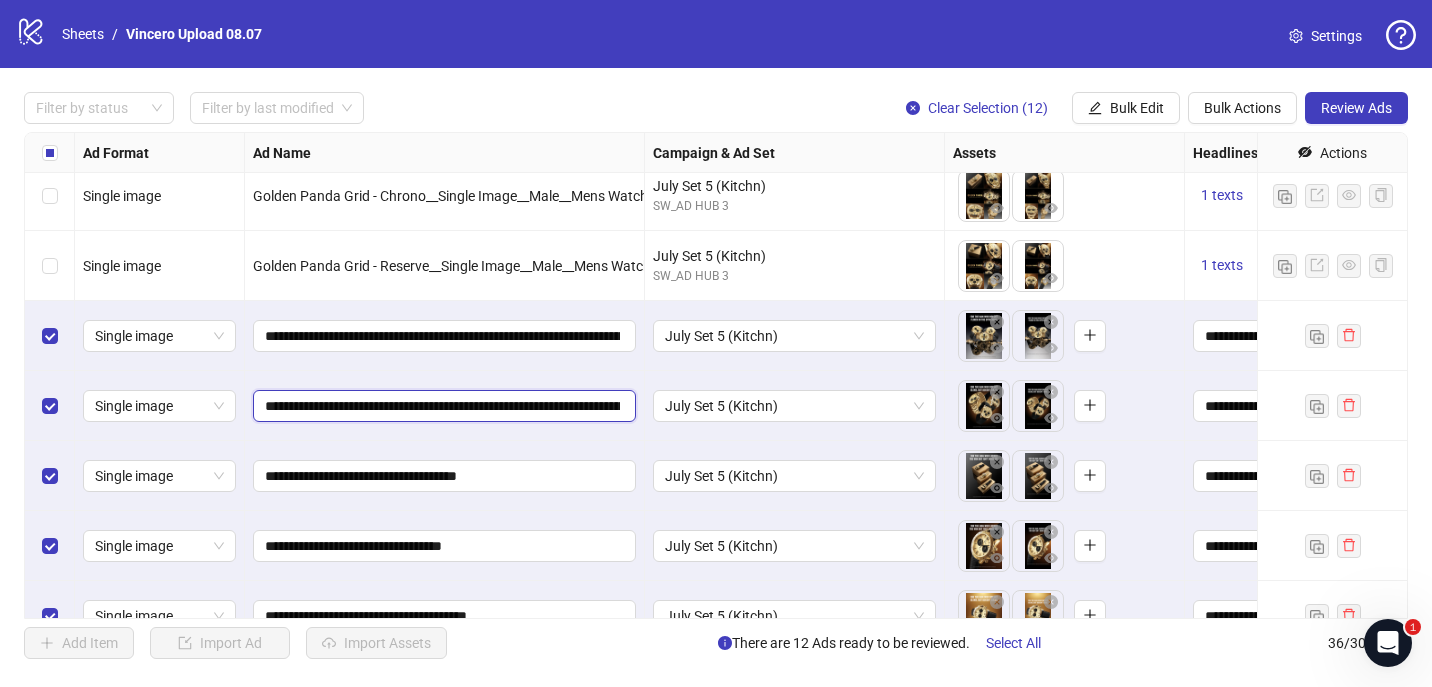 scroll, scrollTop: 0, scrollLeft: 213, axis: horizontal 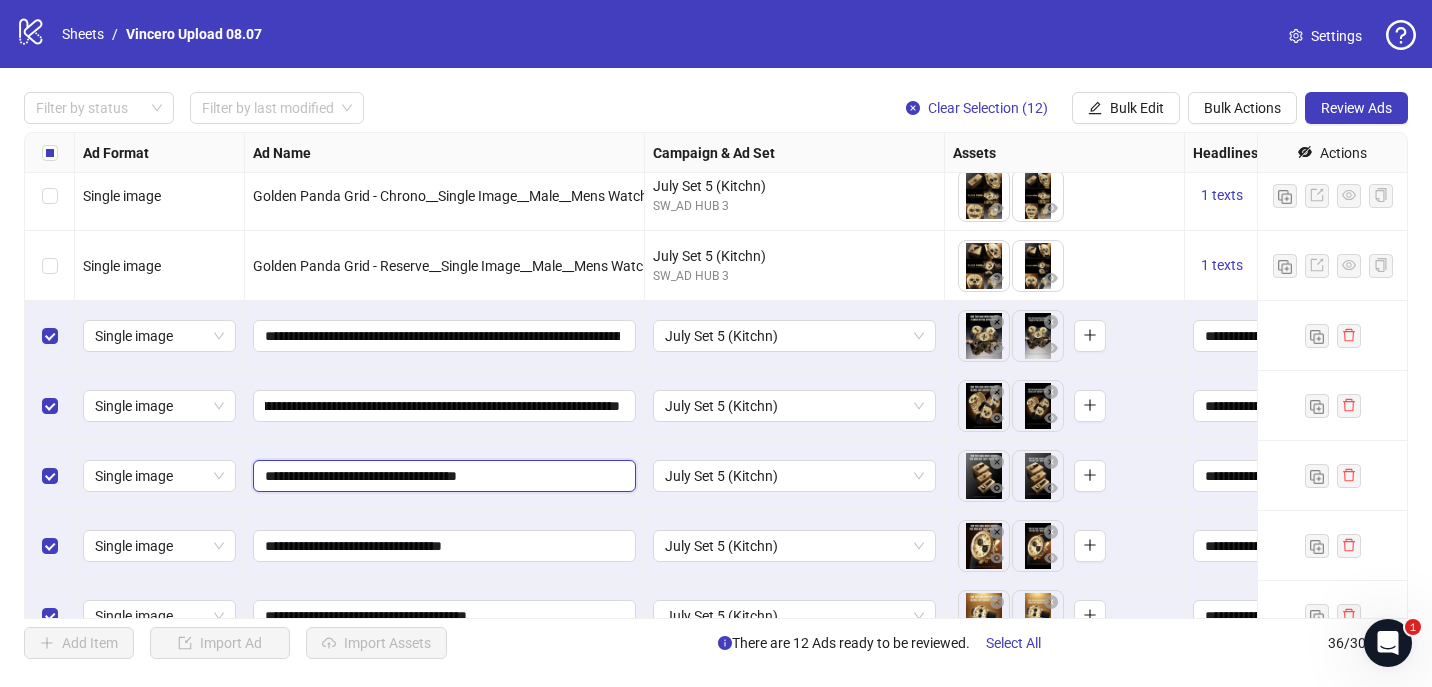 click on "**********" at bounding box center (442, 476) 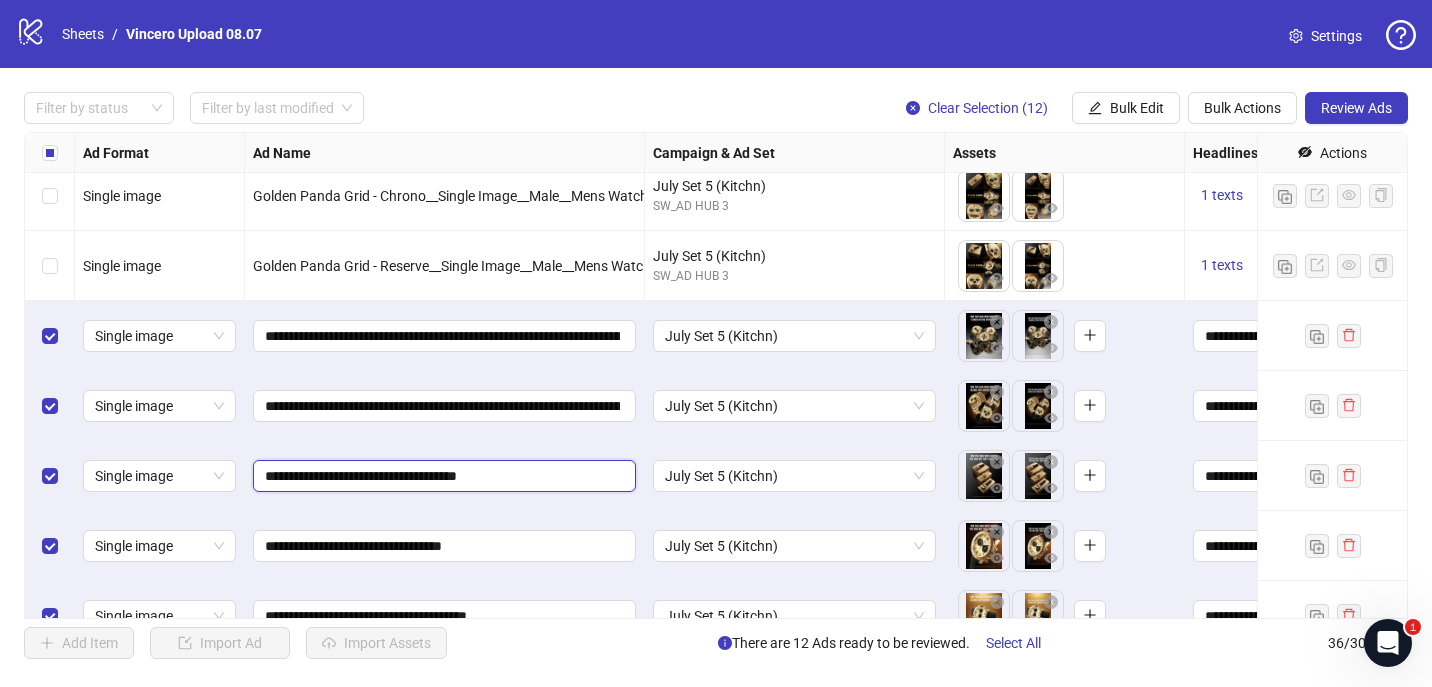 paste on "**********" 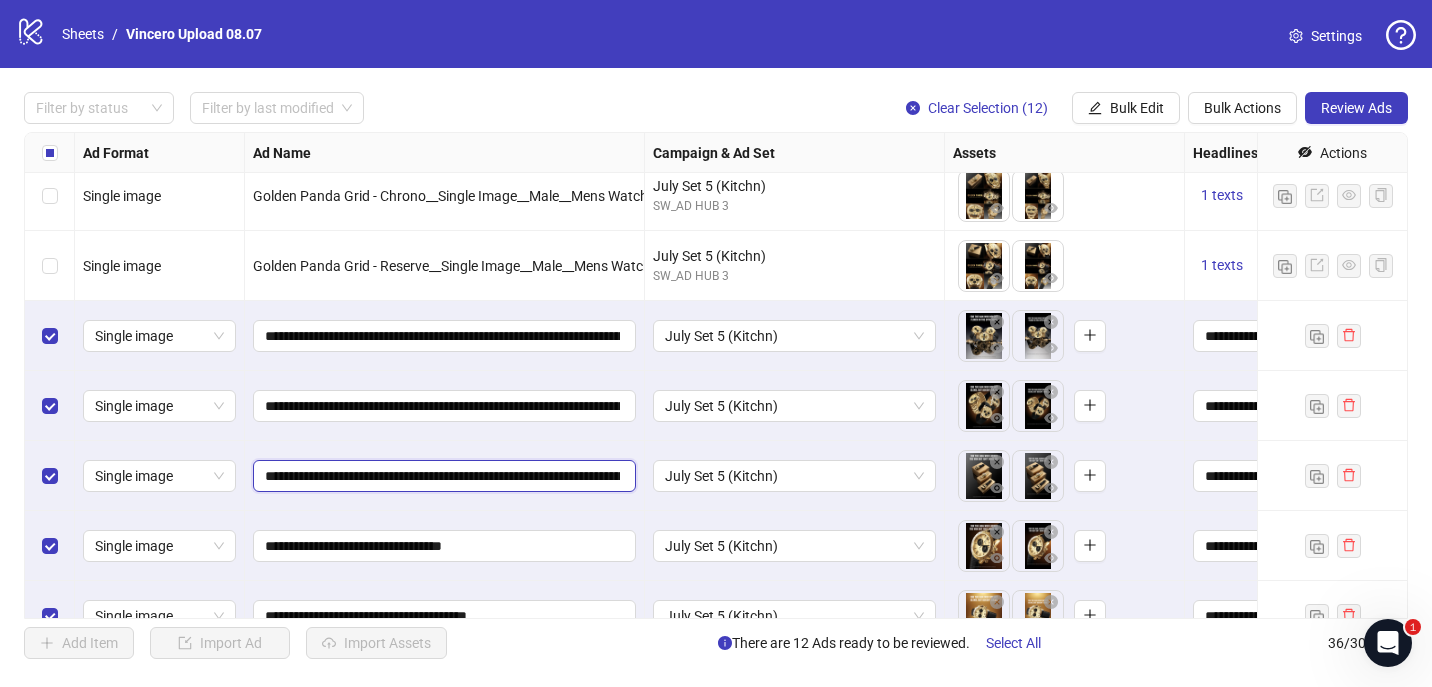 scroll, scrollTop: 0, scrollLeft: 210, axis: horizontal 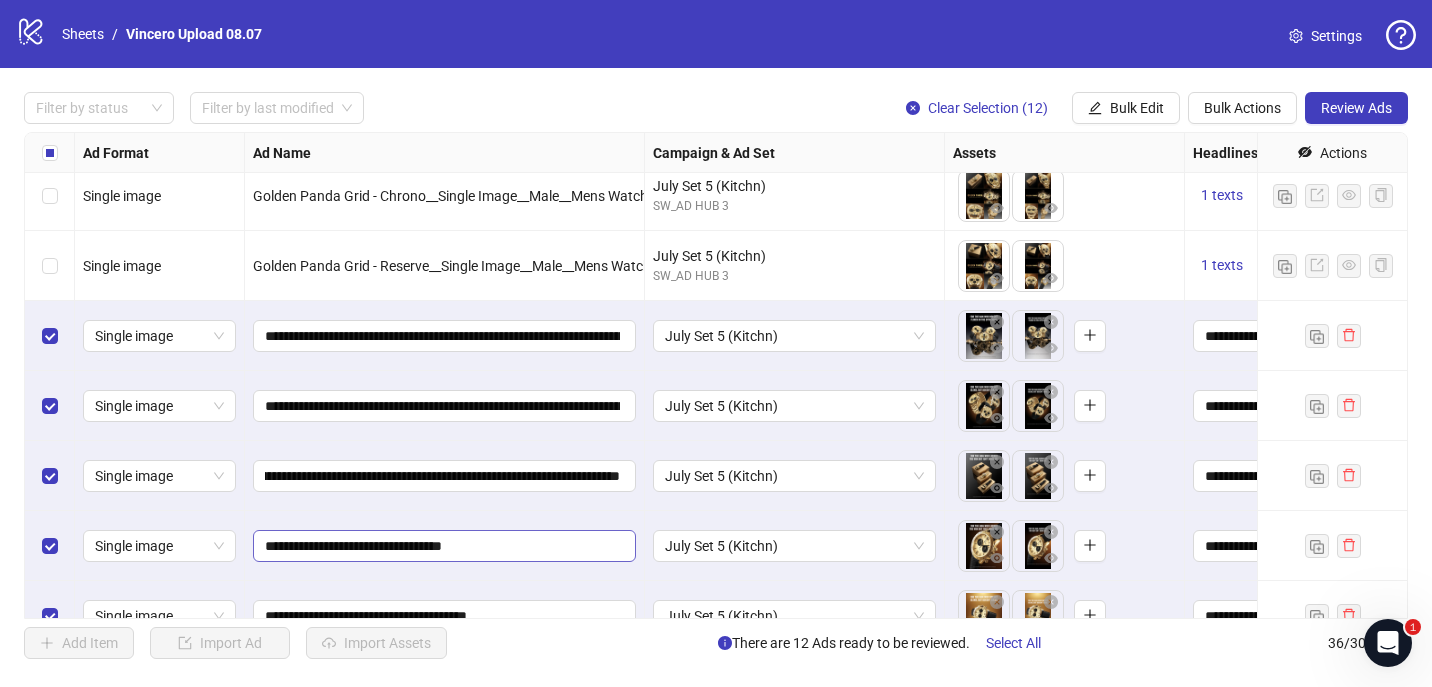 click on "**********" at bounding box center [444, 546] 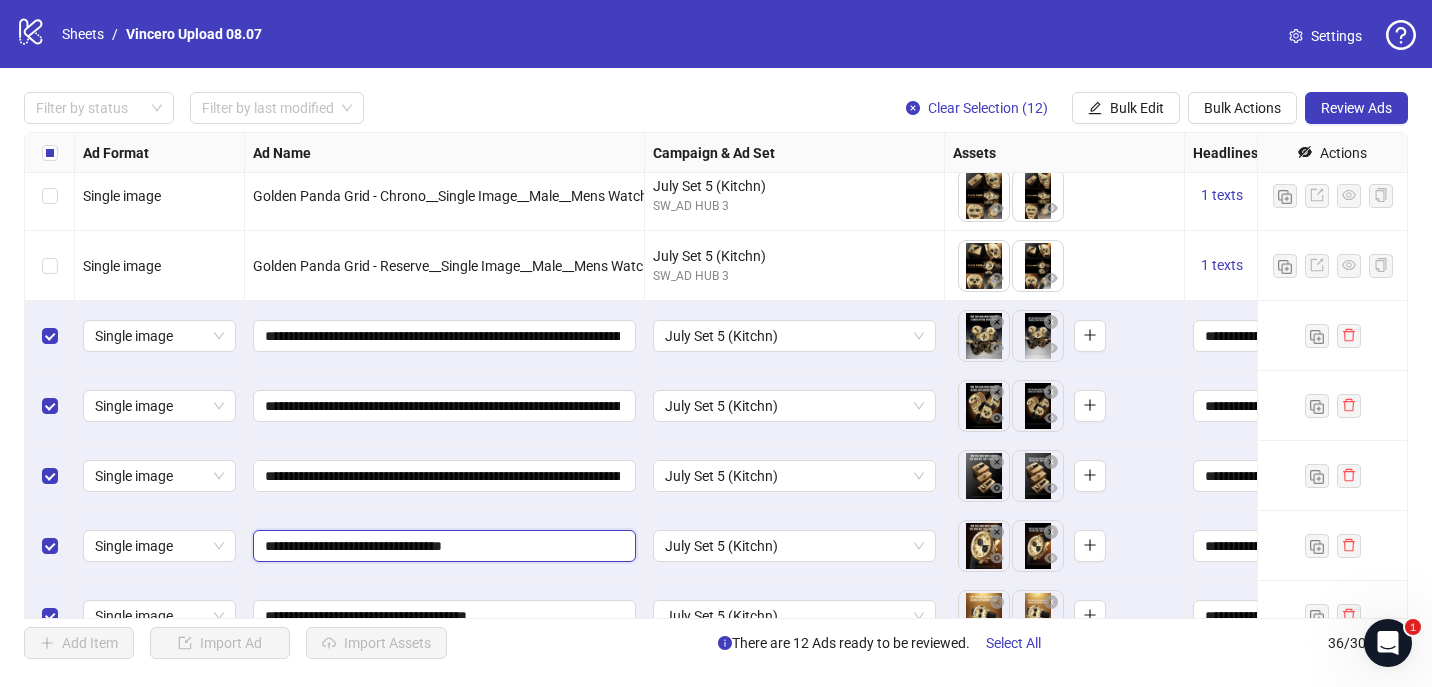 click on "**********" at bounding box center (442, 546) 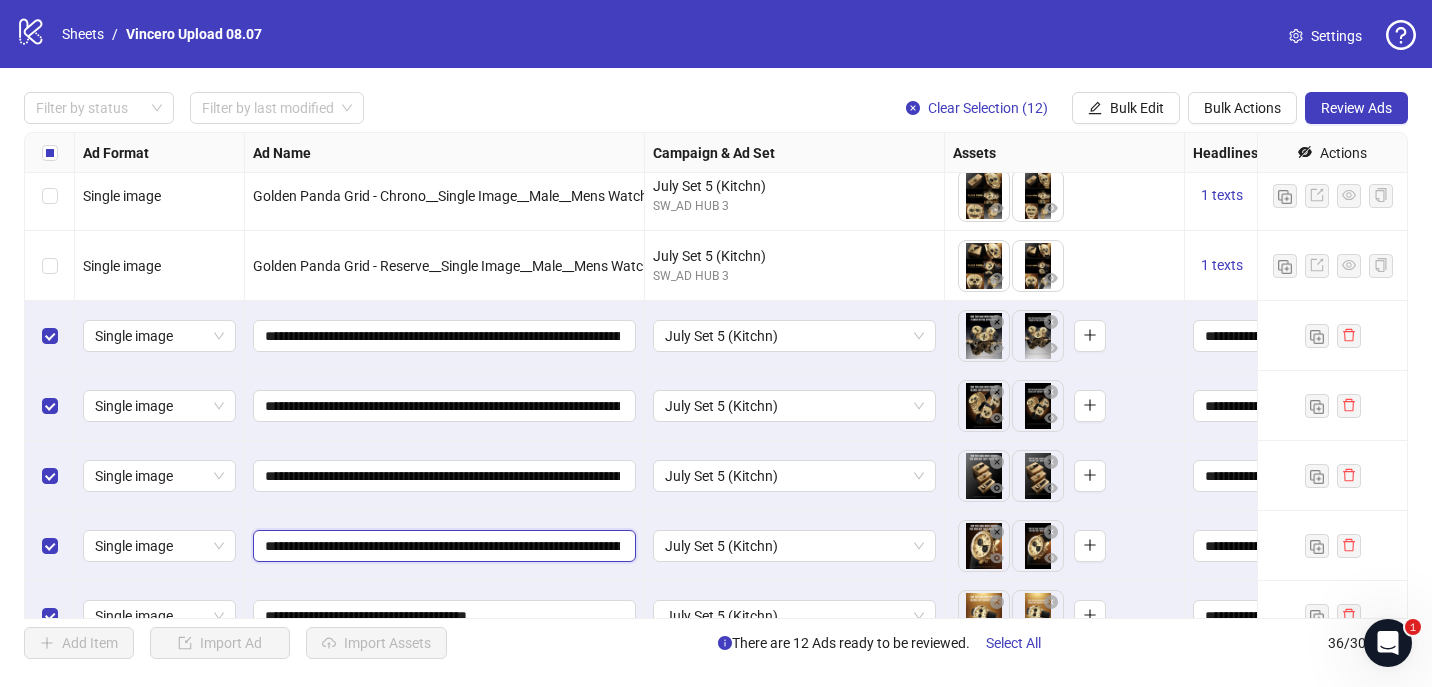 scroll, scrollTop: 0, scrollLeft: 199, axis: horizontal 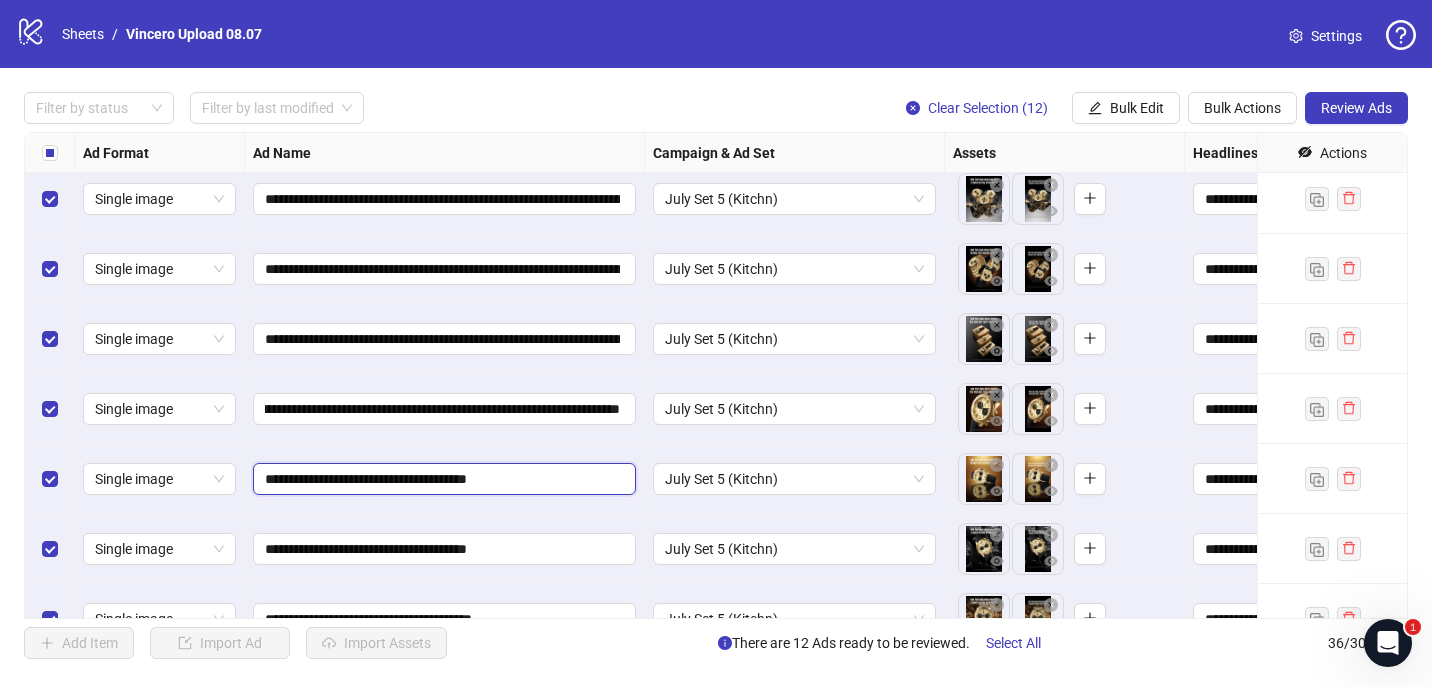 click on "**********" at bounding box center (442, 479) 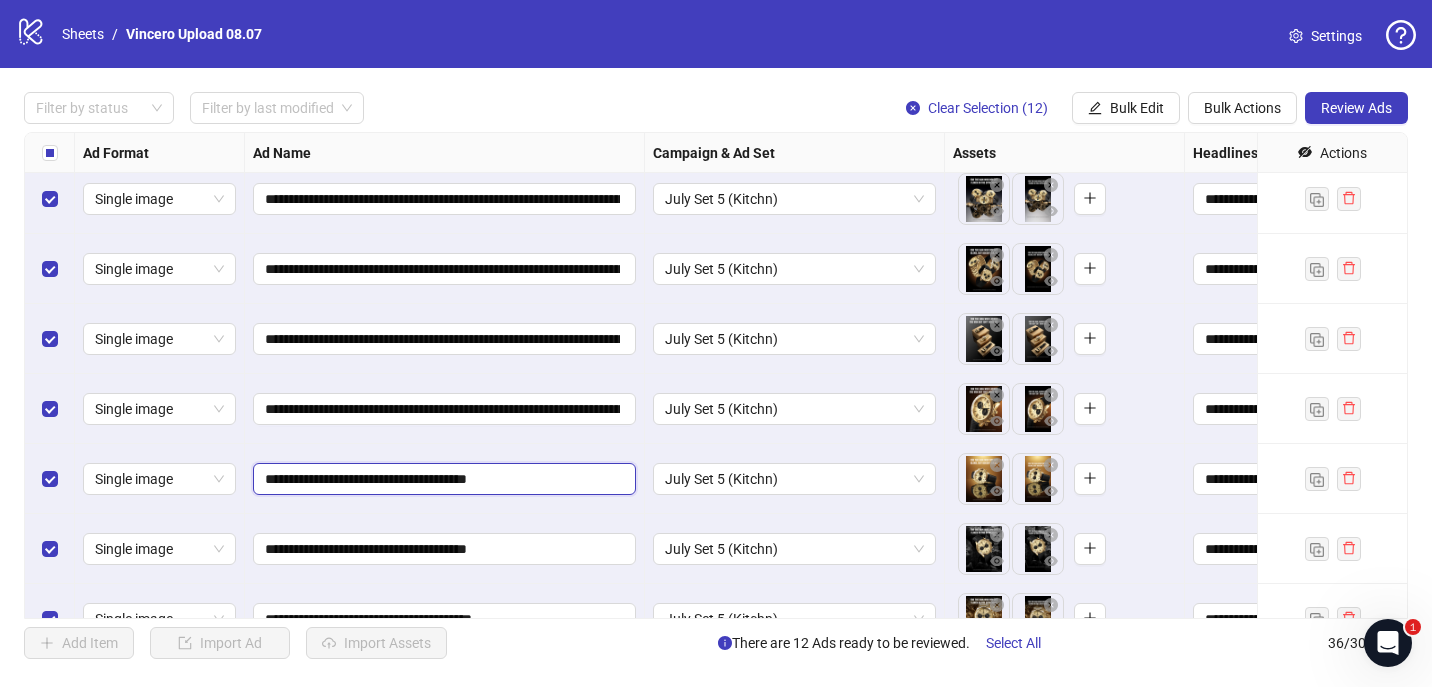 paste on "**********" 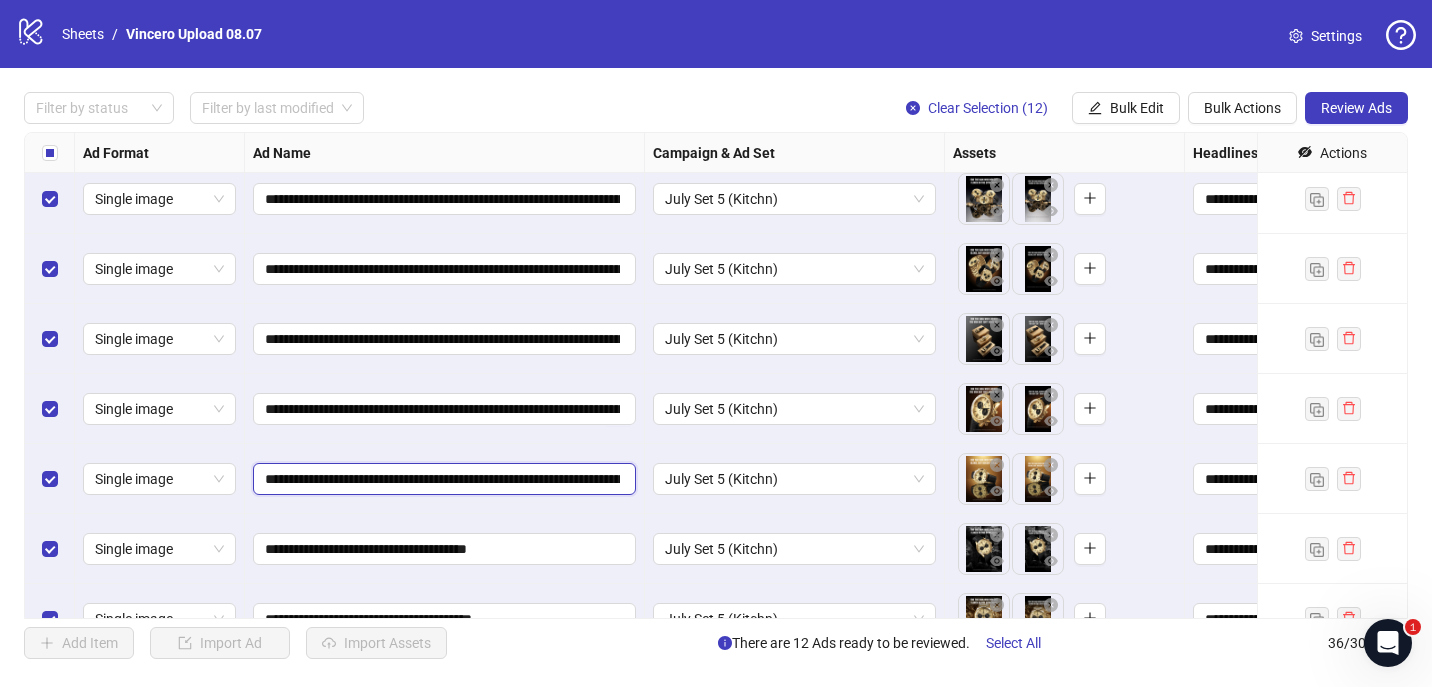 scroll, scrollTop: 0, scrollLeft: 222, axis: horizontal 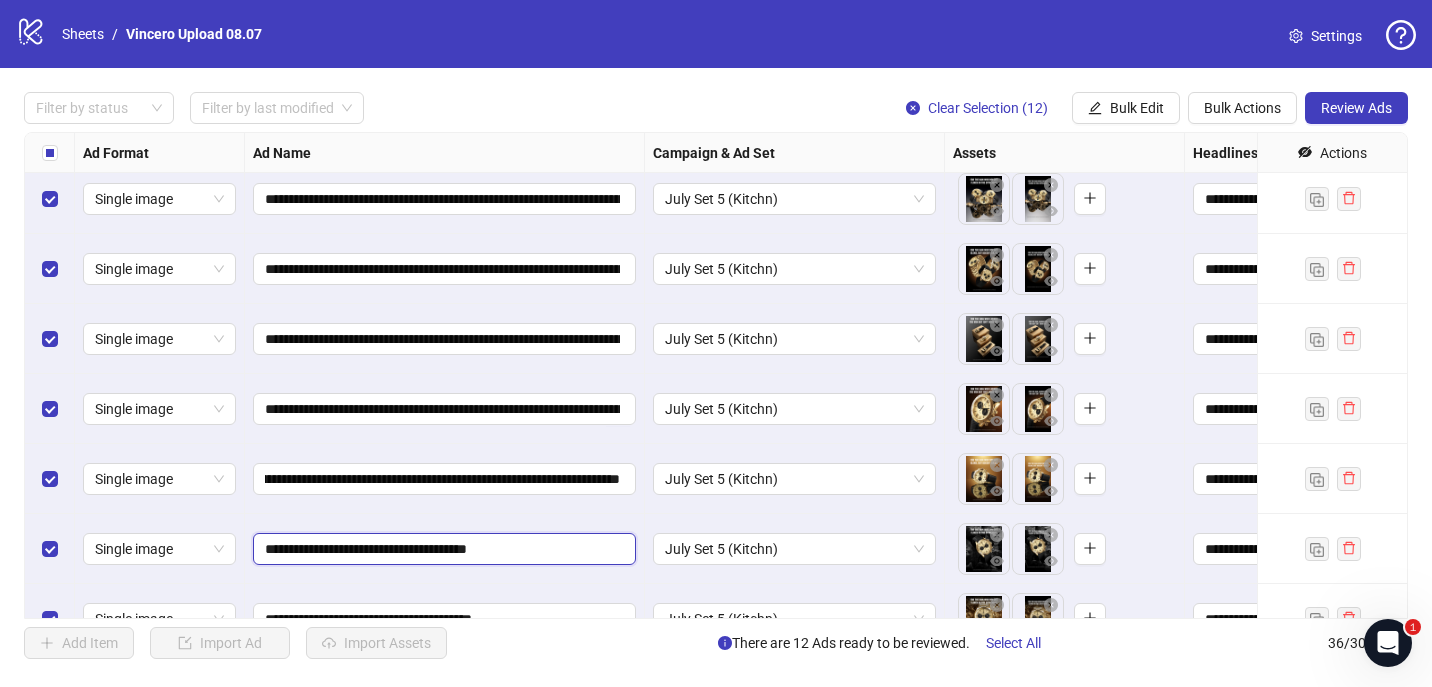 click on "**********" at bounding box center [442, 549] 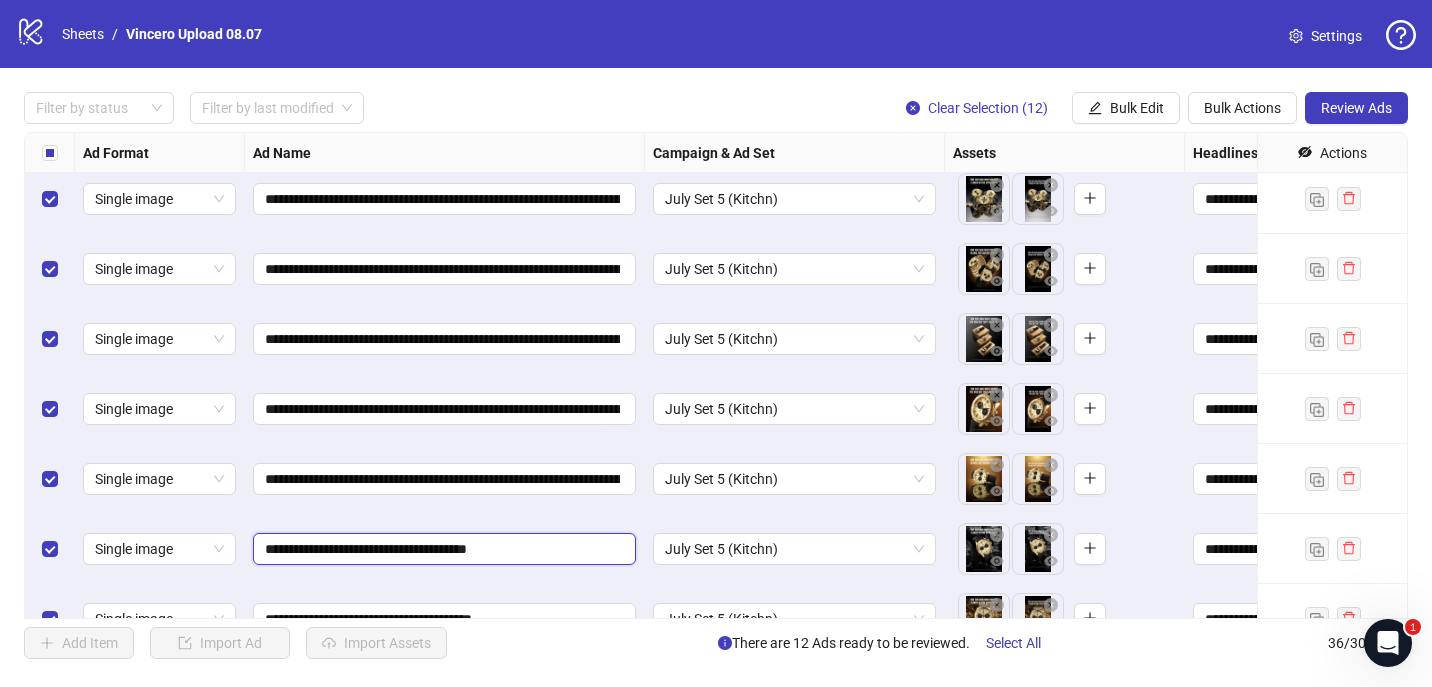 paste on "**********" 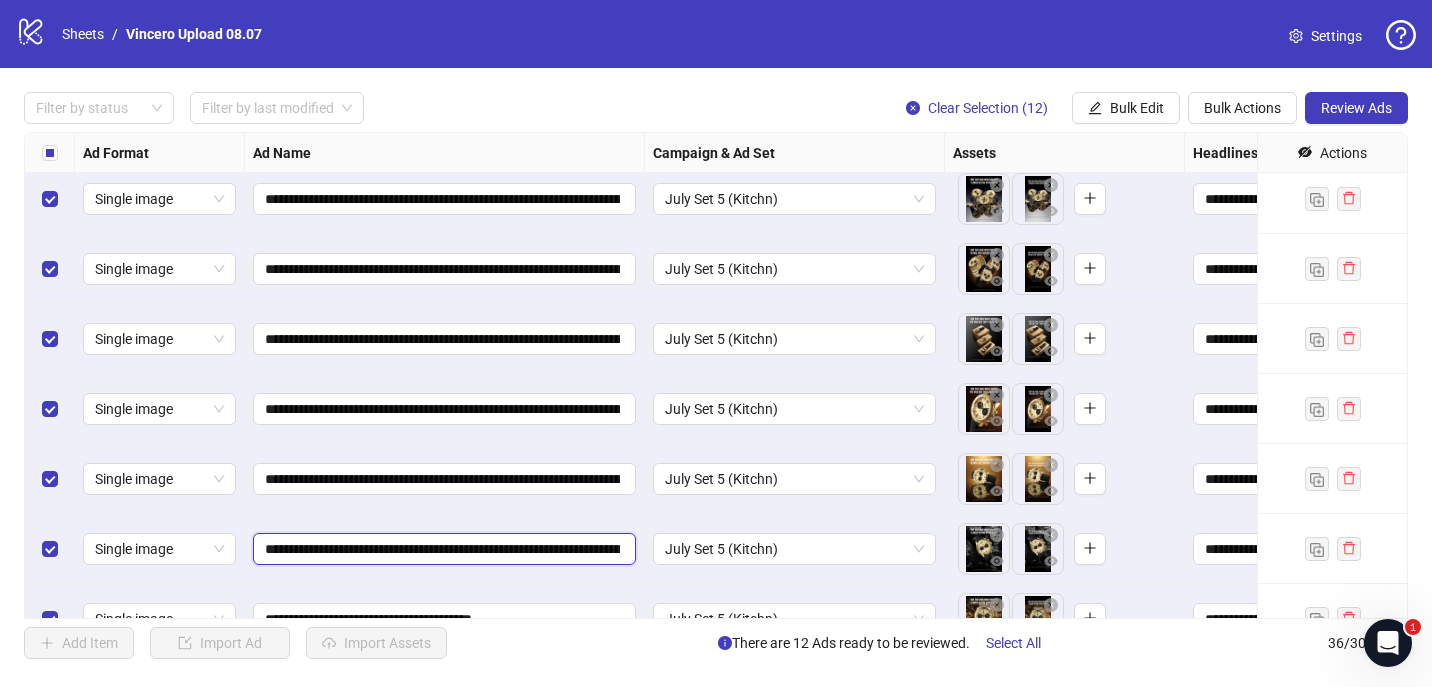 scroll, scrollTop: 0, scrollLeft: 237, axis: horizontal 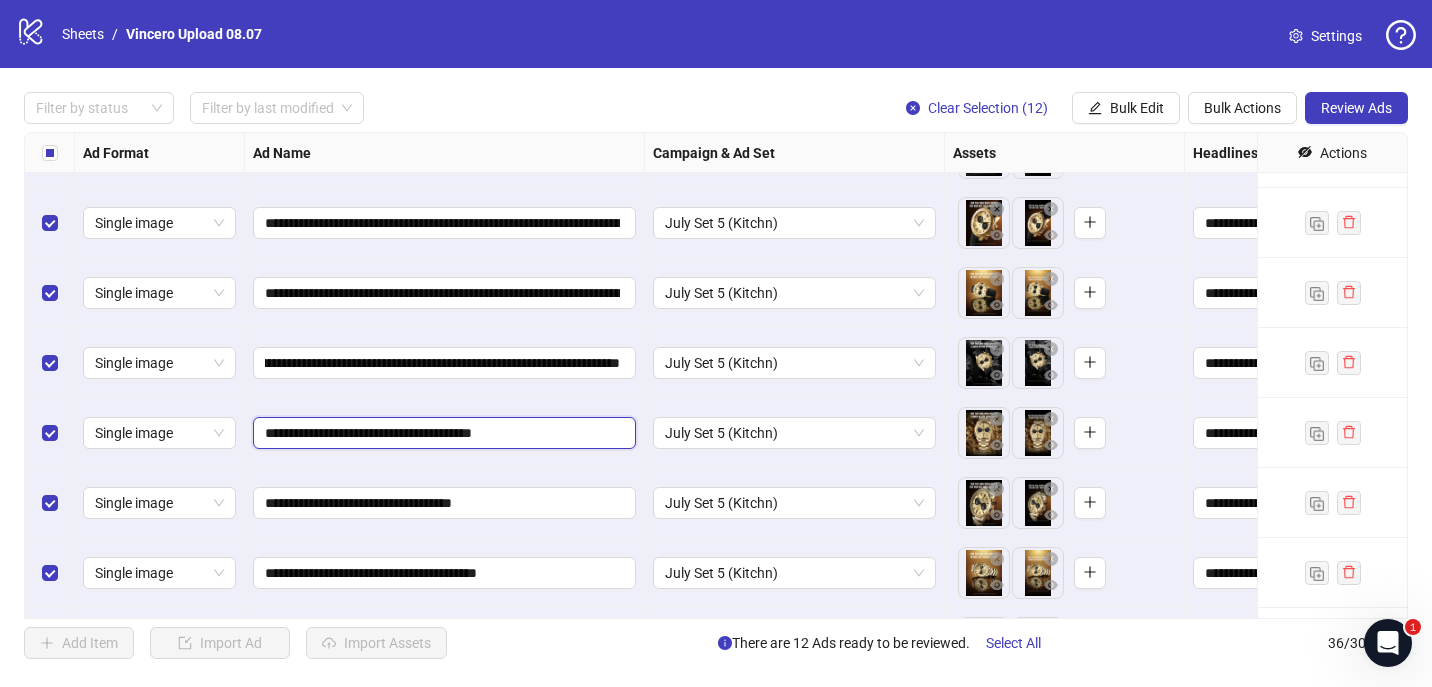 click on "**********" at bounding box center (442, 433) 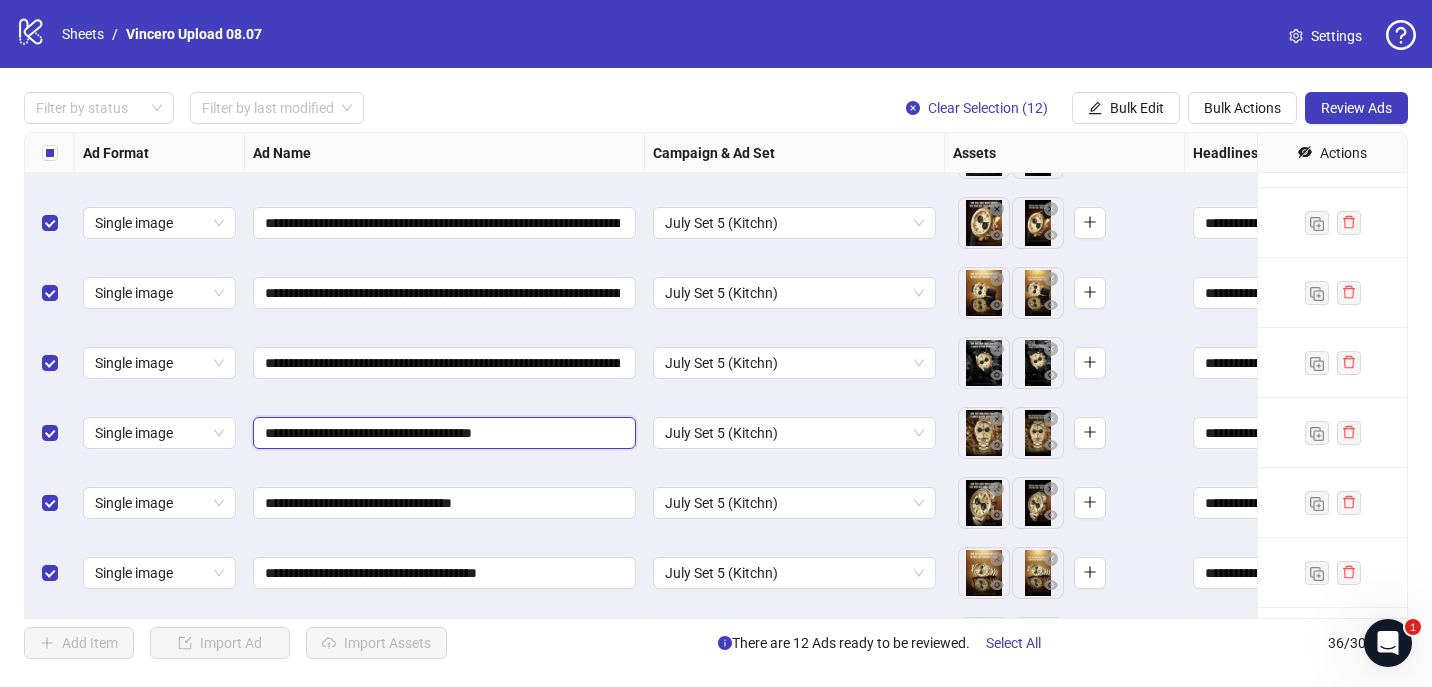 paste on "**********" 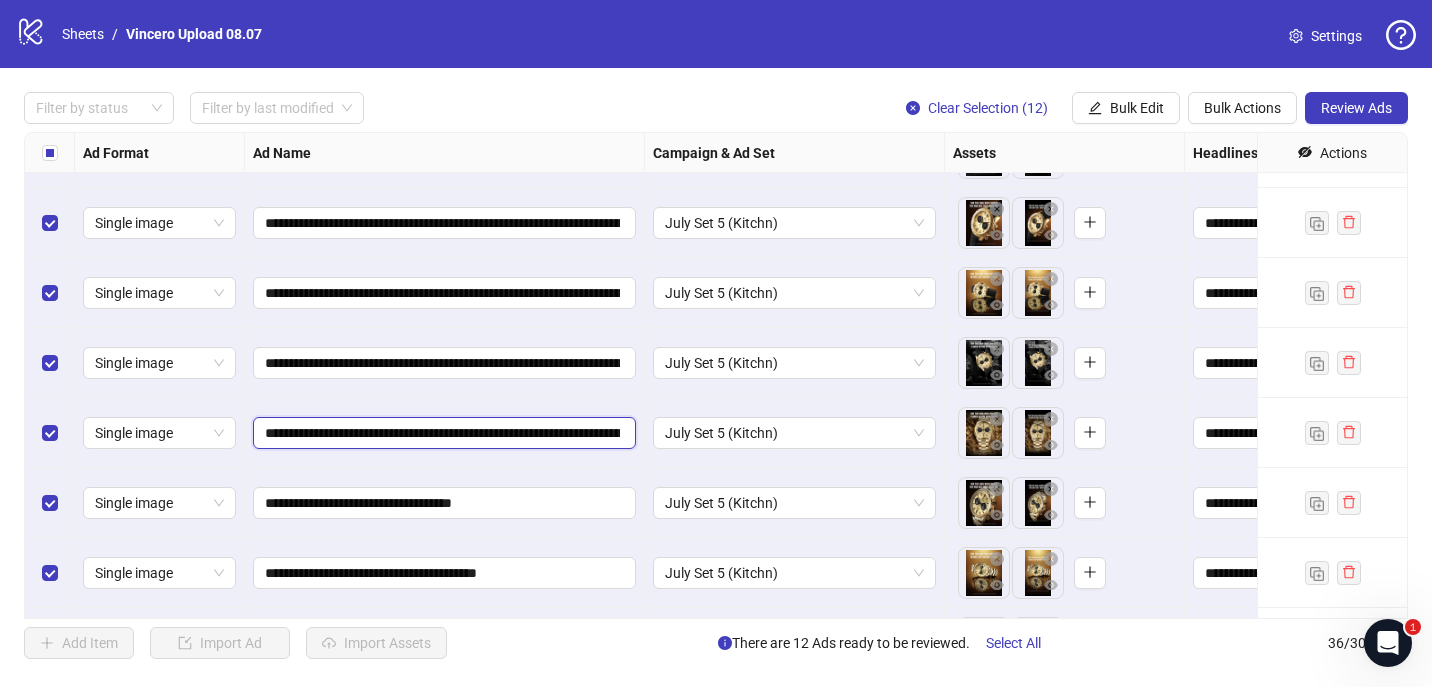 scroll, scrollTop: 0, scrollLeft: 233, axis: horizontal 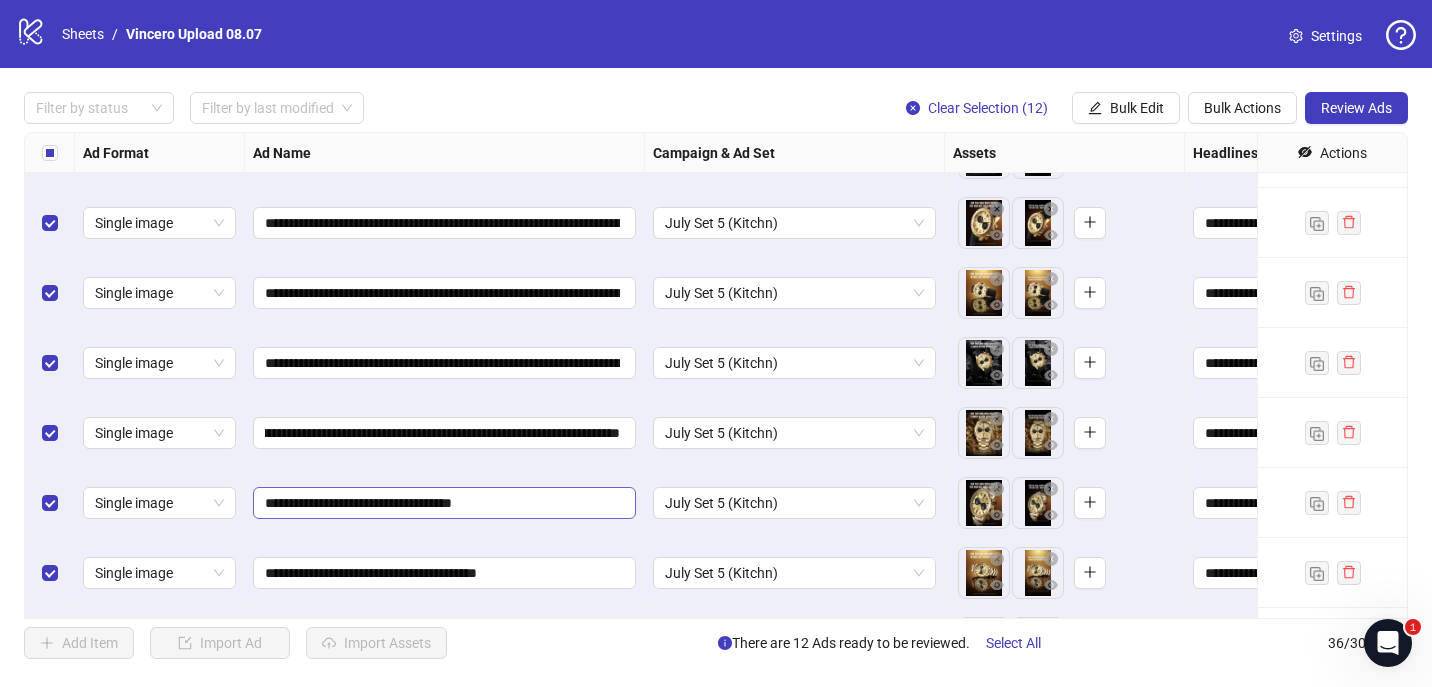 click on "**********" at bounding box center [444, 503] 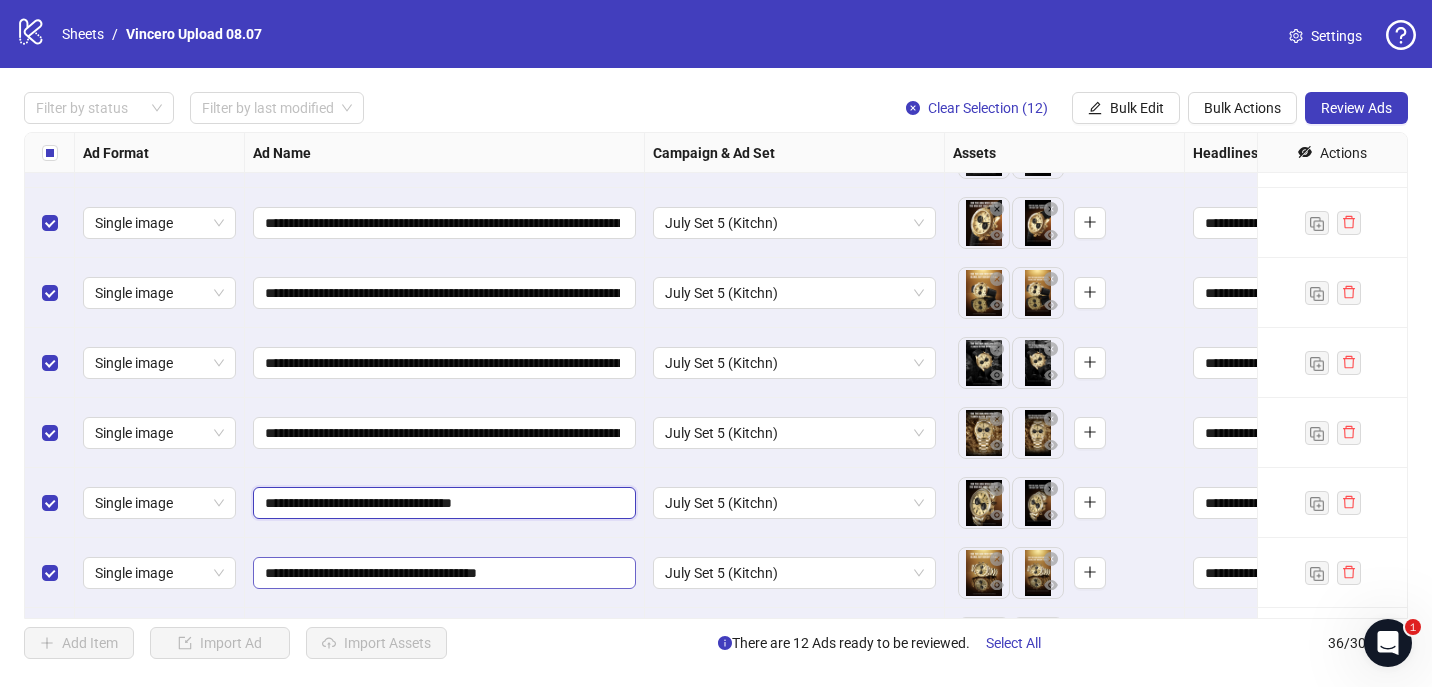 paste on "**********" 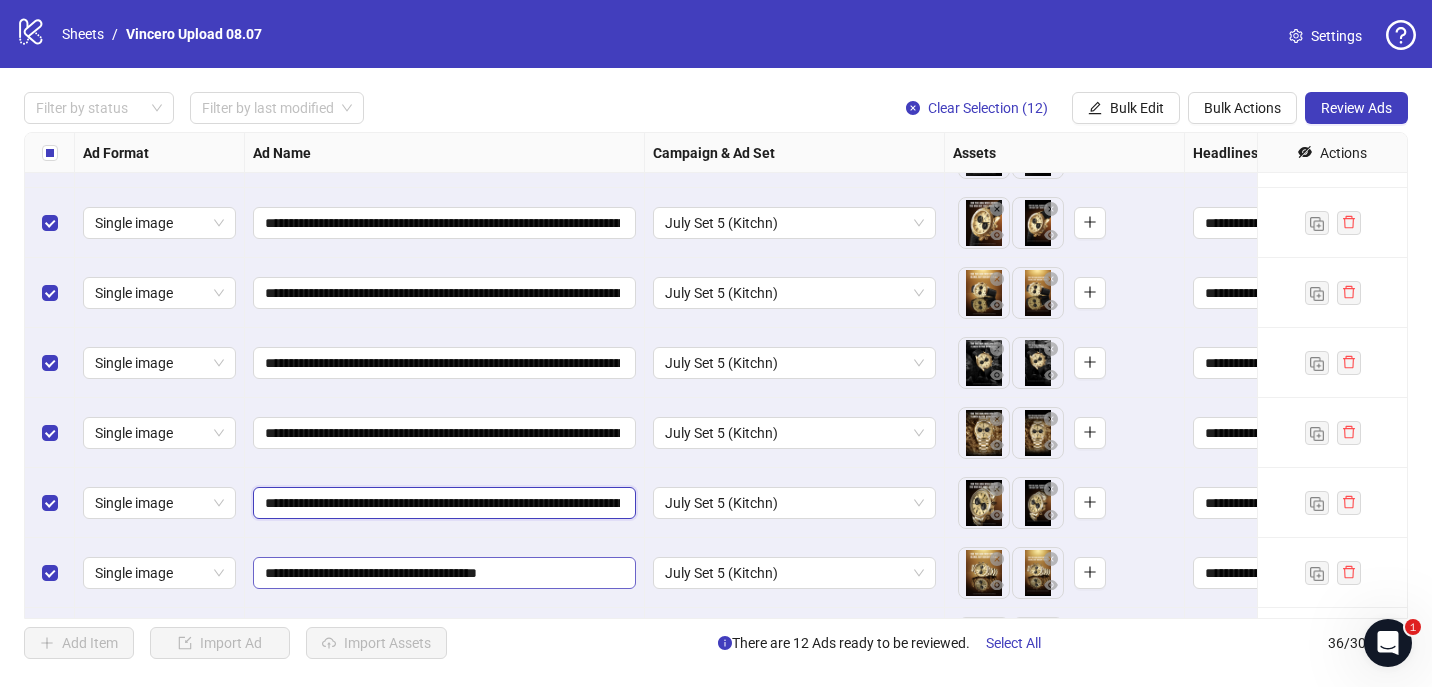 scroll, scrollTop: 0, scrollLeft: 213, axis: horizontal 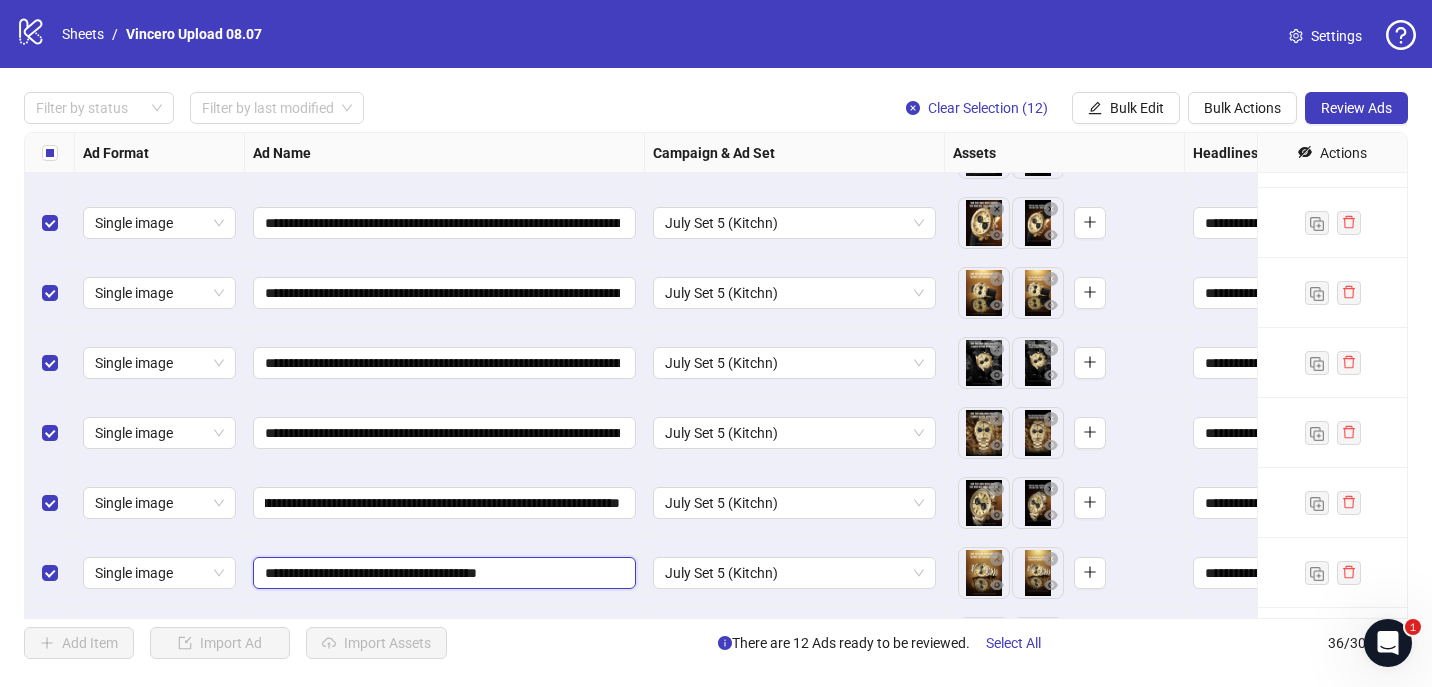 click on "**********" at bounding box center [442, 573] 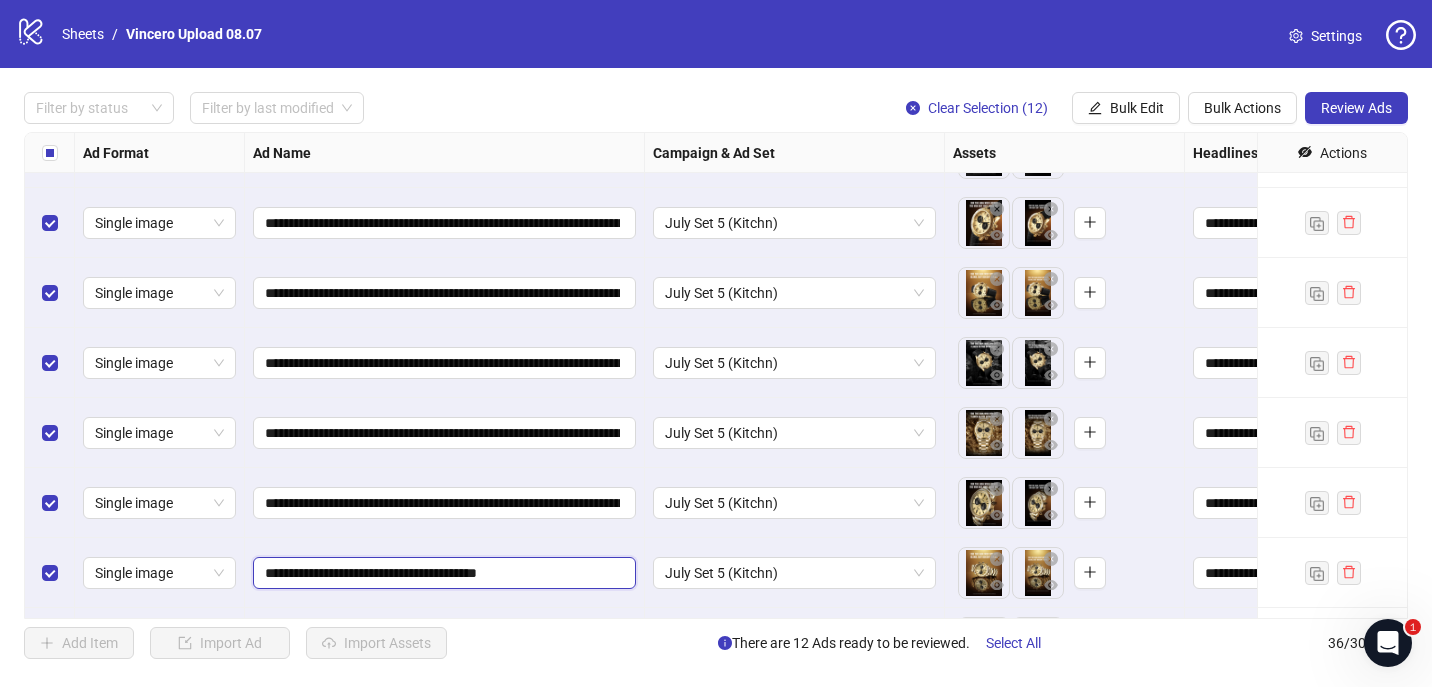 paste on "**********" 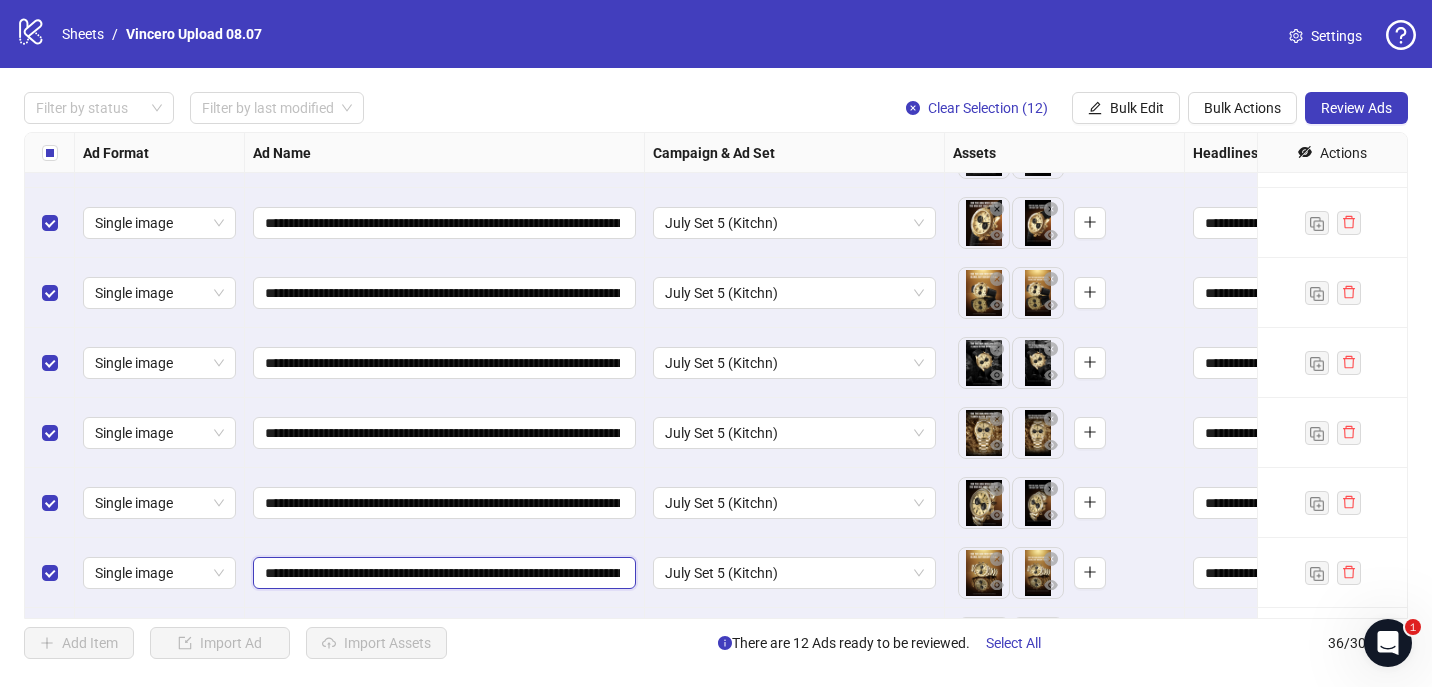 scroll, scrollTop: 0, scrollLeft: 236, axis: horizontal 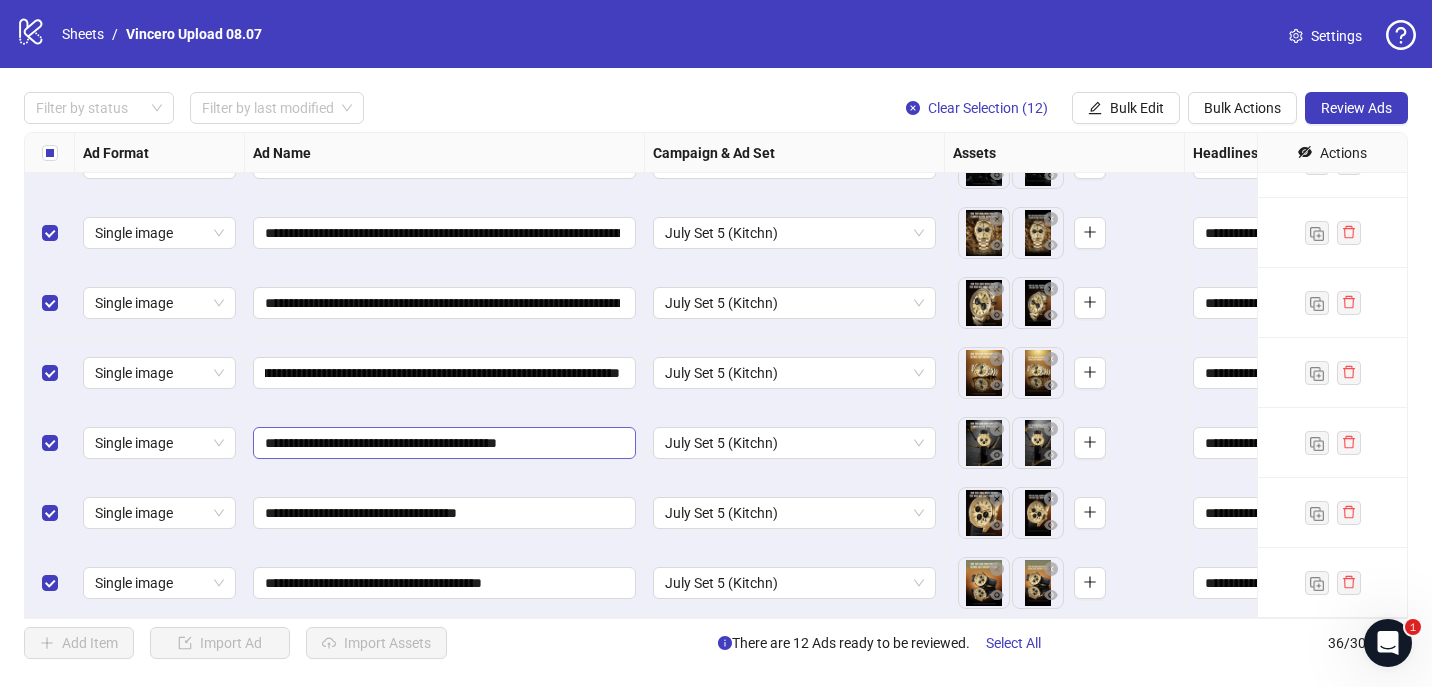 click on "**********" at bounding box center (444, 443) 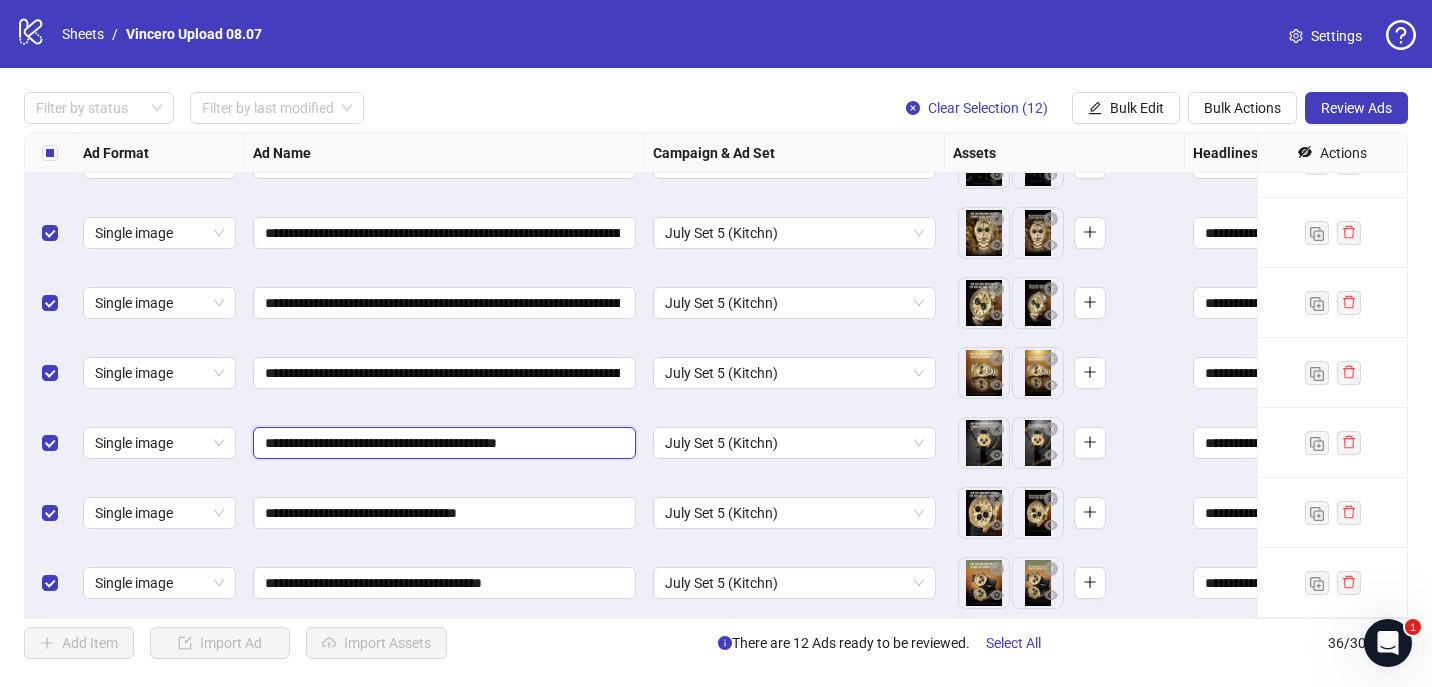 click on "**********" at bounding box center [442, 443] 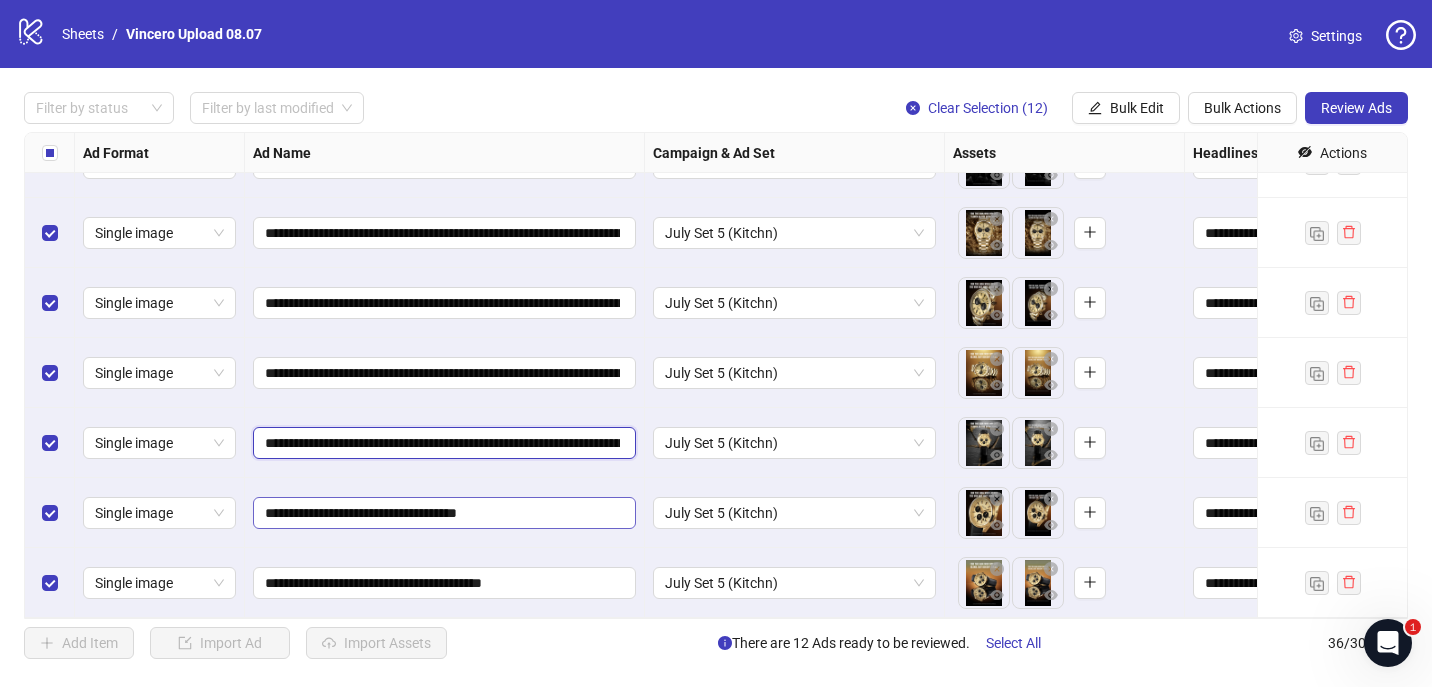 scroll, scrollTop: 0, scrollLeft: 268, axis: horizontal 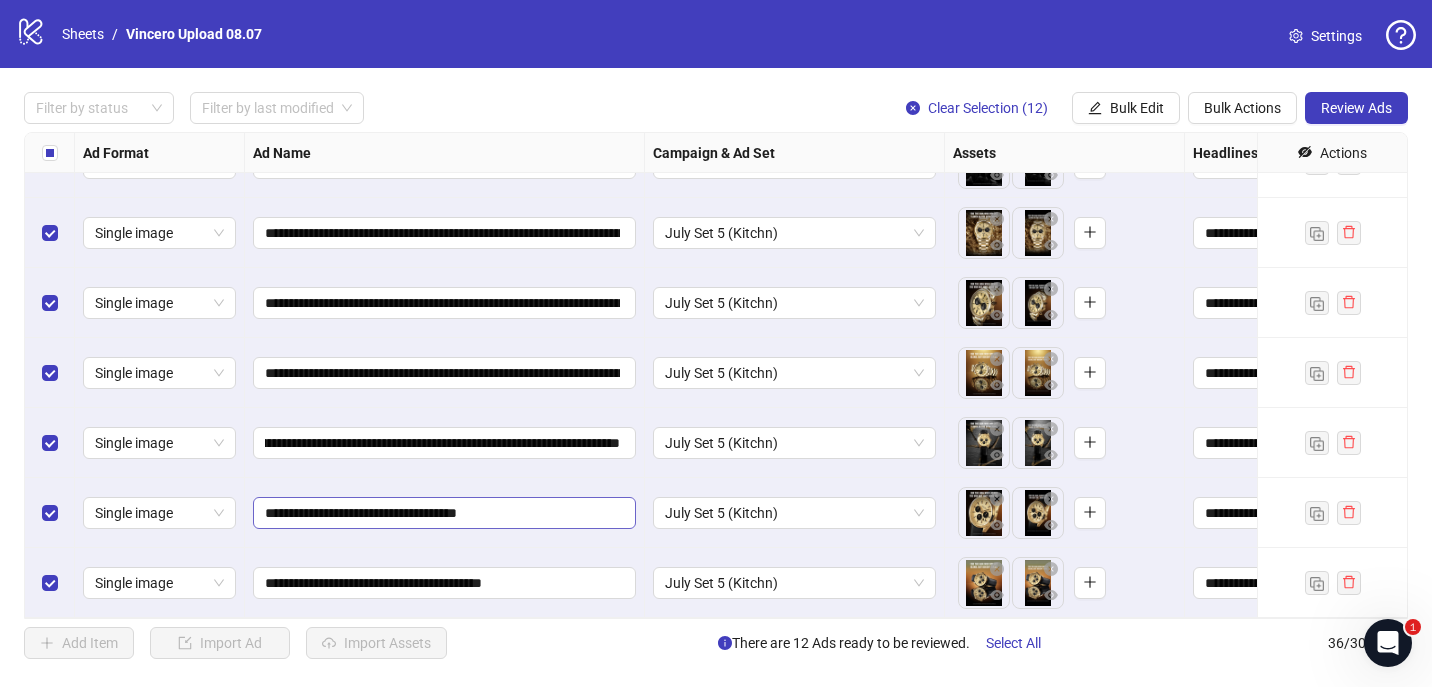 click on "**********" at bounding box center [444, 513] 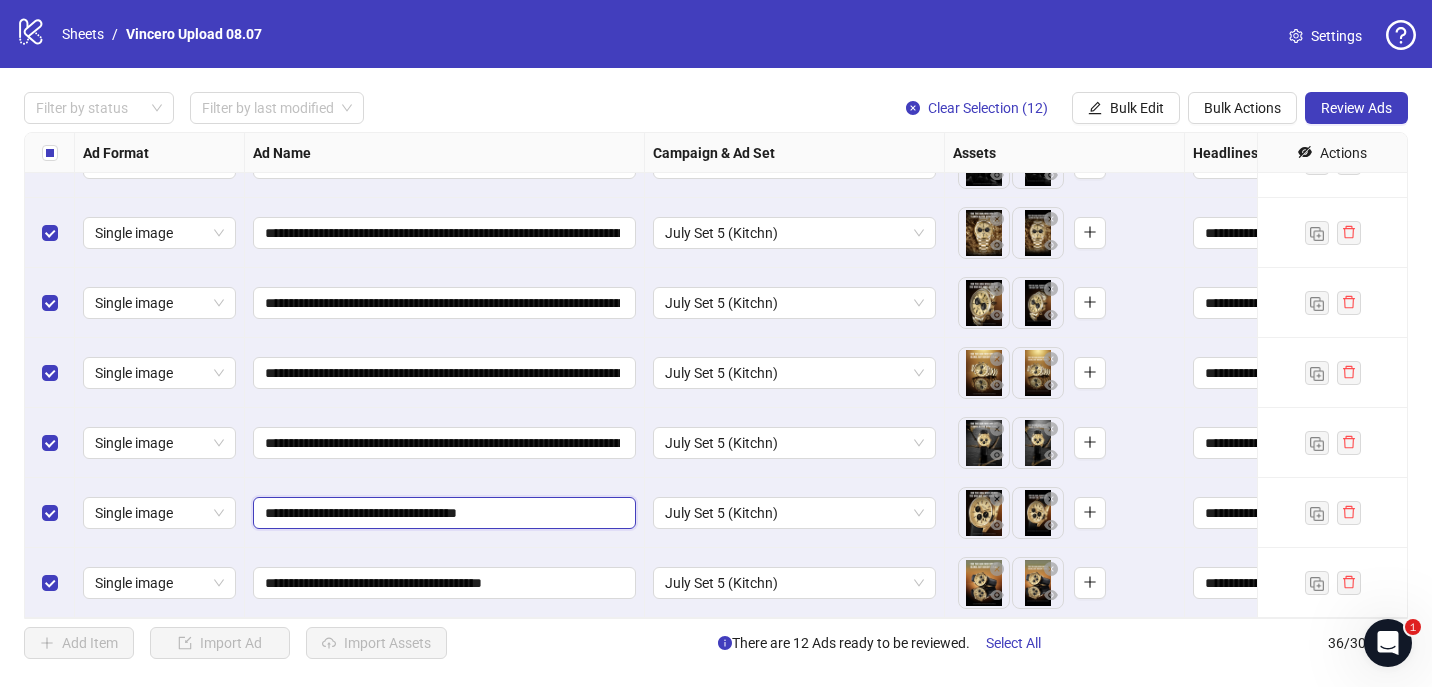 paste on "**********" 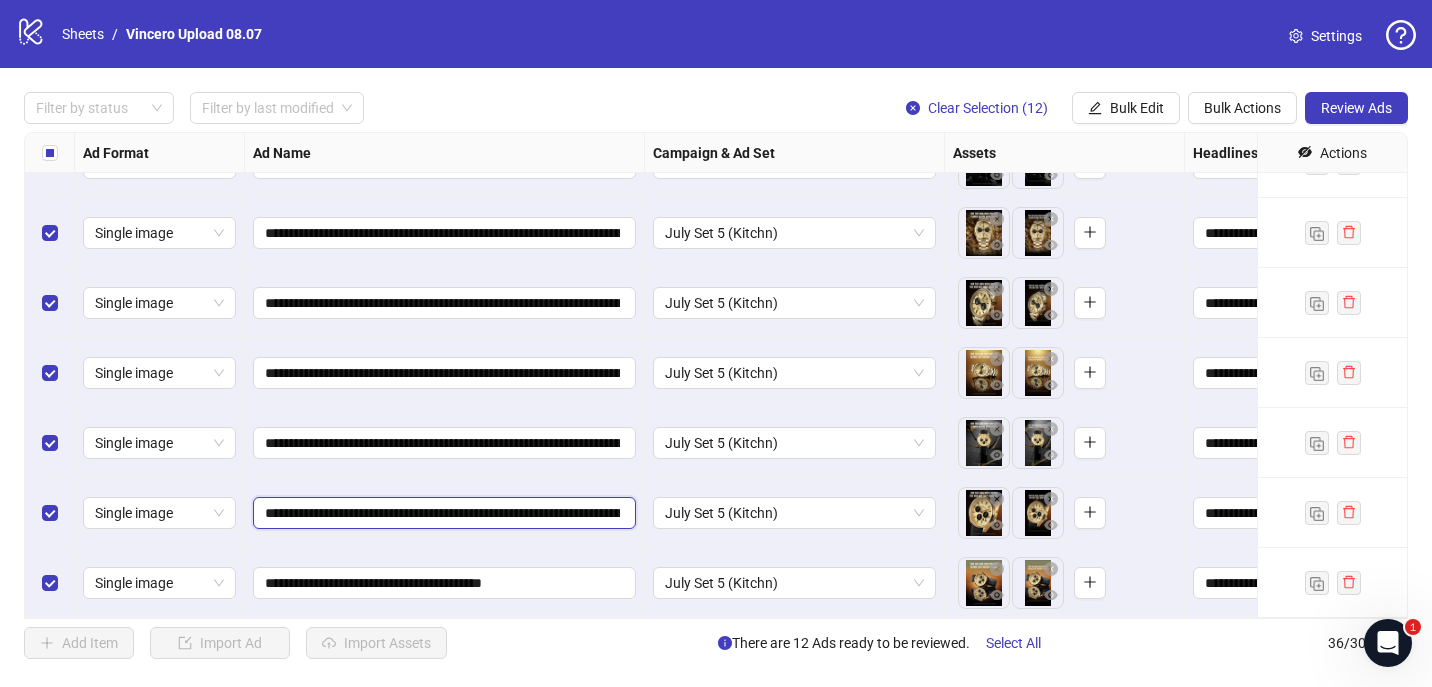 scroll, scrollTop: 0, scrollLeft: 218, axis: horizontal 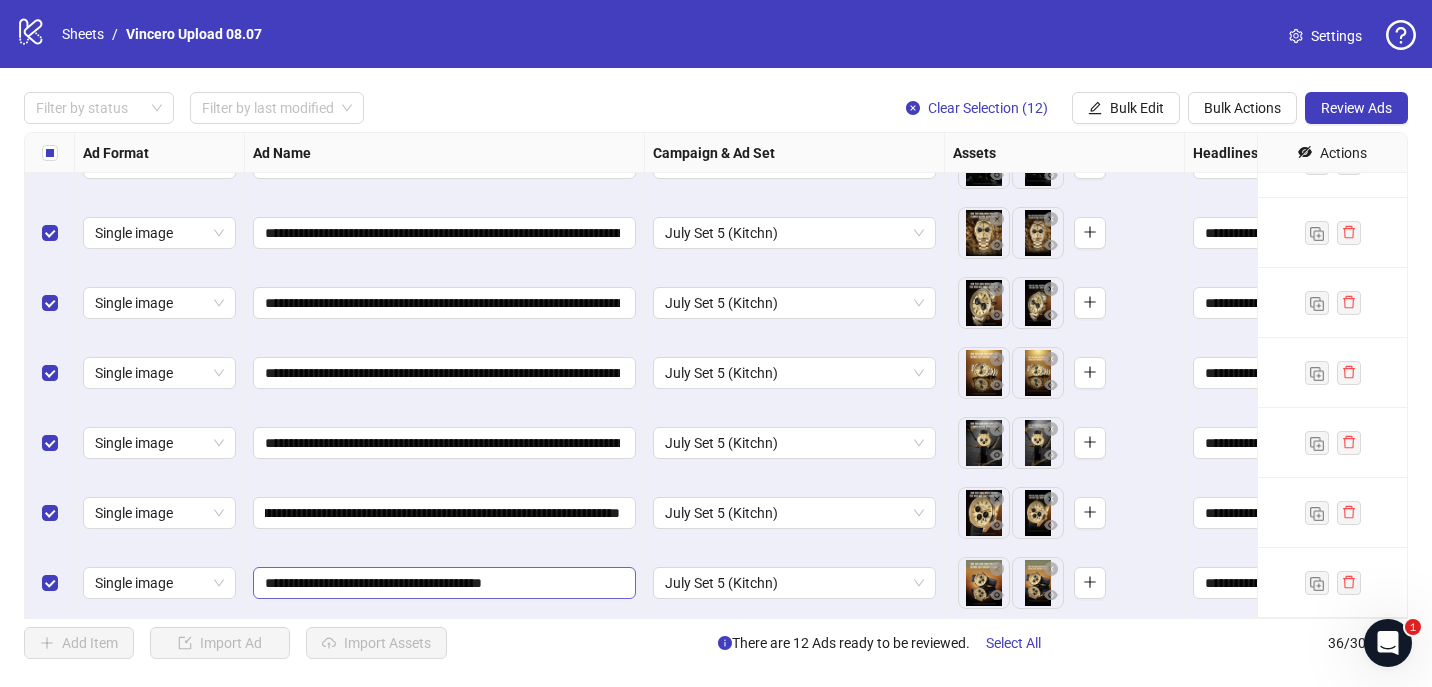 click on "**********" at bounding box center [444, 583] 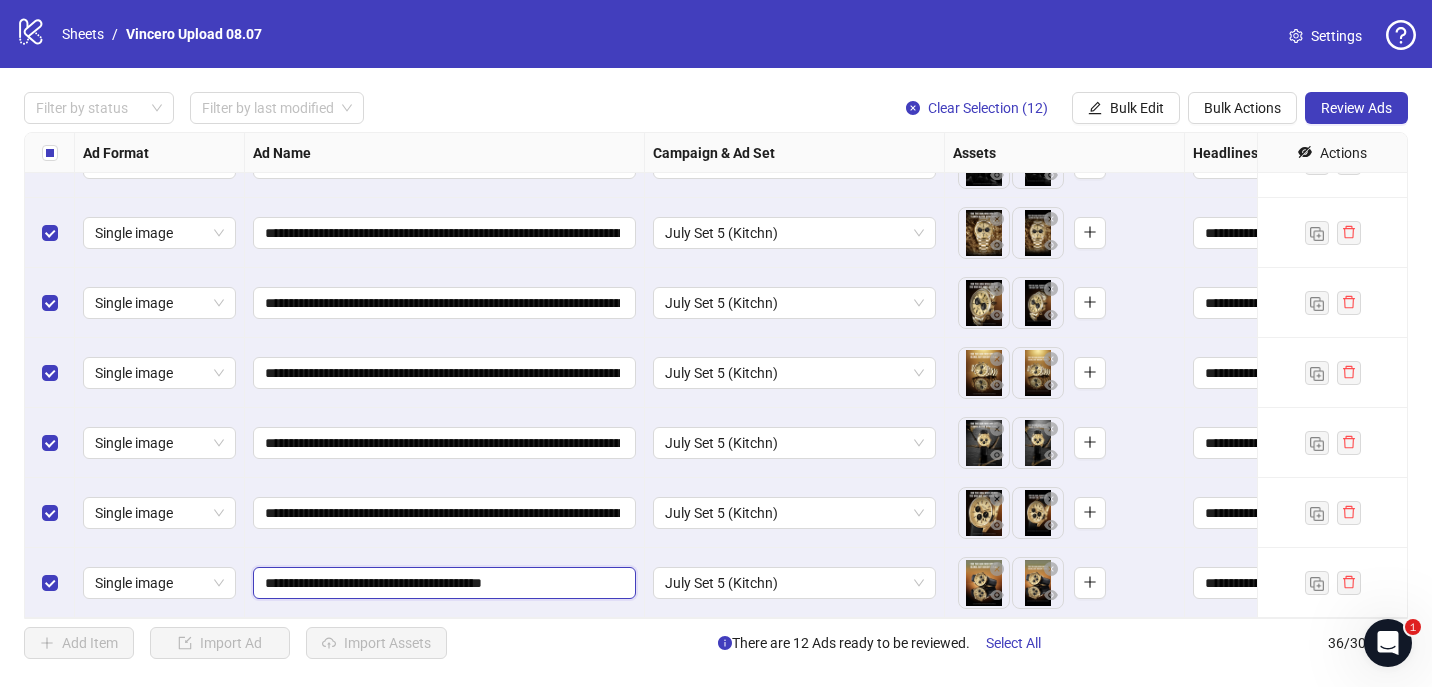 paste on "**********" 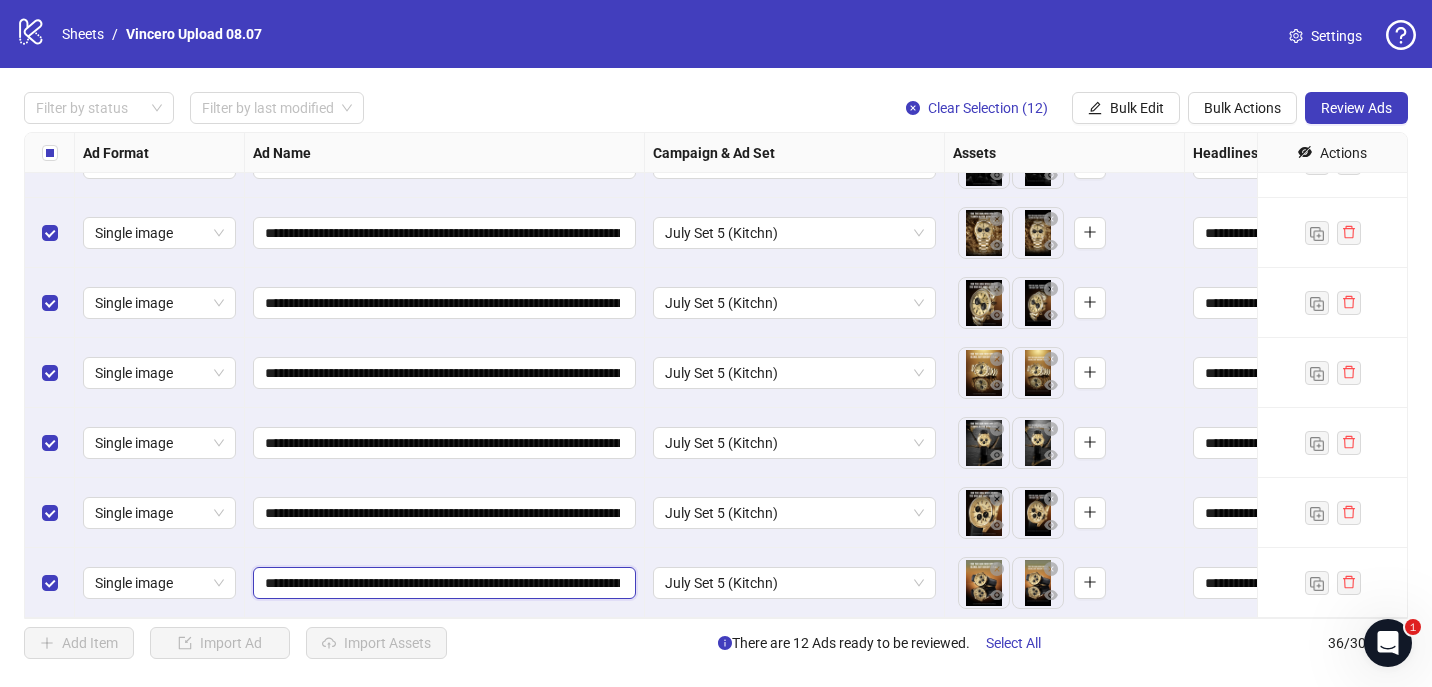 scroll, scrollTop: 0, scrollLeft: 240, axis: horizontal 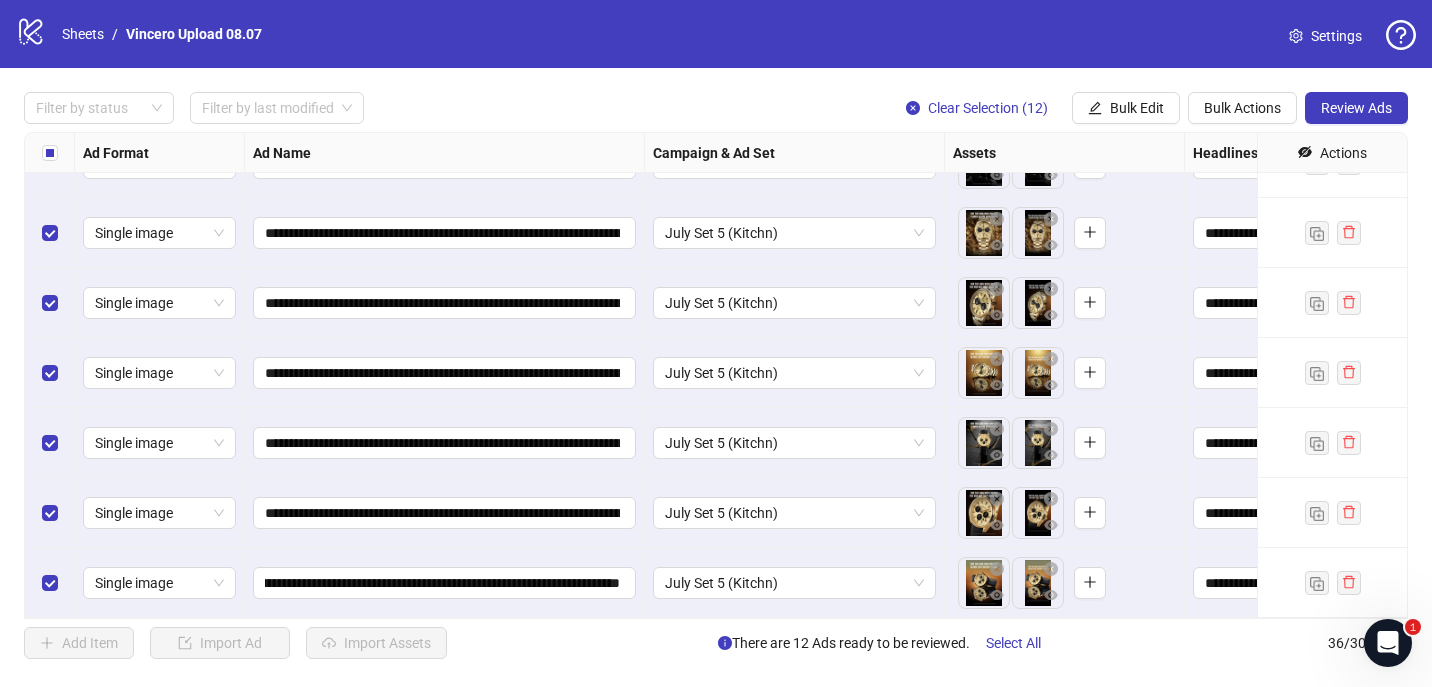 click on "**********" at bounding box center (445, 583) 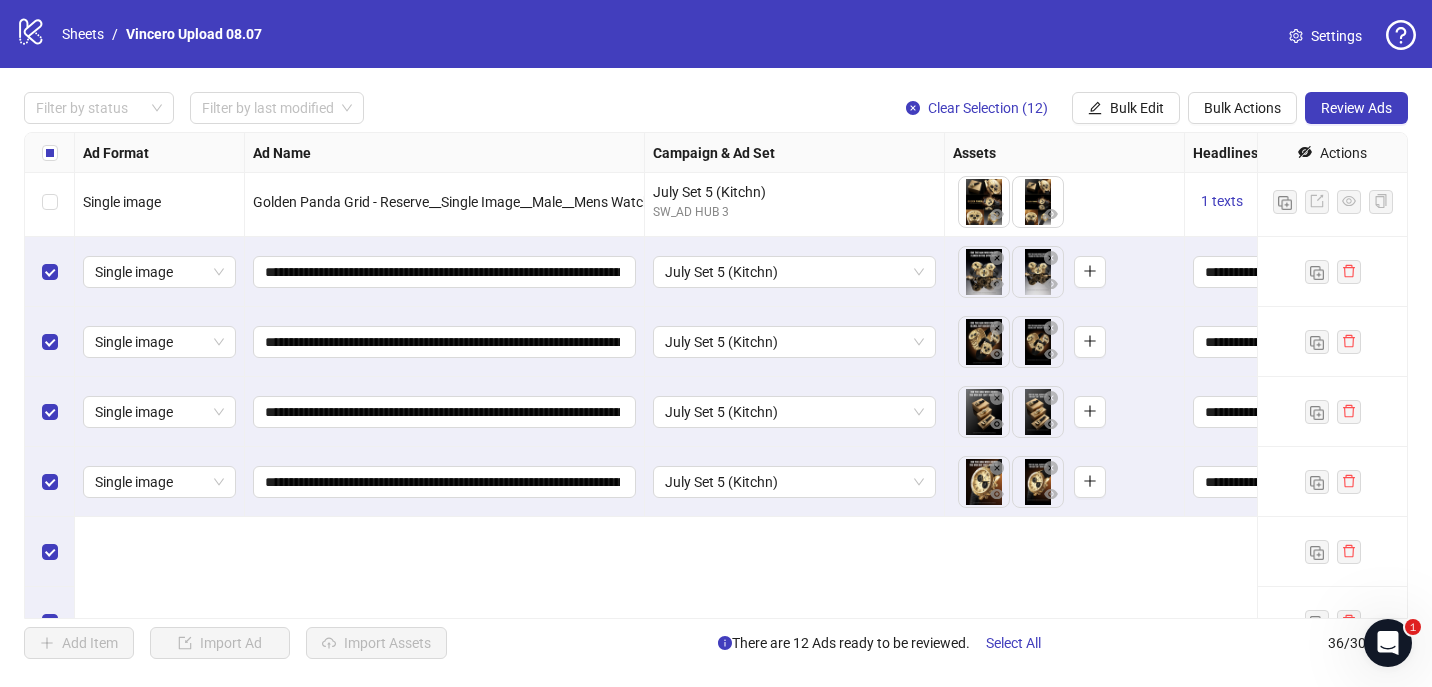 scroll, scrollTop: 1406, scrollLeft: 0, axis: vertical 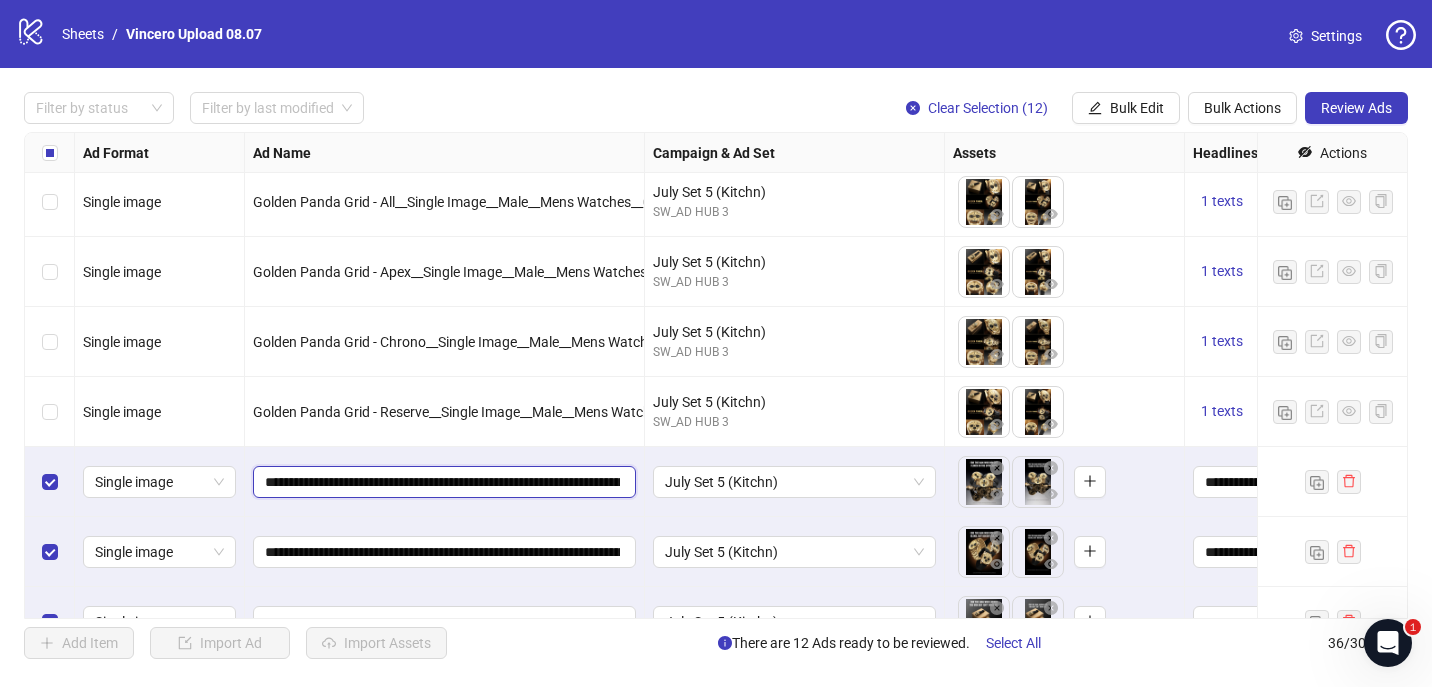 click on "**********" at bounding box center (442, 482) 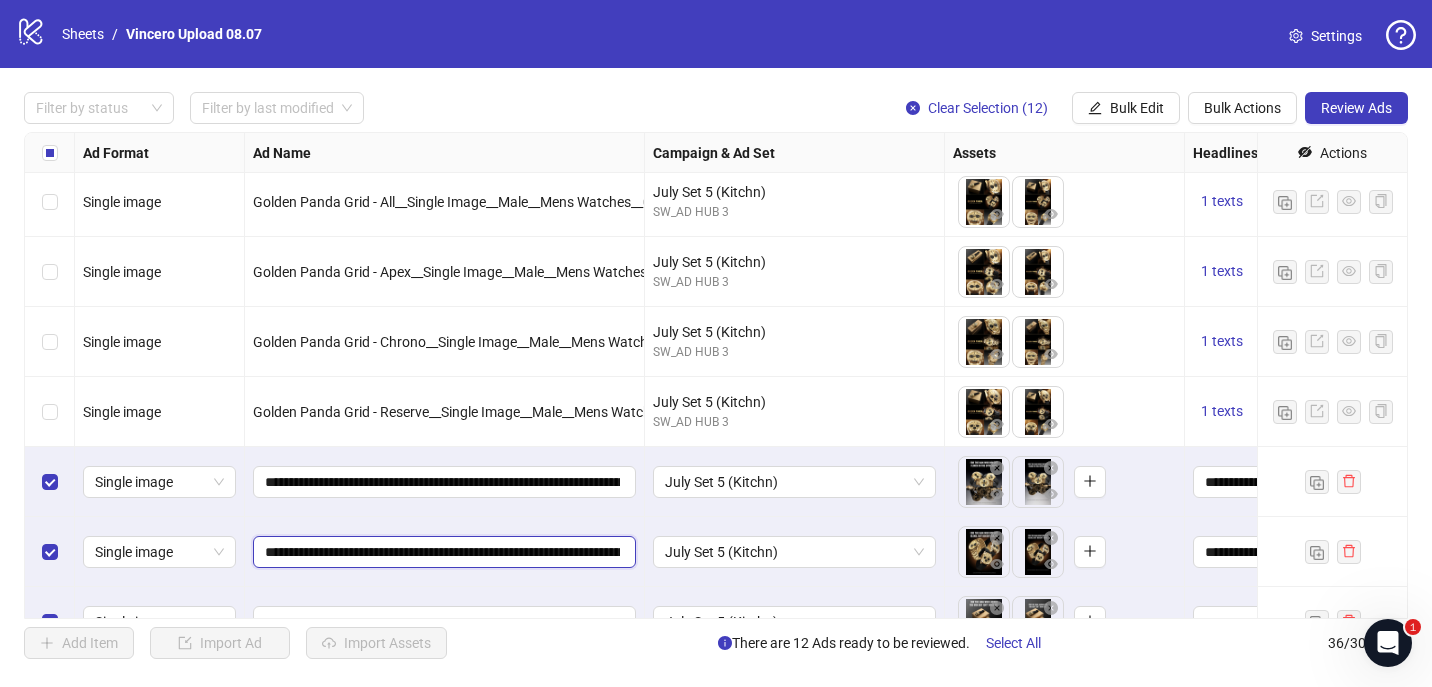 click on "**********" at bounding box center (442, 552) 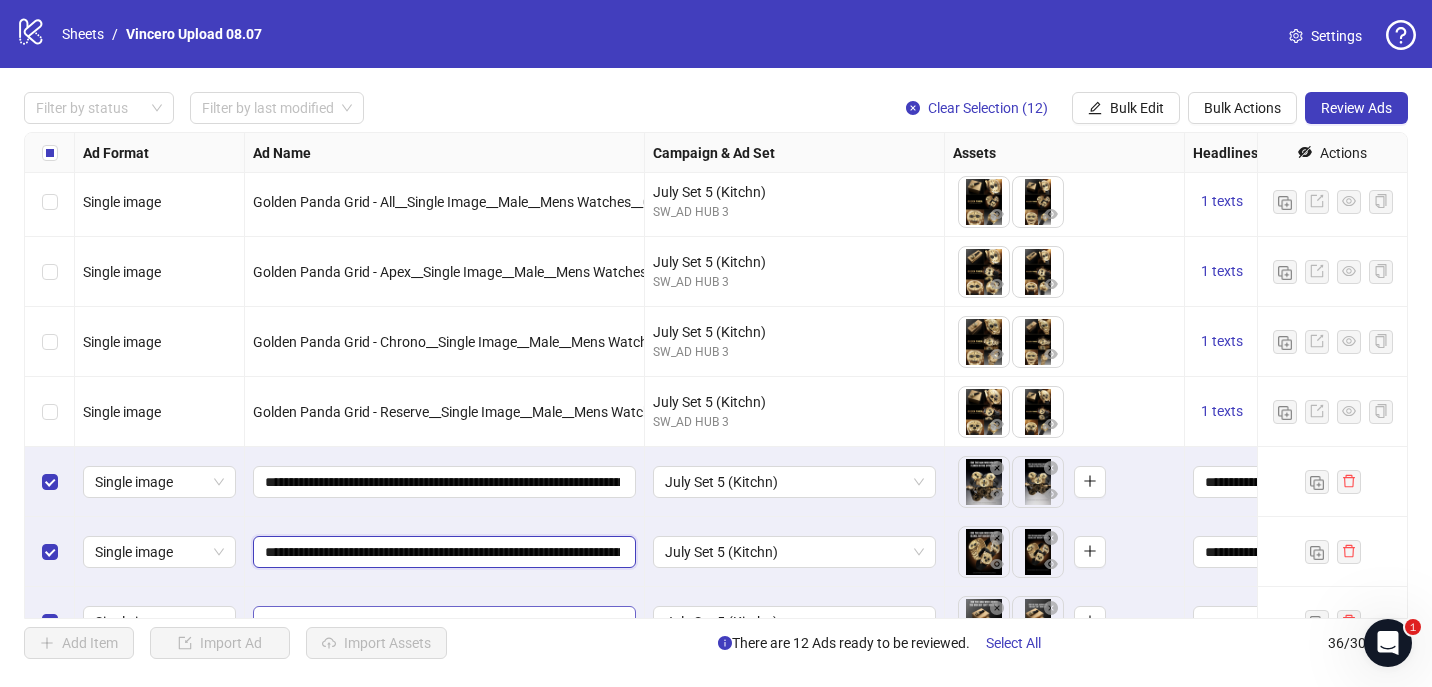 paste on "**********" 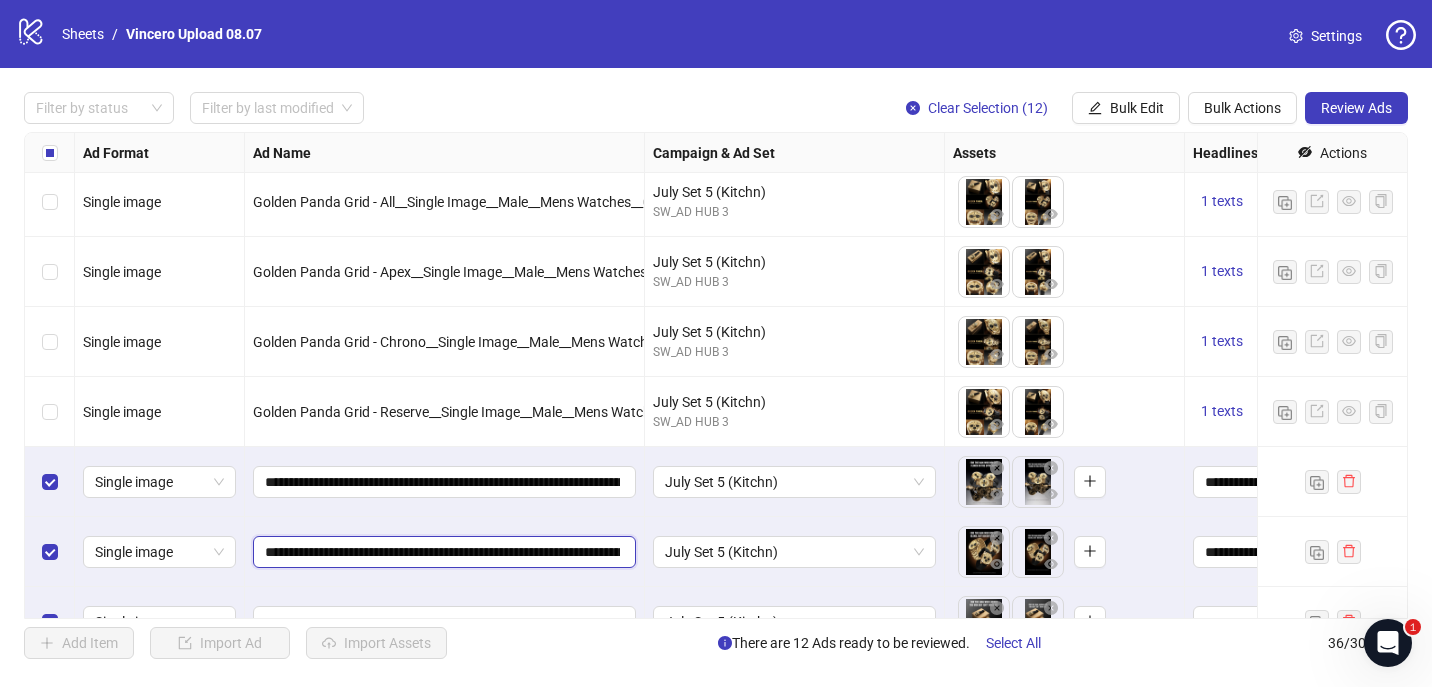 scroll, scrollTop: 1530, scrollLeft: 0, axis: vertical 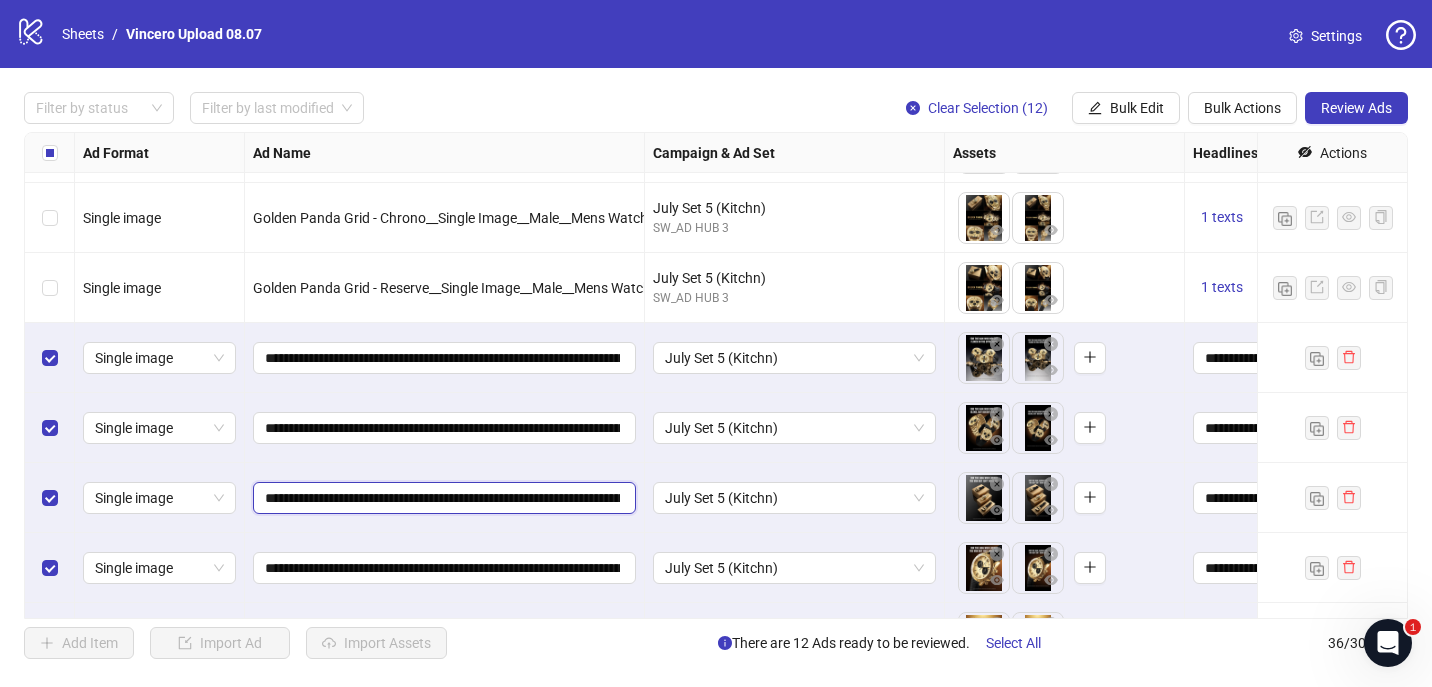 click on "**********" at bounding box center (442, 498) 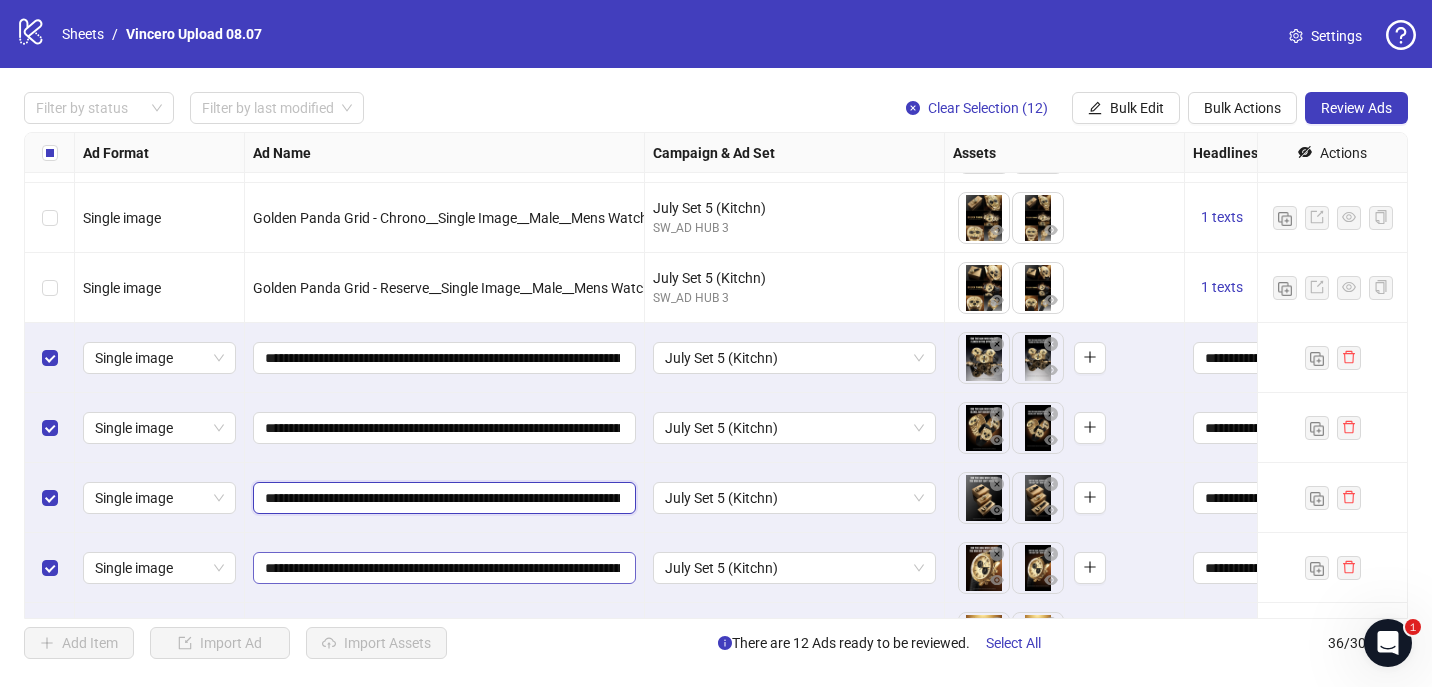 paste on "**********" 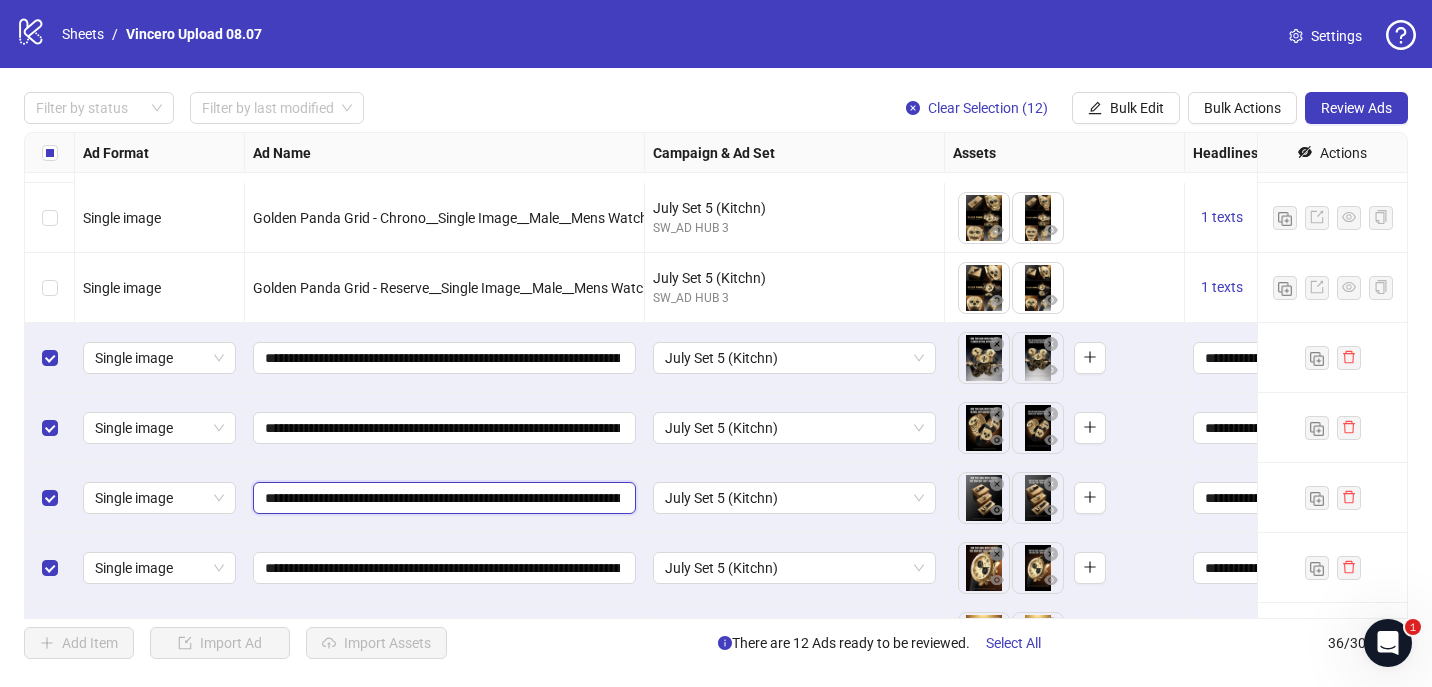 scroll, scrollTop: 1674, scrollLeft: 0, axis: vertical 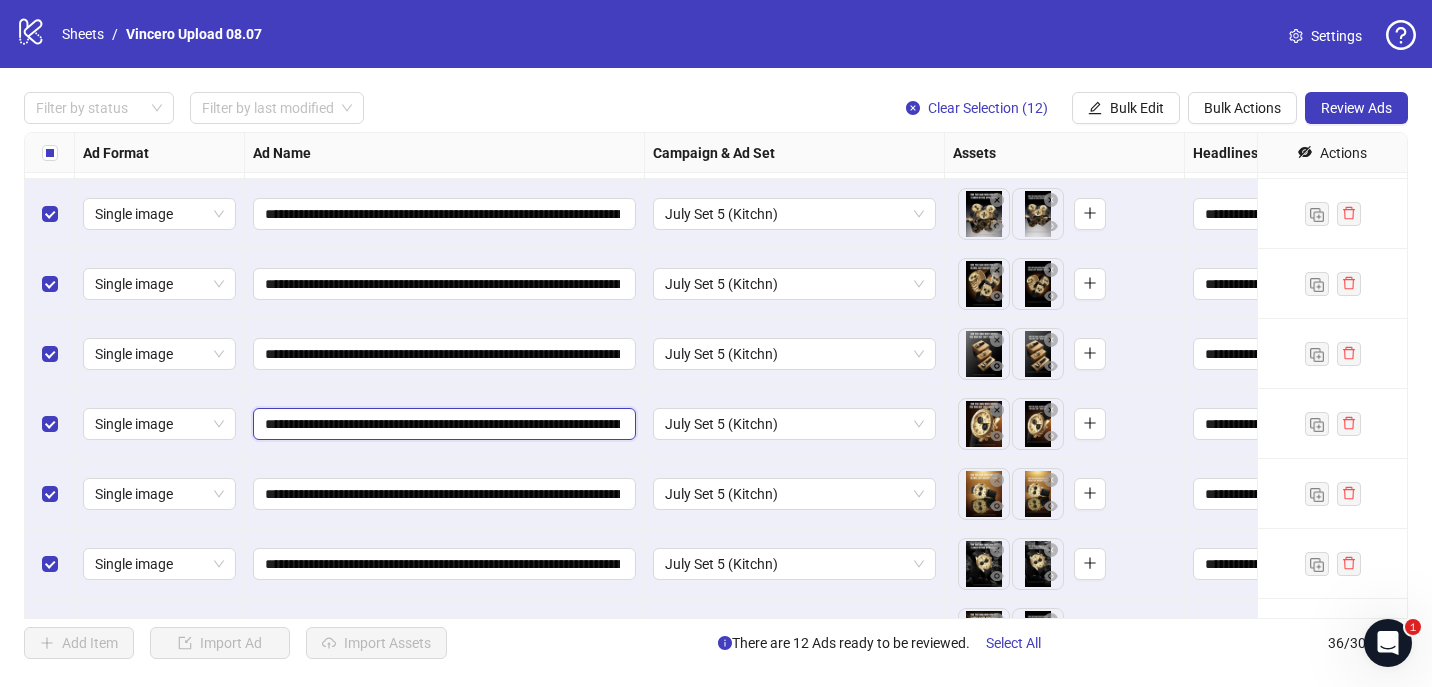 click on "**********" at bounding box center (442, 424) 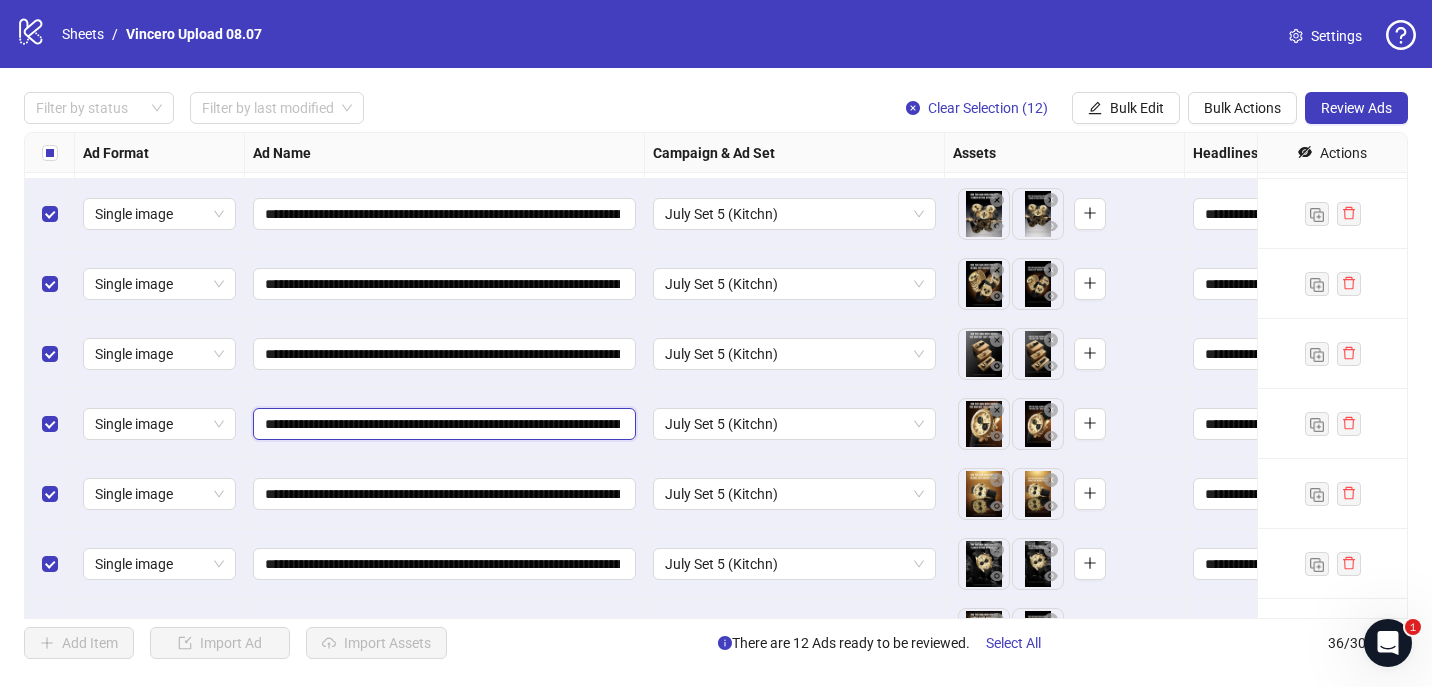 paste on "**********" 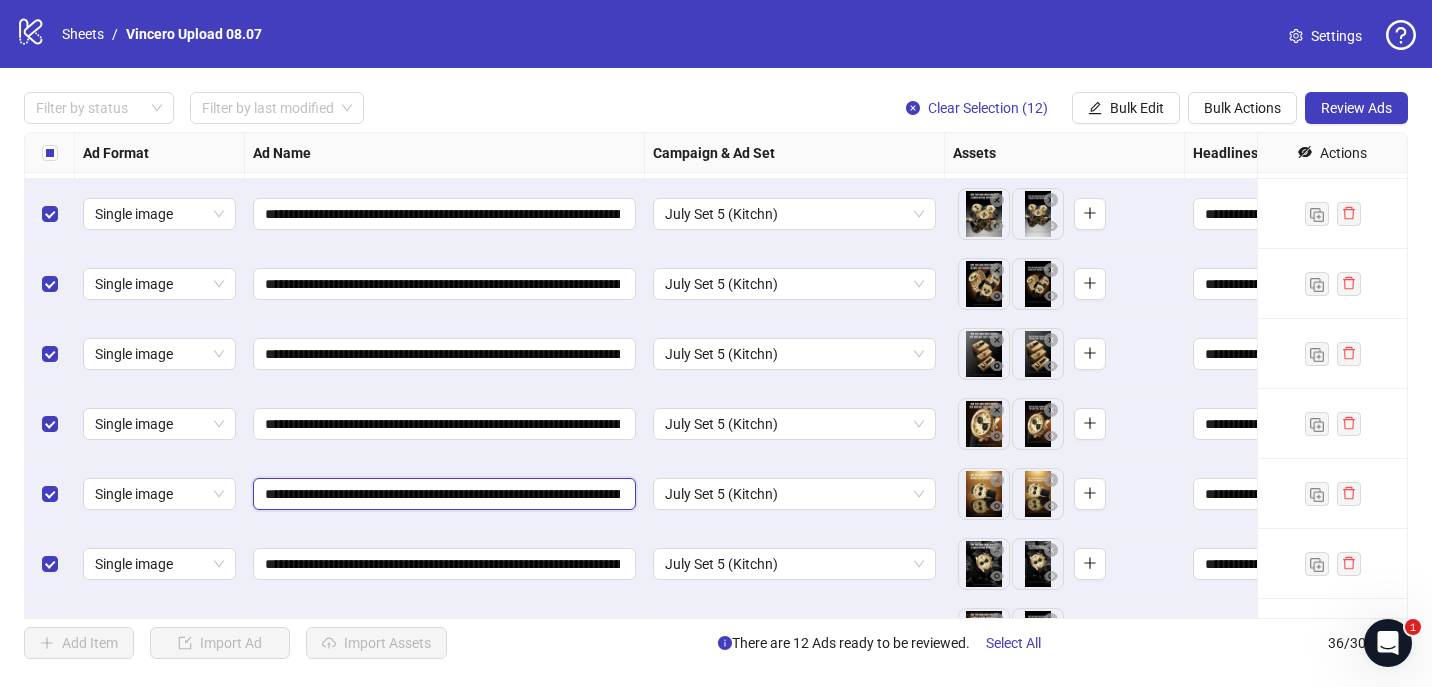click on "**********" at bounding box center [442, 494] 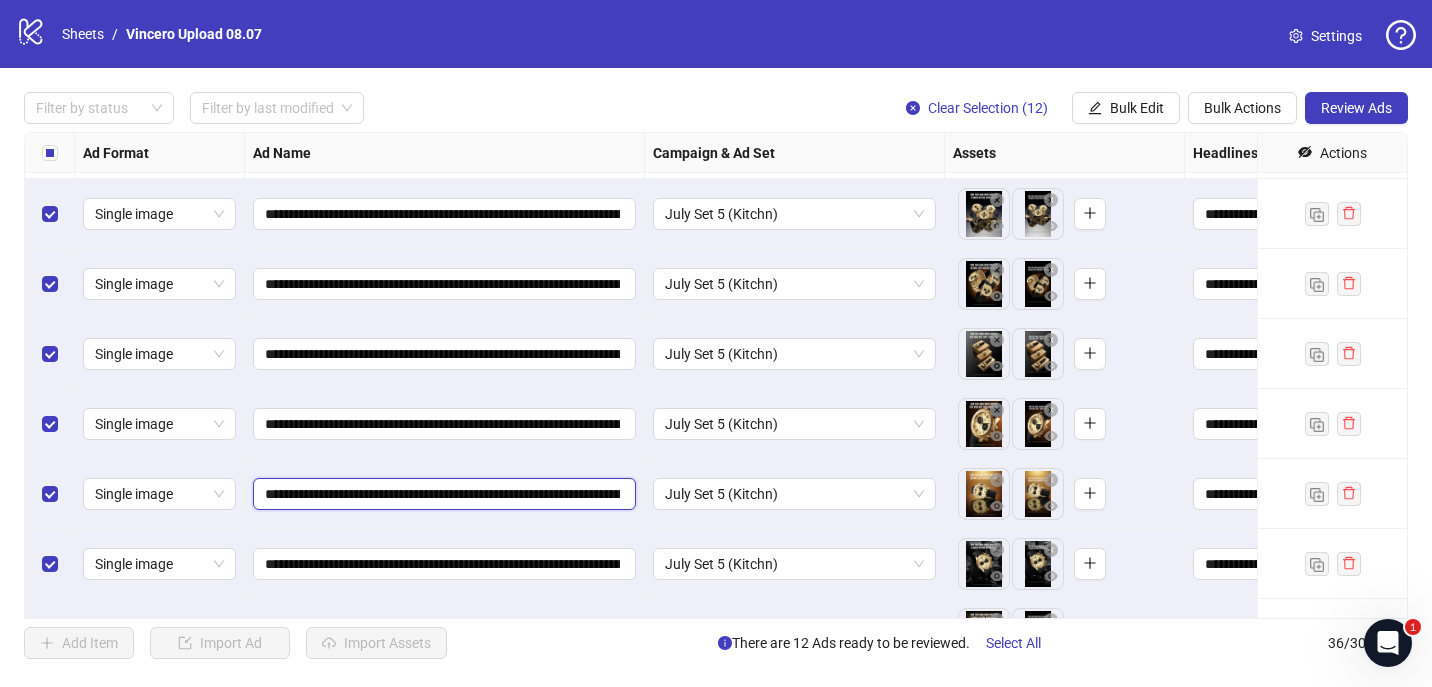 paste on "**********" 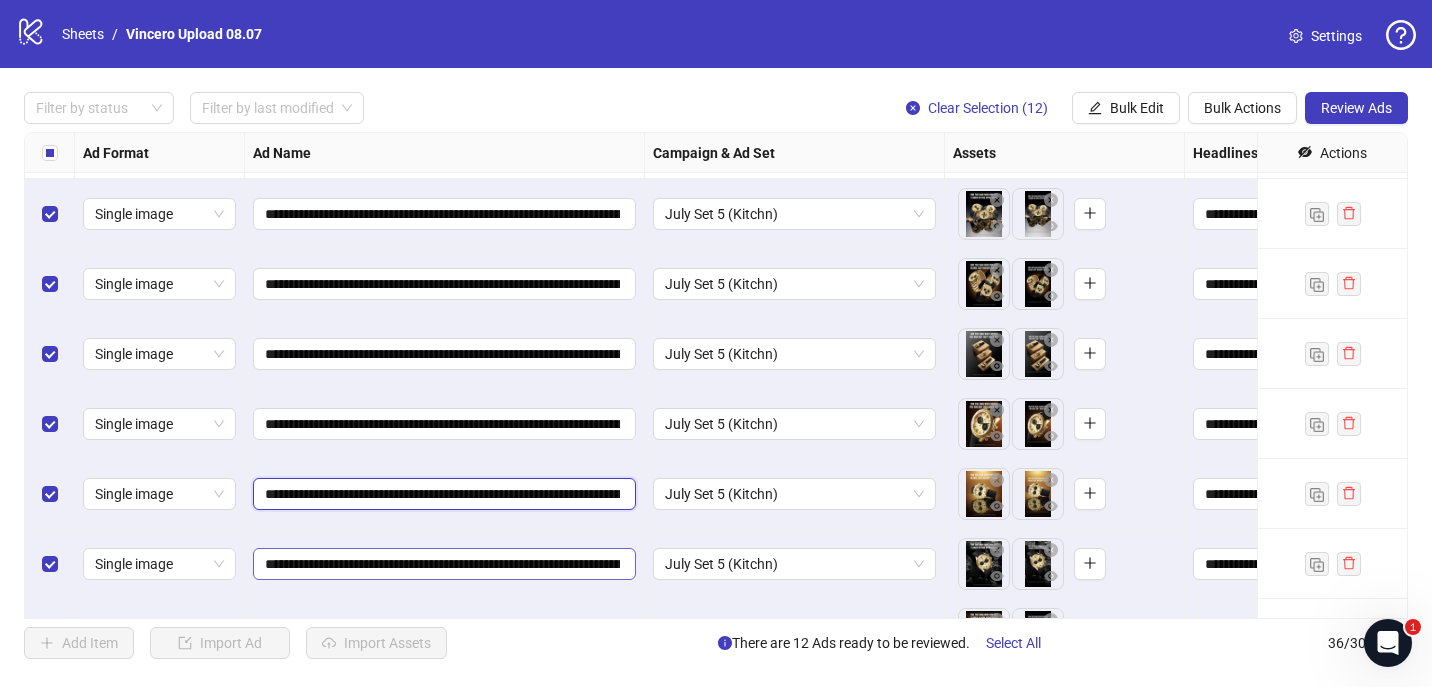 type on "**********" 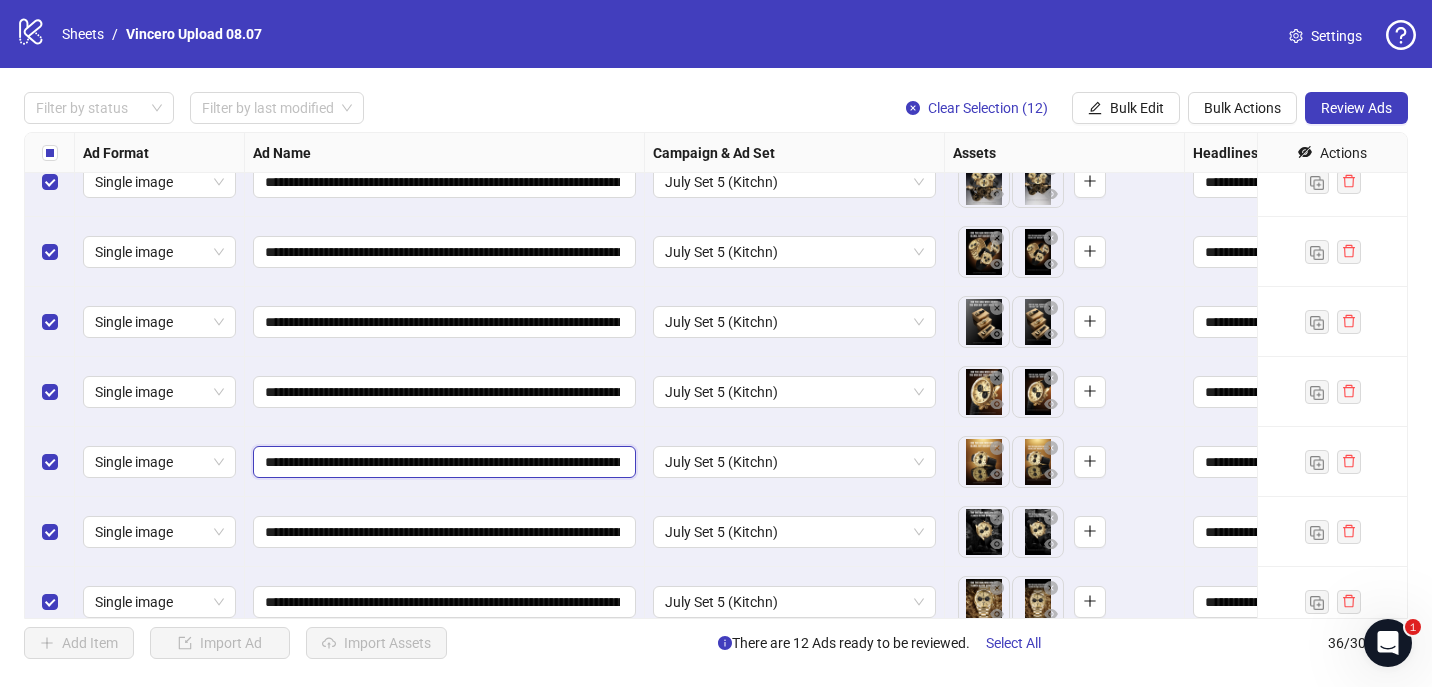 scroll, scrollTop: 1829, scrollLeft: 0, axis: vertical 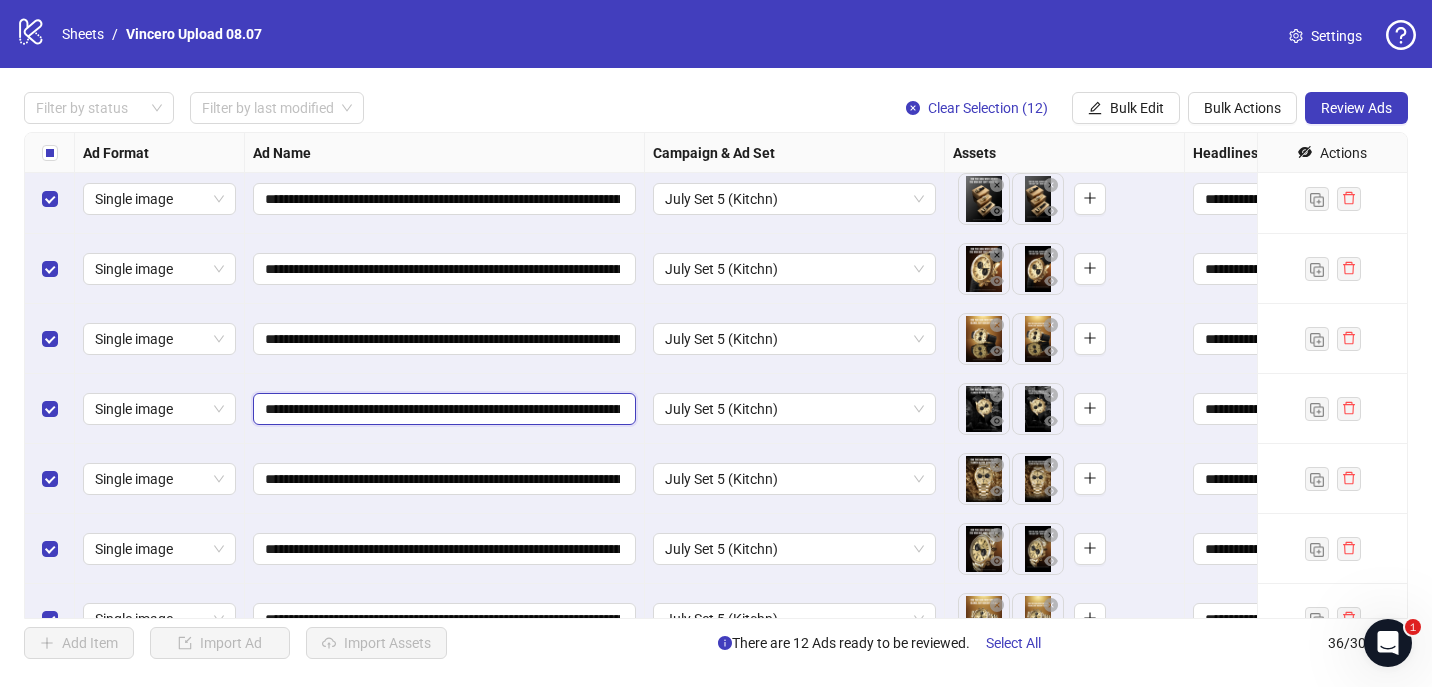 click on "**********" at bounding box center [442, 409] 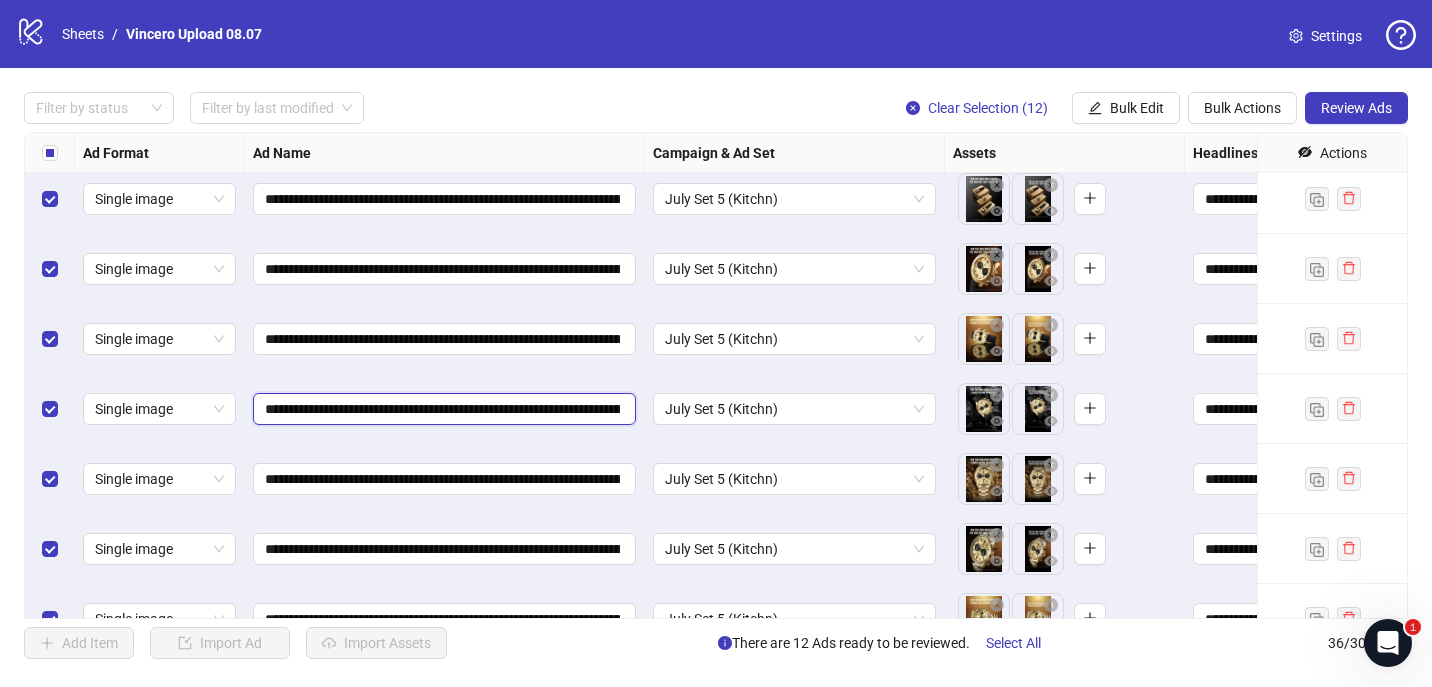 paste on "**********" 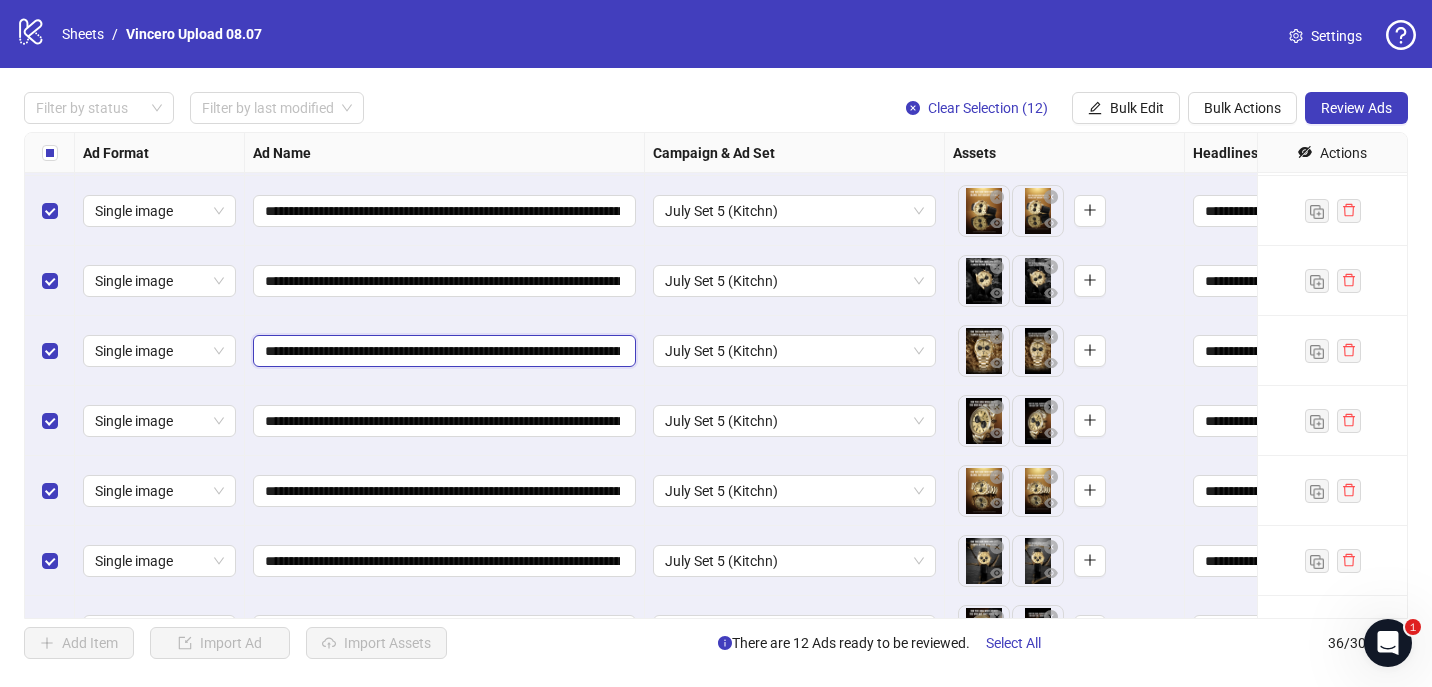 click on "**********" at bounding box center [442, 351] 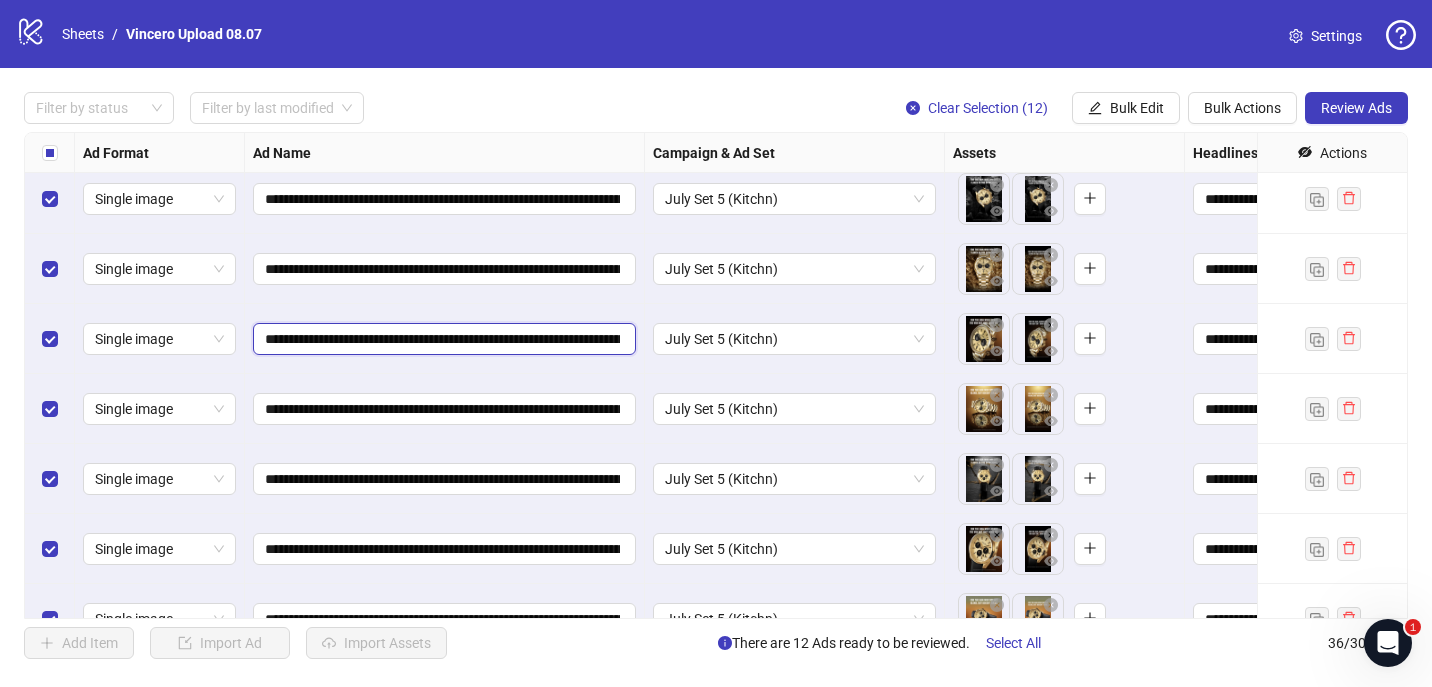 click on "**********" at bounding box center (442, 339) 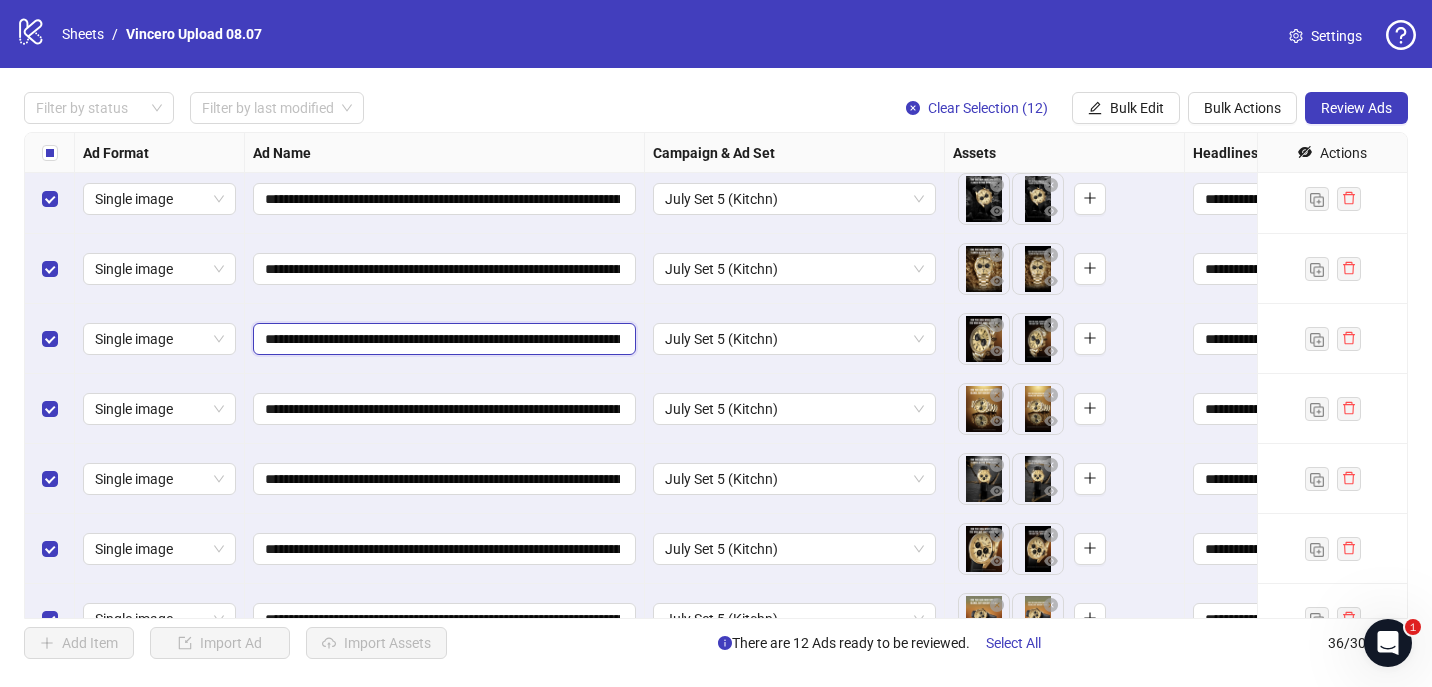 paste on "**********" 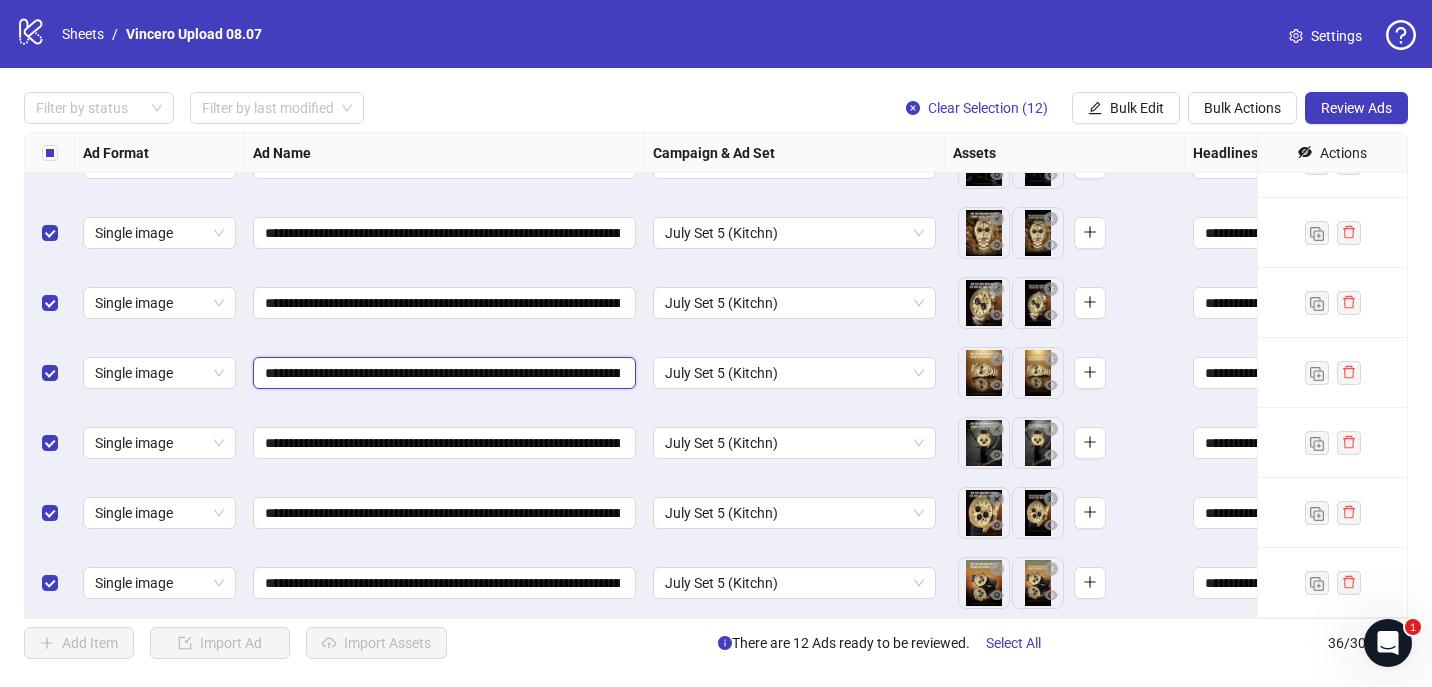 click on "**********" at bounding box center (442, 373) 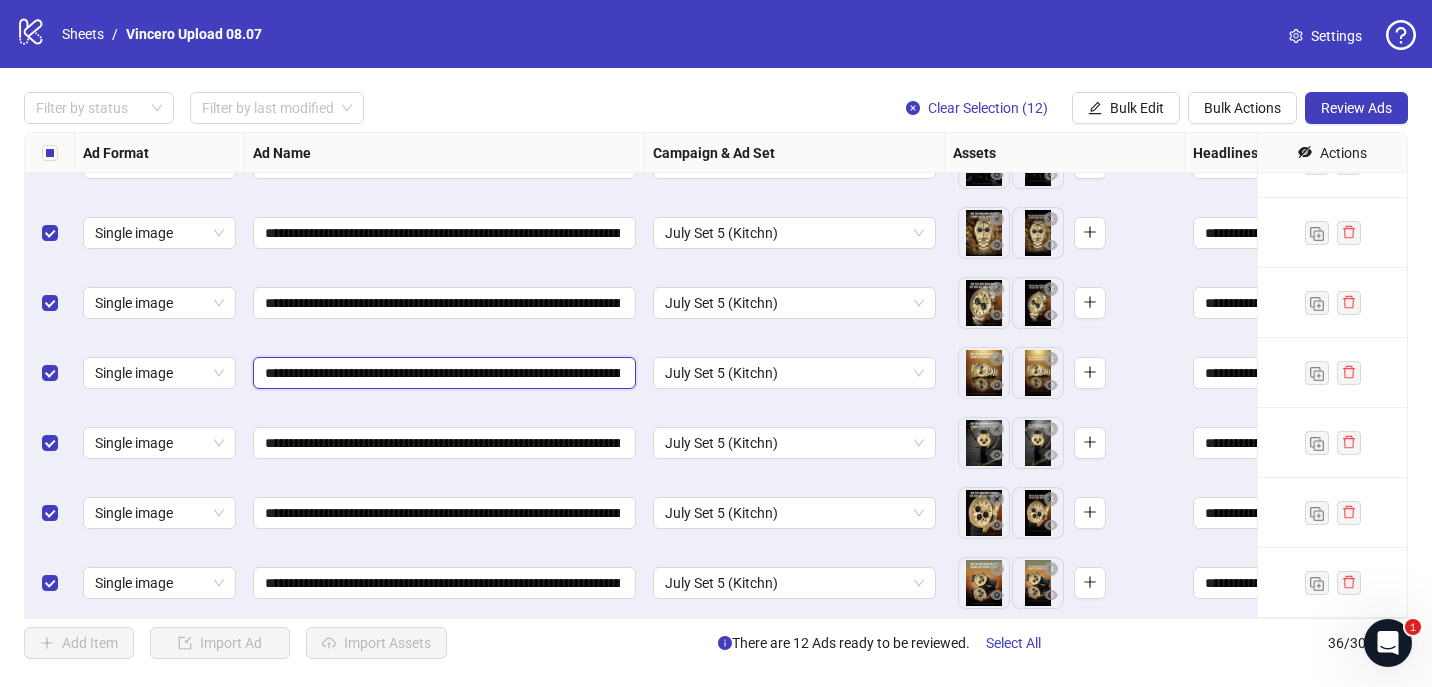 click on "**********" at bounding box center (442, 373) 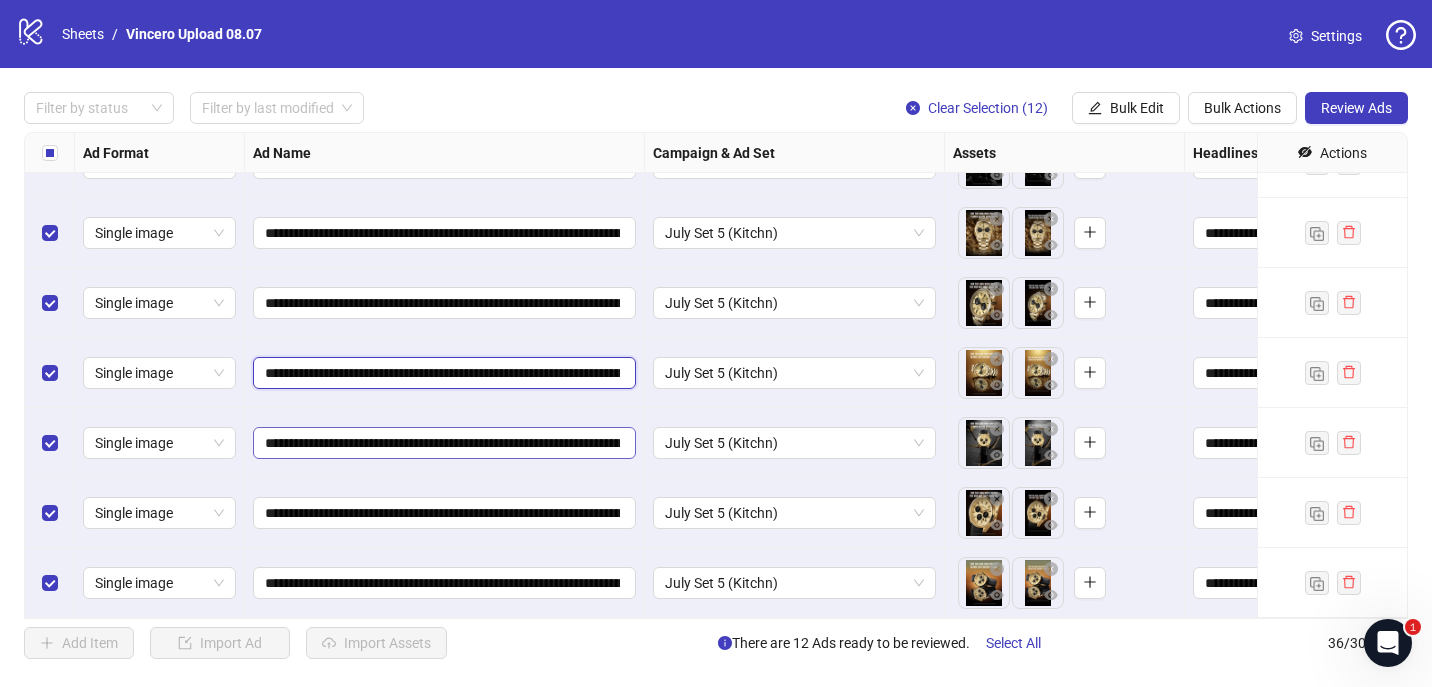 paste on "**********" 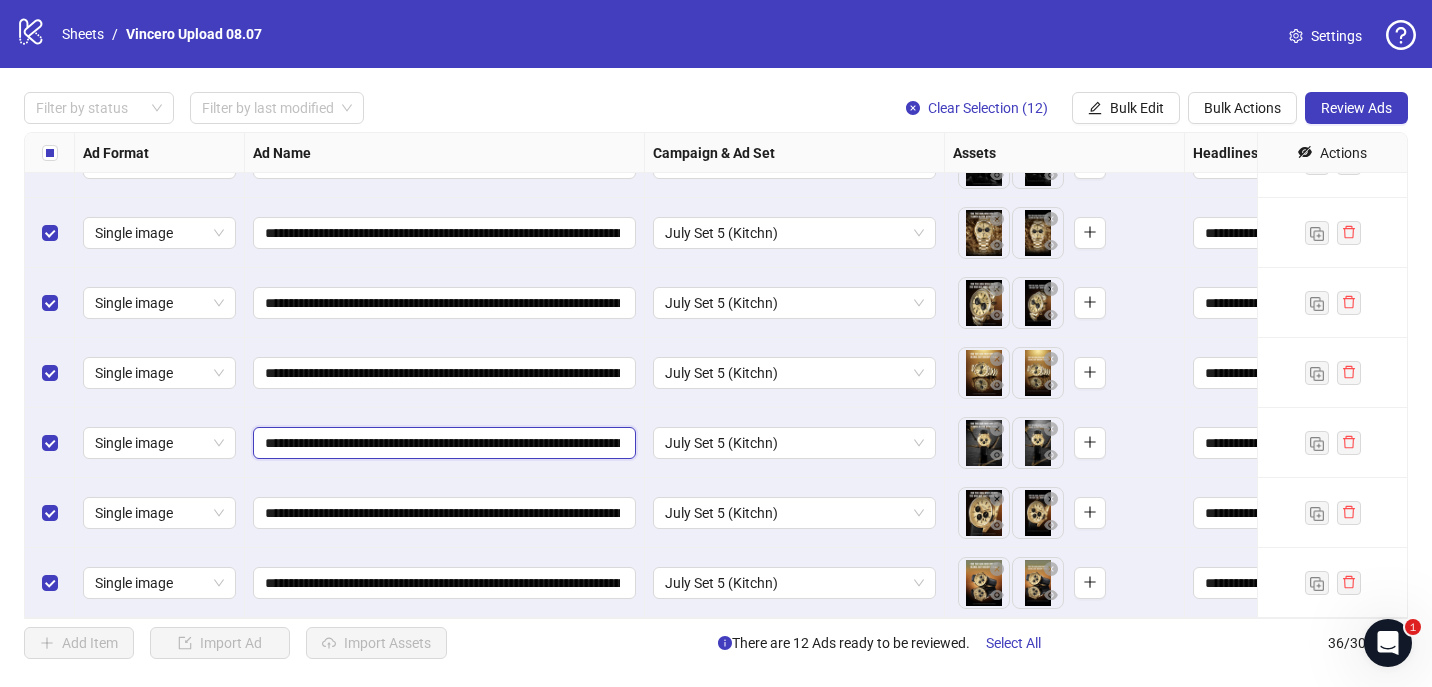 click on "**********" at bounding box center [442, 443] 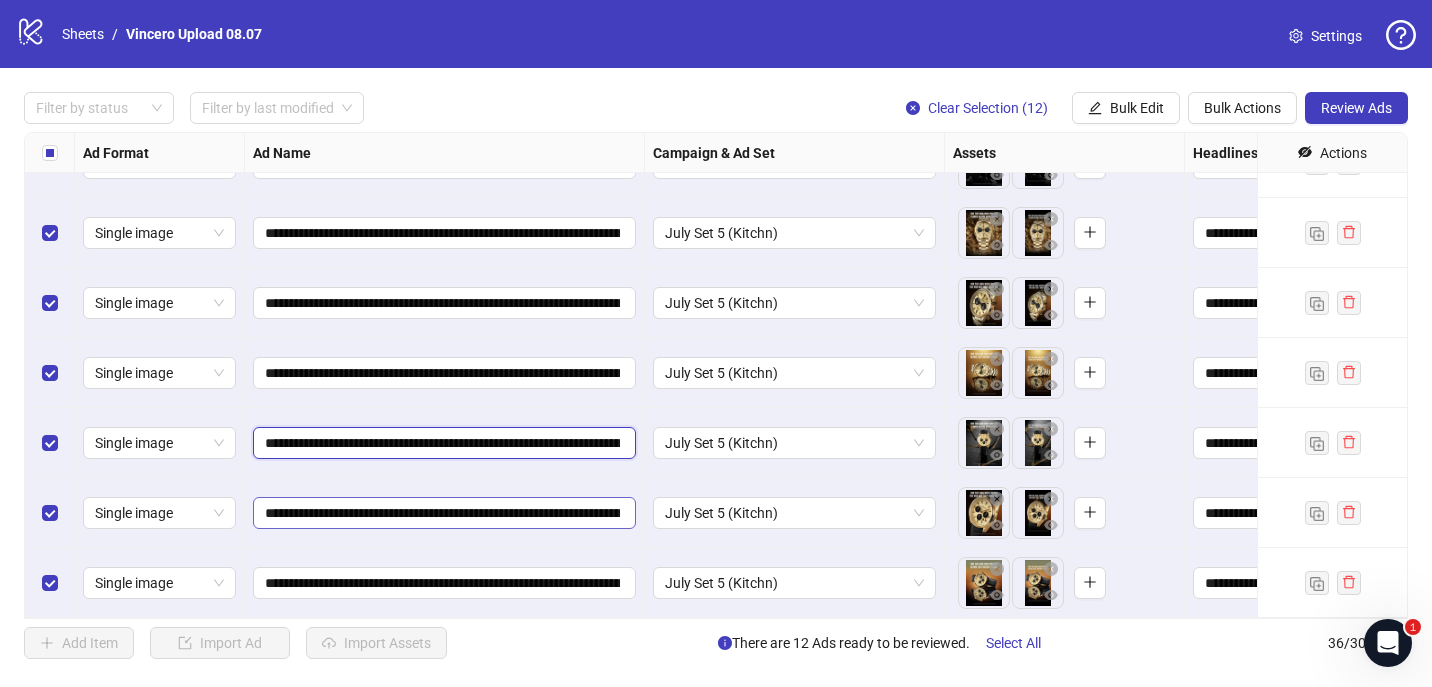 paste on "**********" 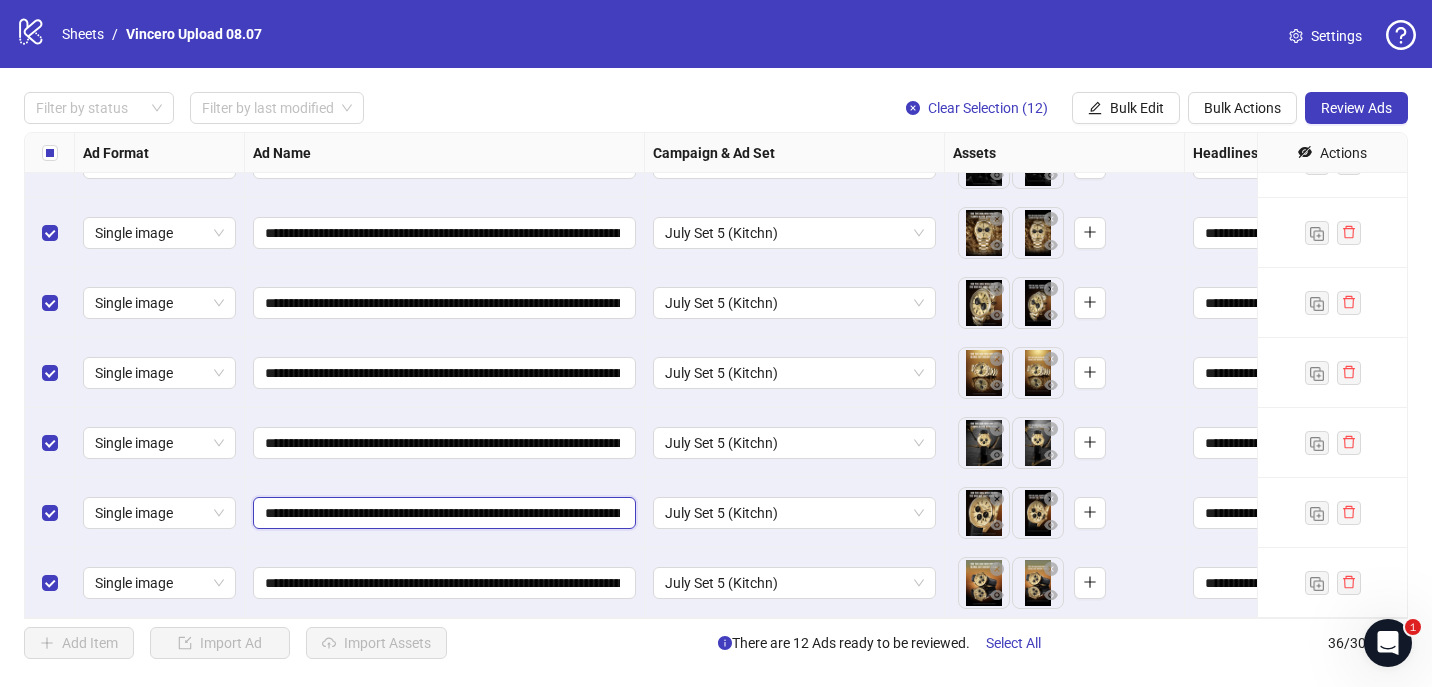 click on "**********" at bounding box center (442, 513) 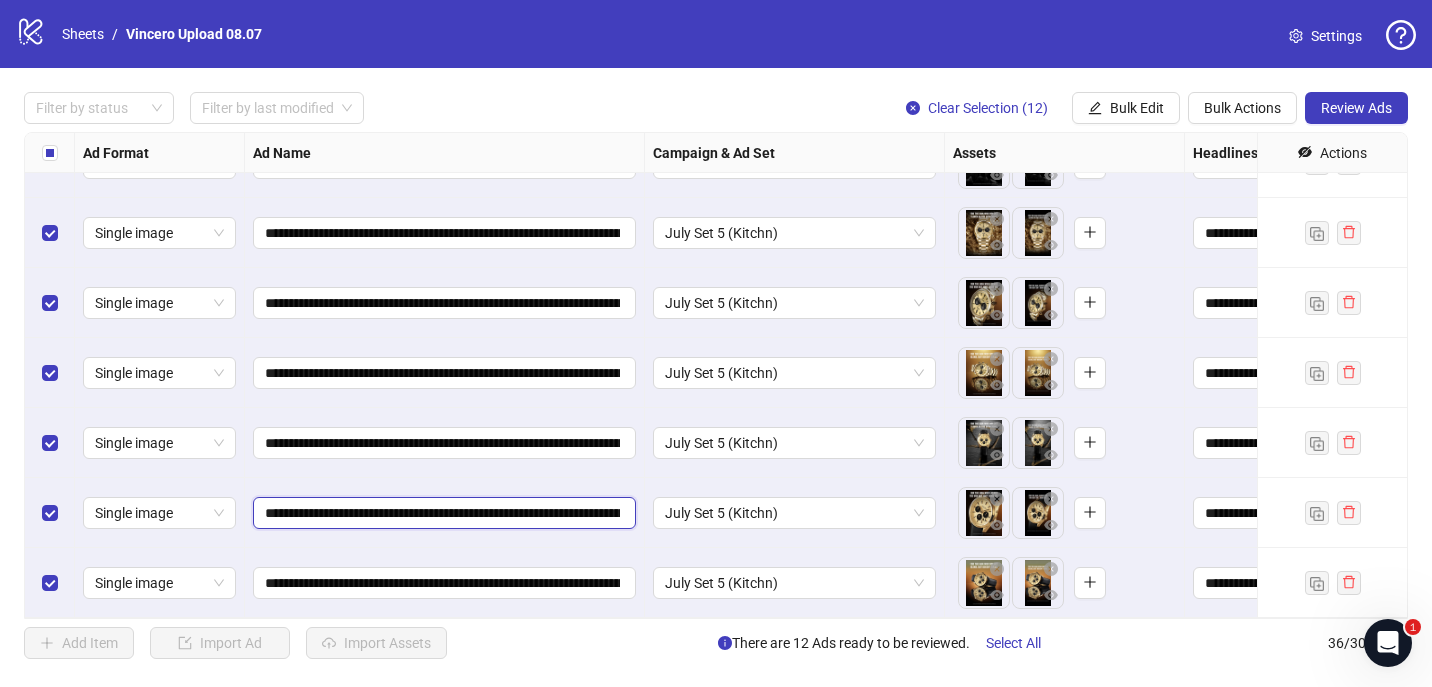 paste on "**********" 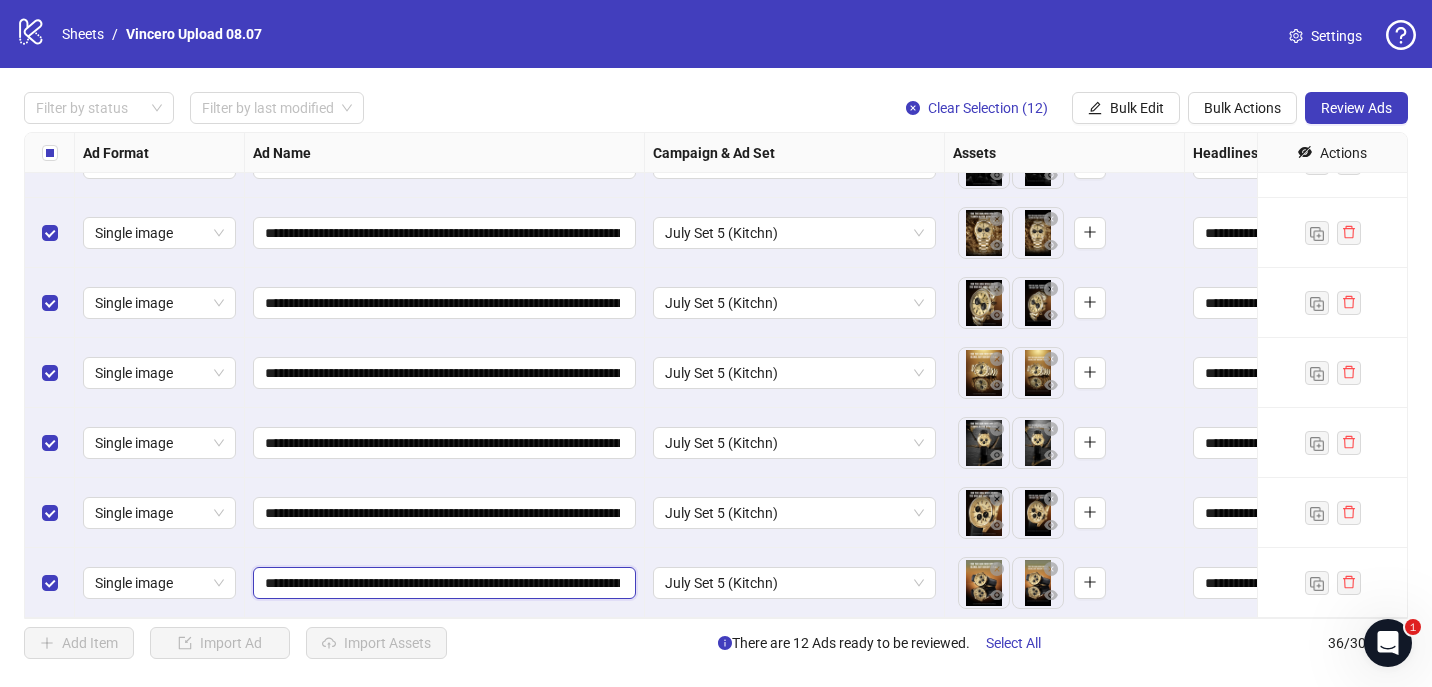 click on "**********" at bounding box center [442, 583] 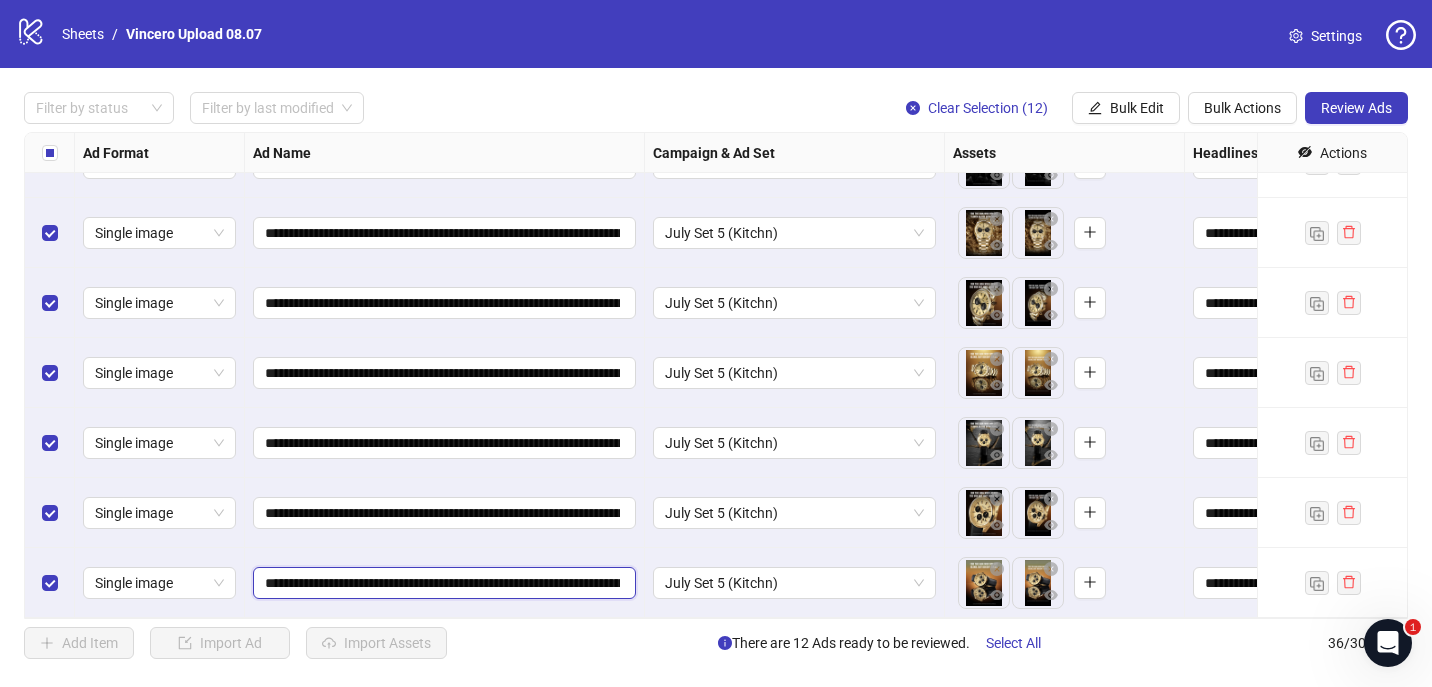 paste on "**********" 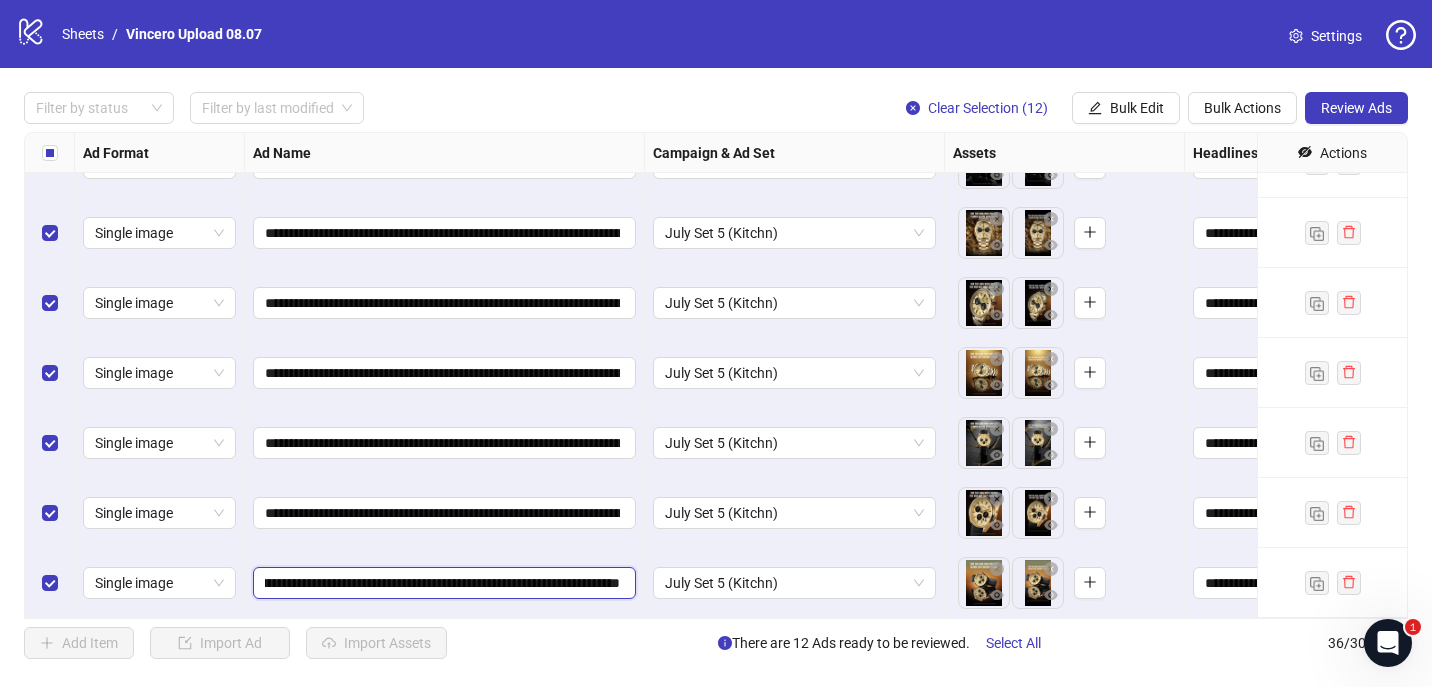 scroll, scrollTop: 0, scrollLeft: 320, axis: horizontal 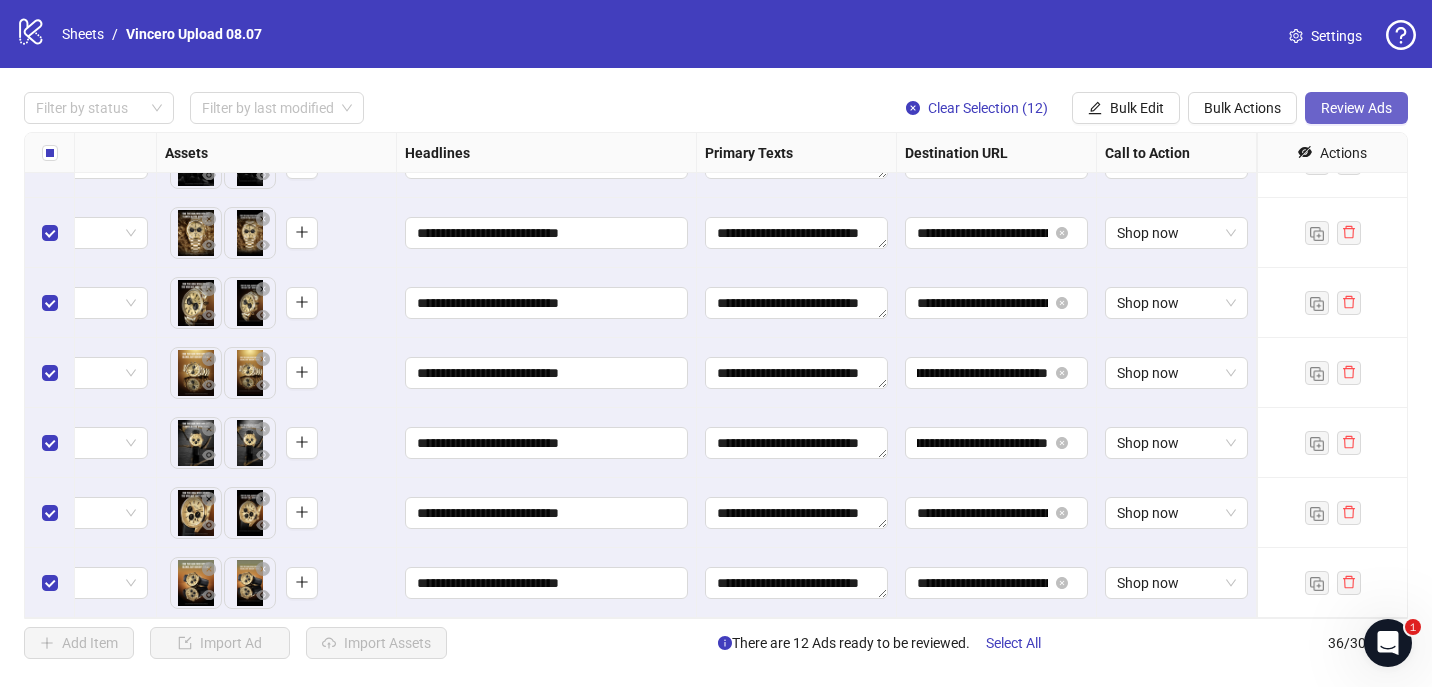 click on "Review Ads" at bounding box center [1356, 108] 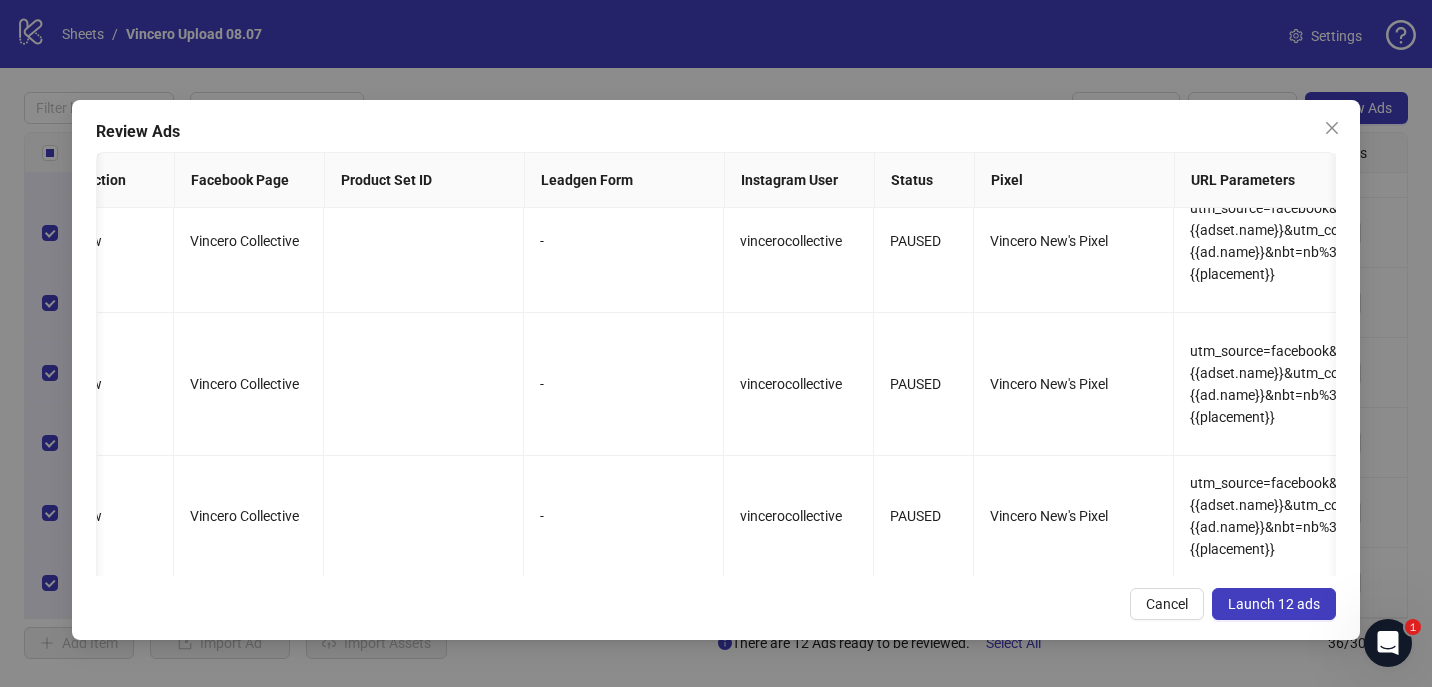 click on "Launch 12 ads" at bounding box center (1274, 604) 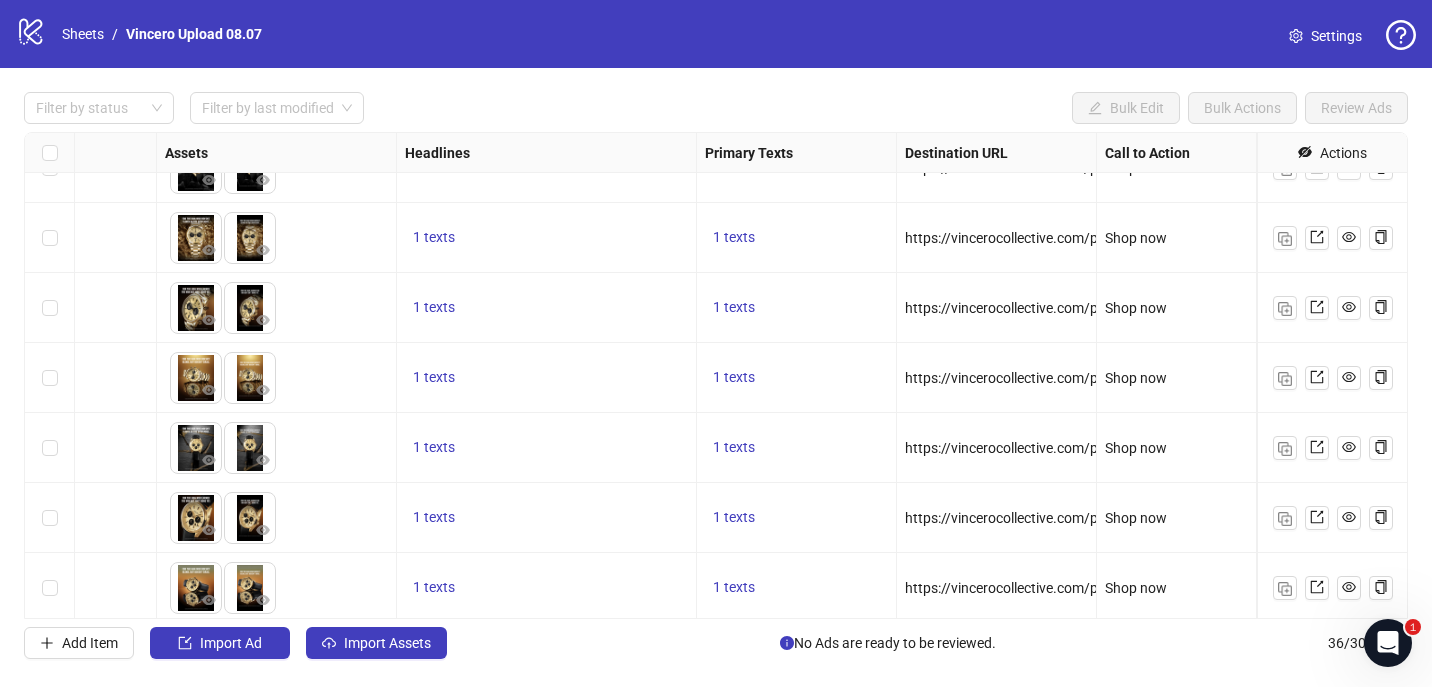 scroll, scrollTop: 2075, scrollLeft: 788, axis: both 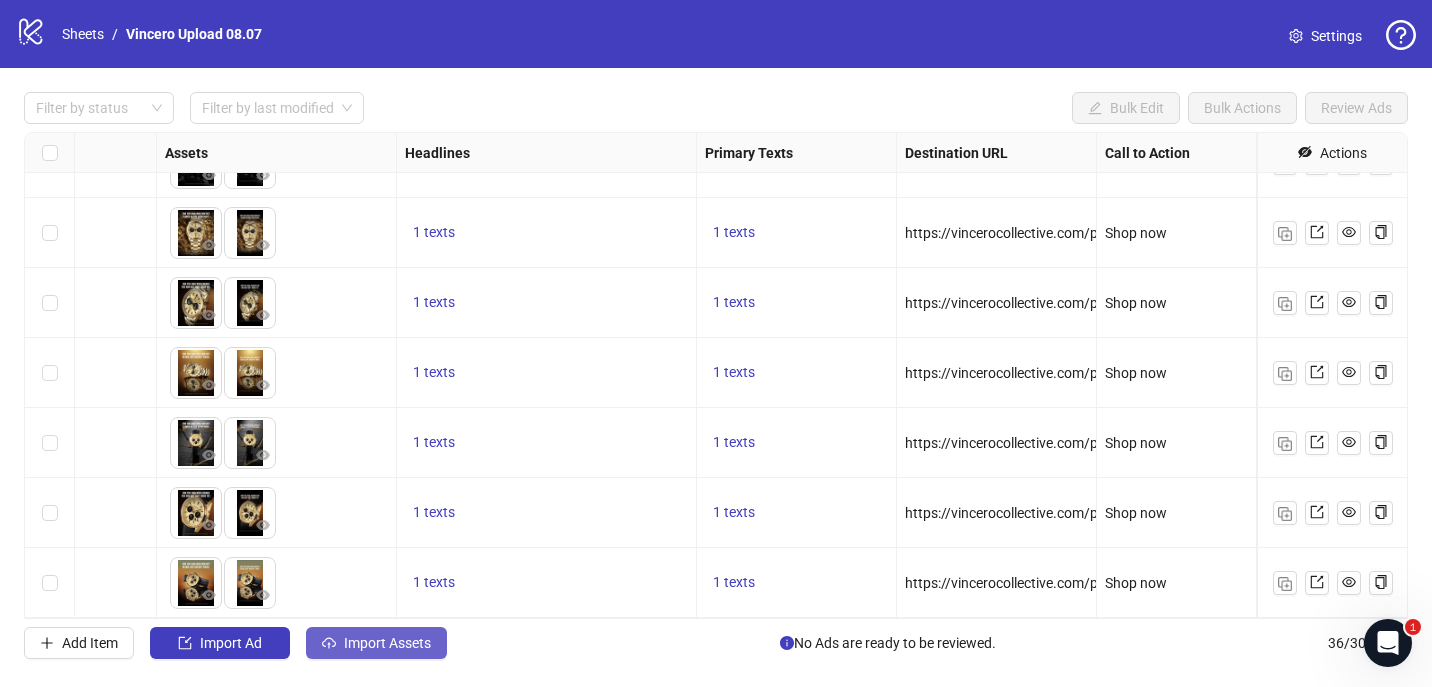 click on "Import Assets" at bounding box center (387, 643) 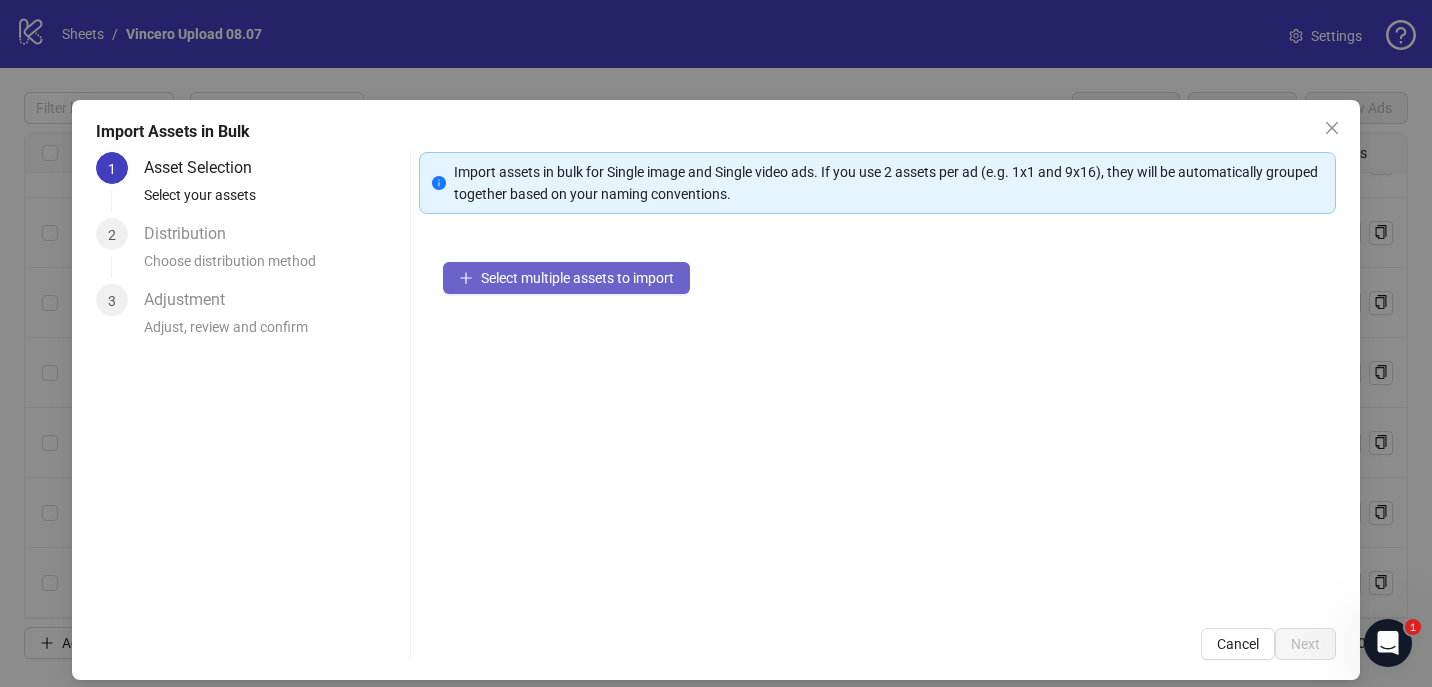 click on "Select multiple assets to import" at bounding box center [566, 278] 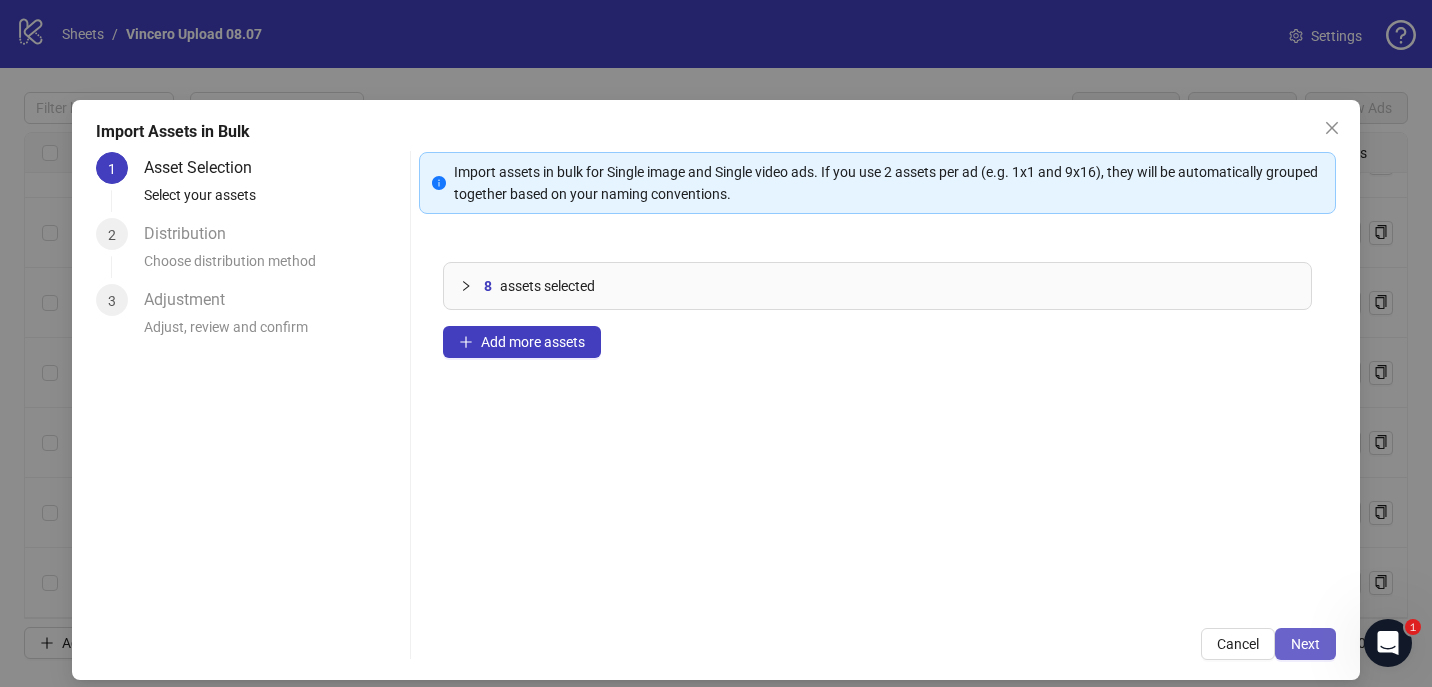 click on "Next" at bounding box center [1305, 644] 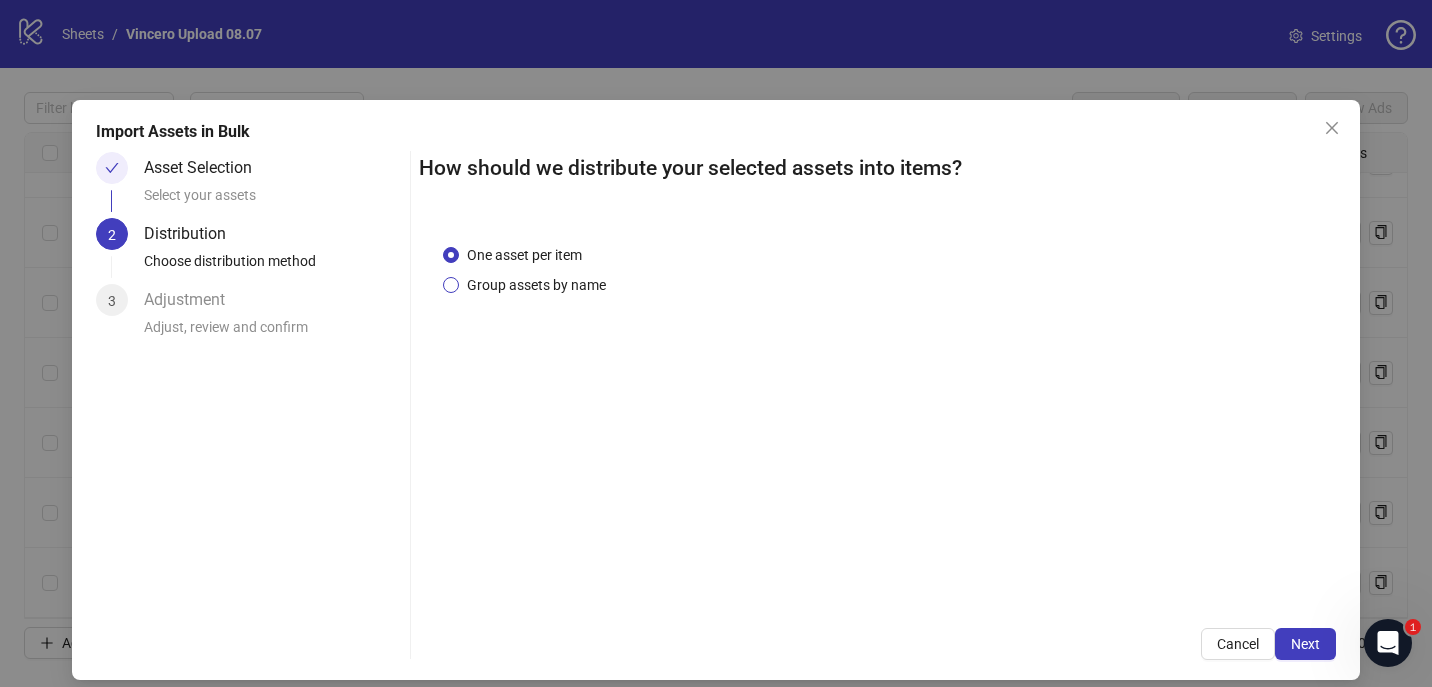 click on "Group assets by name" at bounding box center [536, 285] 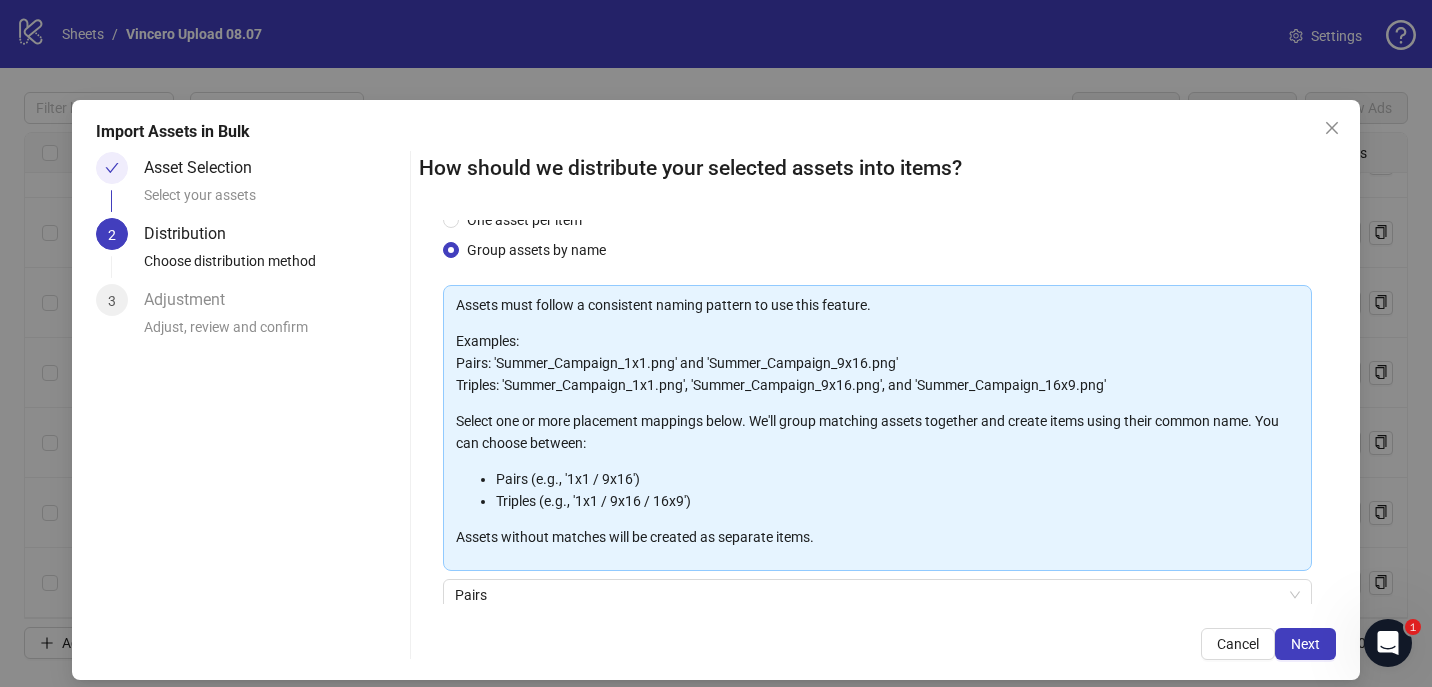 scroll, scrollTop: 201, scrollLeft: 0, axis: vertical 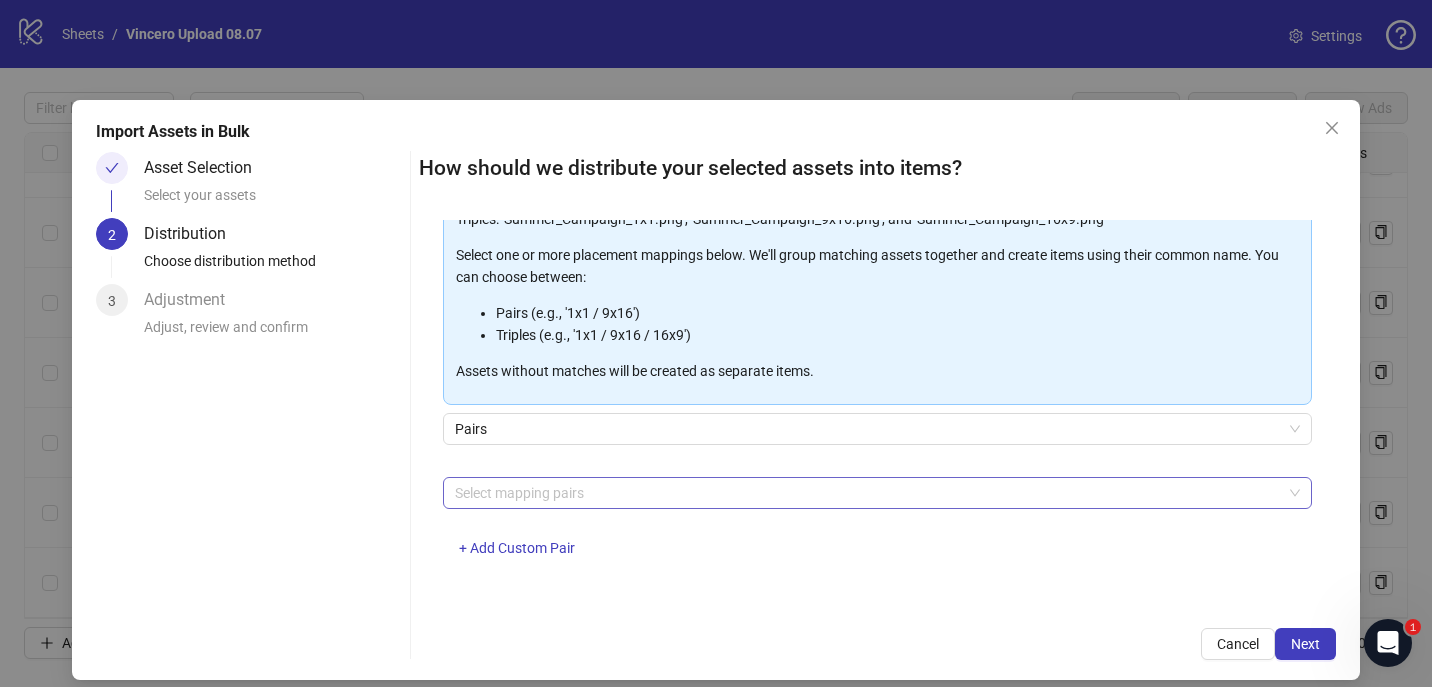 click at bounding box center (867, 493) 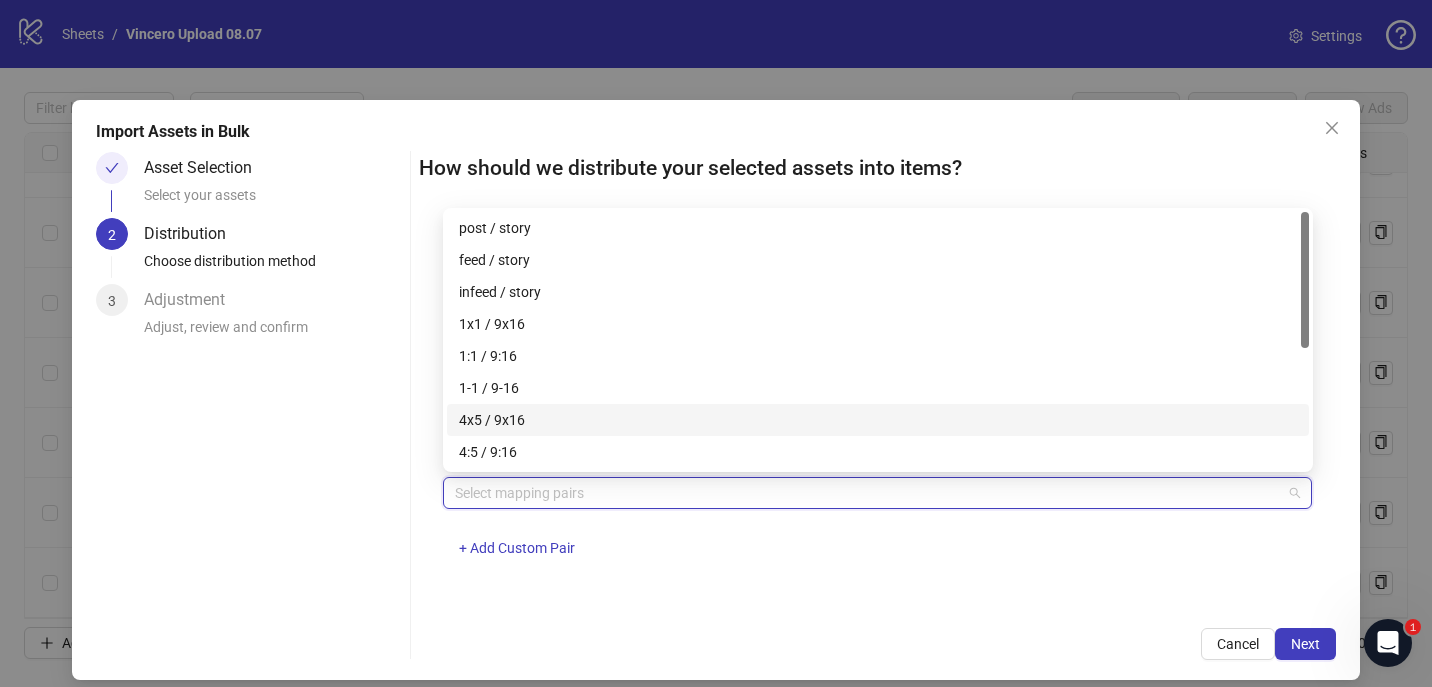 click on "4x5 / 9x16" at bounding box center [878, 420] 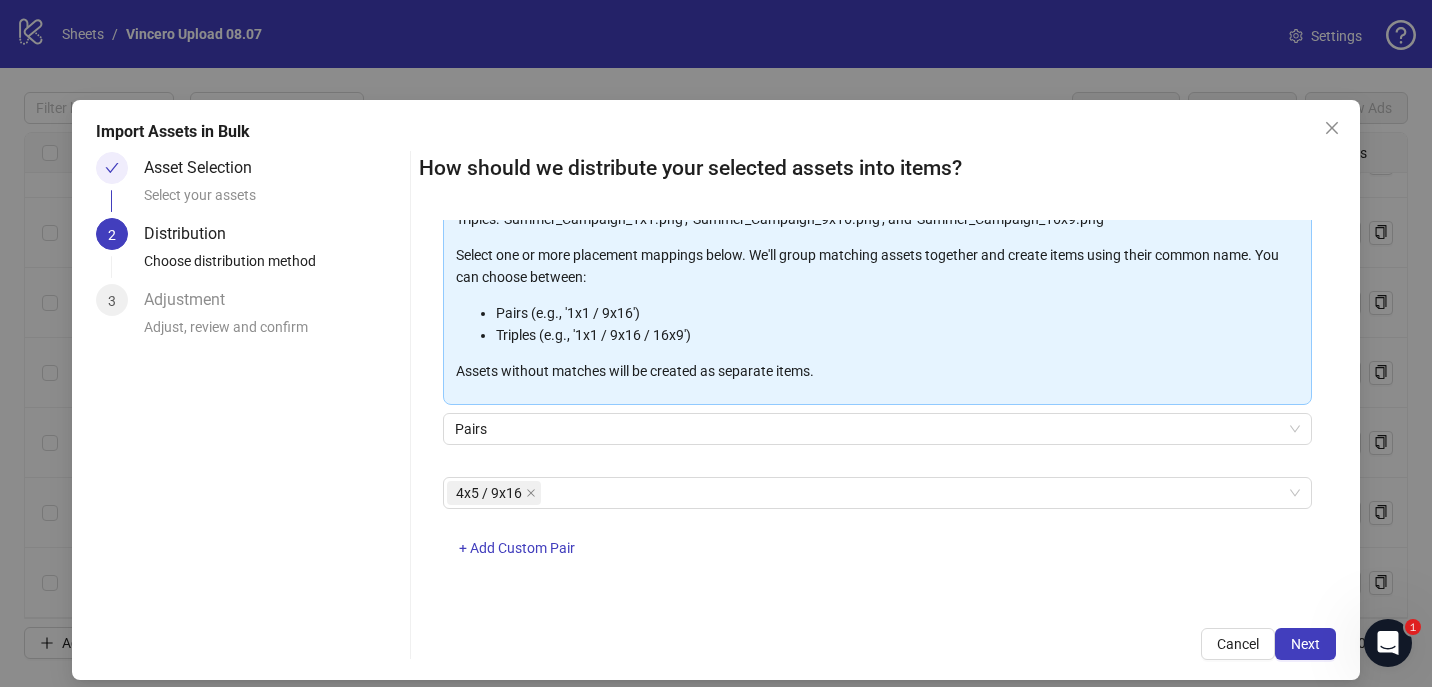 click on "One asset per item Group assets by name Assets must follow a consistent naming pattern to use this feature. Examples: Pairs: 'Summer_Campaign_1x1.png' and 'Summer_Campaign_9x16.png' Triples: 'Summer_Campaign_1x1.png', 'Summer_Campaign_9x16.png', and 'Summer_Campaign_16x9.png' Select one or more placement mappings below. We'll group matching assets together and create items using their common name. You can choose between: Pairs (e.g., '1x1 / 9x16') Triples (e.g., '1x1 / 9x16 / 16x9') Assets without matches will be created as separate items. Pairs 4x5 / 9x16   + Add Custom Pair" at bounding box center (878, 412) 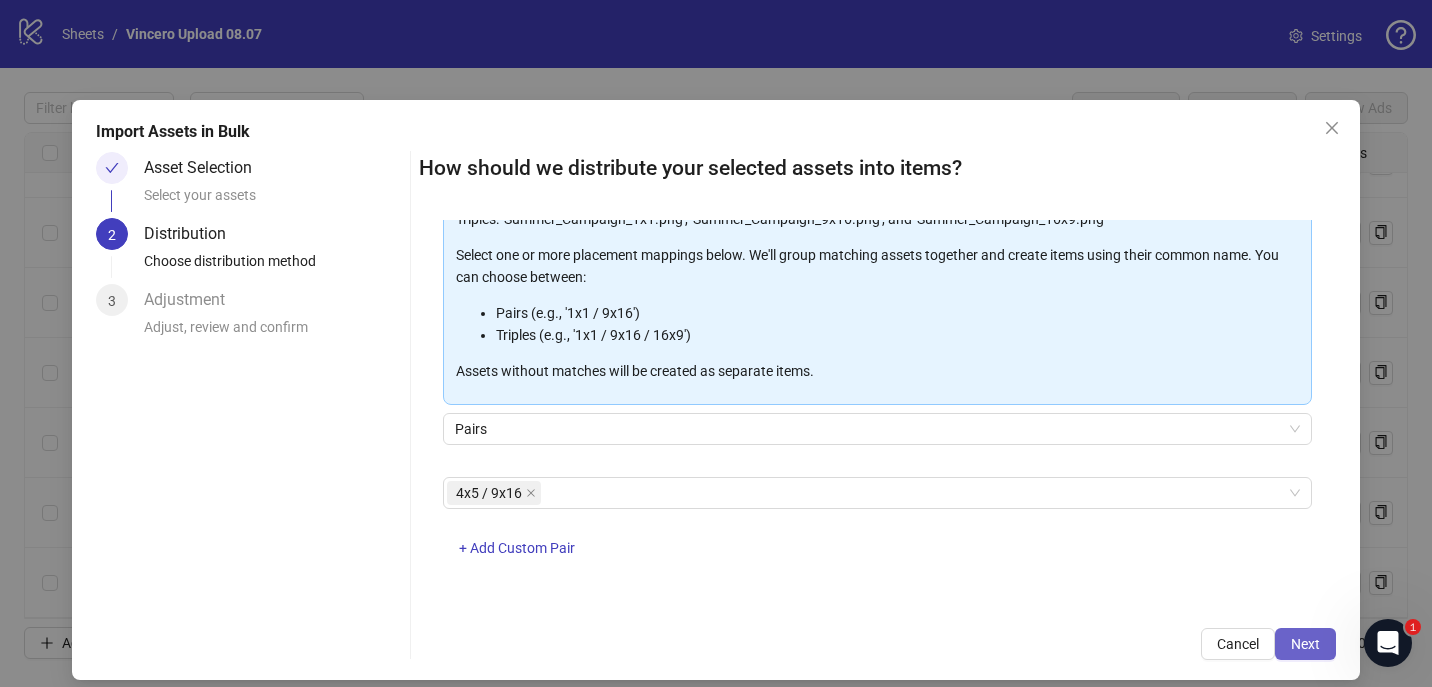 click on "Next" at bounding box center (1305, 644) 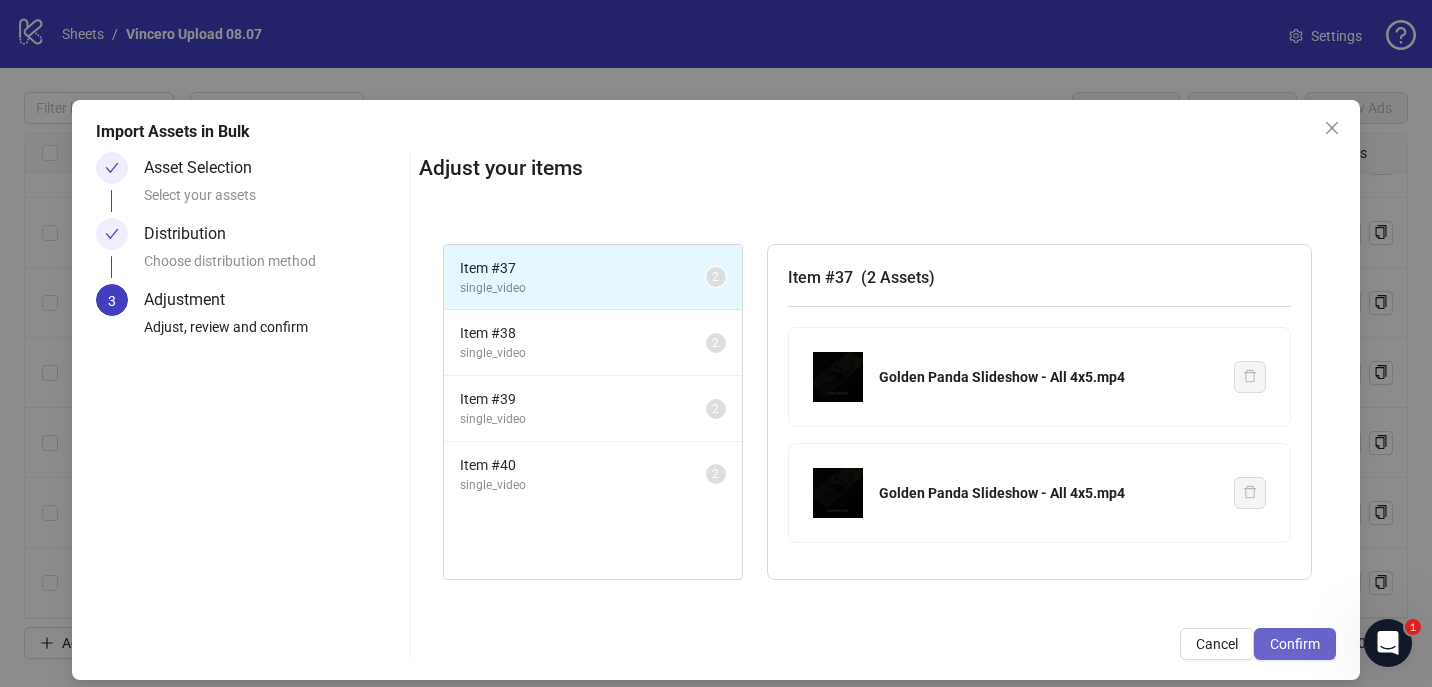 click on "Confirm" at bounding box center (1295, 644) 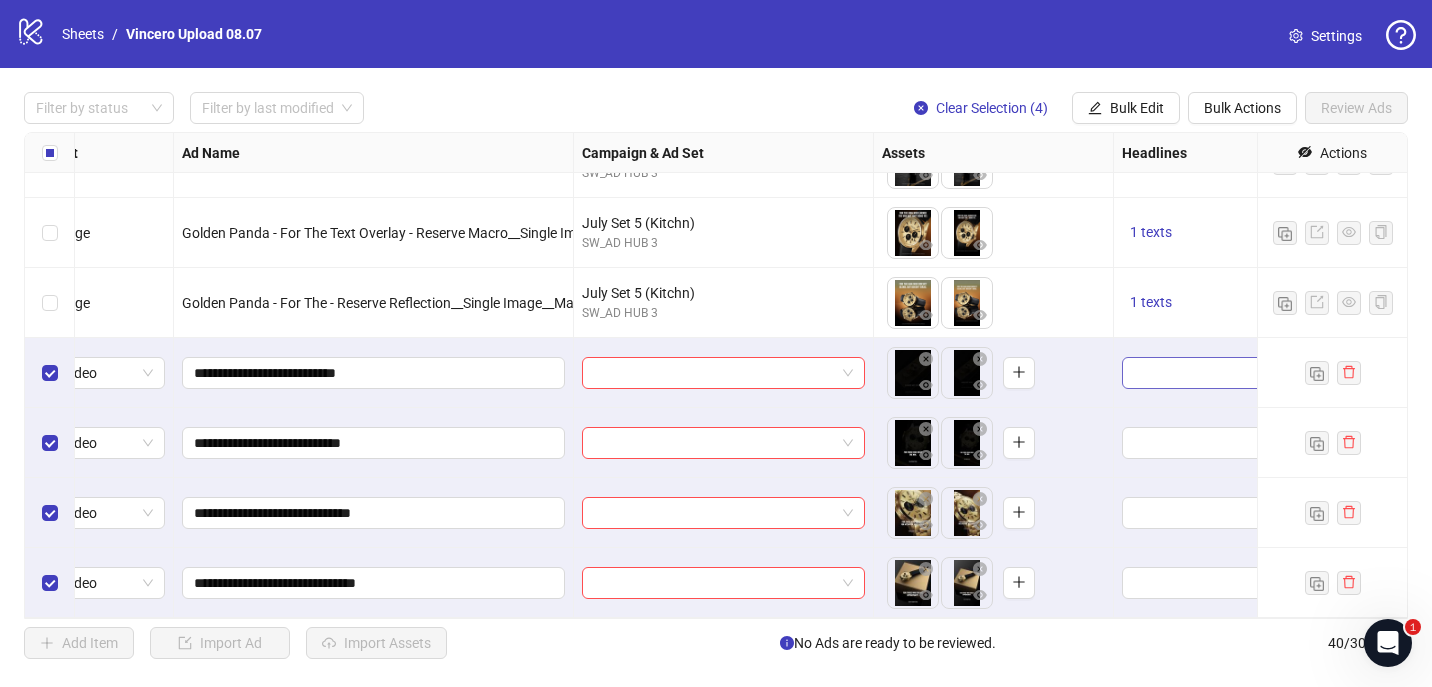 scroll, scrollTop: 2355, scrollLeft: 0, axis: vertical 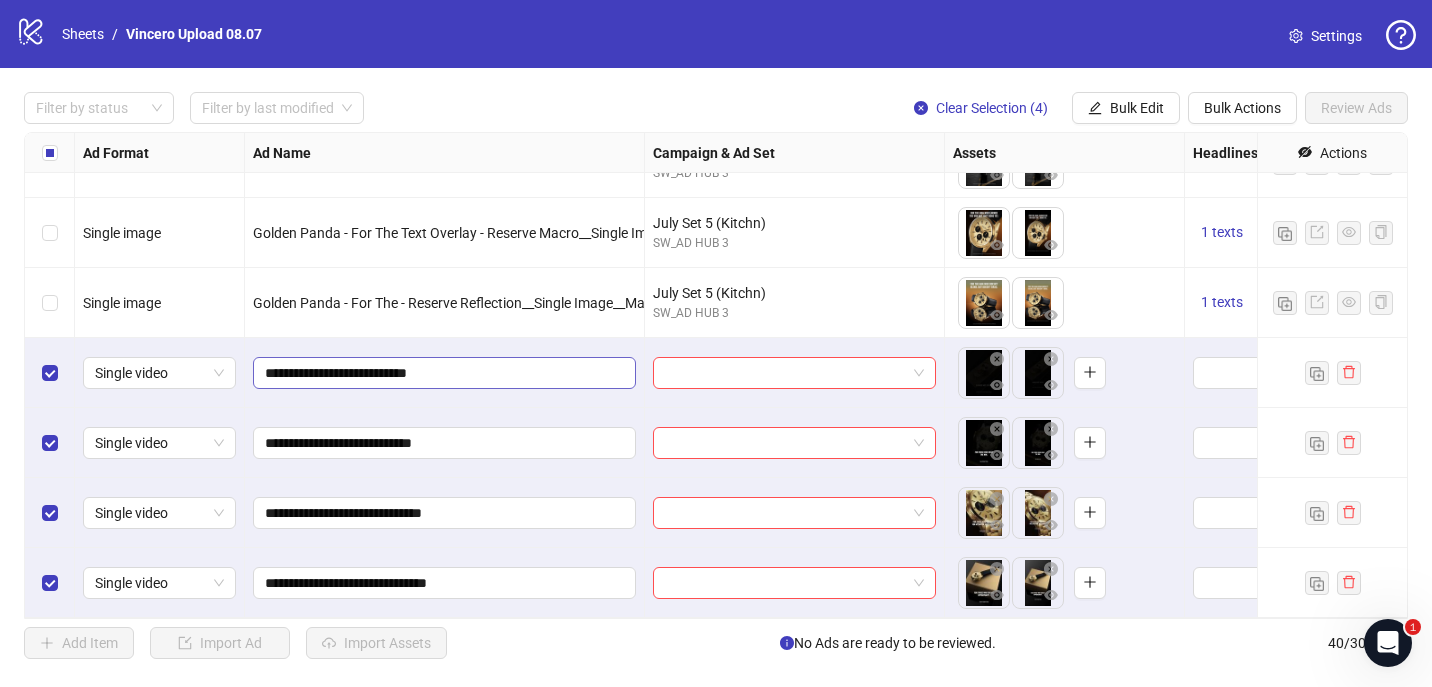 click on "**********" at bounding box center (444, 373) 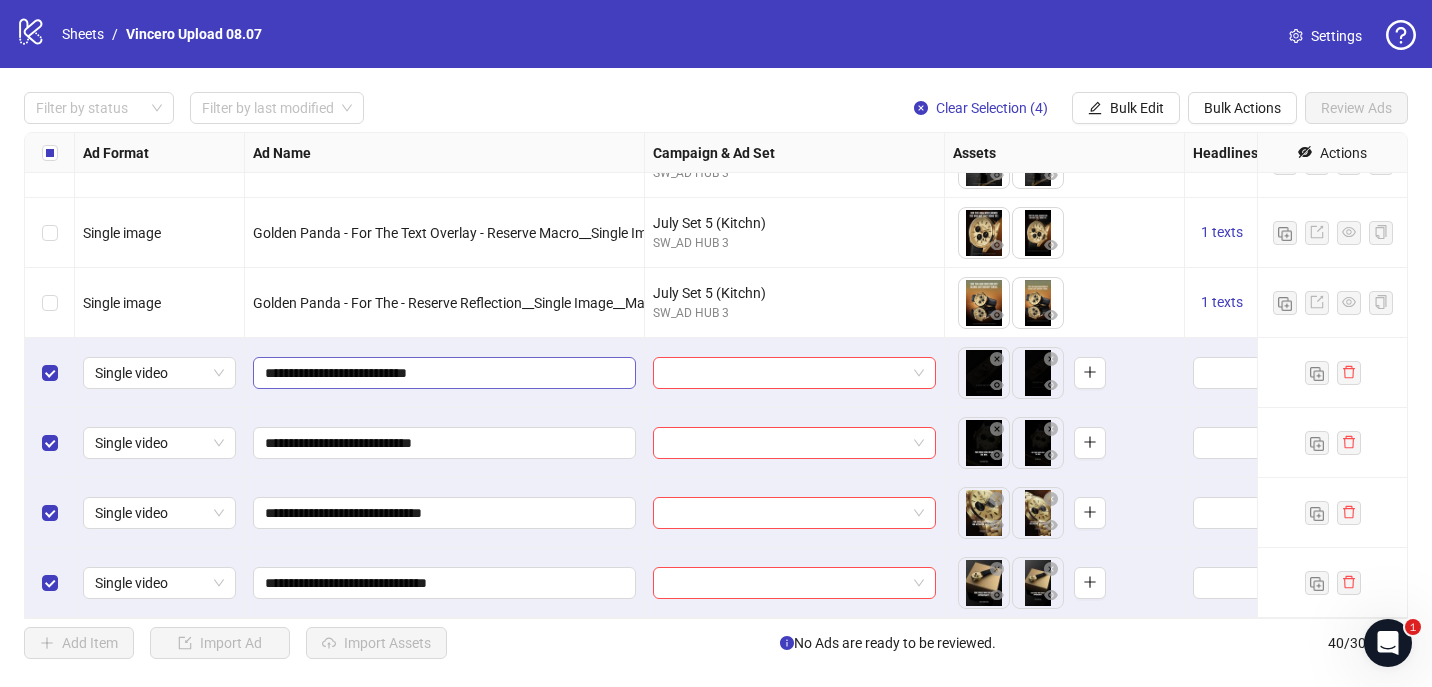 click on "**********" at bounding box center [444, 373] 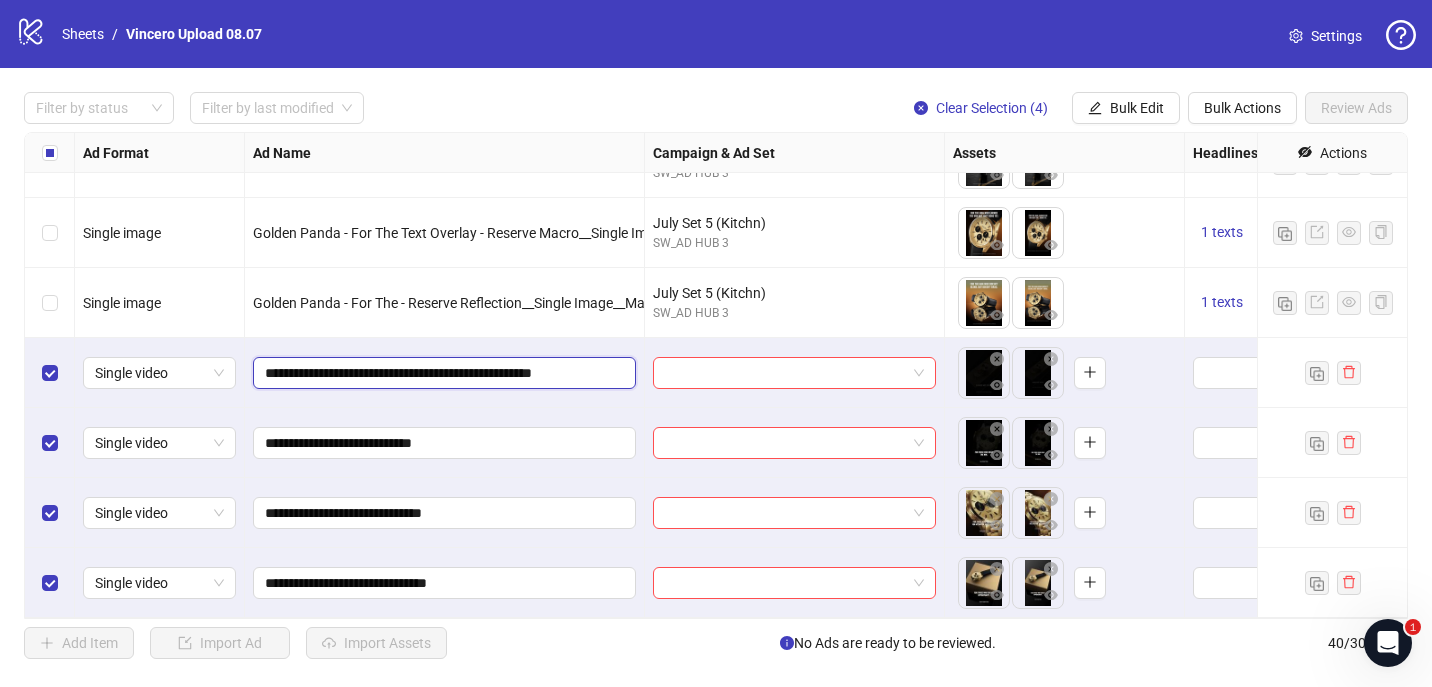 scroll, scrollTop: 0, scrollLeft: 0, axis: both 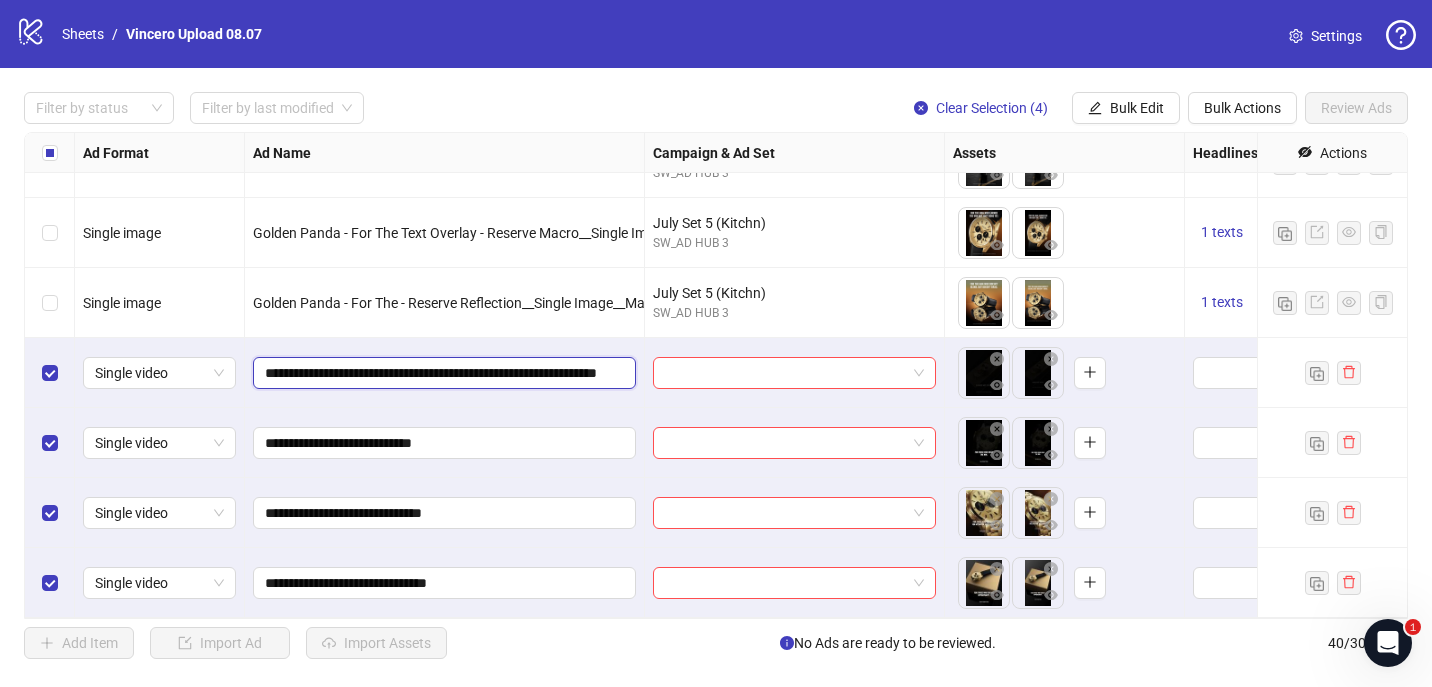 type on "**********" 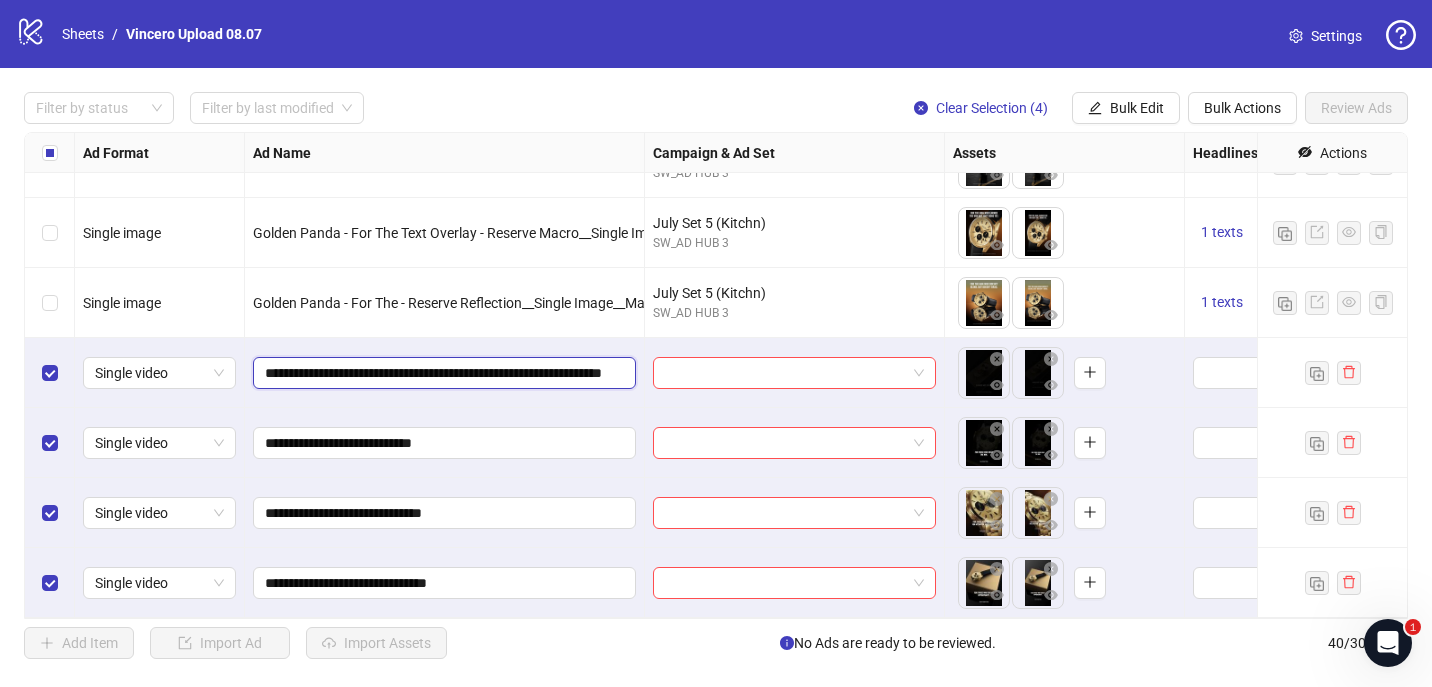 scroll, scrollTop: 0, scrollLeft: 105, axis: horizontal 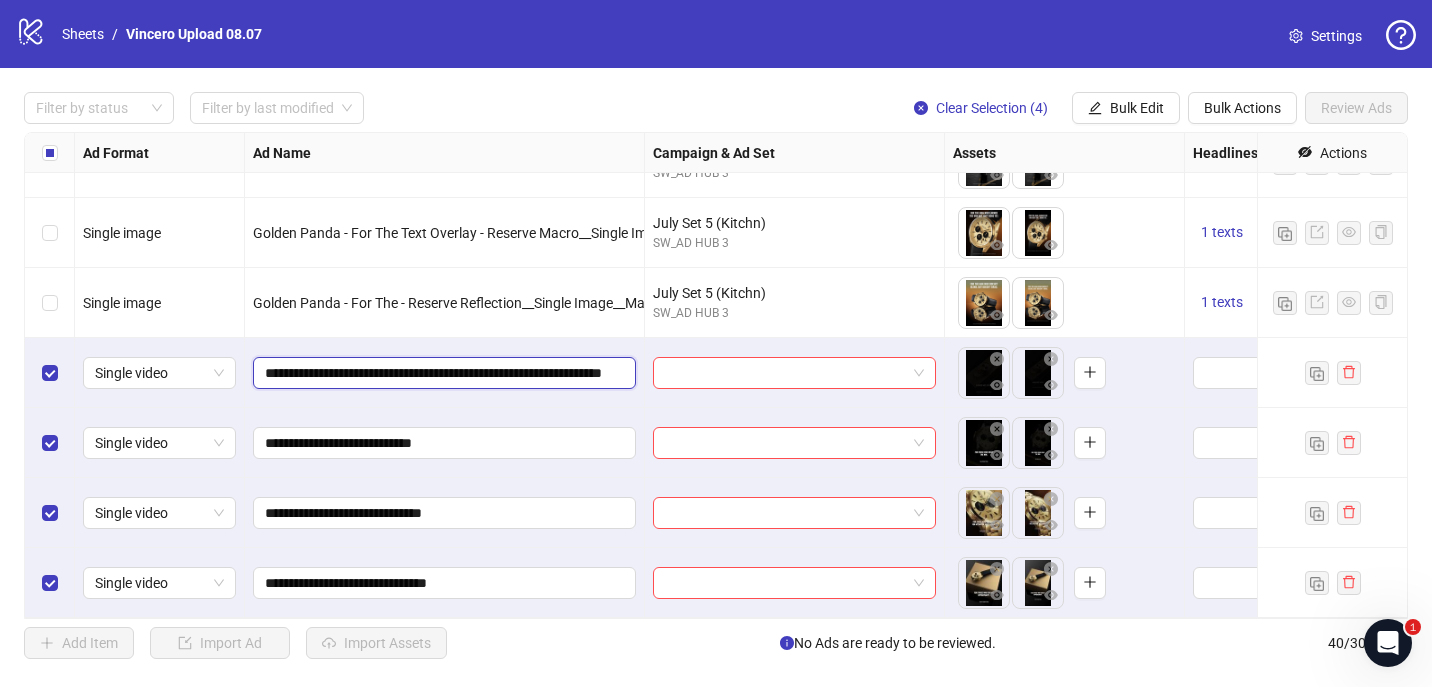 click on "**********" at bounding box center (442, 373) 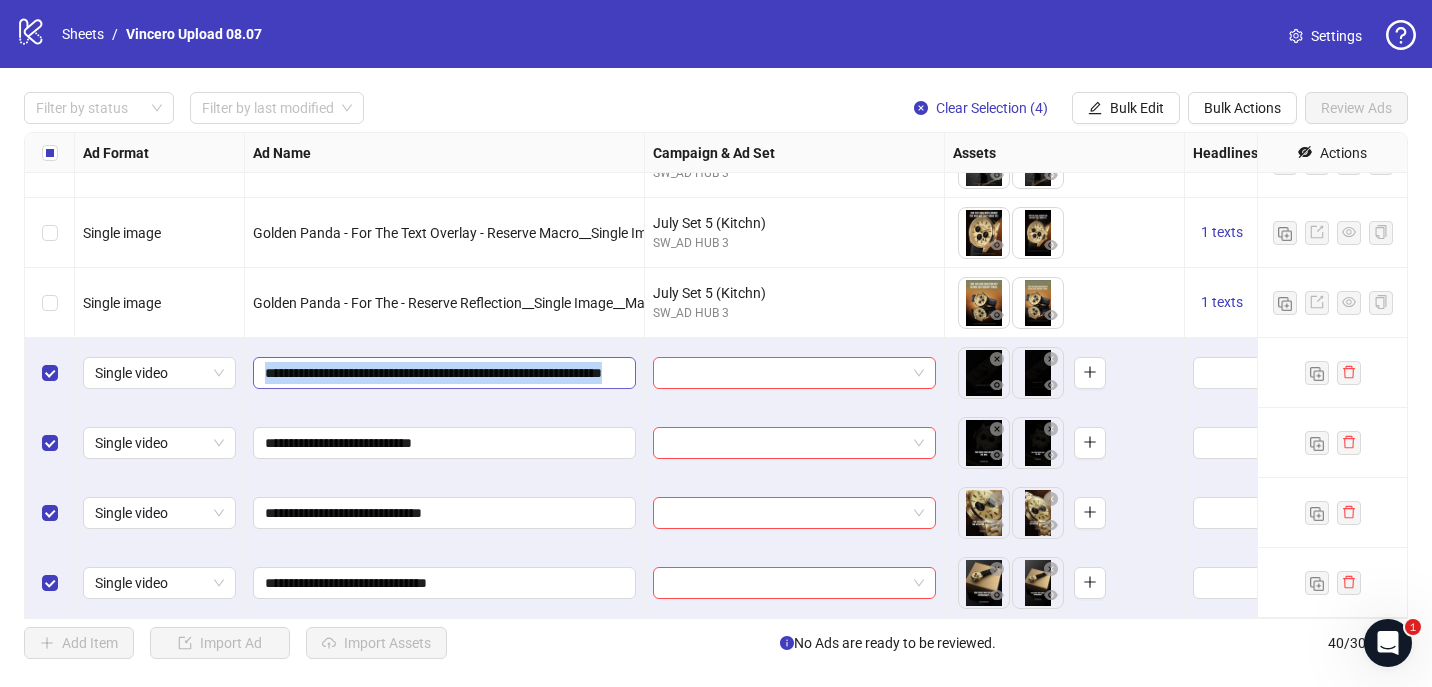 click on "**********" at bounding box center (444, 373) 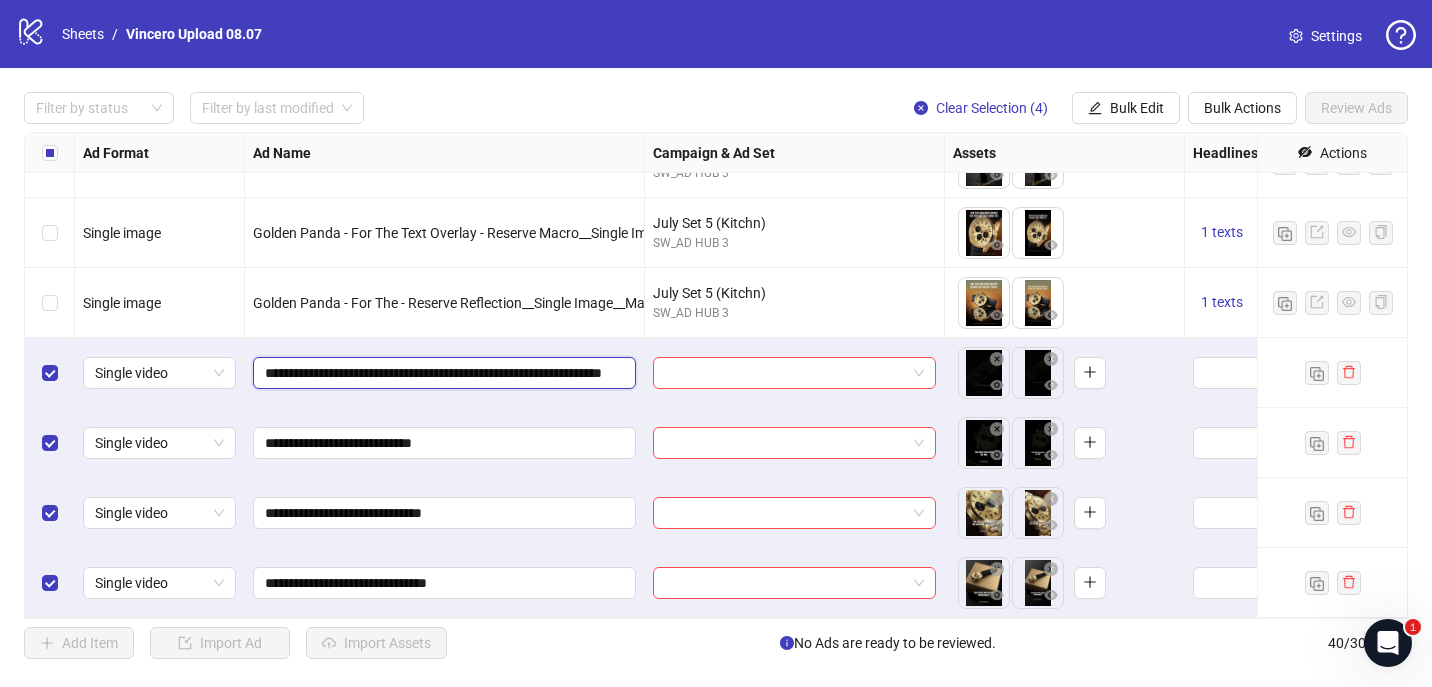 scroll, scrollTop: 0, scrollLeft: 106, axis: horizontal 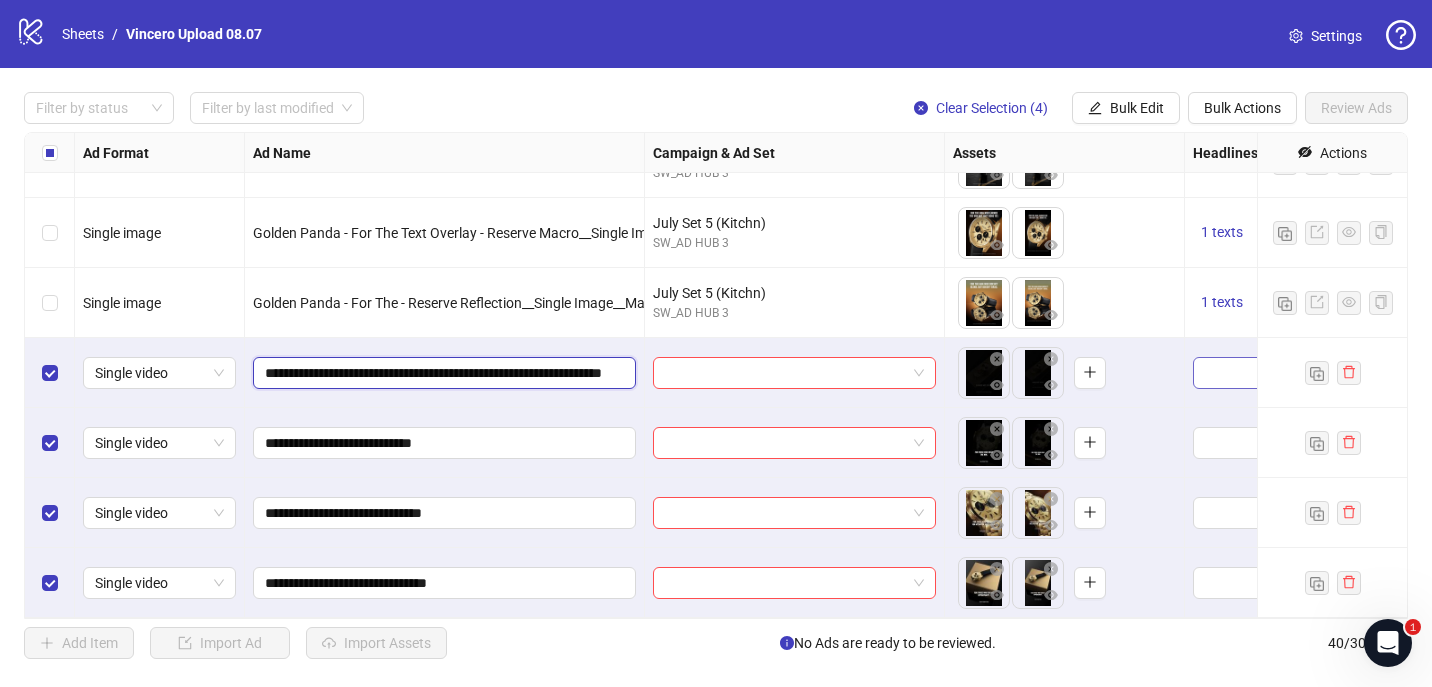 drag, startPoint x: 340, startPoint y: 375, endPoint x: 1227, endPoint y: 381, distance: 887.02026 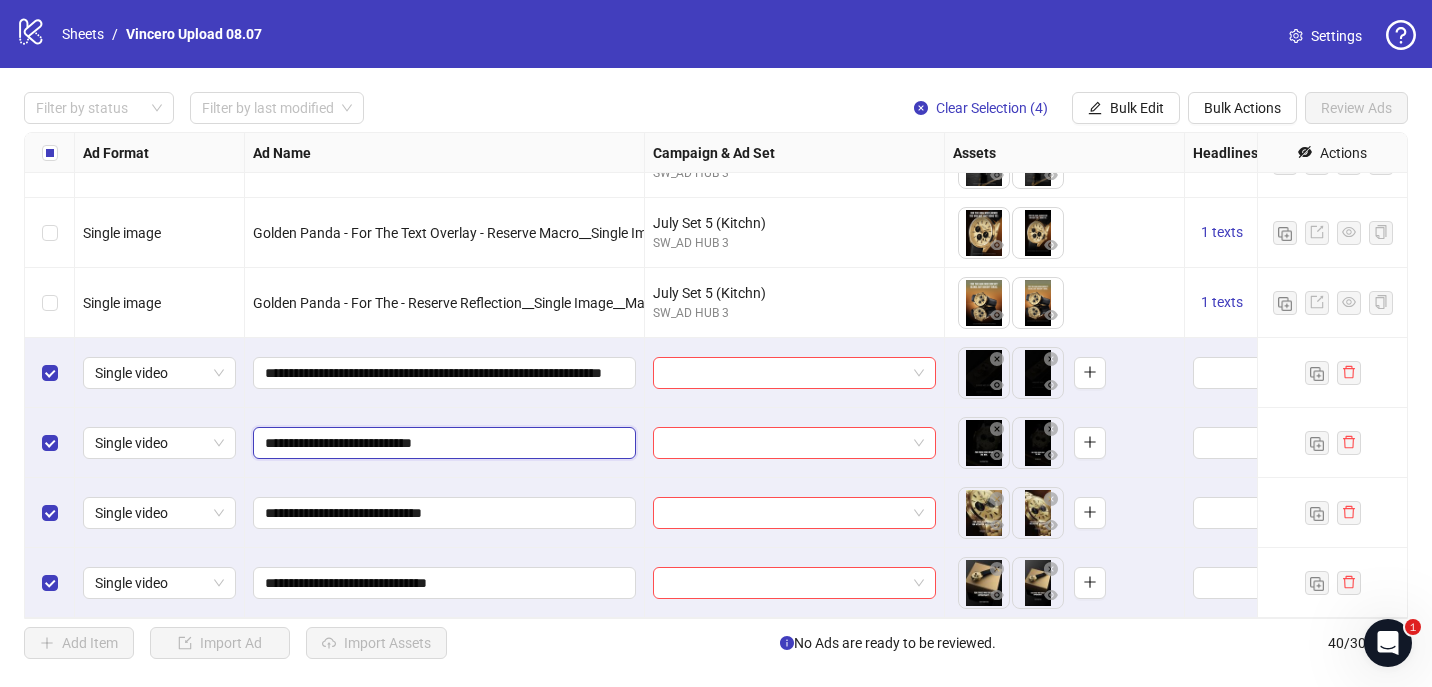 click on "**********" at bounding box center [442, 443] 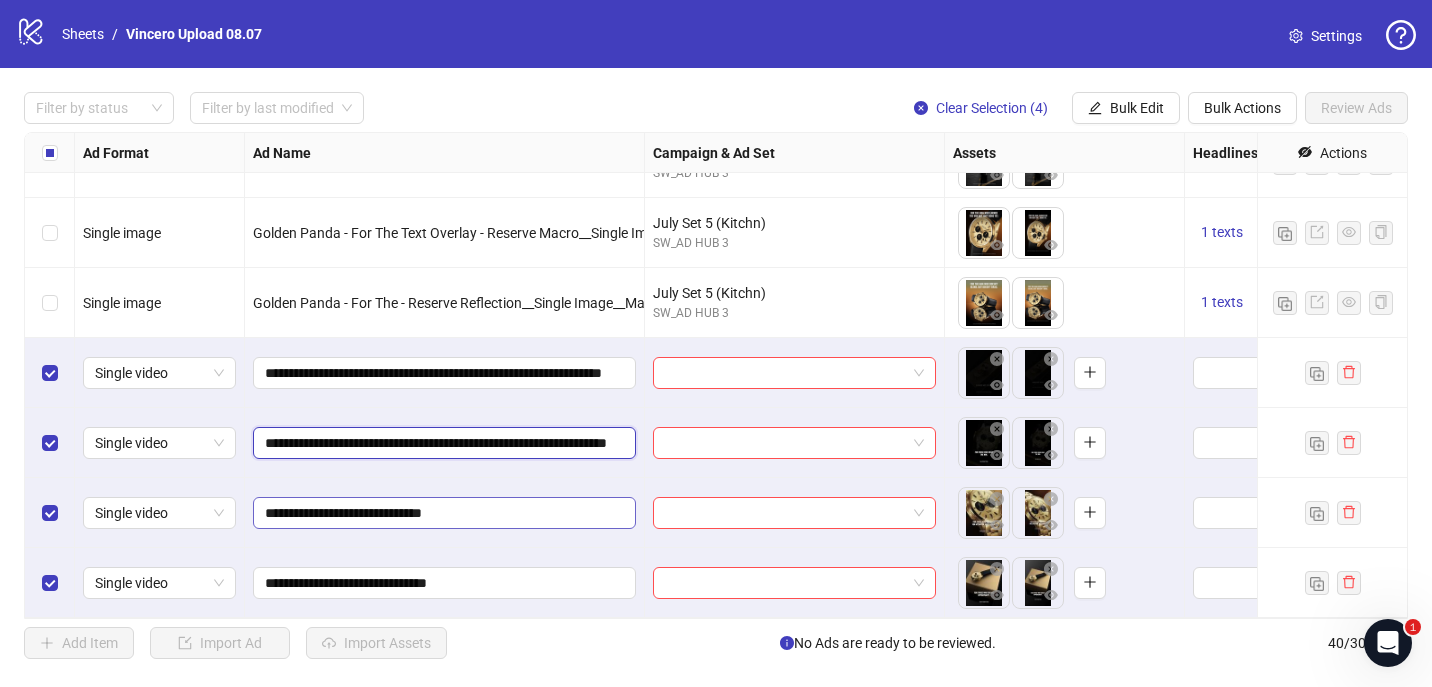 scroll, scrollTop: 0, scrollLeft: 121, axis: horizontal 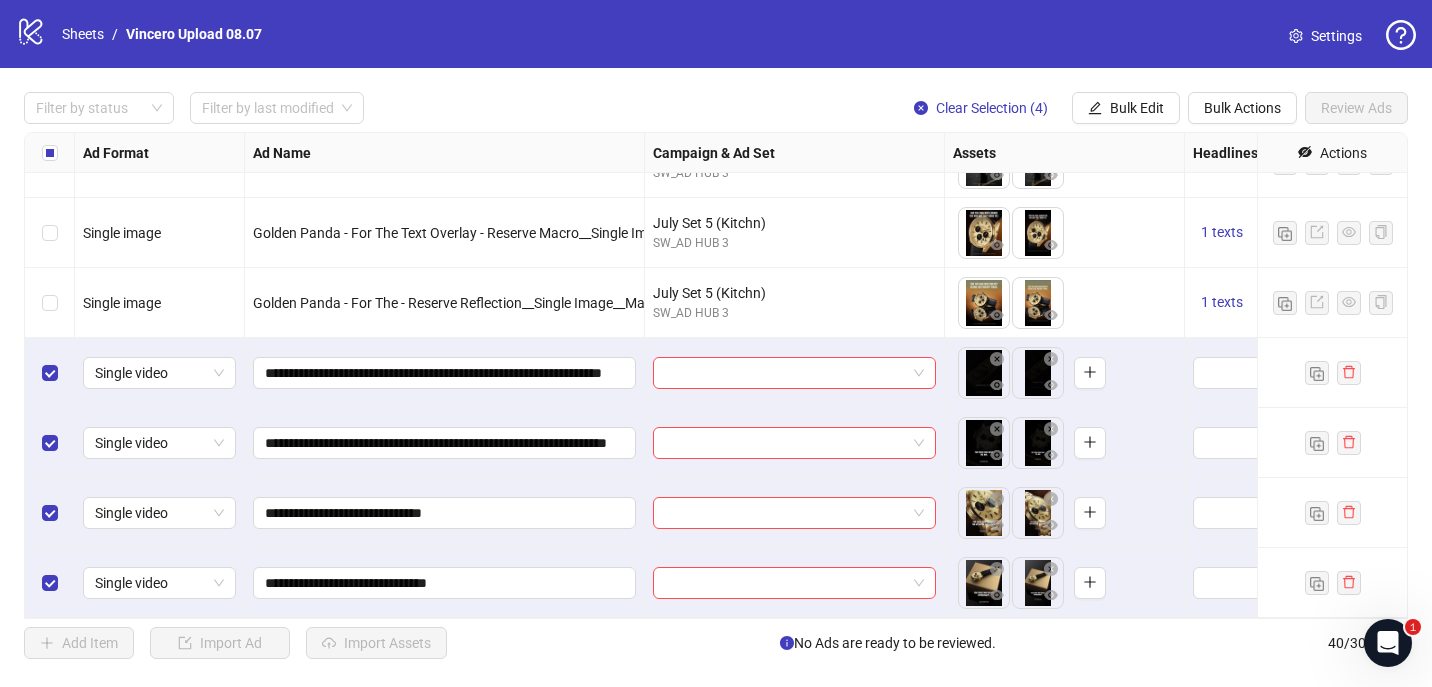 click on "**********" at bounding box center (445, 513) 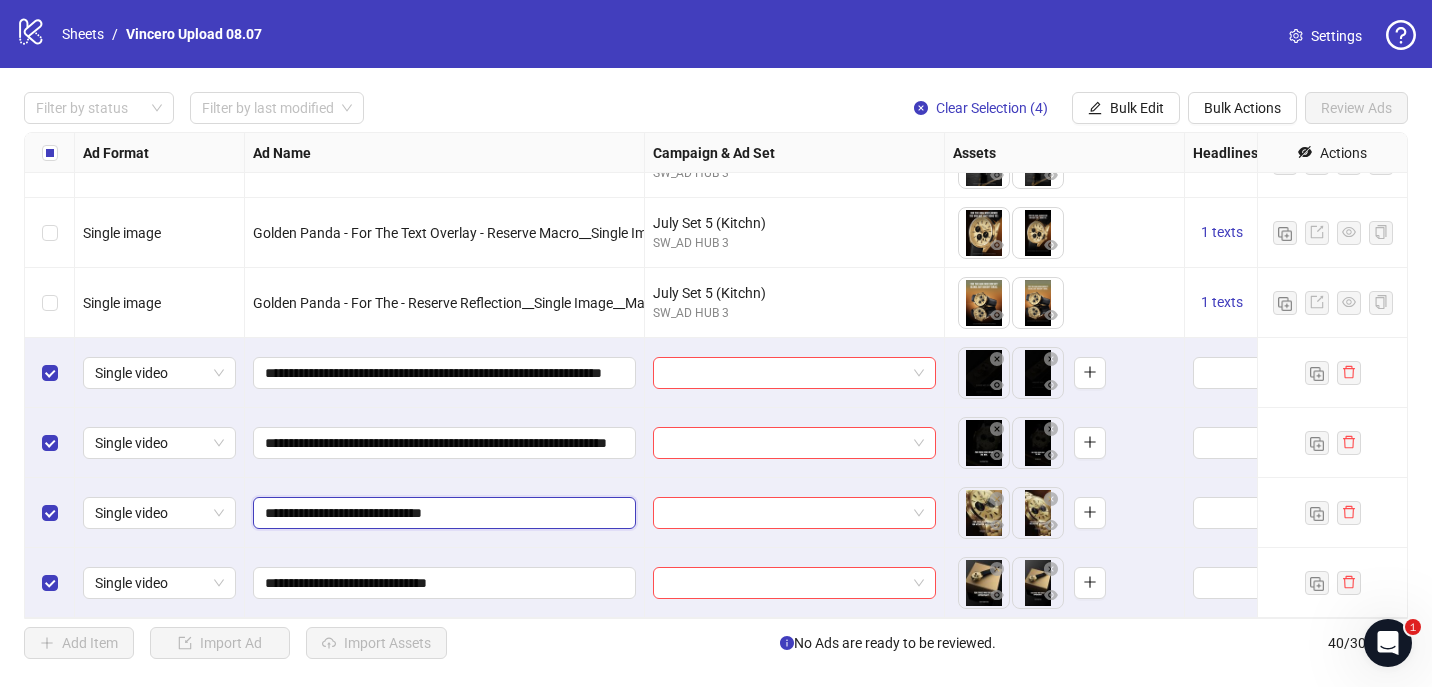 click on "**********" at bounding box center [442, 513] 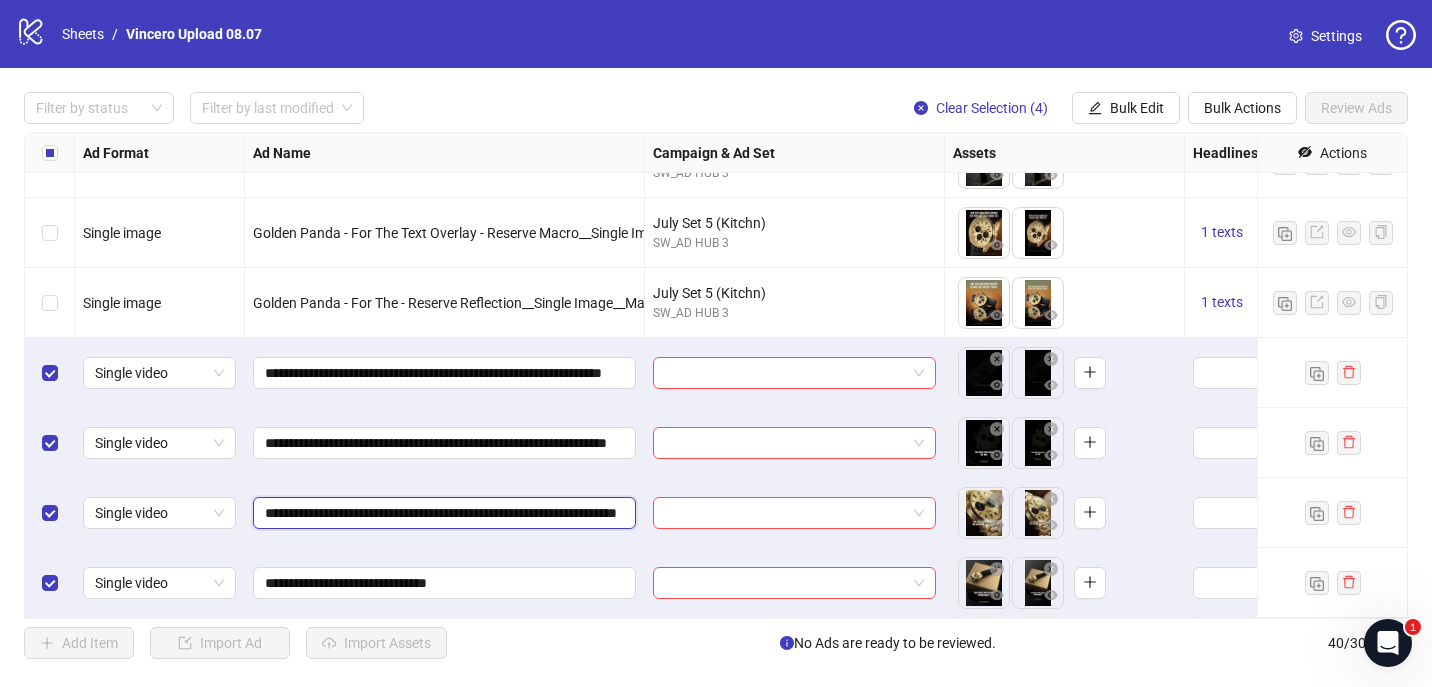 type on "**********" 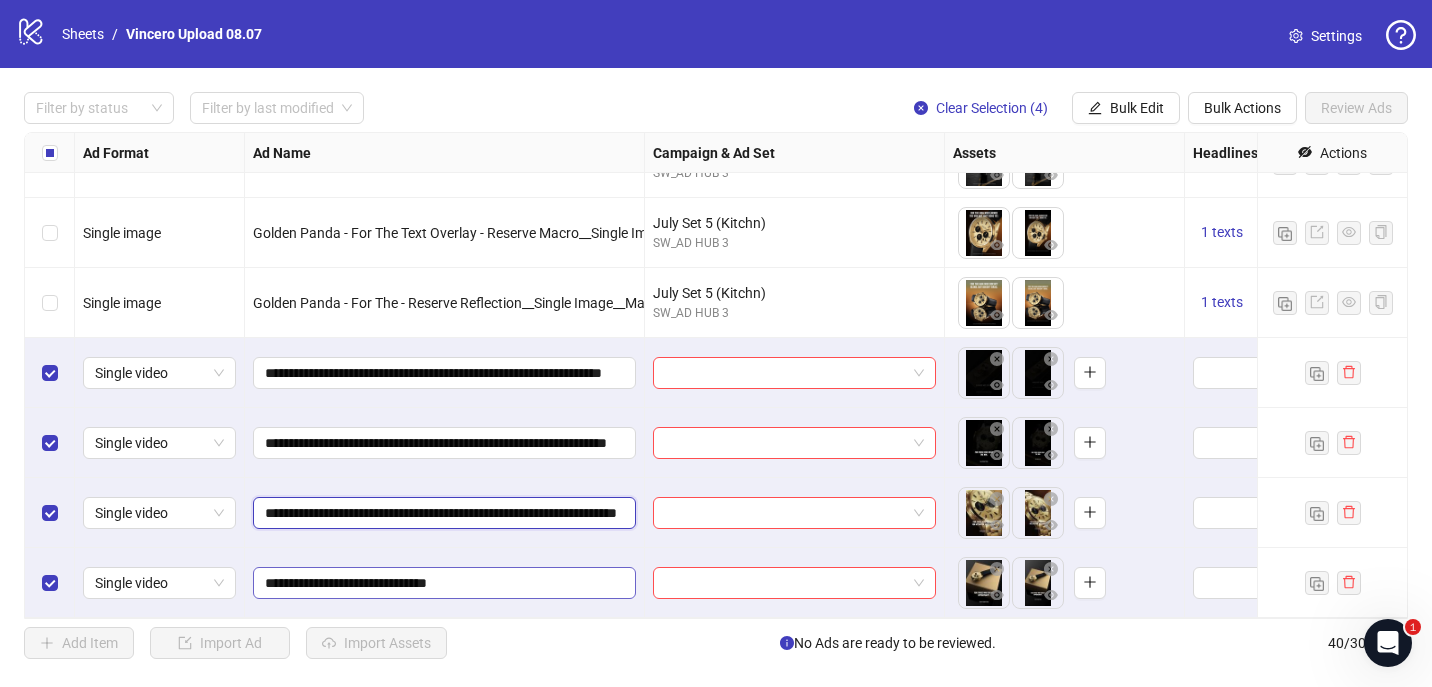 scroll, scrollTop: 0, scrollLeft: 135, axis: horizontal 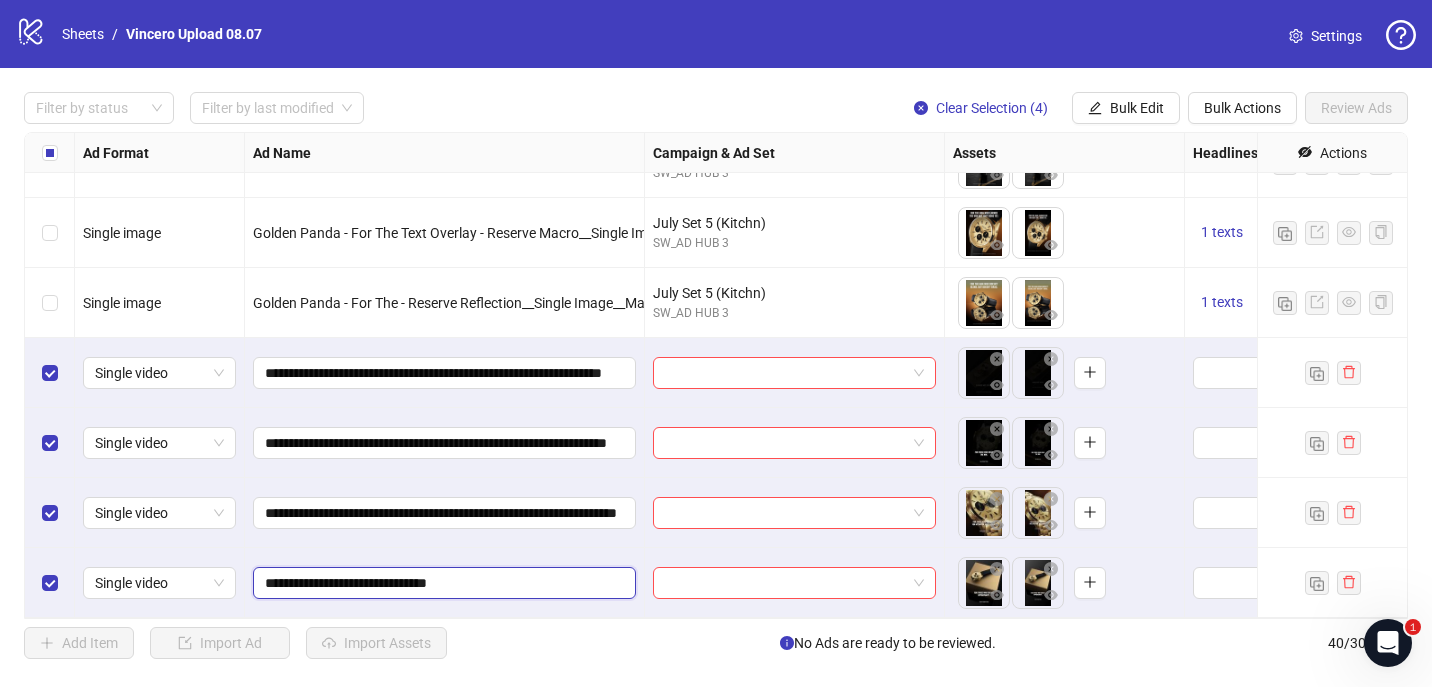 click on "**********" at bounding box center (442, 583) 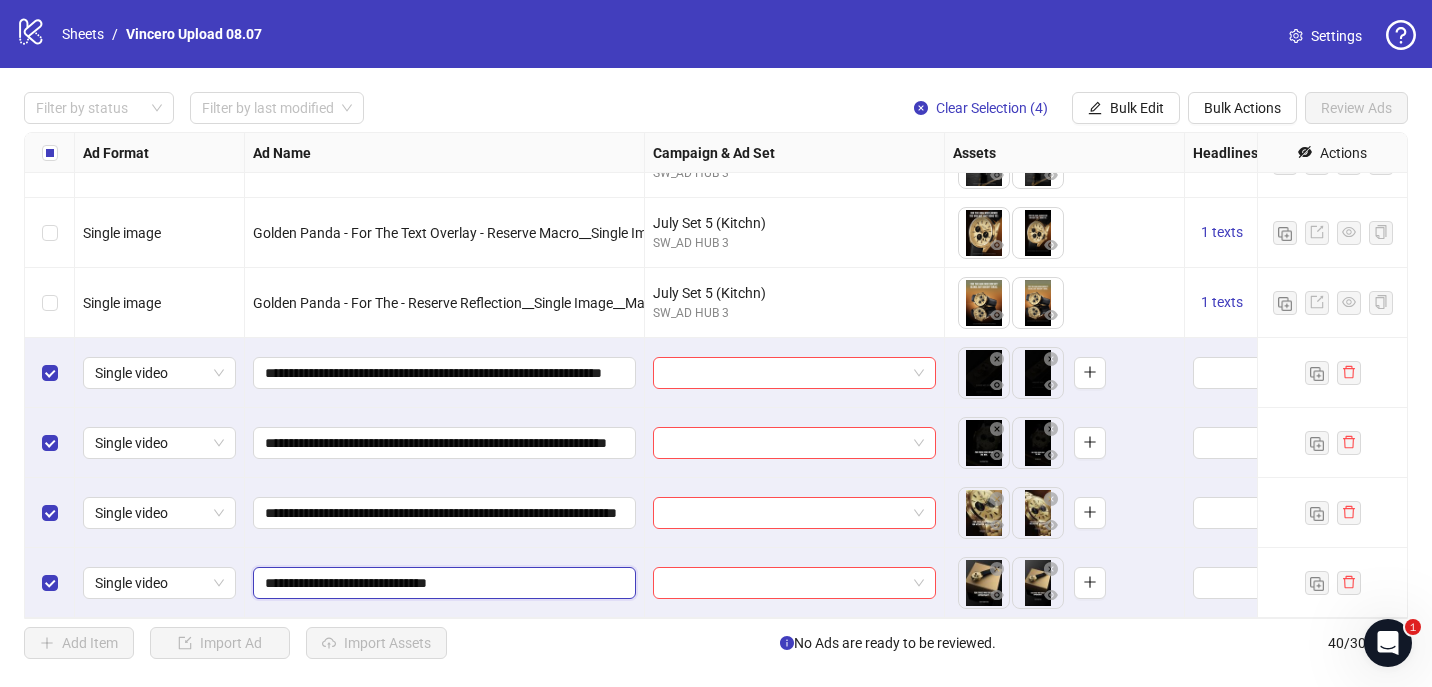 paste on "**********" 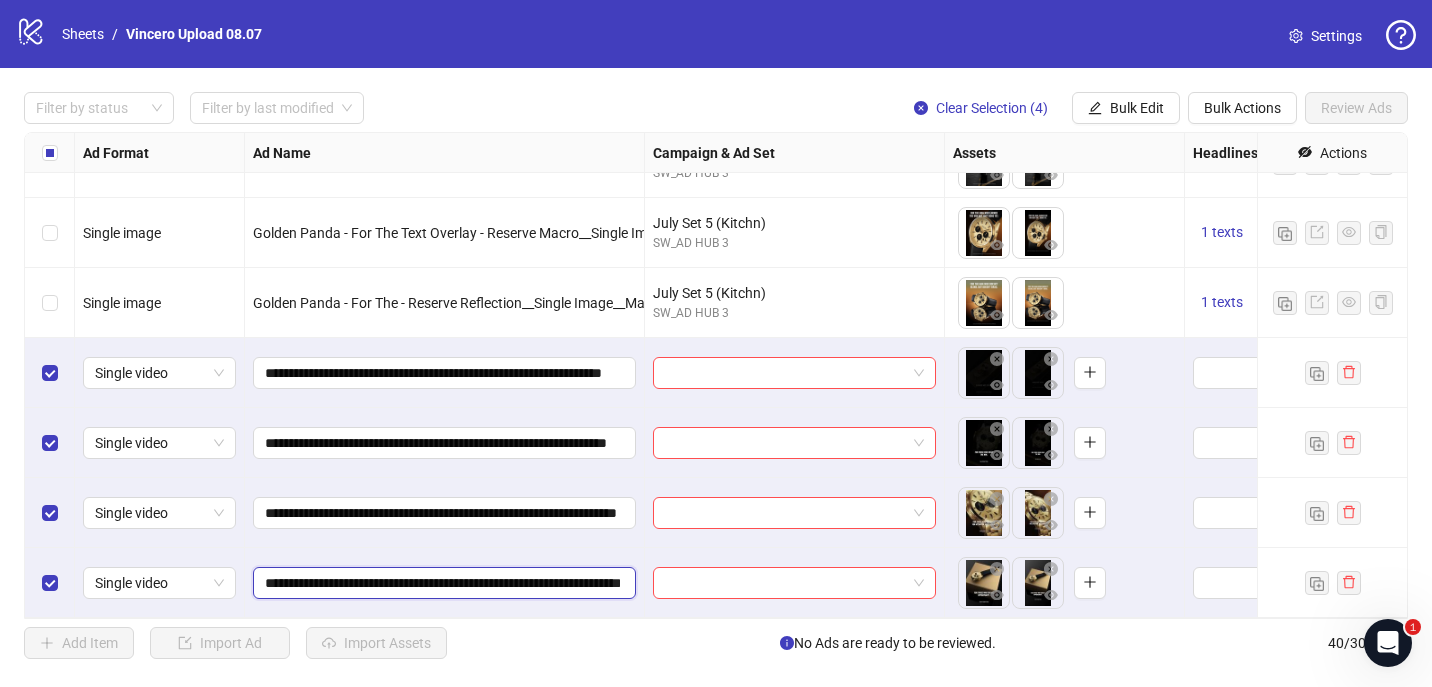 scroll, scrollTop: 0, scrollLeft: 139, axis: horizontal 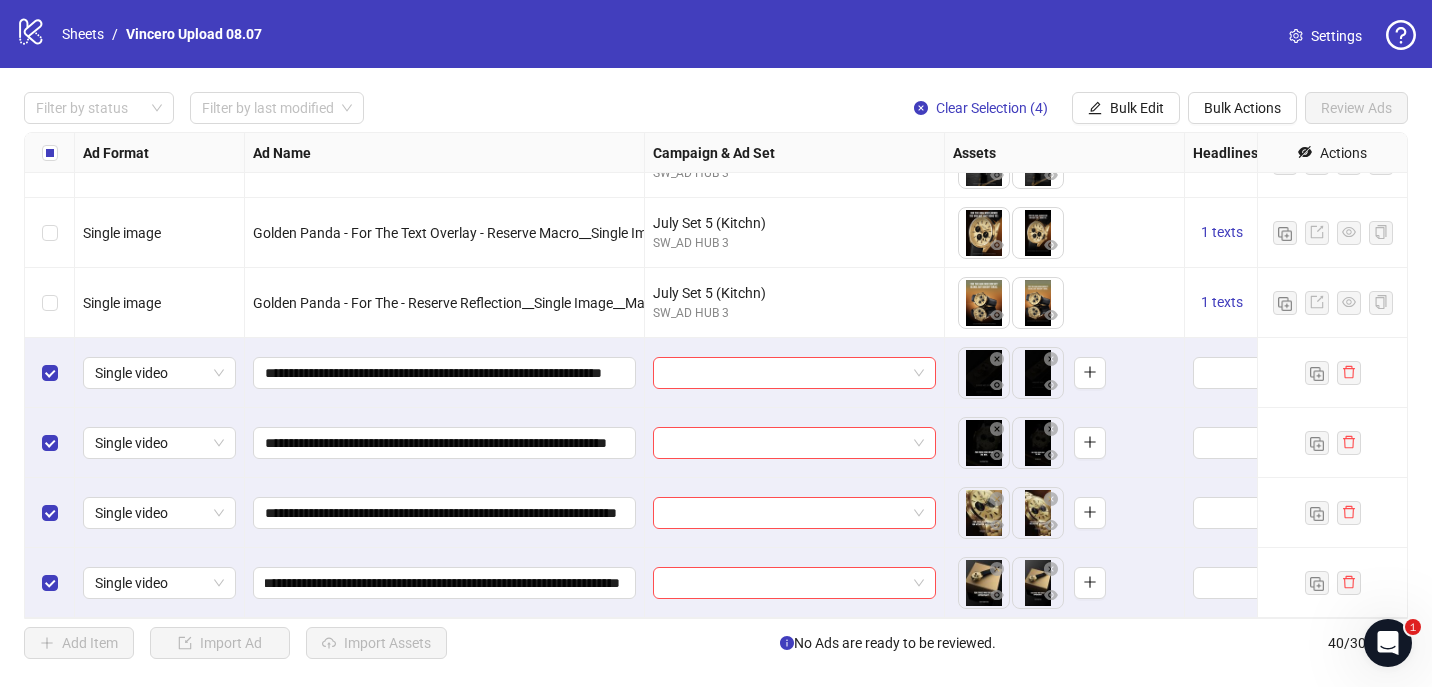 click on "logo/logo-mobile Sheets / Vincero Upload 08.07 Settings   Filter by status Filter by last modified Clear Selection (4) Bulk Edit Bulk Actions Review Ads Ad Format Ad Name Campaign & Ad Set Assets Headlines Primary Texts Destination URL Call to Action Actions Single image Golden Panda - For The Text Overlay - Chrono Reflection__Single Image__Male__Mens Watches__08-06-2025 July Set 5 (Kitchn) SW_AD HUB 3
To pick up a draggable item, press the space bar.
While dragging, use the arrow keys to move the item.
Press space again to drop the item in its new position, or press escape to cancel.
1 texts 1 texts Single image Golden Panda - For The Text Overlay - Reserve Golden Cracks__Single Image__Male__Mens Watches__08-06-2025 July Set 5 (Kitchn) SW_AD HUB 3
To pick up a draggable item, press the space bar.
While dragging, use the arrow keys to move the item.
Press space again to drop the item in its new position, or press escape to cancel.
1 texts 1 texts Single image SW_AD HUB 3 40 /" at bounding box center [716, 343] 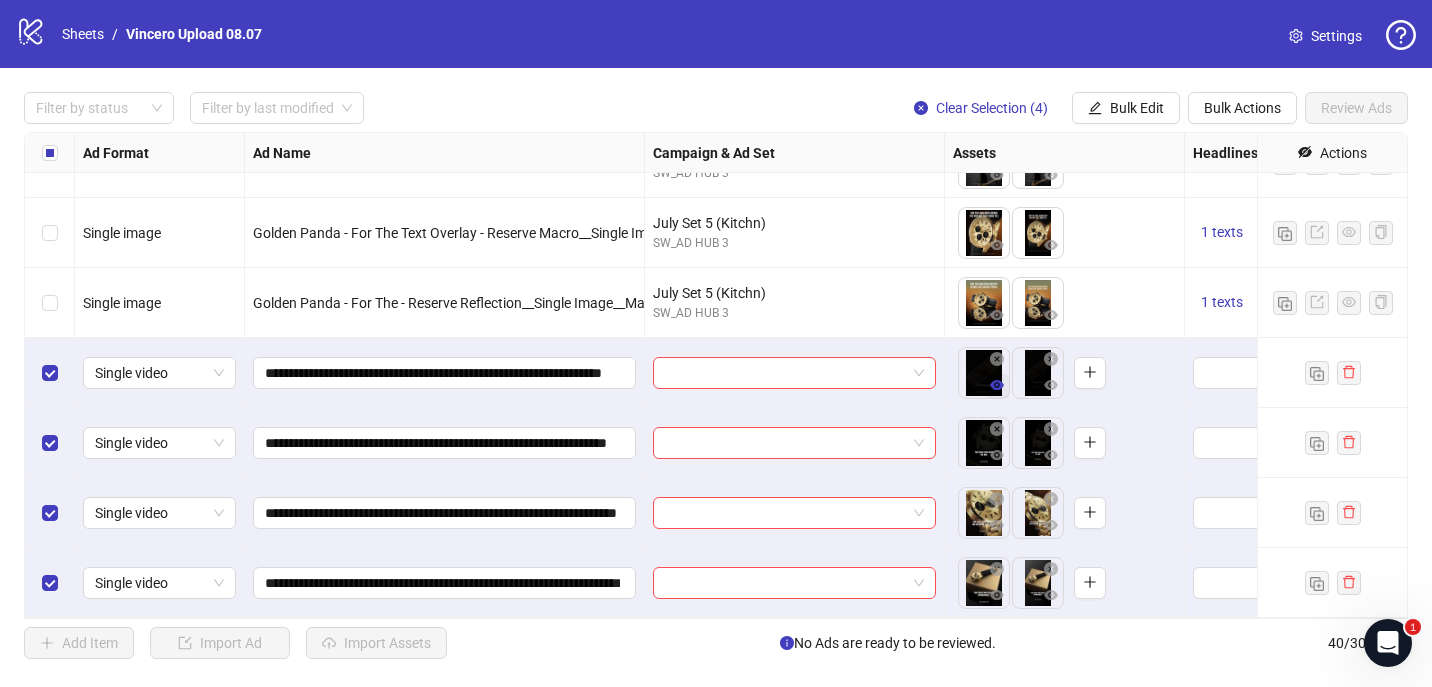 click 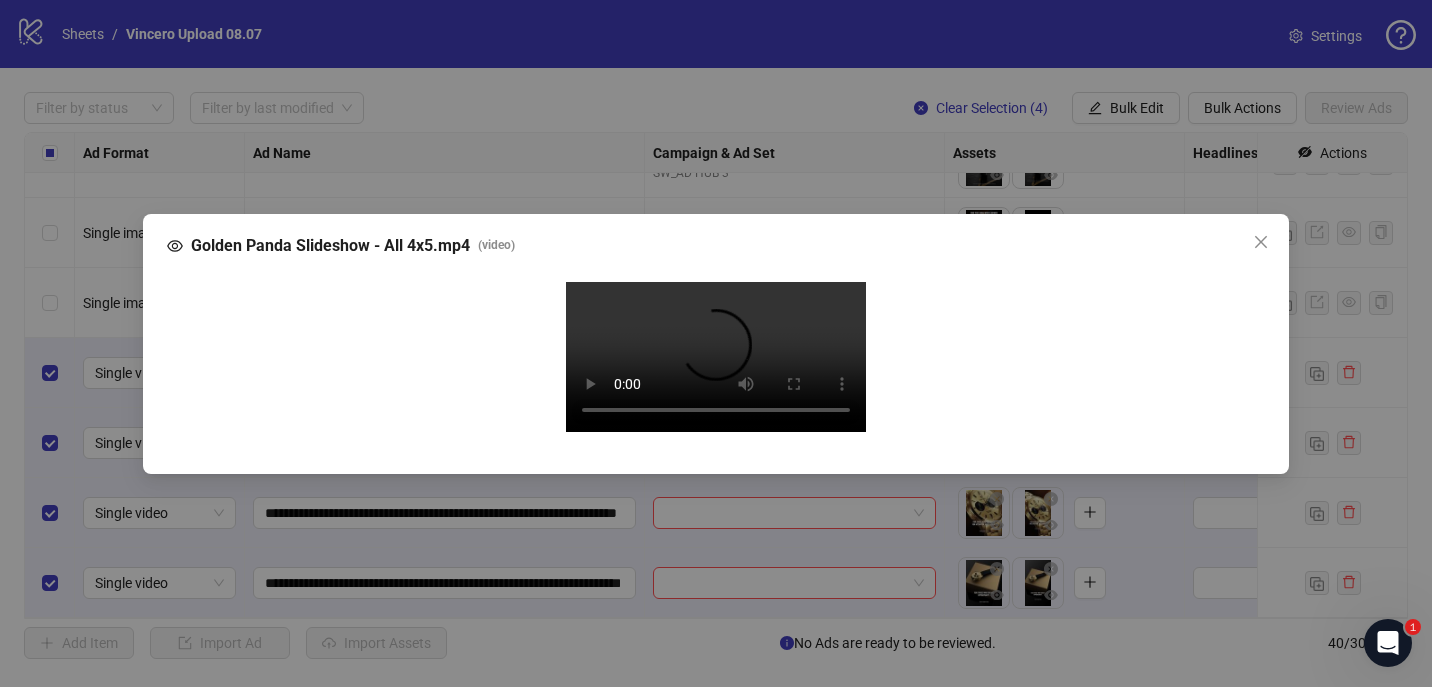type 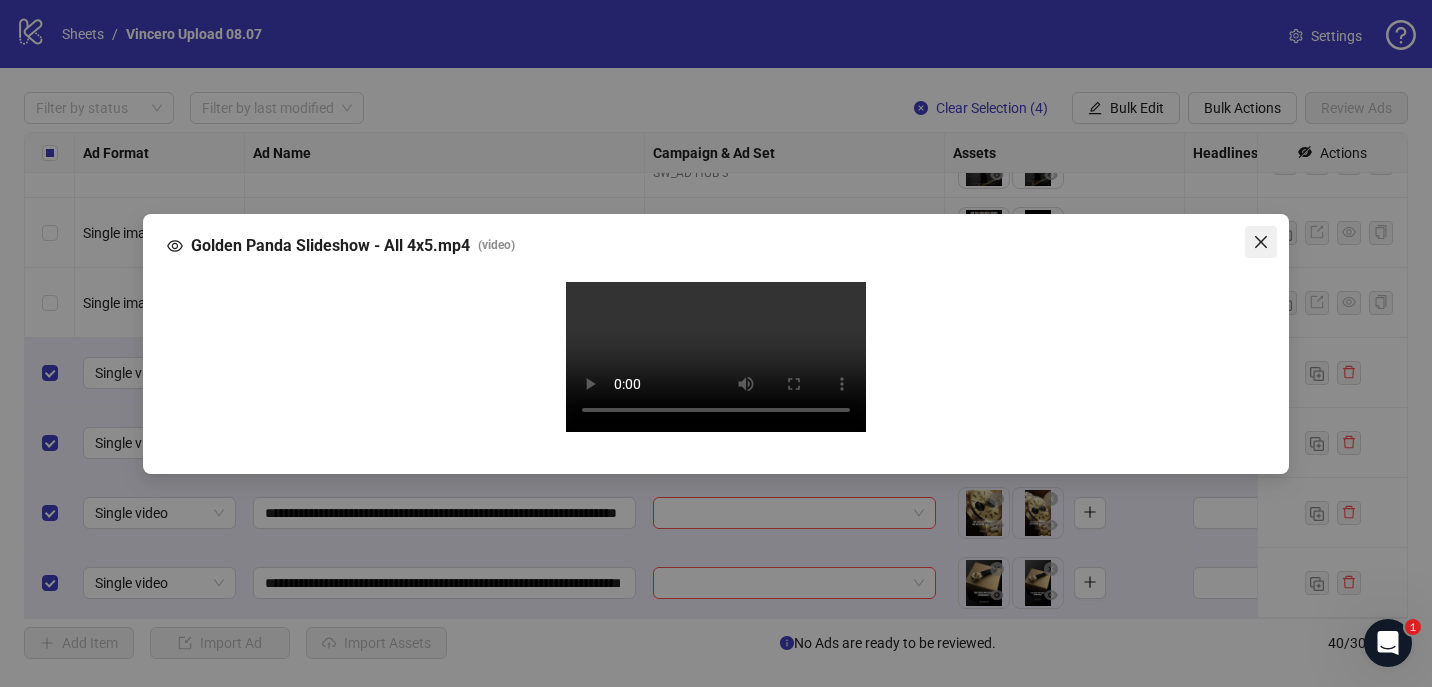 click 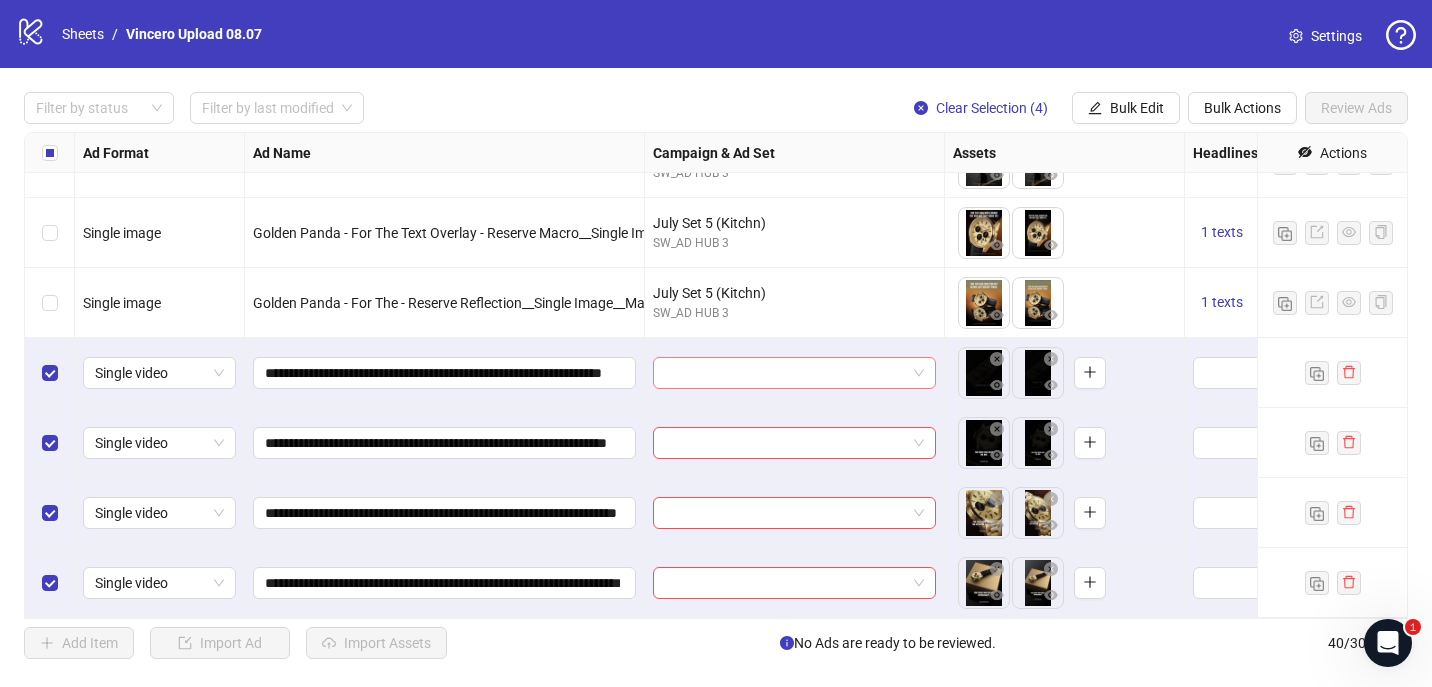 click at bounding box center (785, 373) 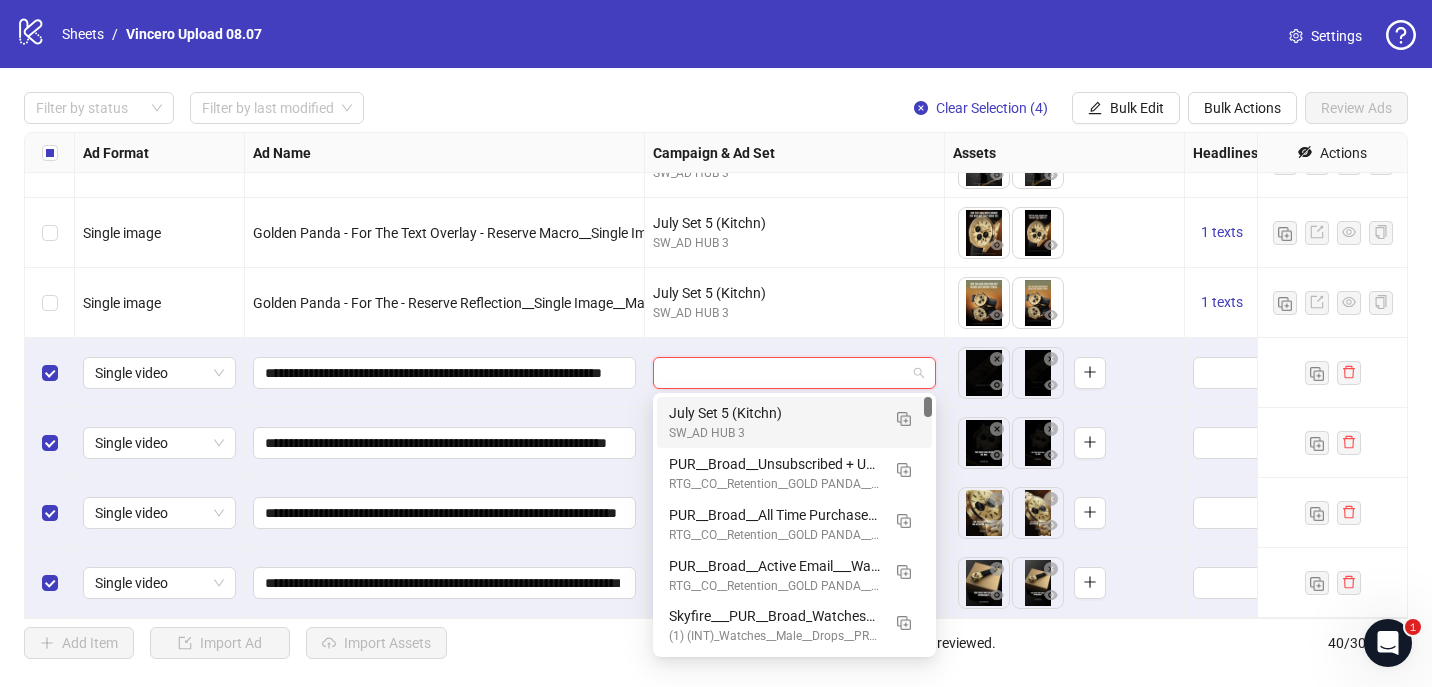 click on "July Set 5 (Kitchn)" at bounding box center (774, 413) 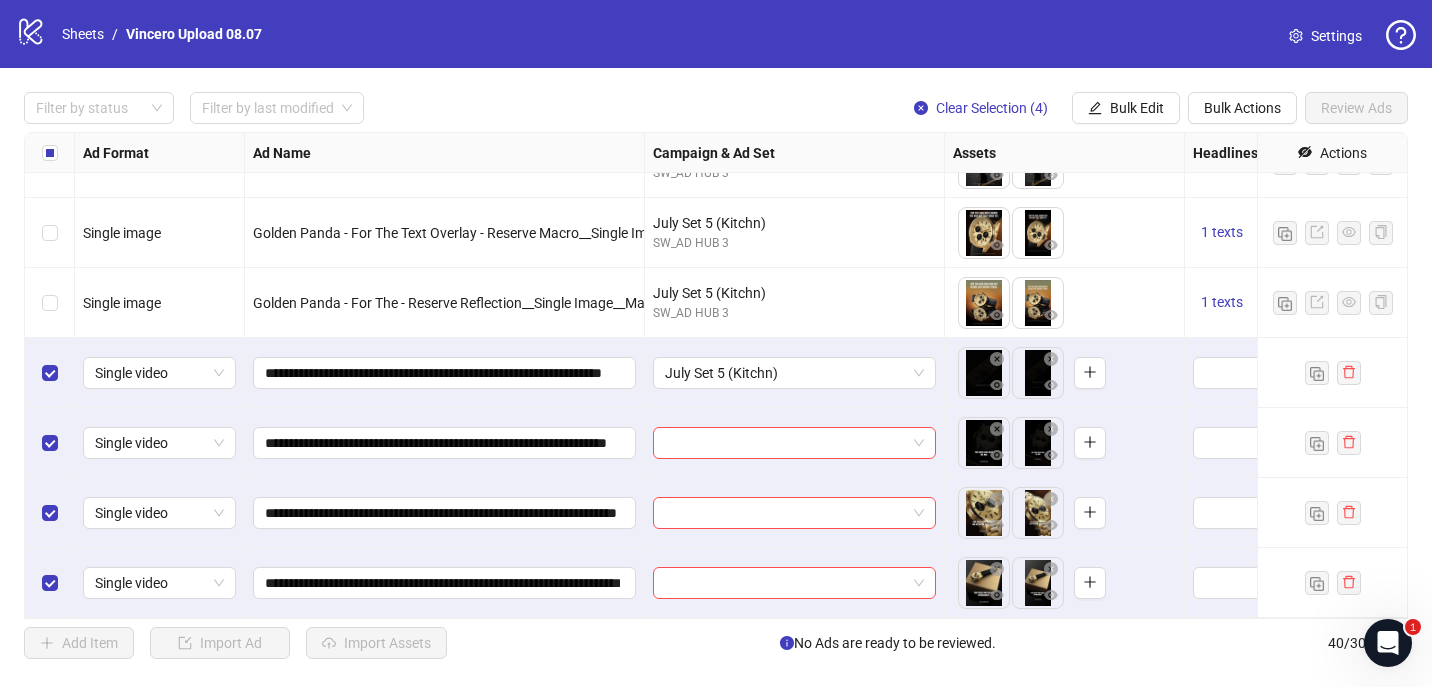 click at bounding box center (795, 443) 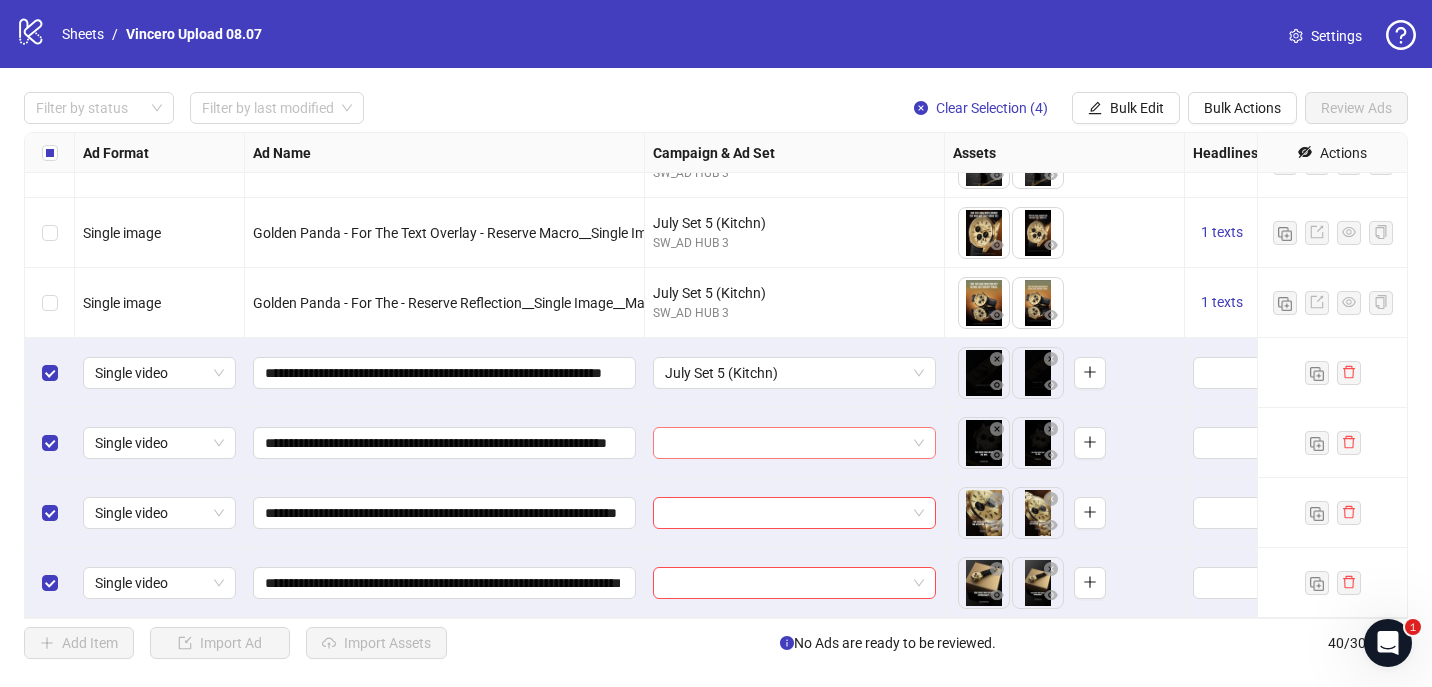 click at bounding box center [785, 443] 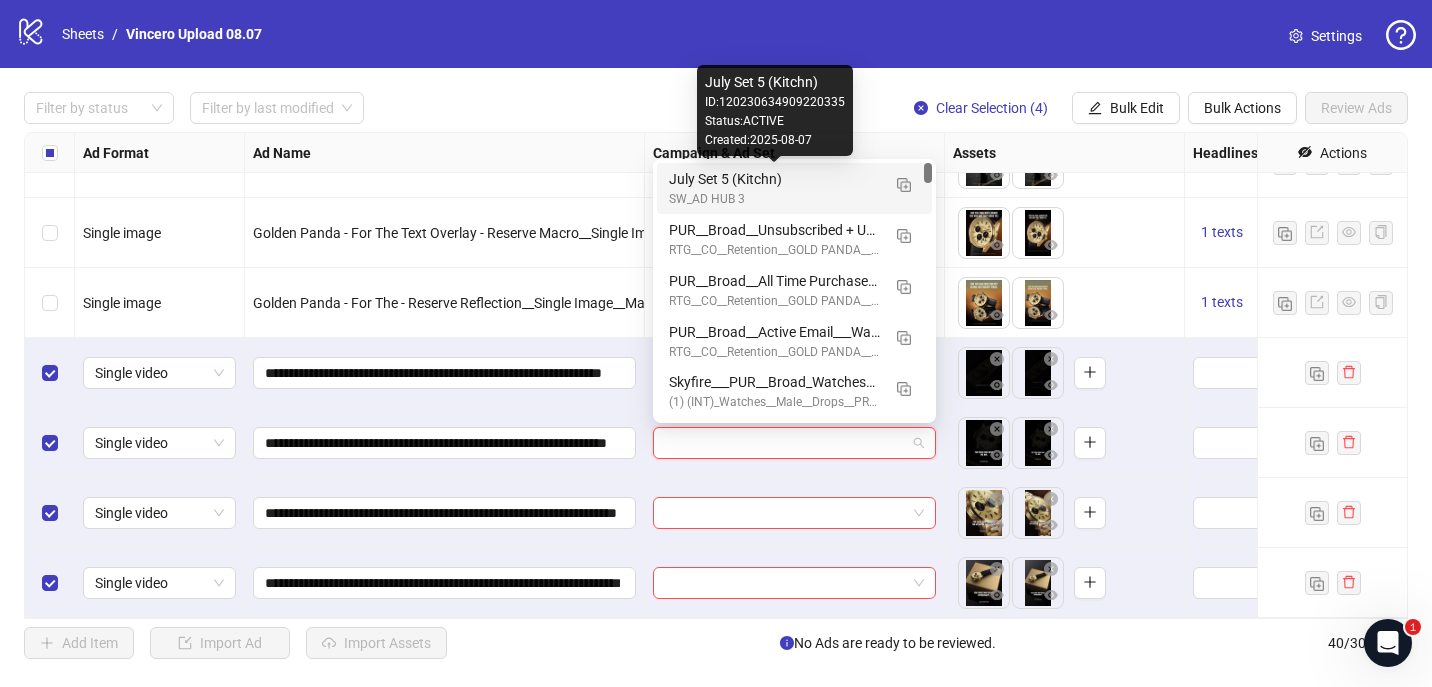 click on "July Set 5 (Kitchn)" at bounding box center (774, 179) 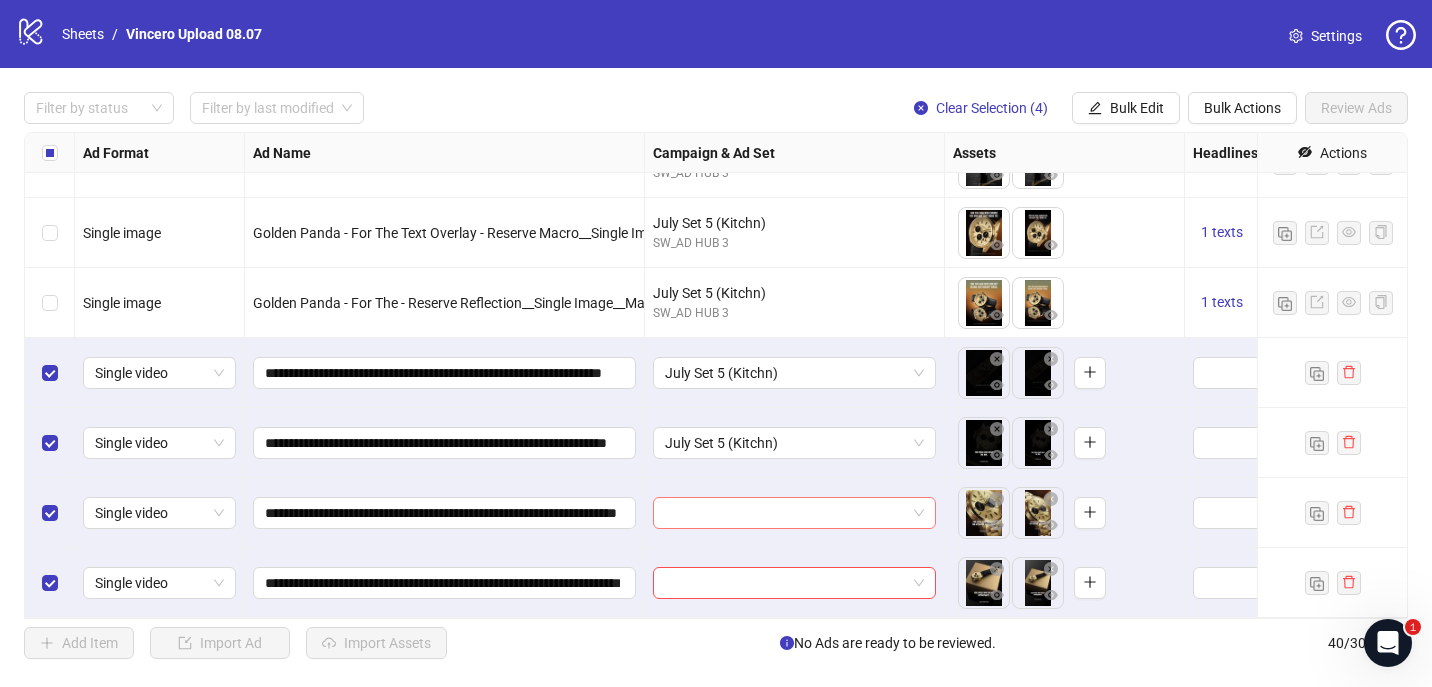 click at bounding box center [785, 513] 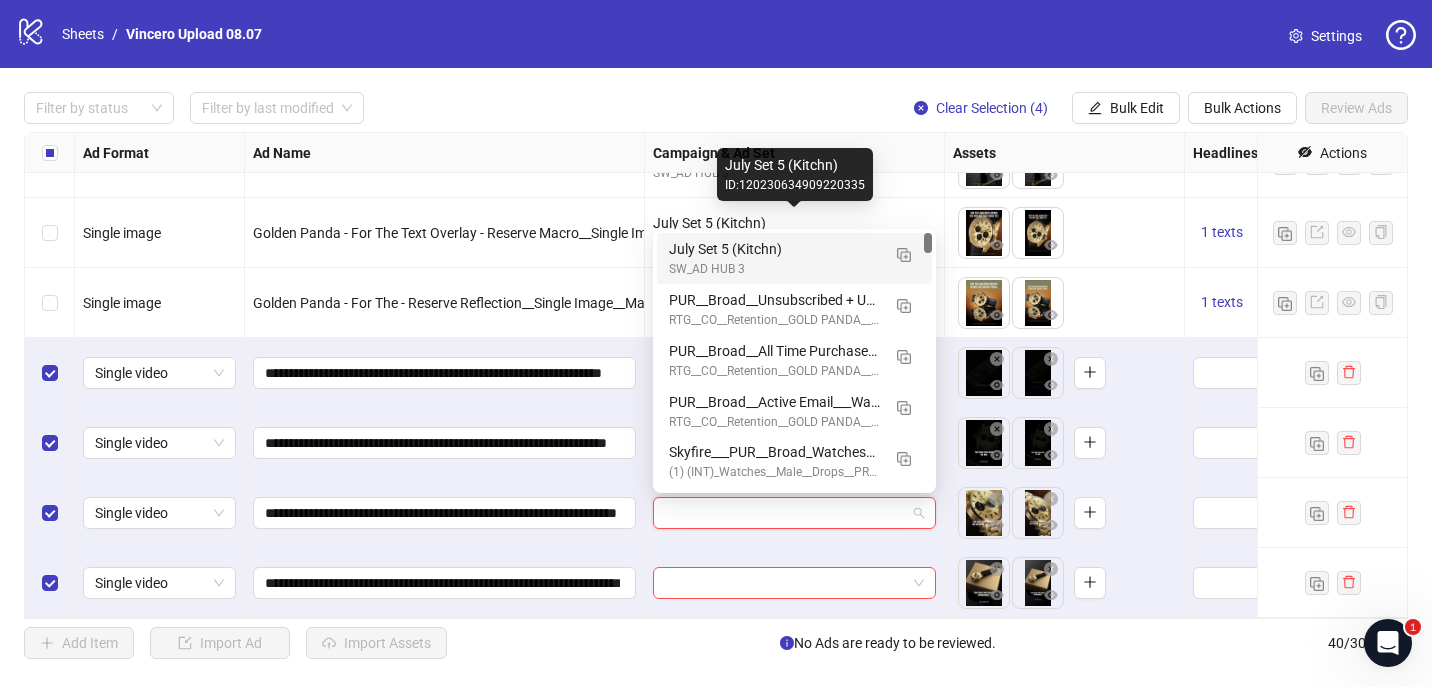 click on "July Set 5 (Kitchn)" at bounding box center (774, 249) 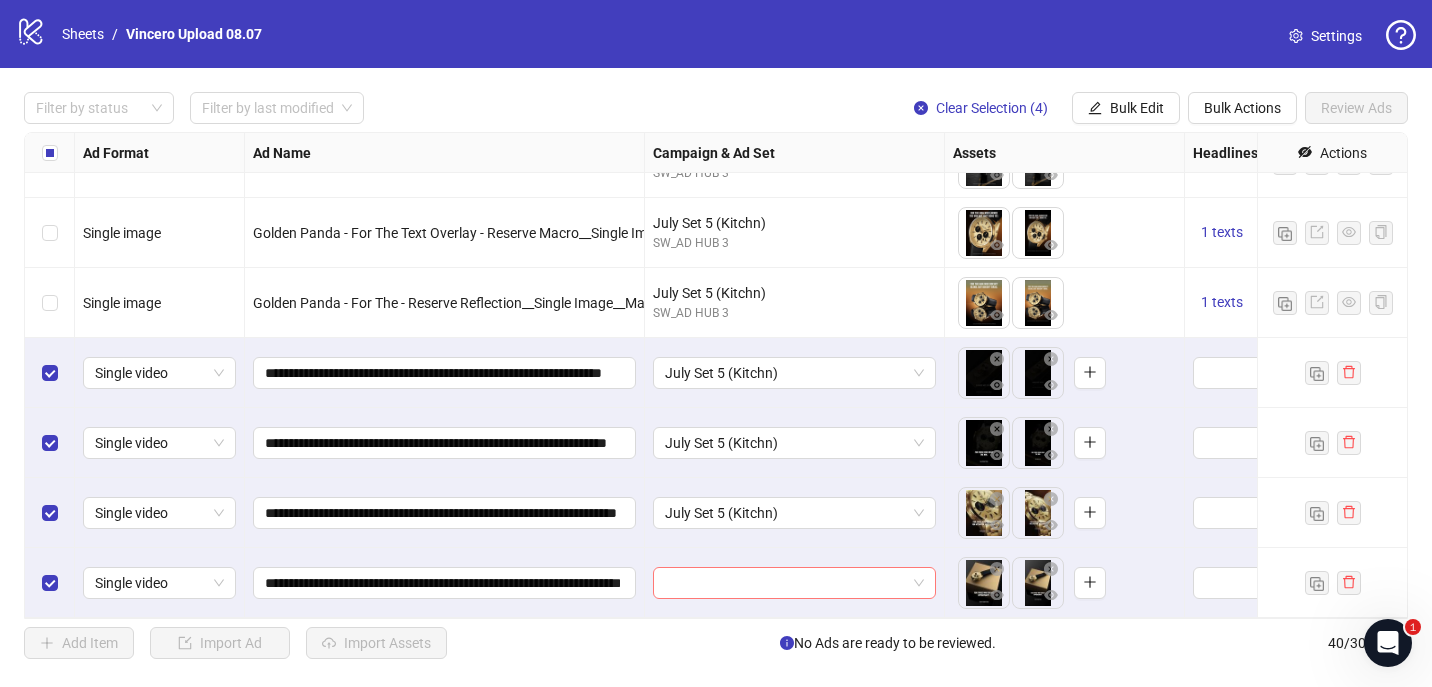 click at bounding box center (785, 583) 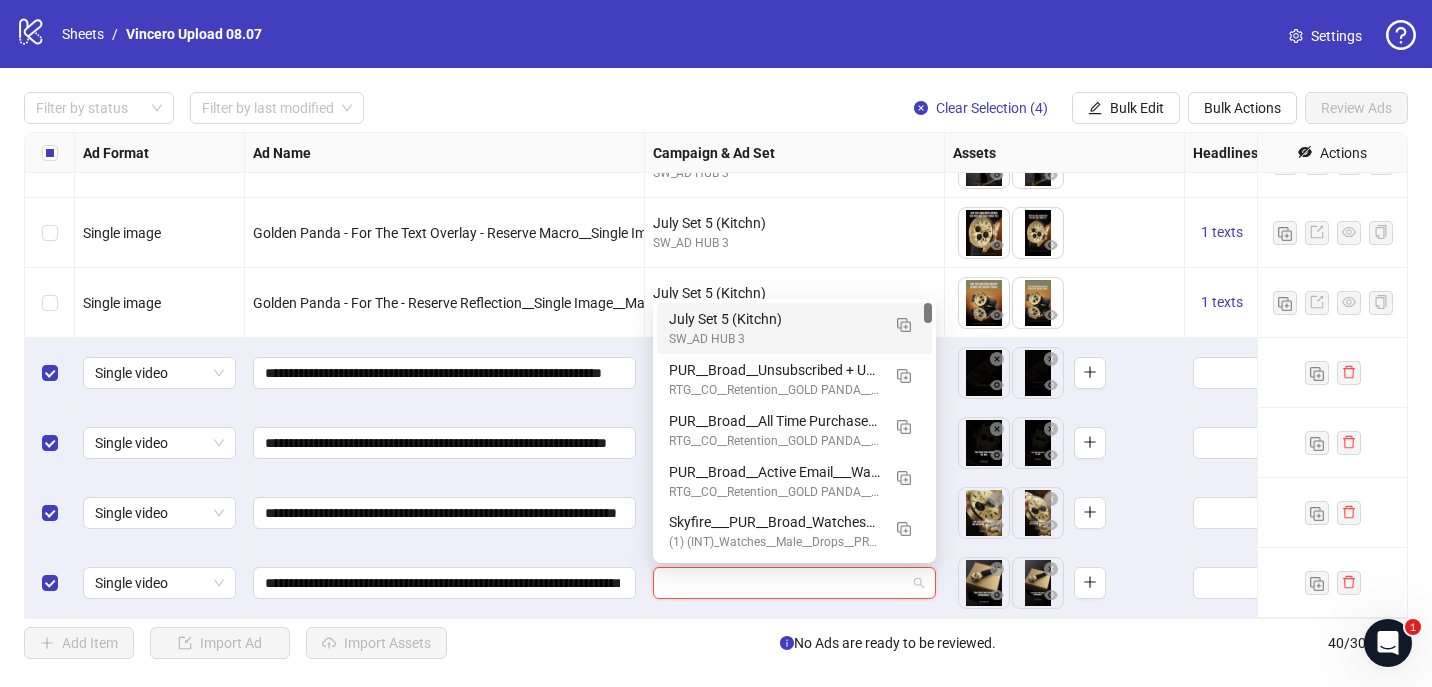 click on "SW_AD HUB 3" at bounding box center (774, 339) 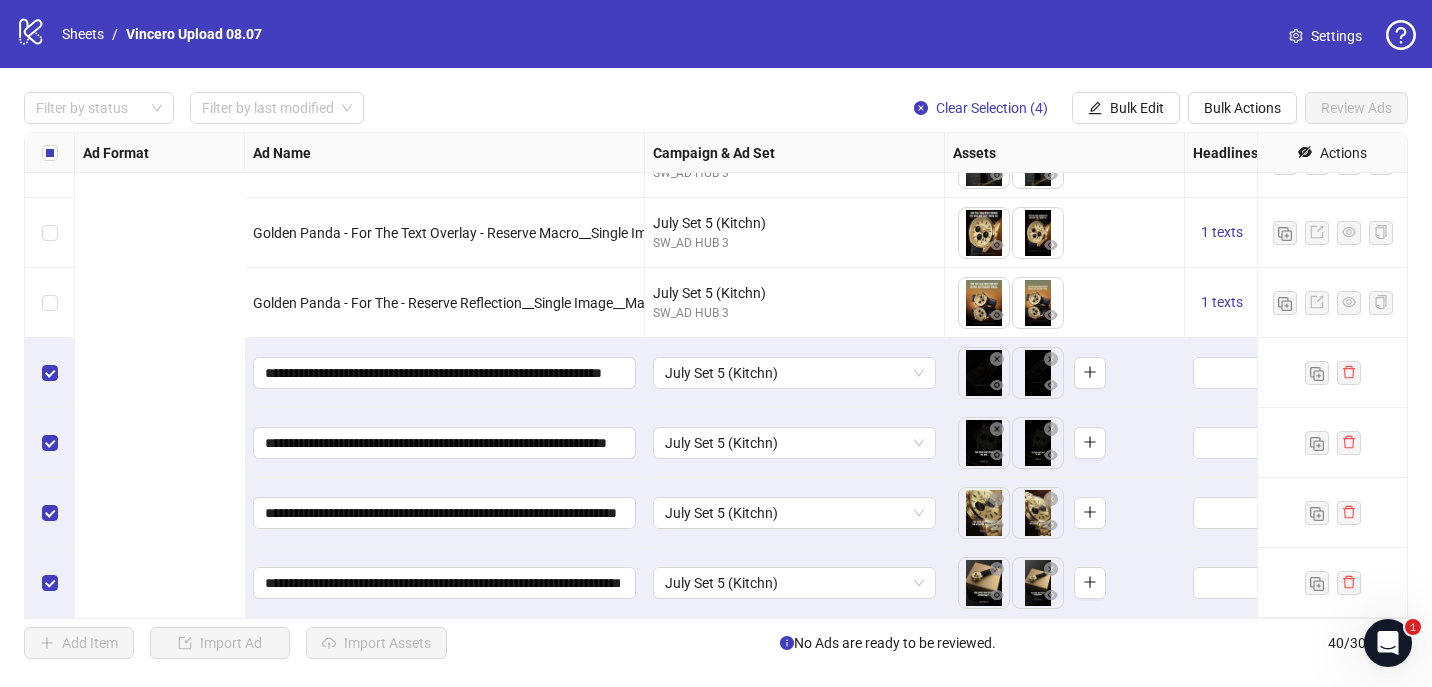 scroll, scrollTop: 2355, scrollLeft: 788, axis: both 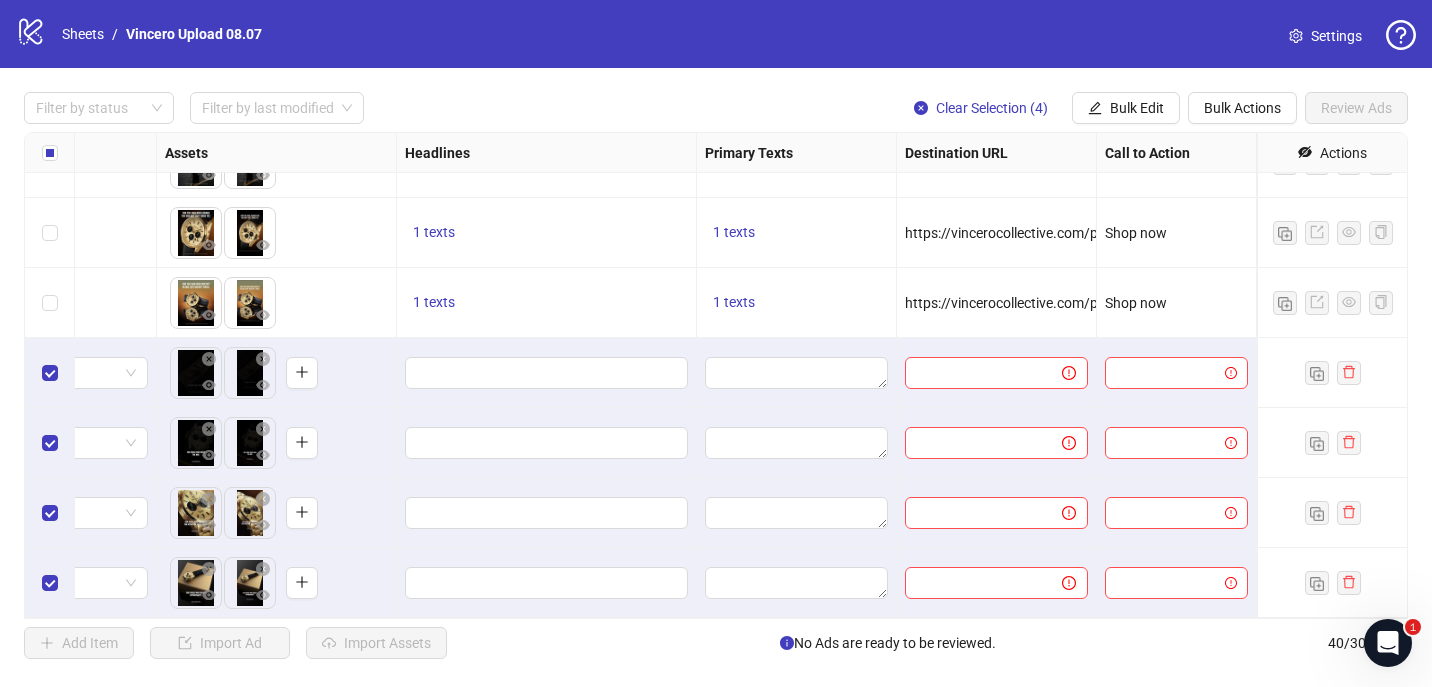 click at bounding box center (547, 373) 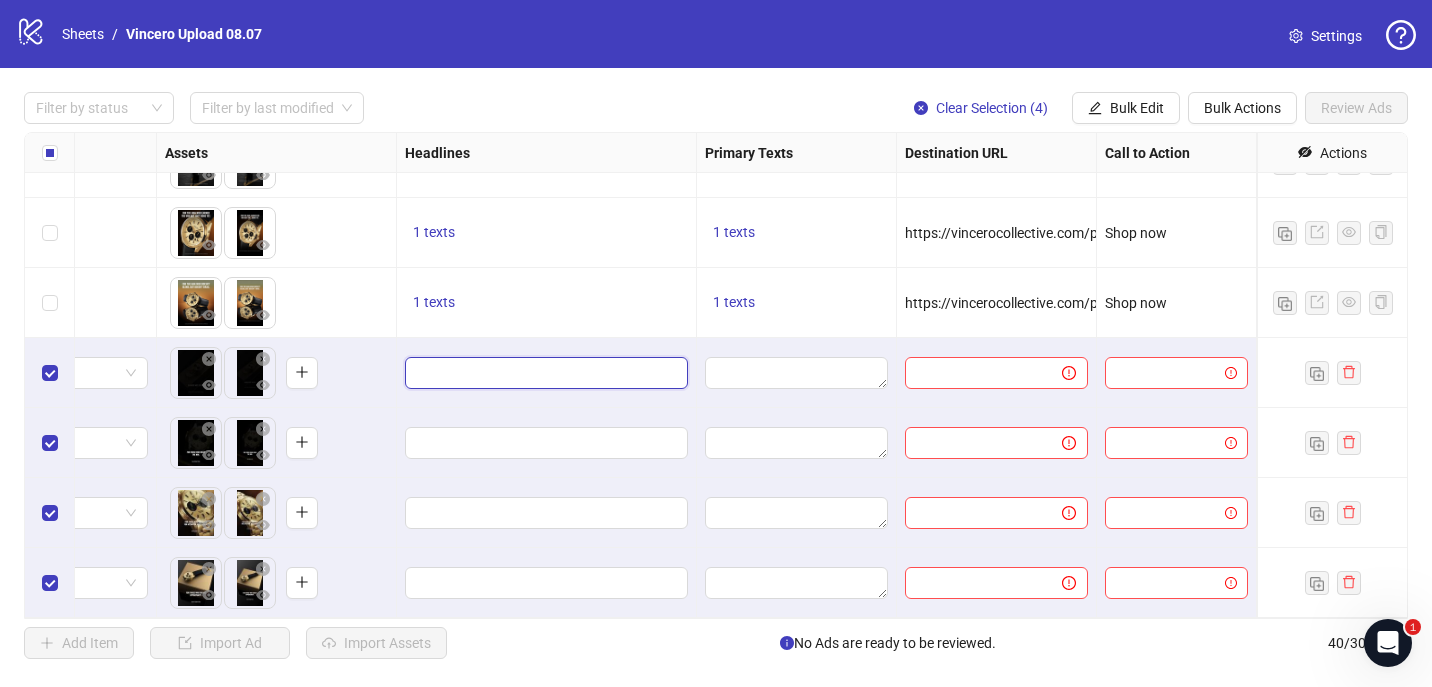 click at bounding box center (544, 373) 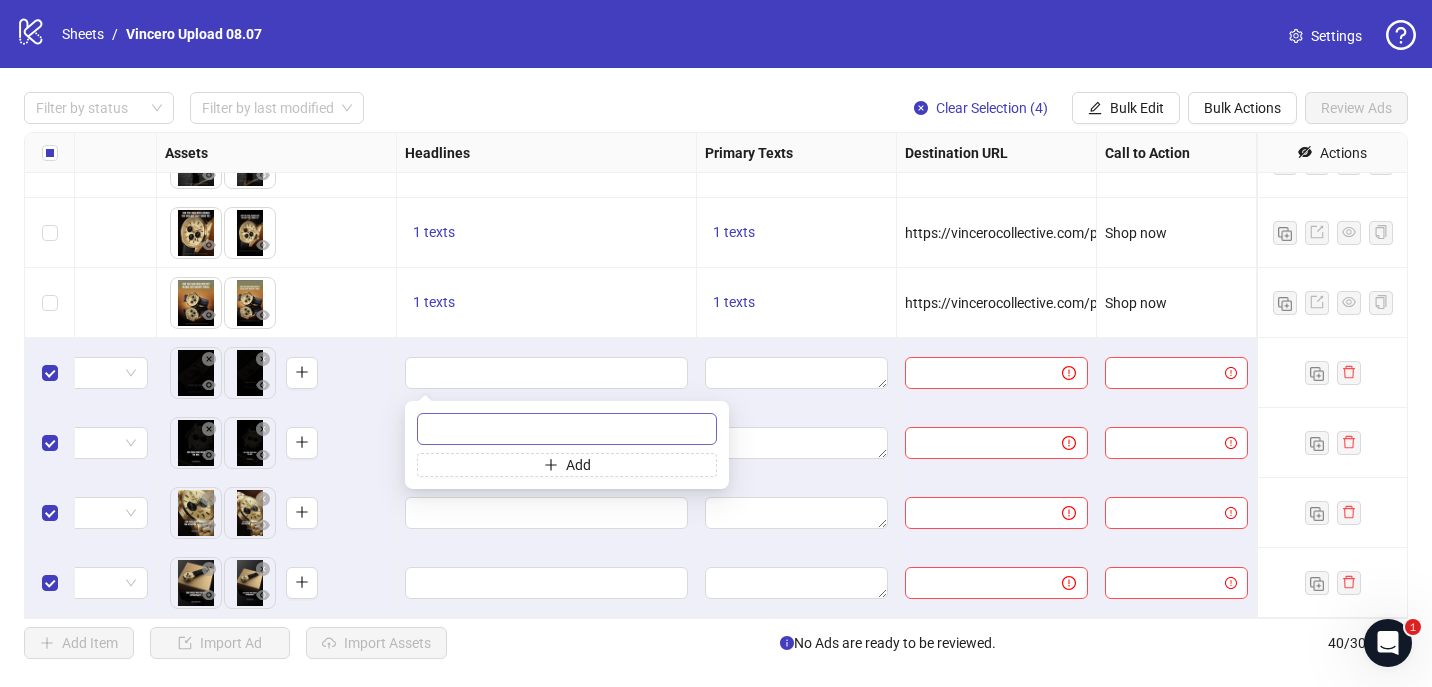 type on "**********" 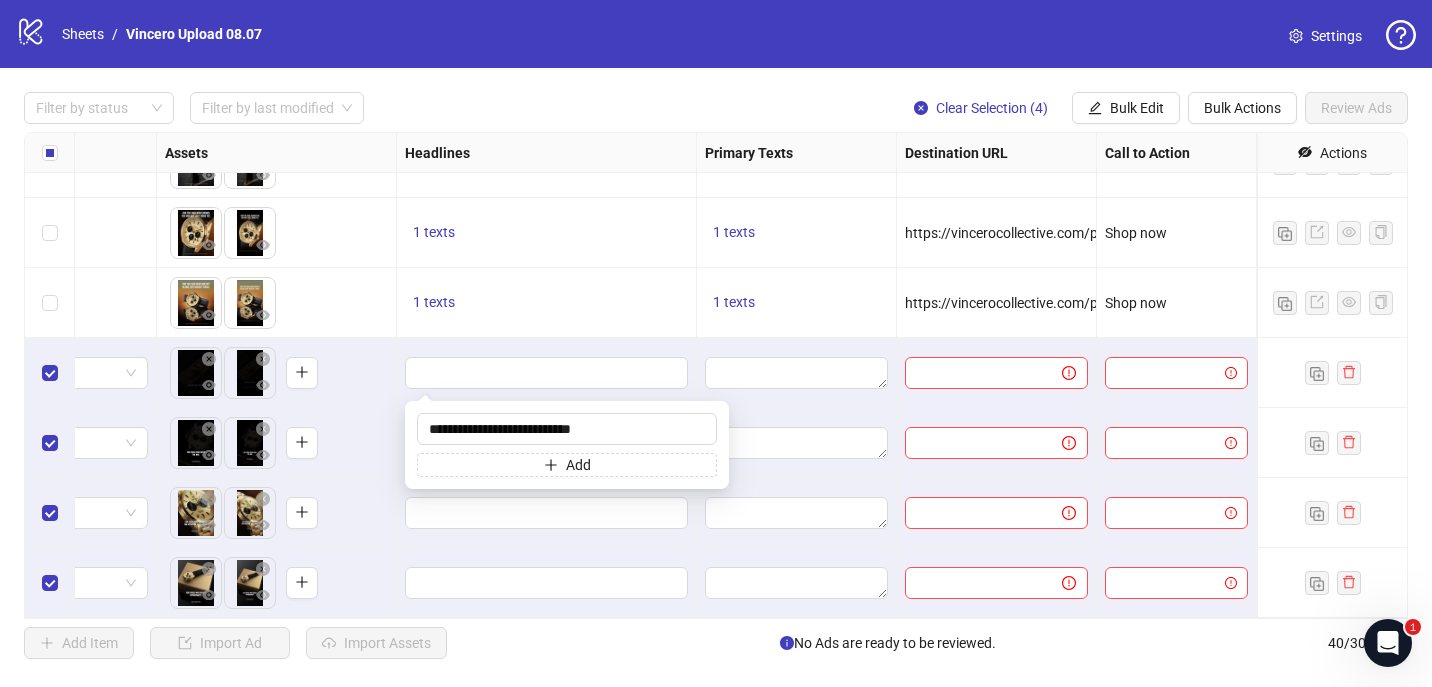 click on "1 texts" at bounding box center (547, 303) 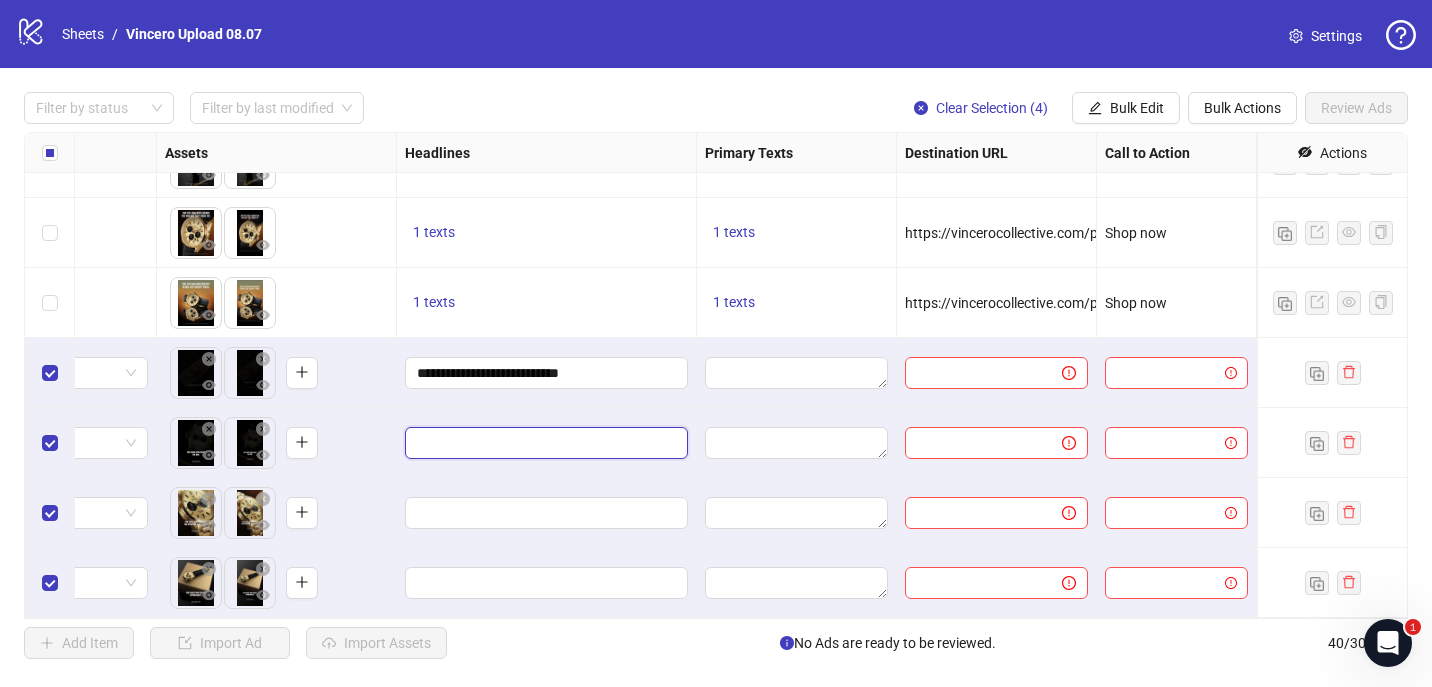 click at bounding box center (544, 443) 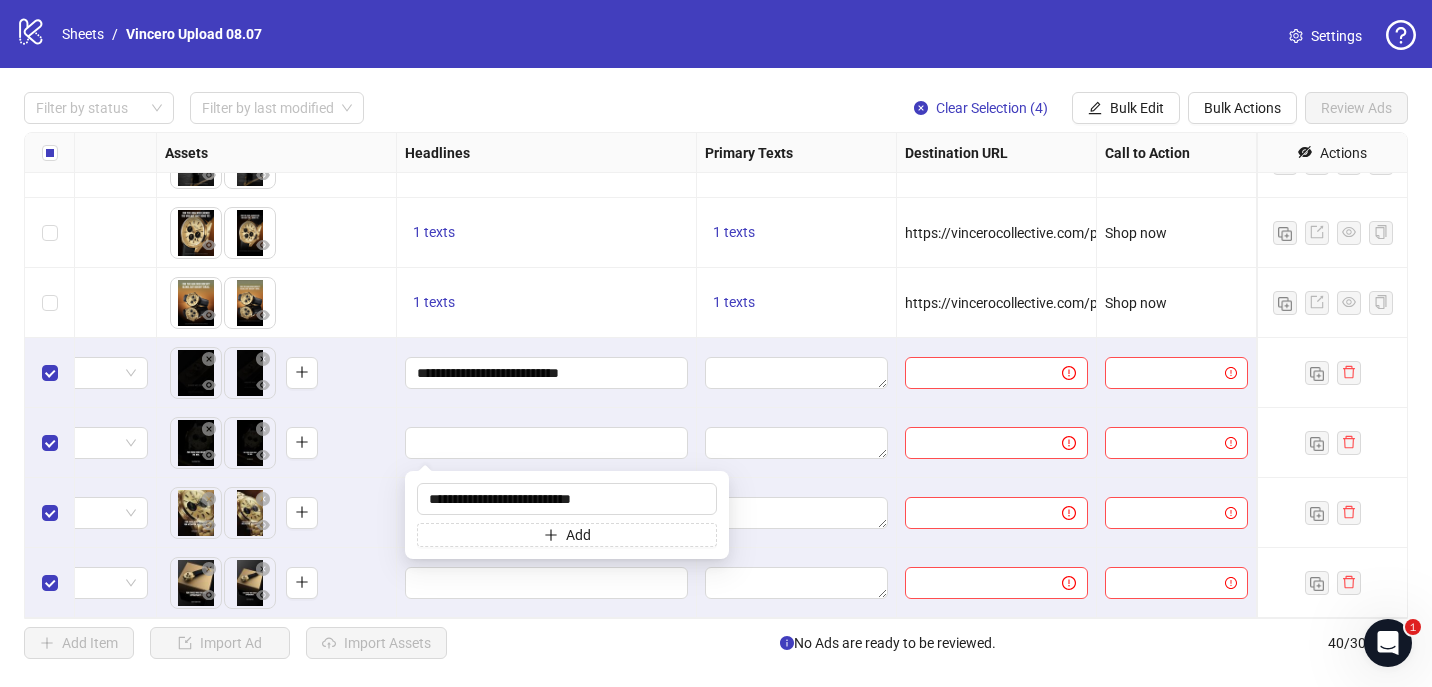 click on "1 texts" at bounding box center (547, 303) 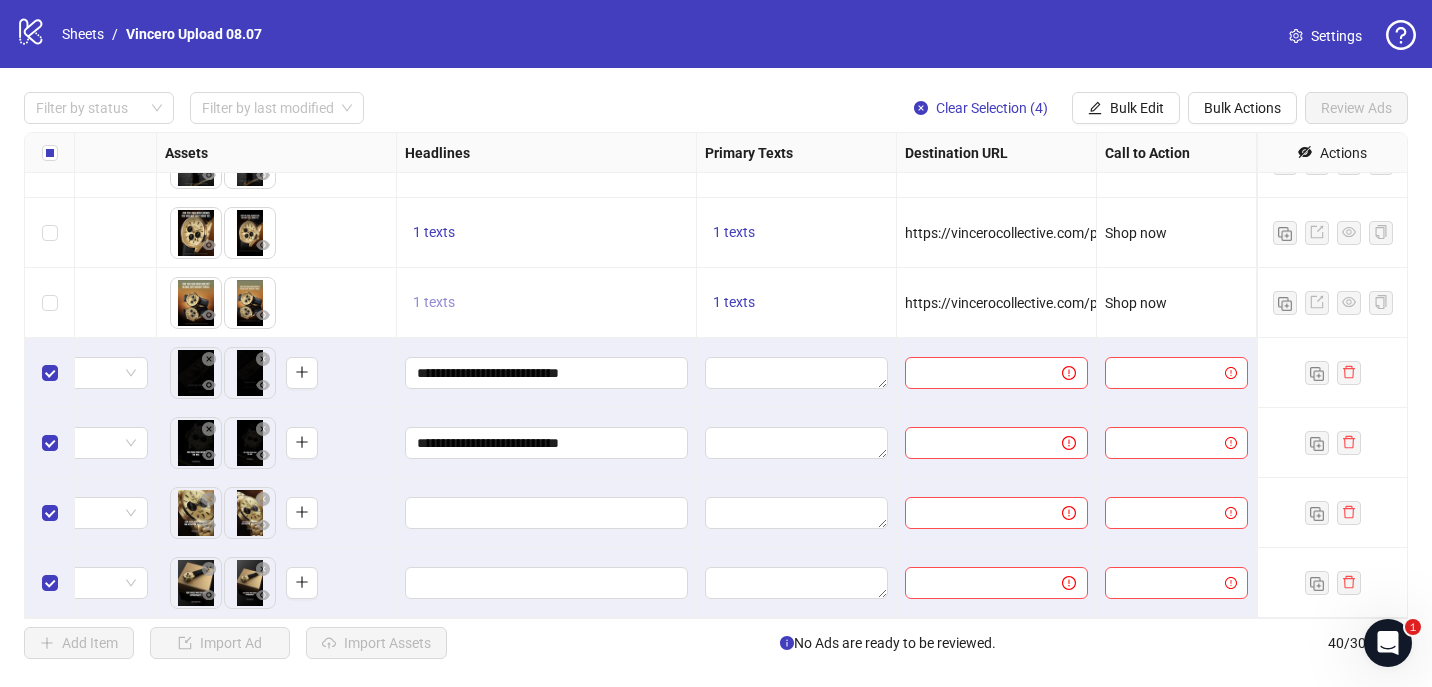 click on "1 texts" at bounding box center [434, 302] 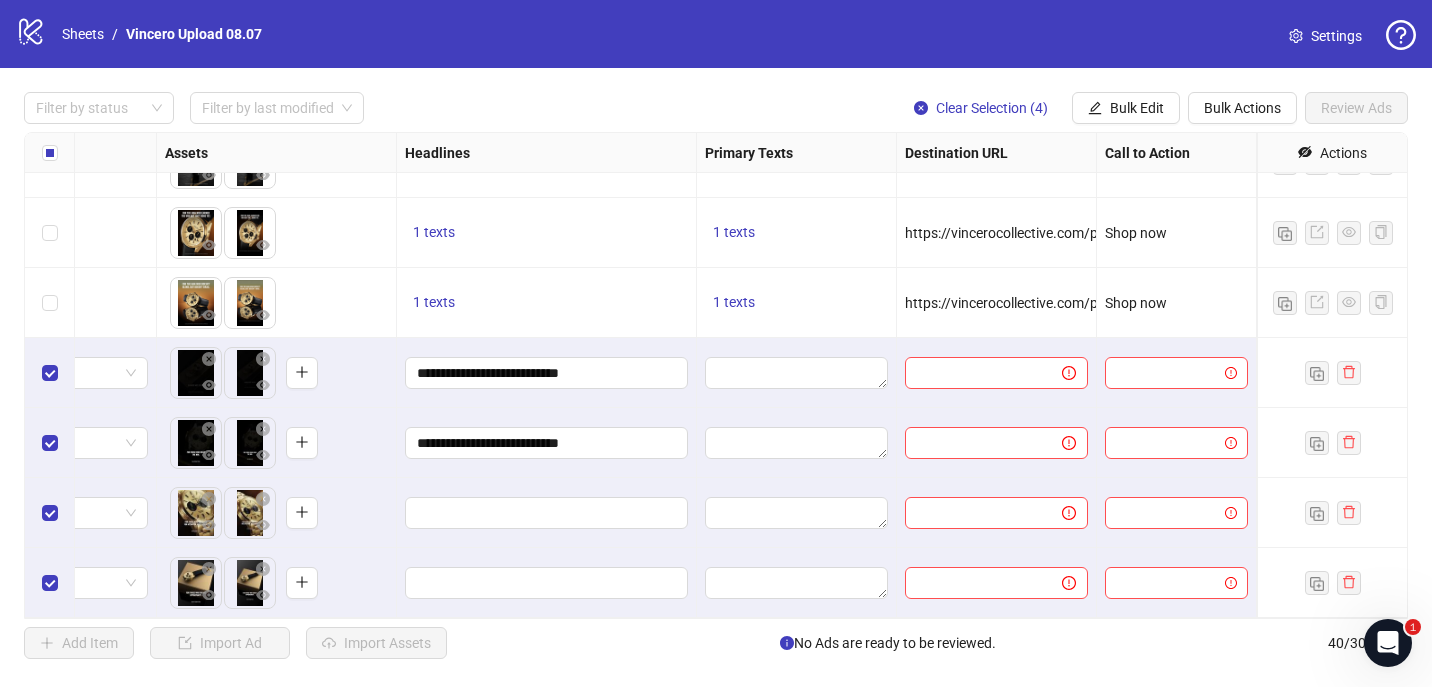 click on "1 texts" at bounding box center (547, 233) 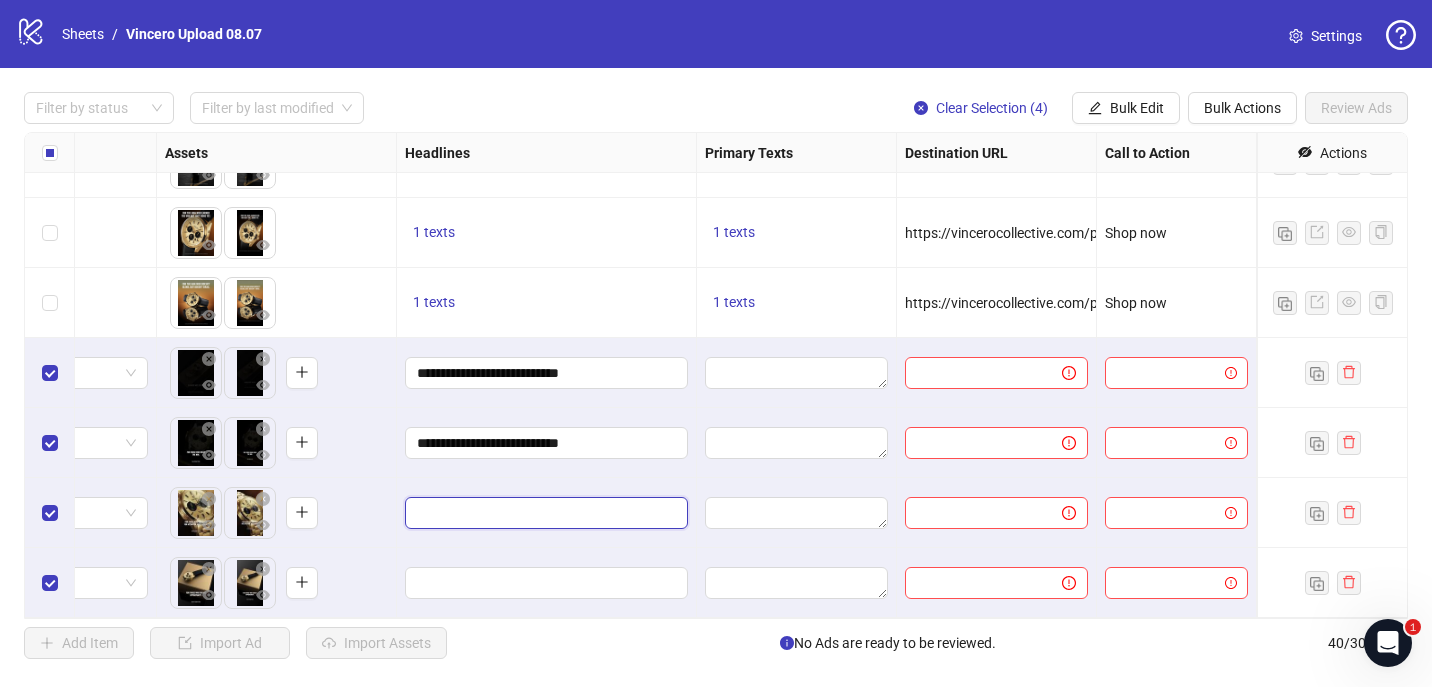 click at bounding box center [544, 513] 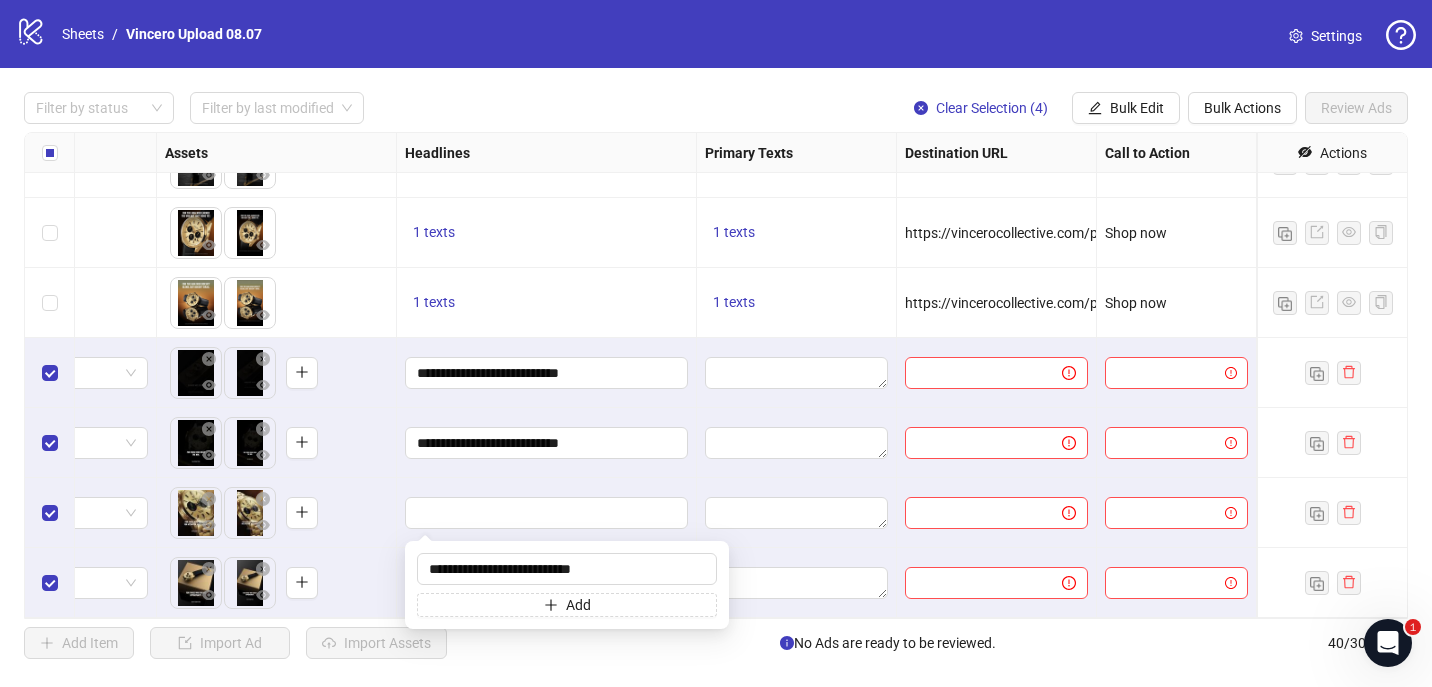 click on "**********" at bounding box center [547, 443] 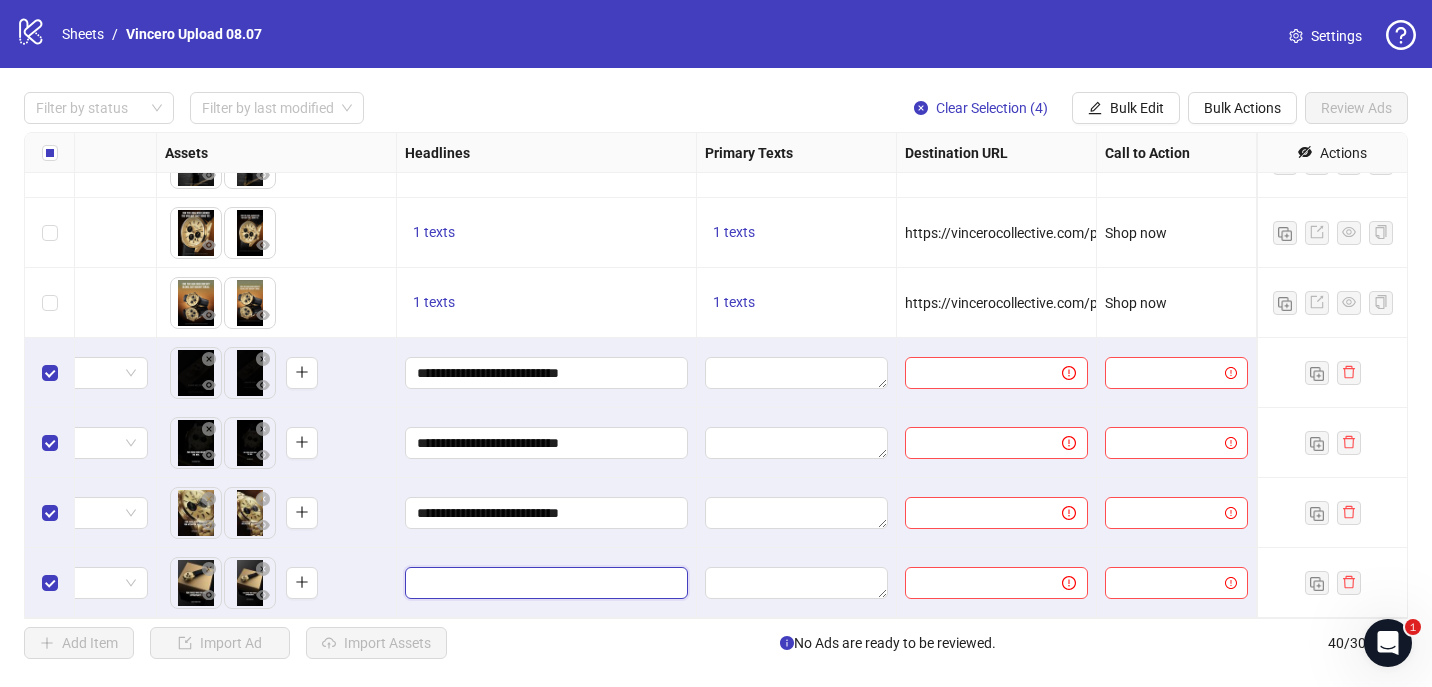 click at bounding box center (544, 583) 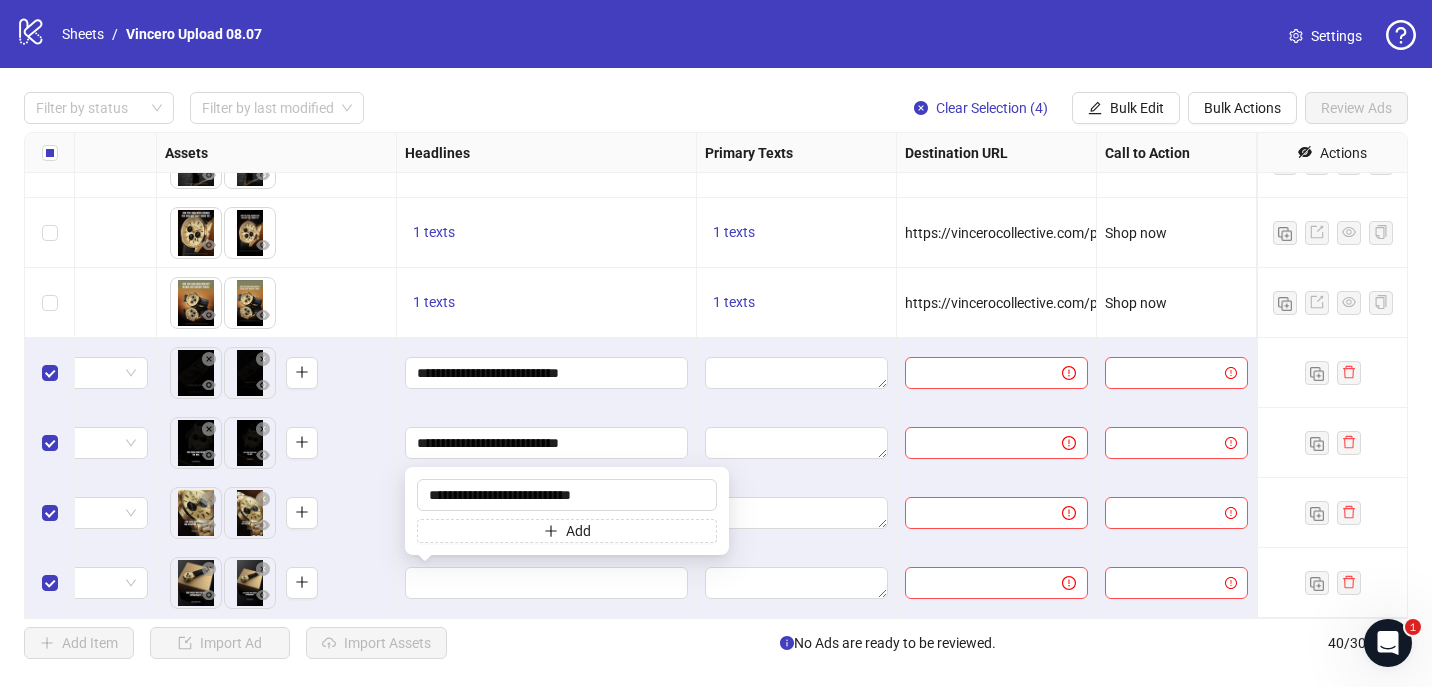 click on "To pick up a draggable item, press the space bar.
While dragging, use the arrow keys to move the item.
Press space again to drop the item in its new position, or press escape to cancel." at bounding box center (276, 583) 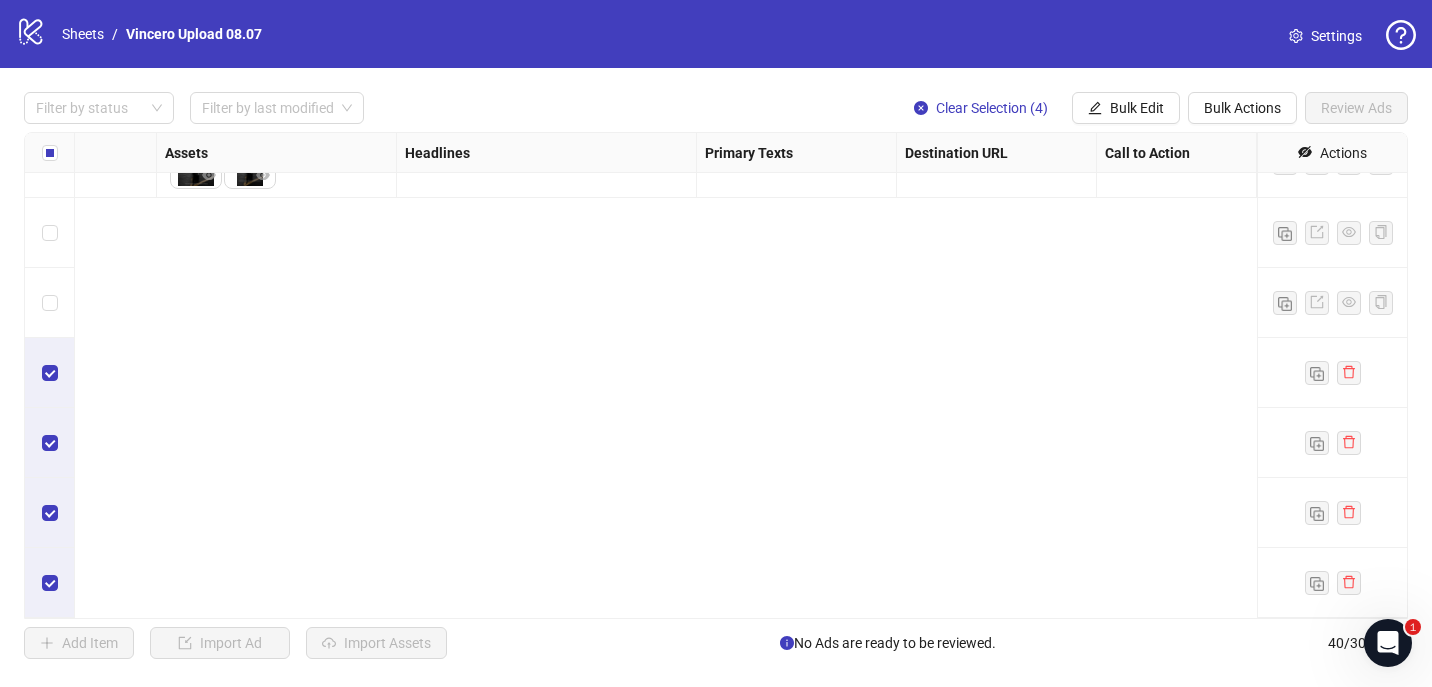 scroll, scrollTop: 0, scrollLeft: 788, axis: horizontal 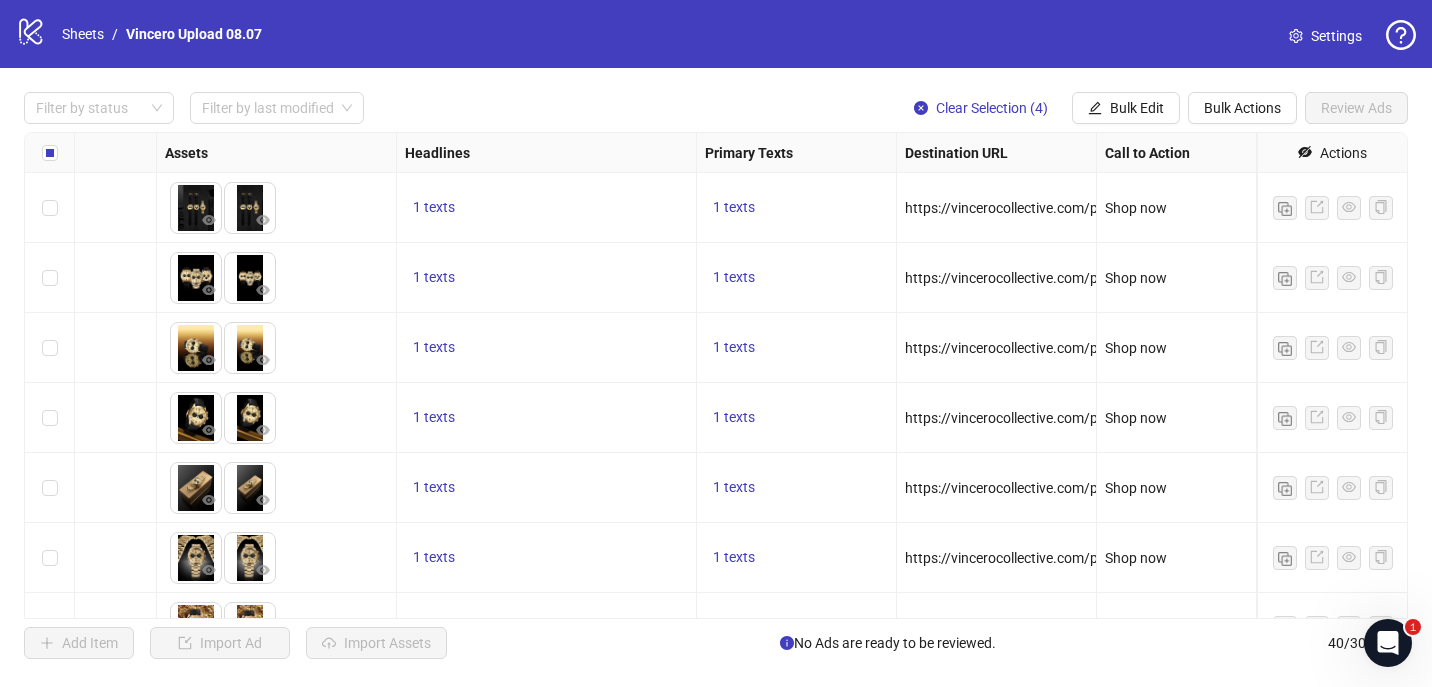 click on "1 texts" at bounding box center (547, 208) 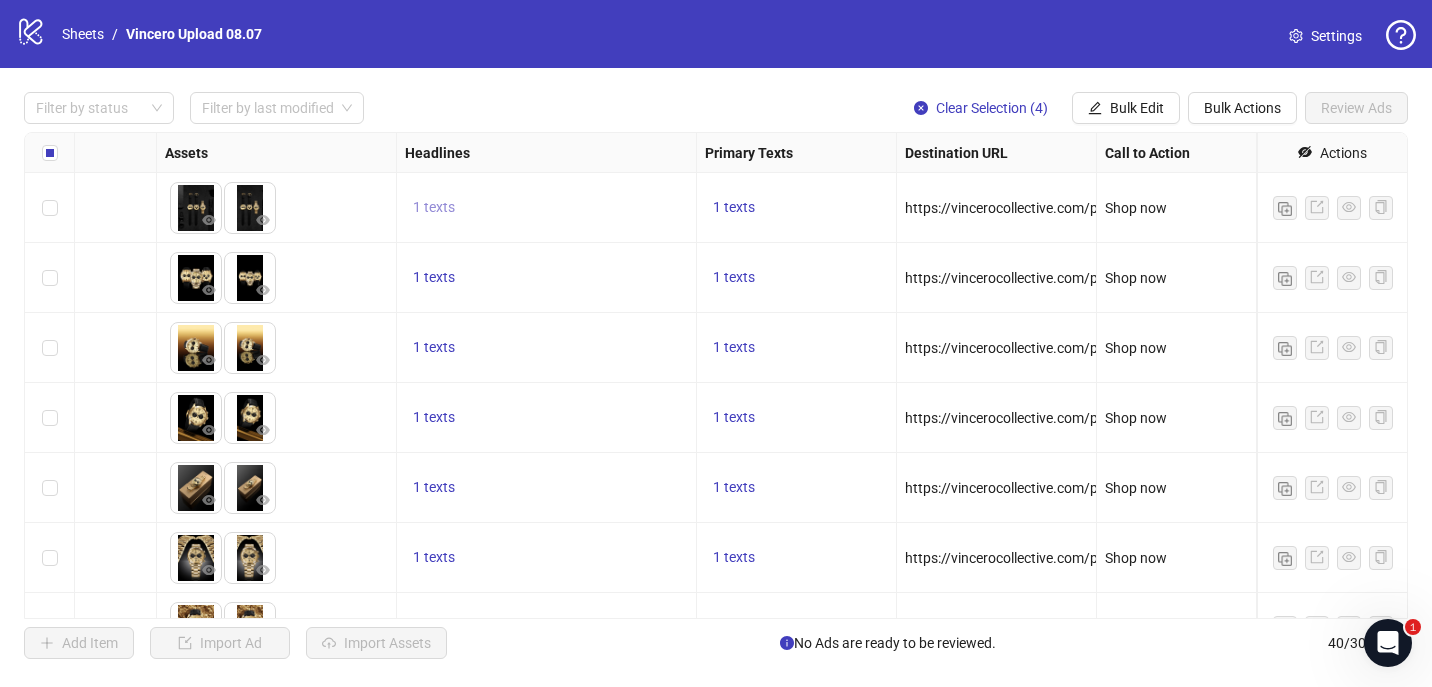 click on "1 texts" at bounding box center [434, 207] 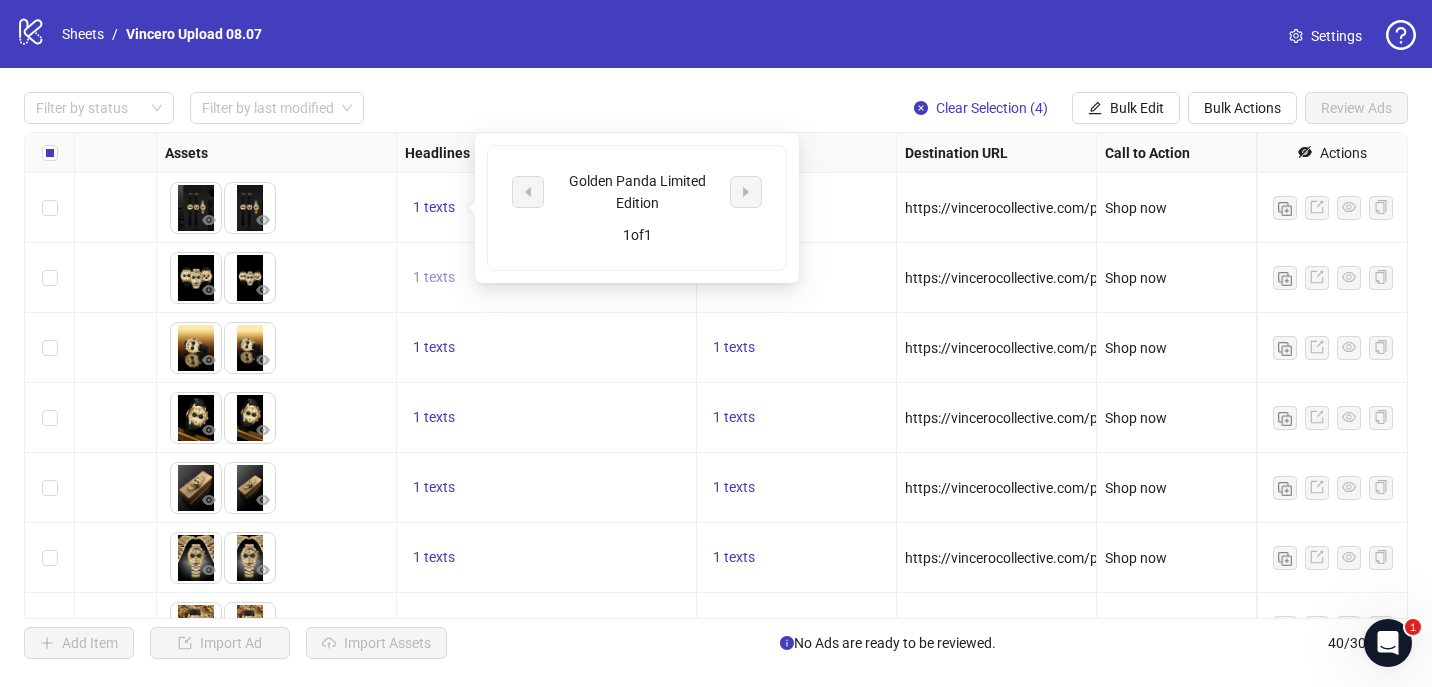 click on "1 texts" at bounding box center [434, 278] 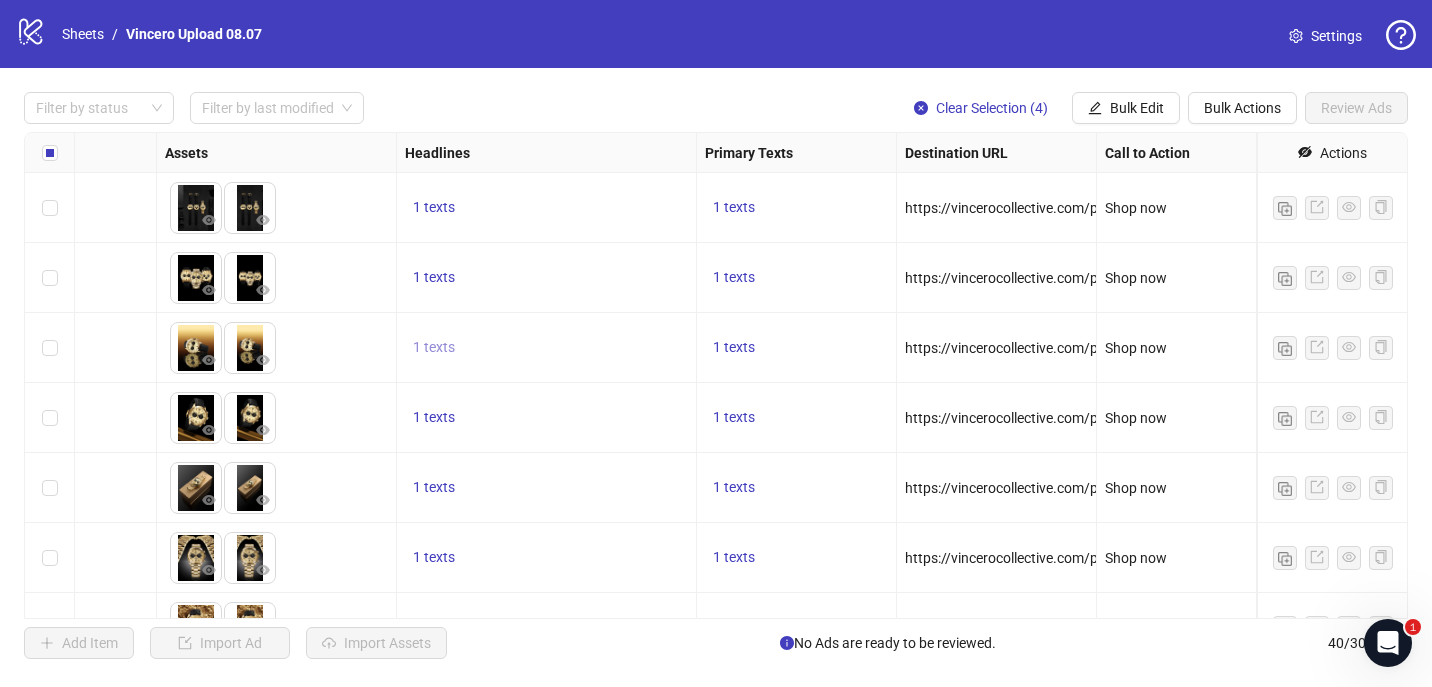 click on "1 texts" at bounding box center [434, 347] 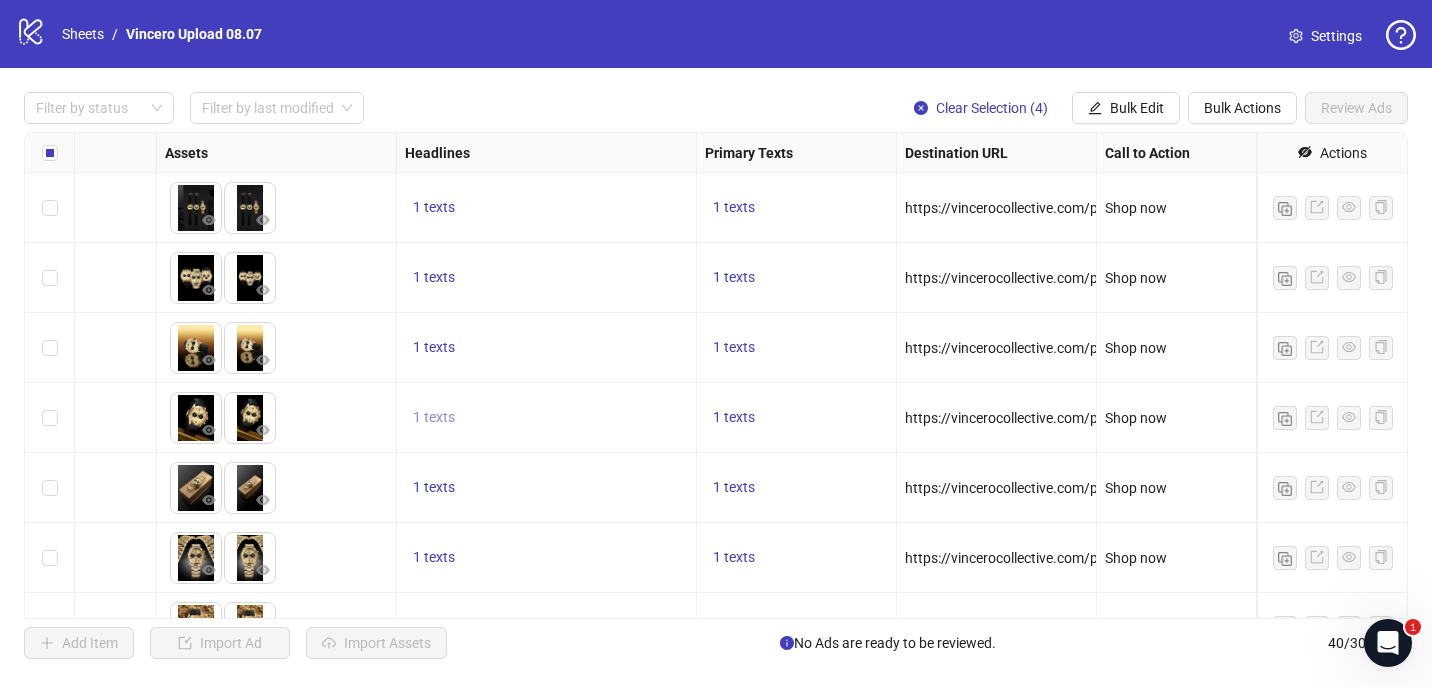 click on "1 texts" at bounding box center (434, 417) 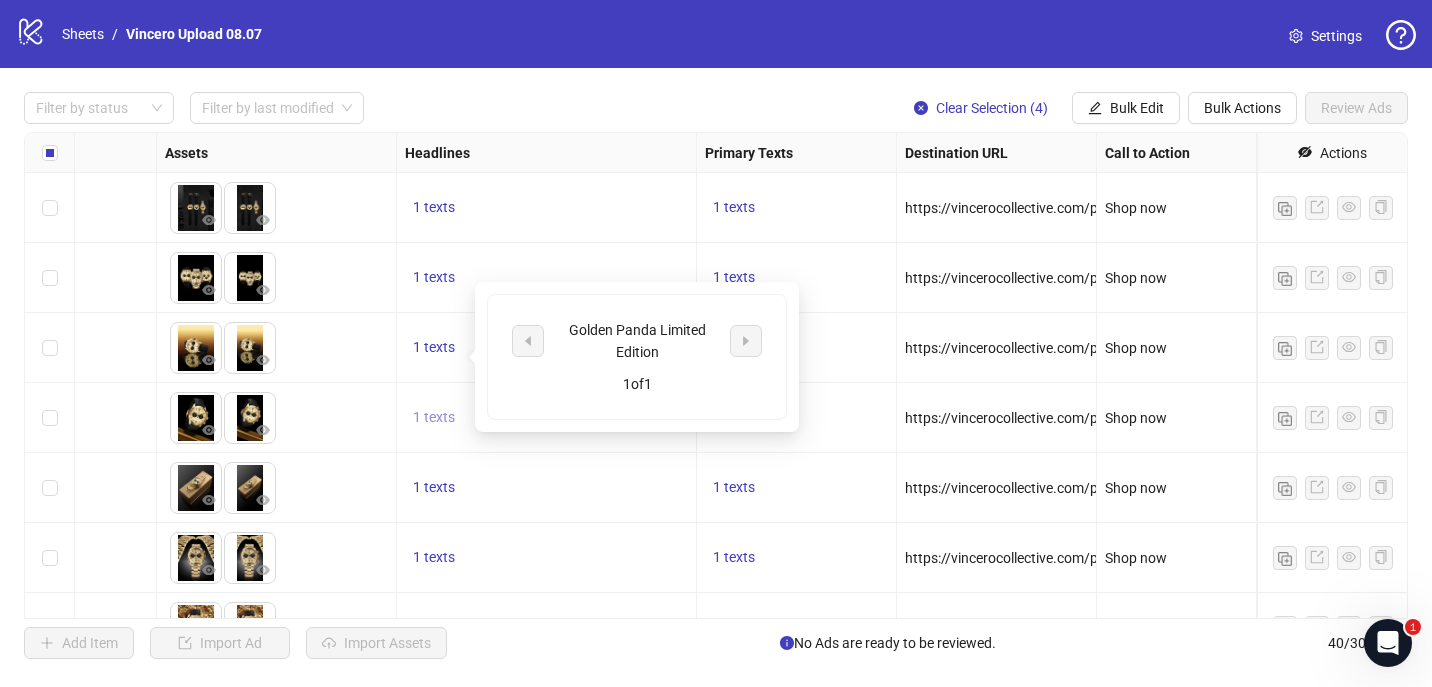 scroll, scrollTop: 121, scrollLeft: 788, axis: both 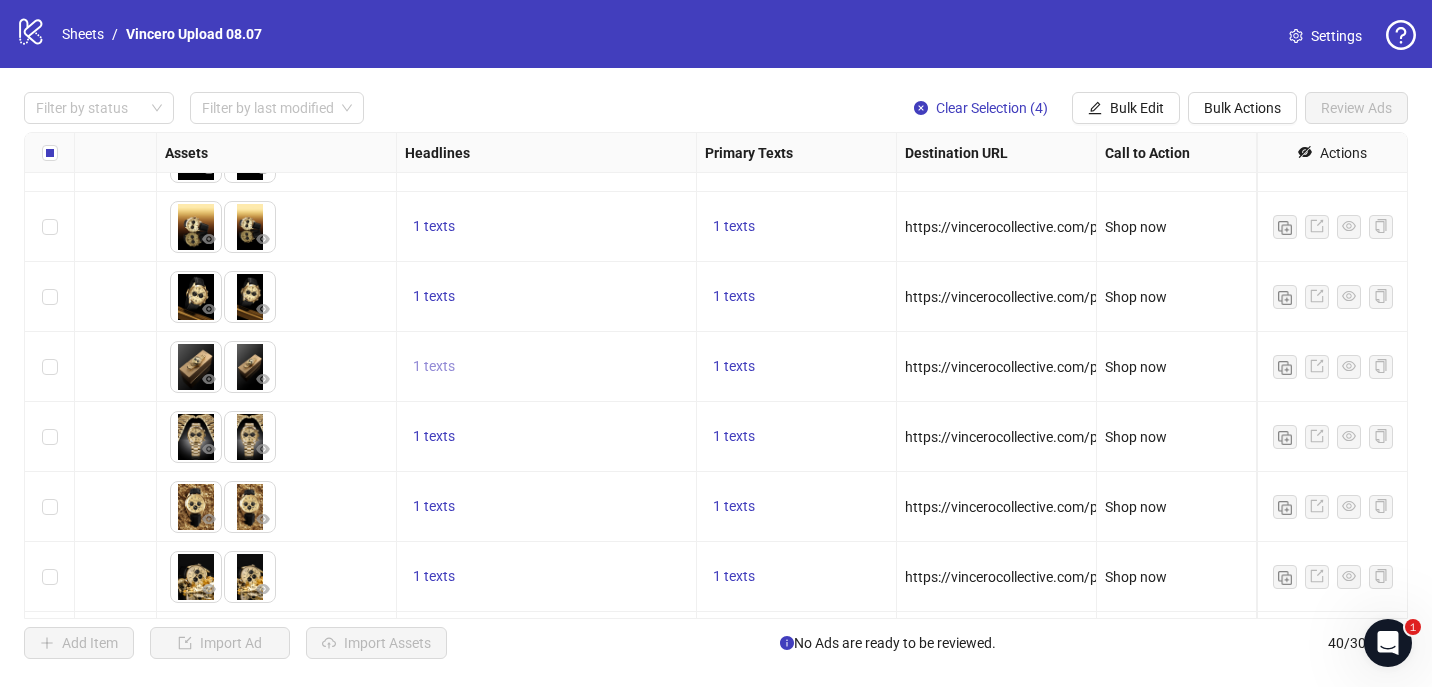 click on "1 texts" at bounding box center (434, 367) 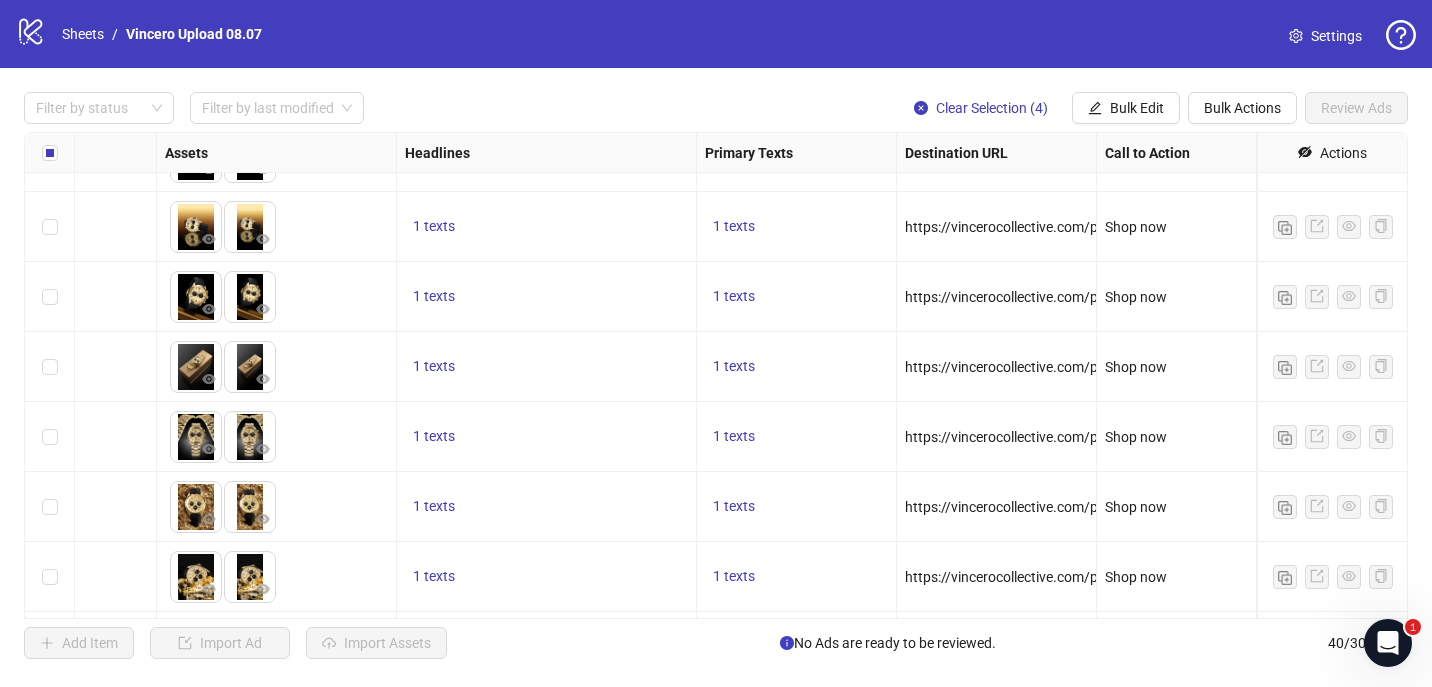 click on "1 texts" at bounding box center [547, 437] 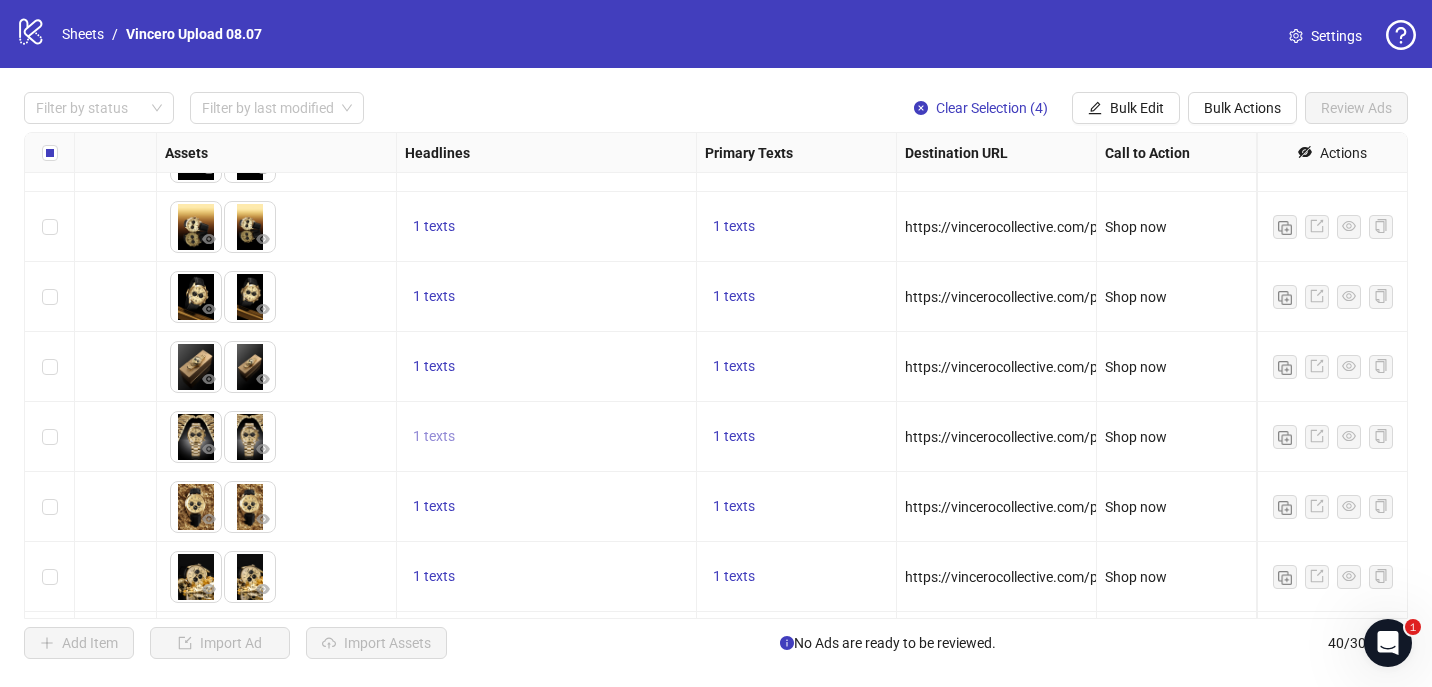 click on "1 texts" at bounding box center (434, 436) 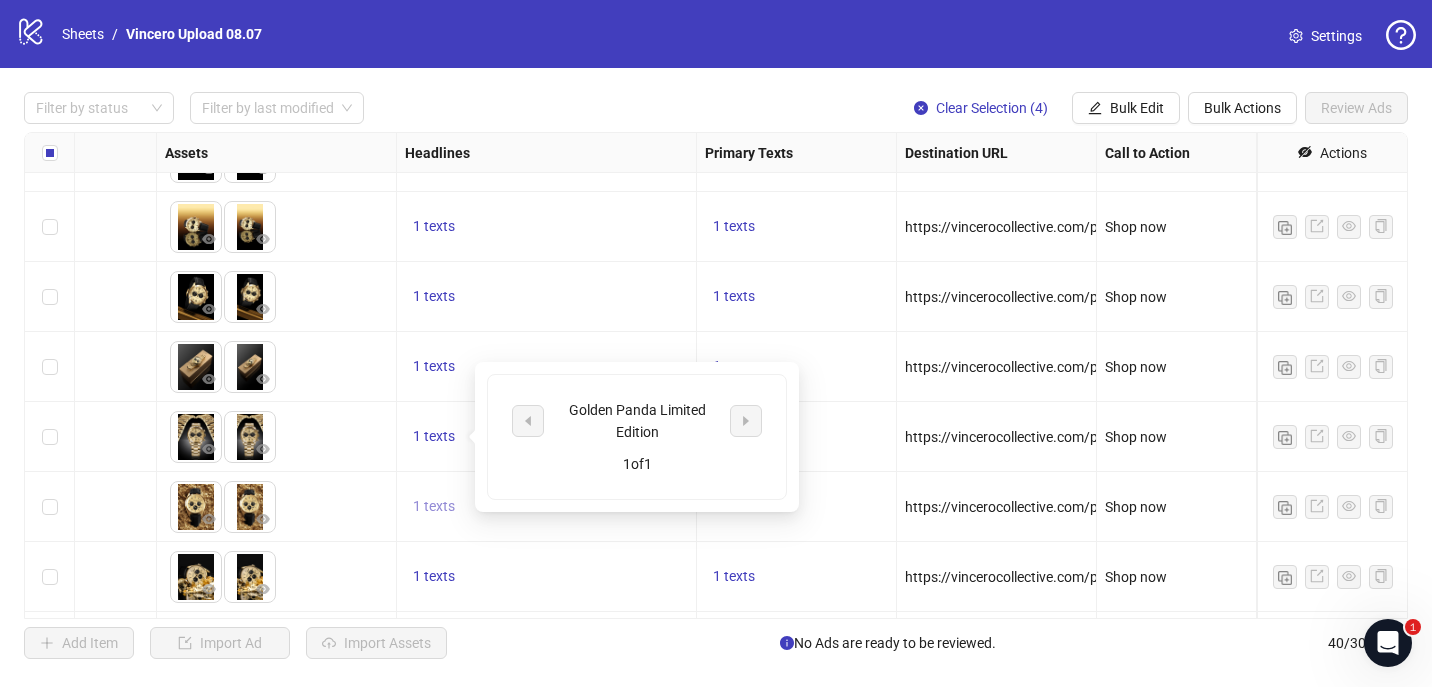 click on "1 texts" at bounding box center [434, 506] 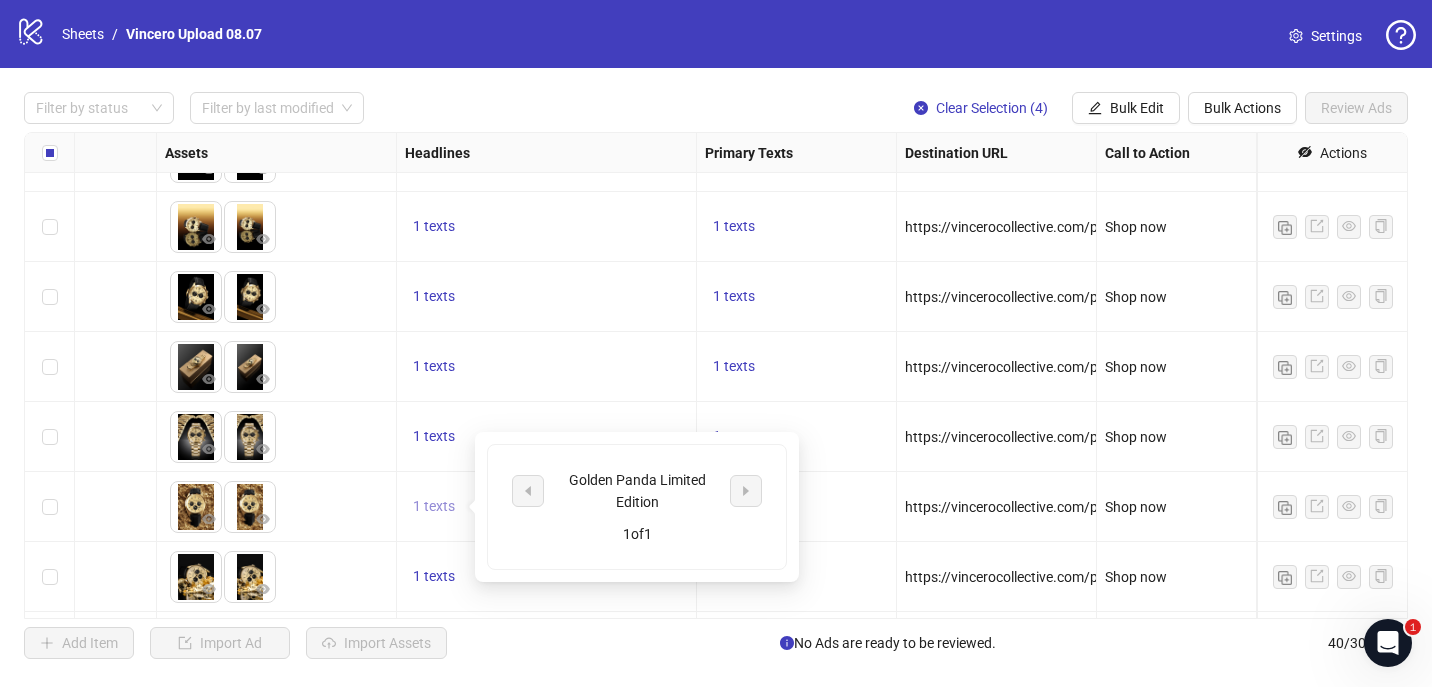 scroll, scrollTop: 421, scrollLeft: 788, axis: both 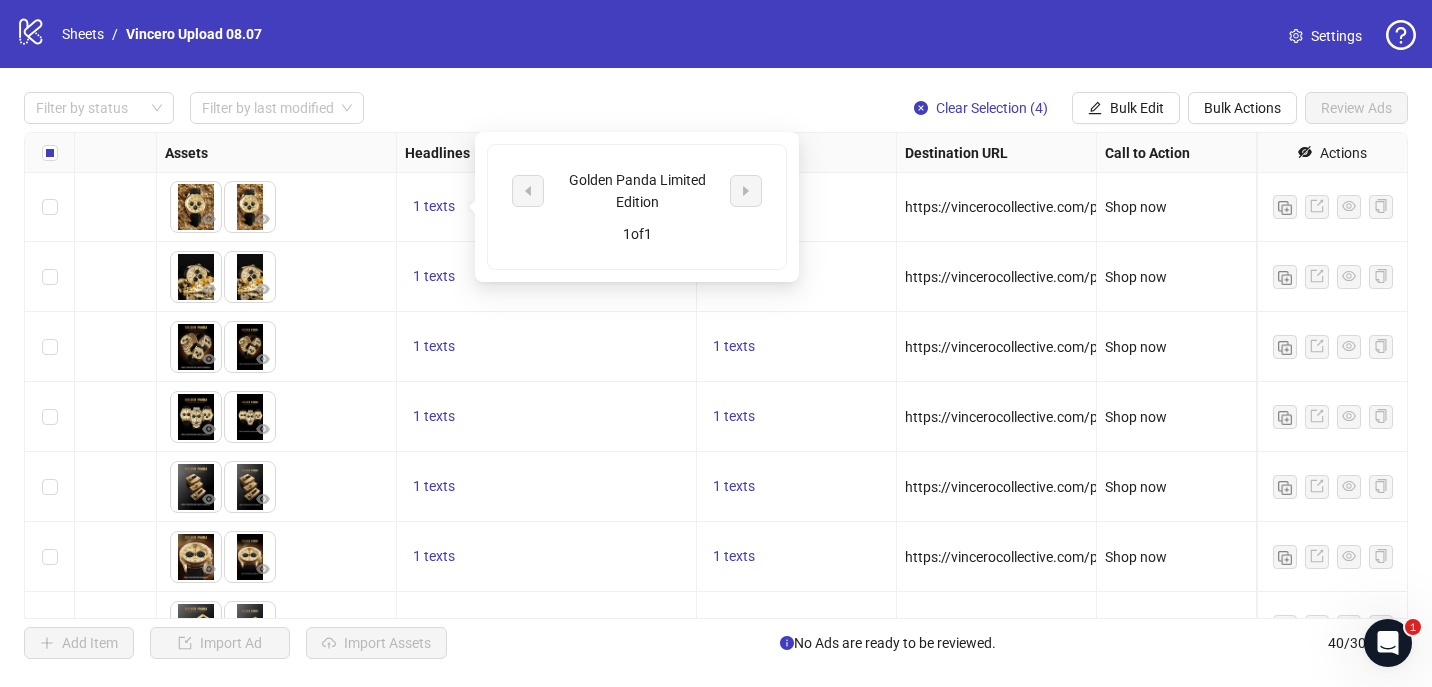 click on "1 texts" at bounding box center [547, 417] 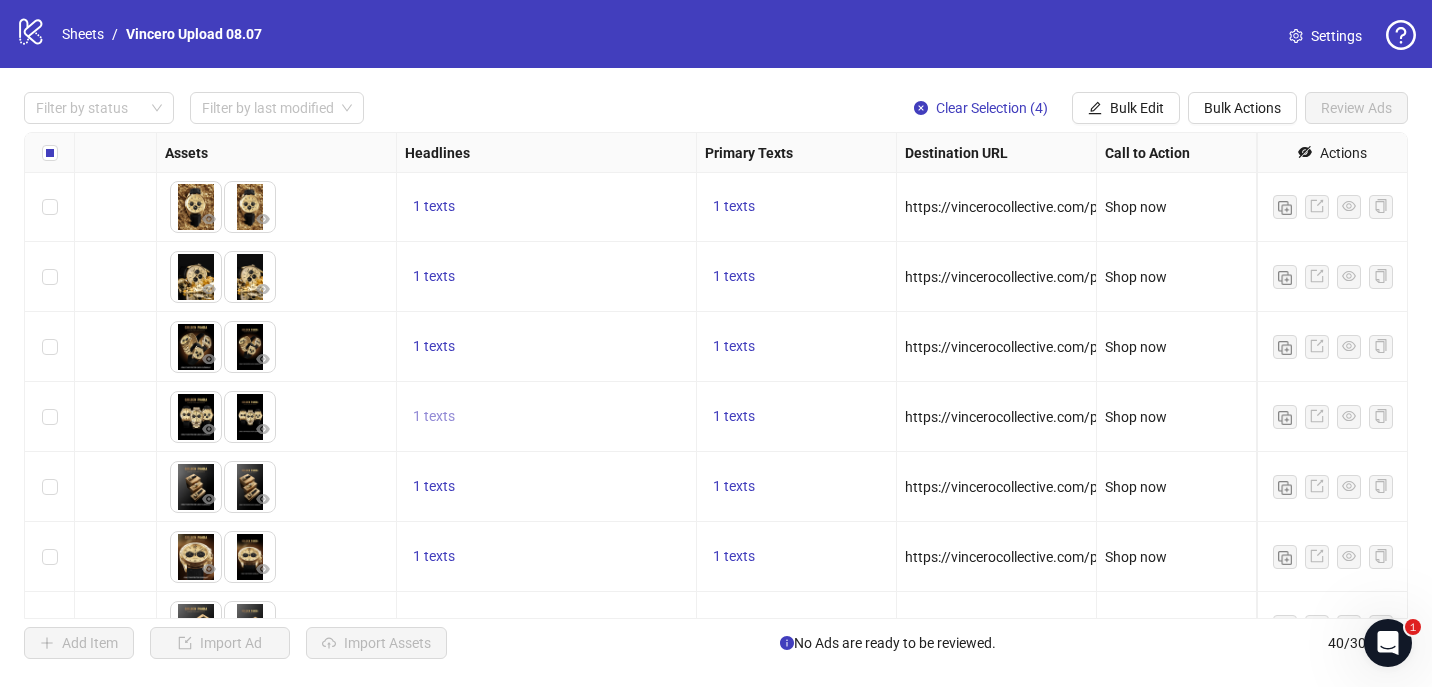 click on "1 texts" at bounding box center (434, 416) 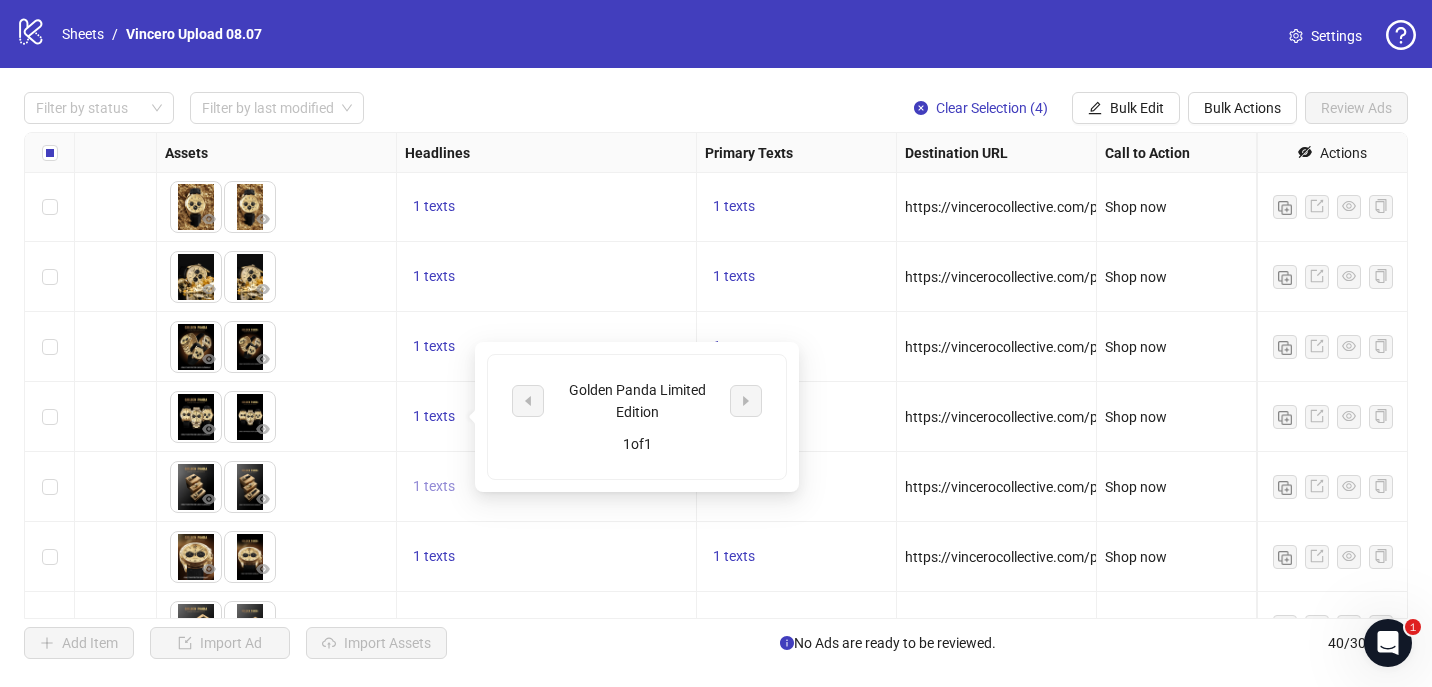 click on "1 texts" at bounding box center (434, 487) 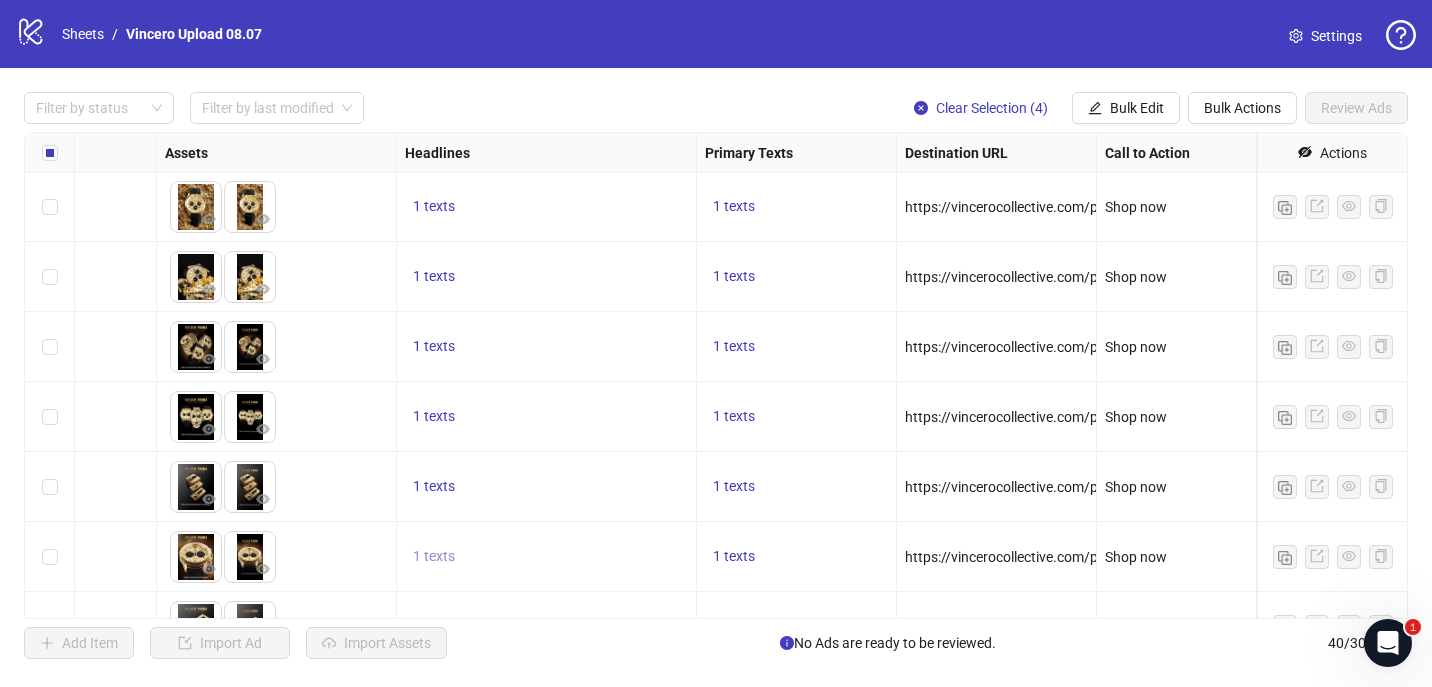 click on "1 texts" at bounding box center (434, 556) 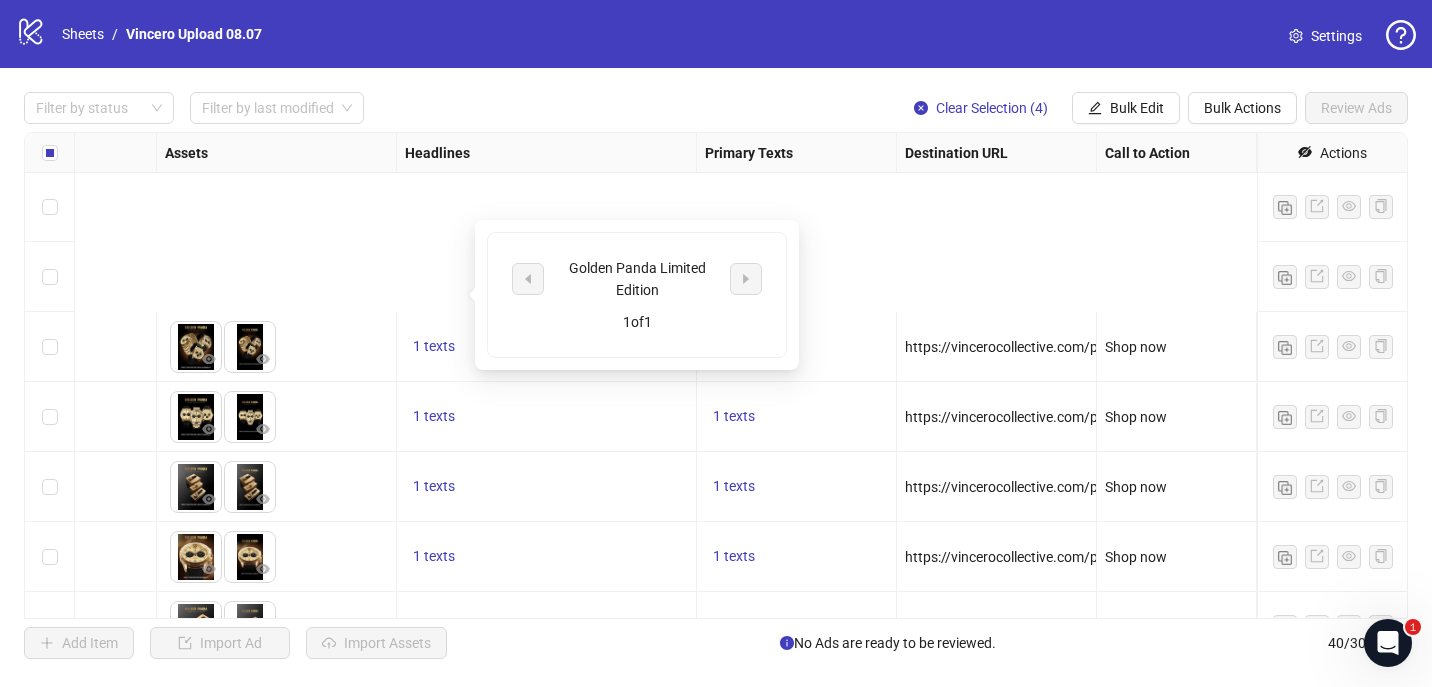 scroll, scrollTop: 683, scrollLeft: 788, axis: both 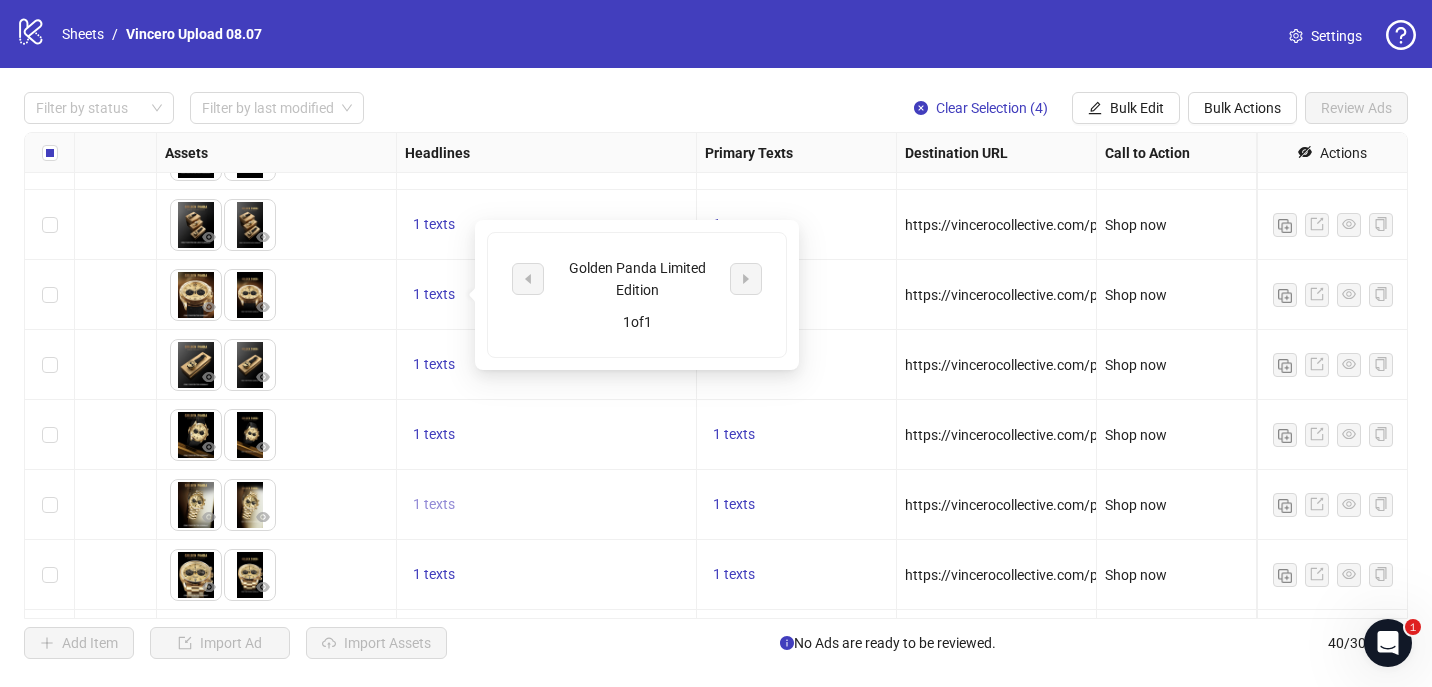 click on "1 texts" at bounding box center (434, 504) 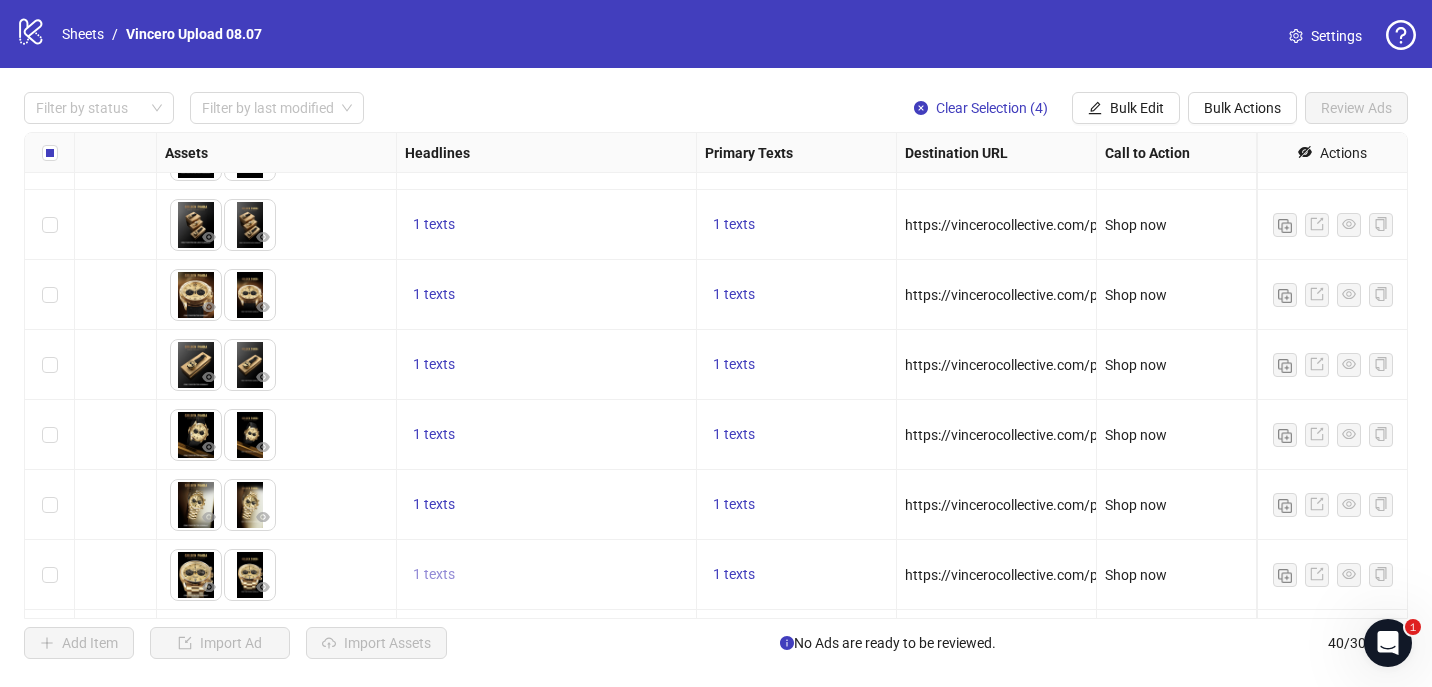 click on "1 texts" at bounding box center [434, 574] 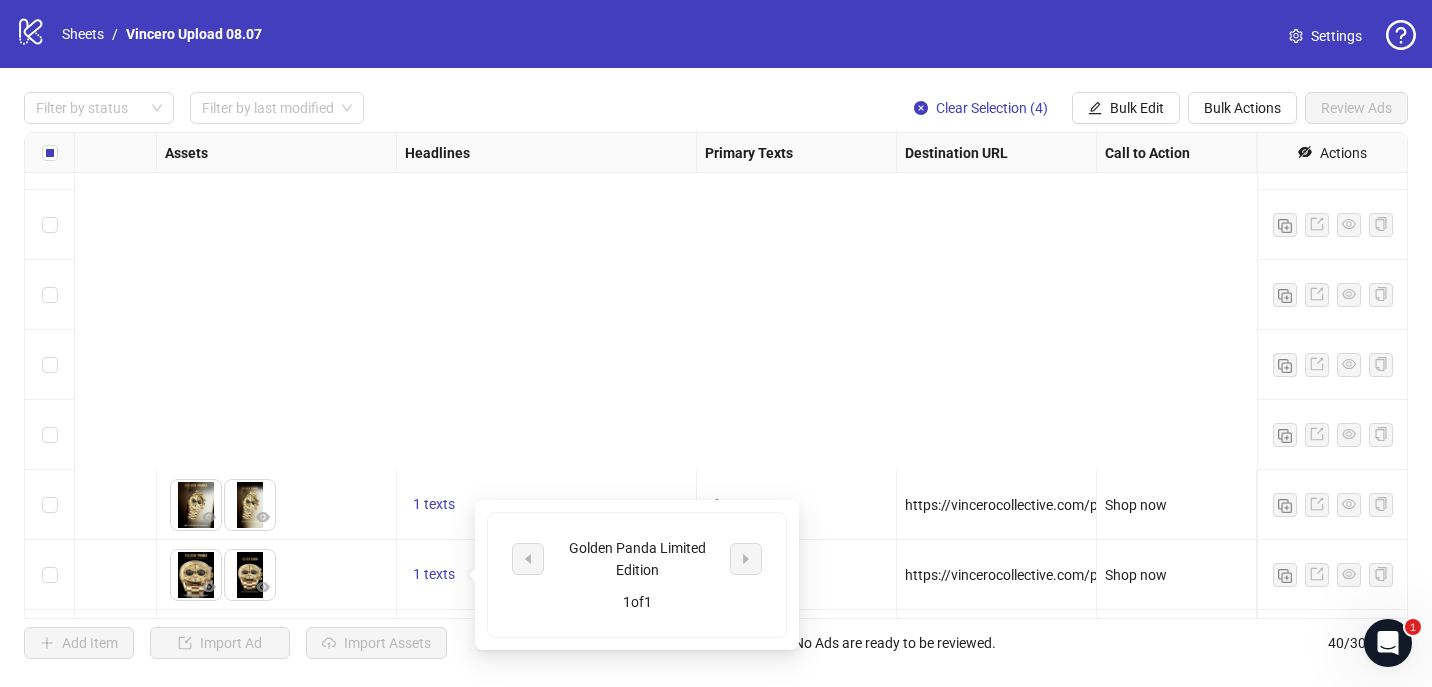 scroll, scrollTop: 1098, scrollLeft: 788, axis: both 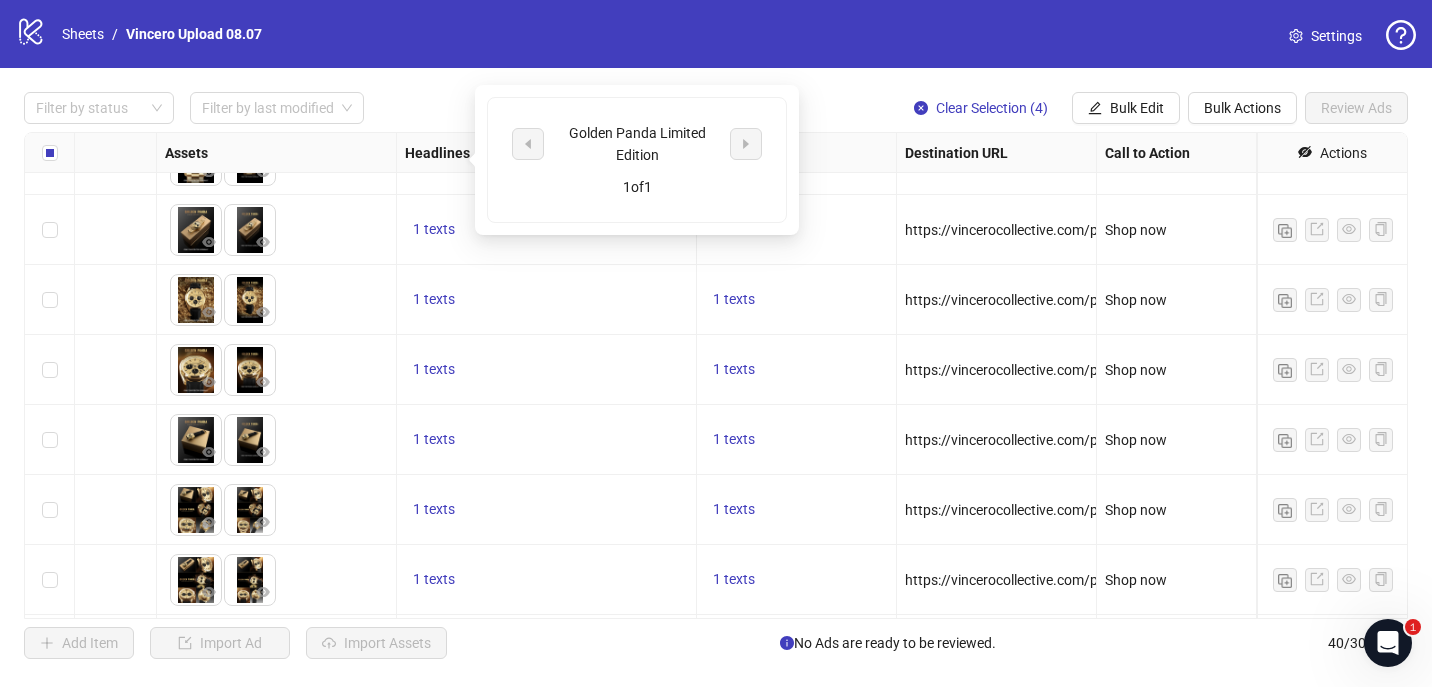click on "1 texts" at bounding box center [547, 440] 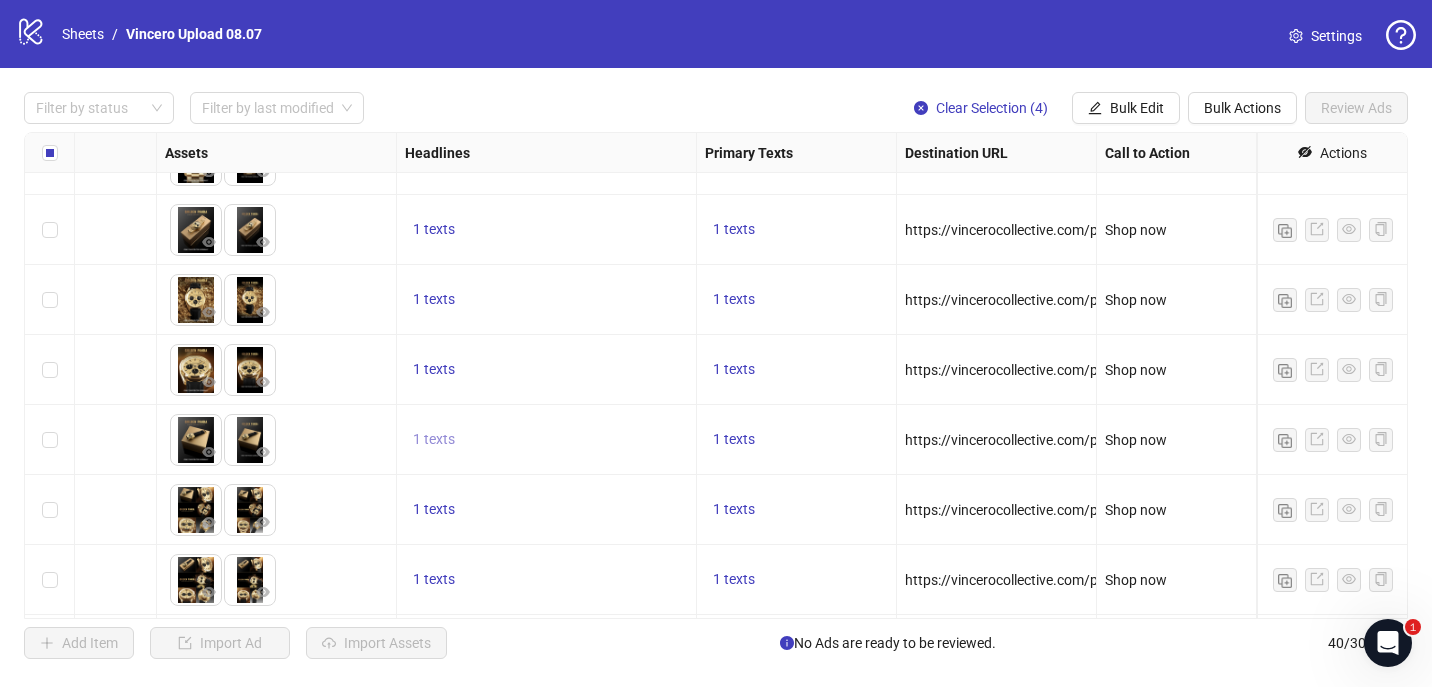 click on "1 texts" at bounding box center (434, 439) 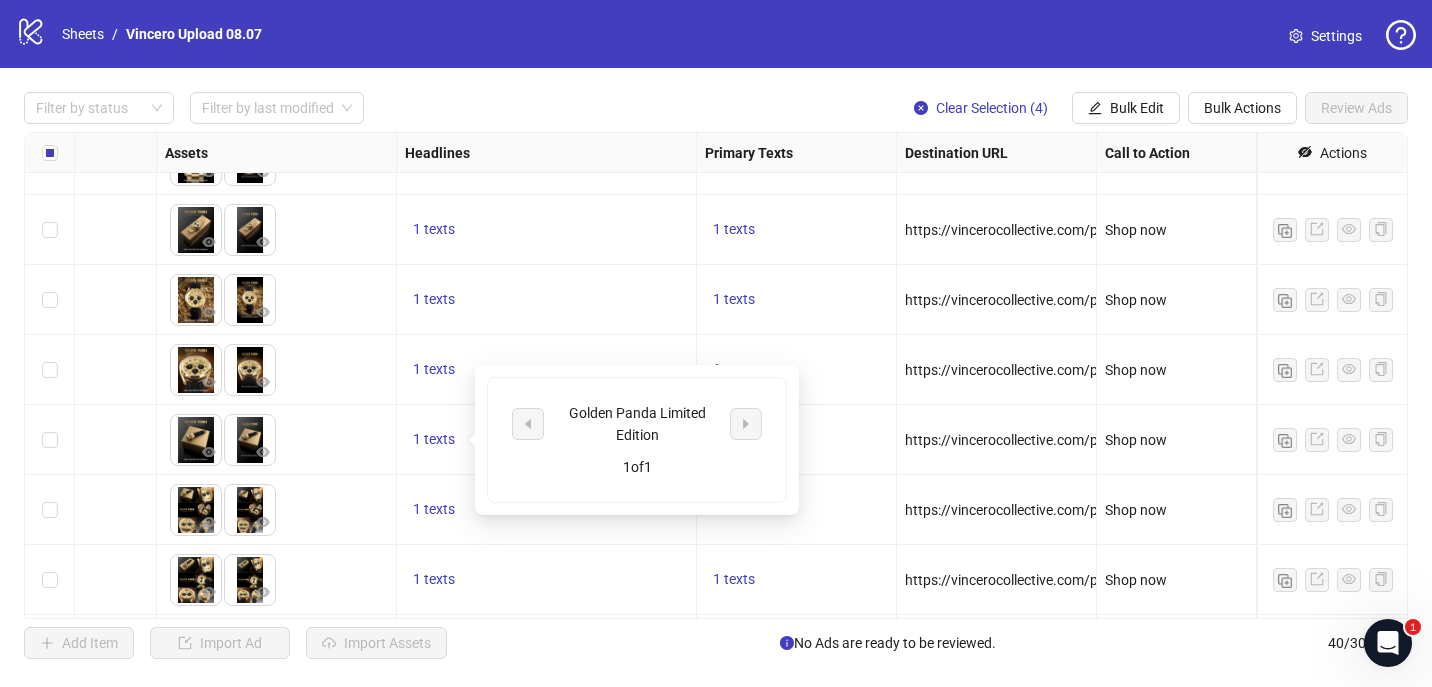 click on "1 texts" at bounding box center [547, 510] 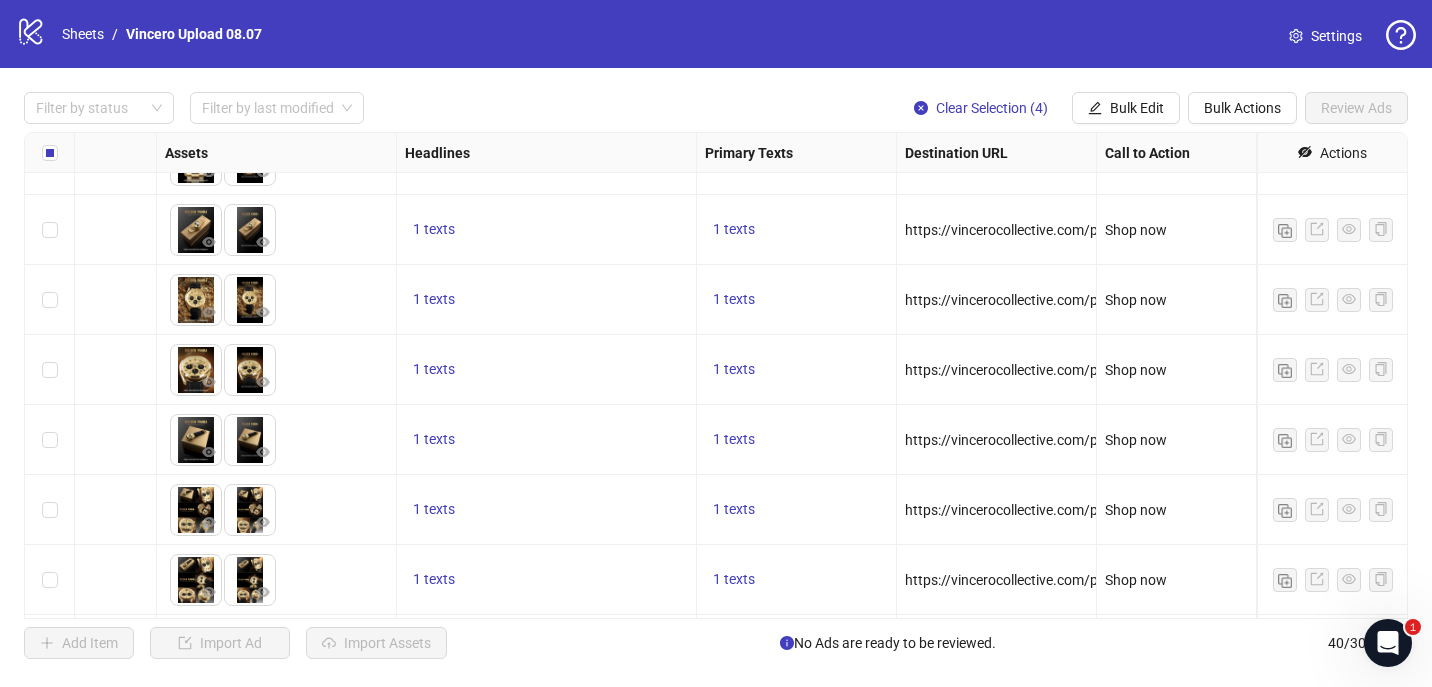 click on "1 texts" at bounding box center (547, 580) 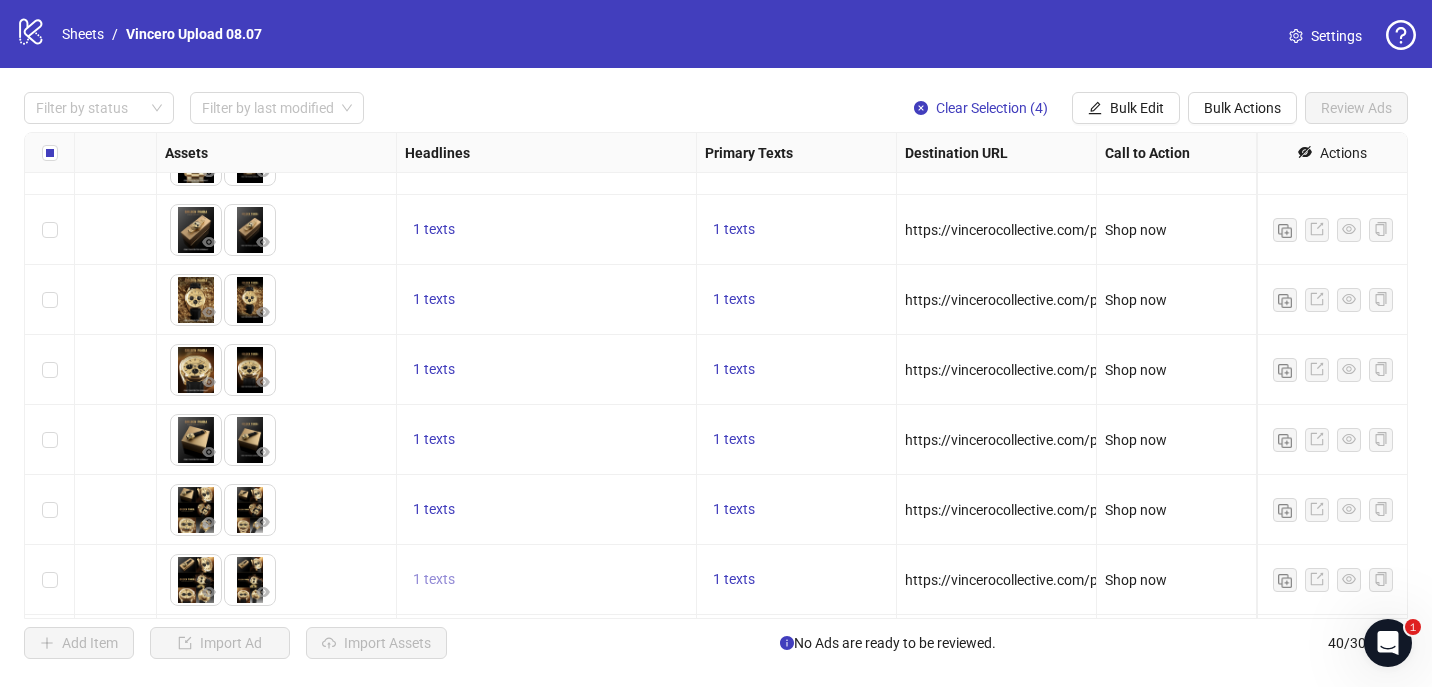 click on "1 texts" at bounding box center (434, 580) 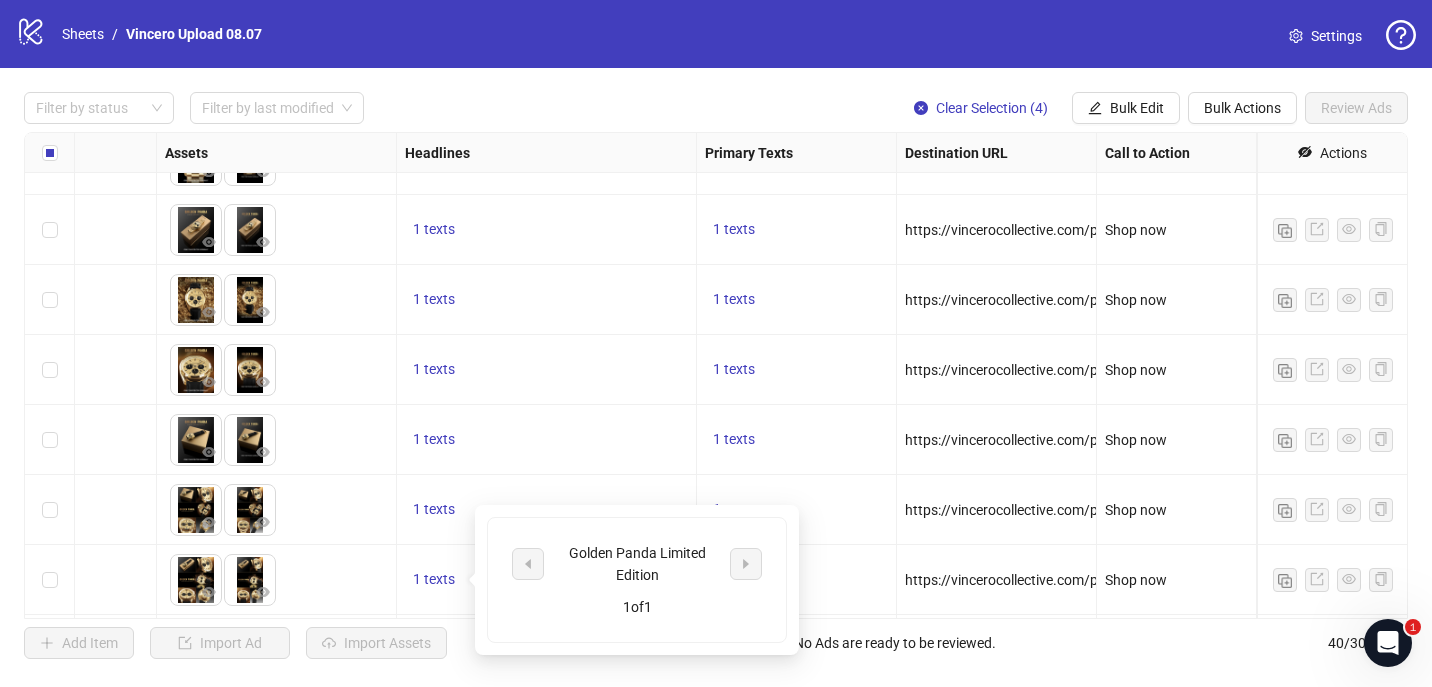 click on "1 texts" at bounding box center (547, 510) 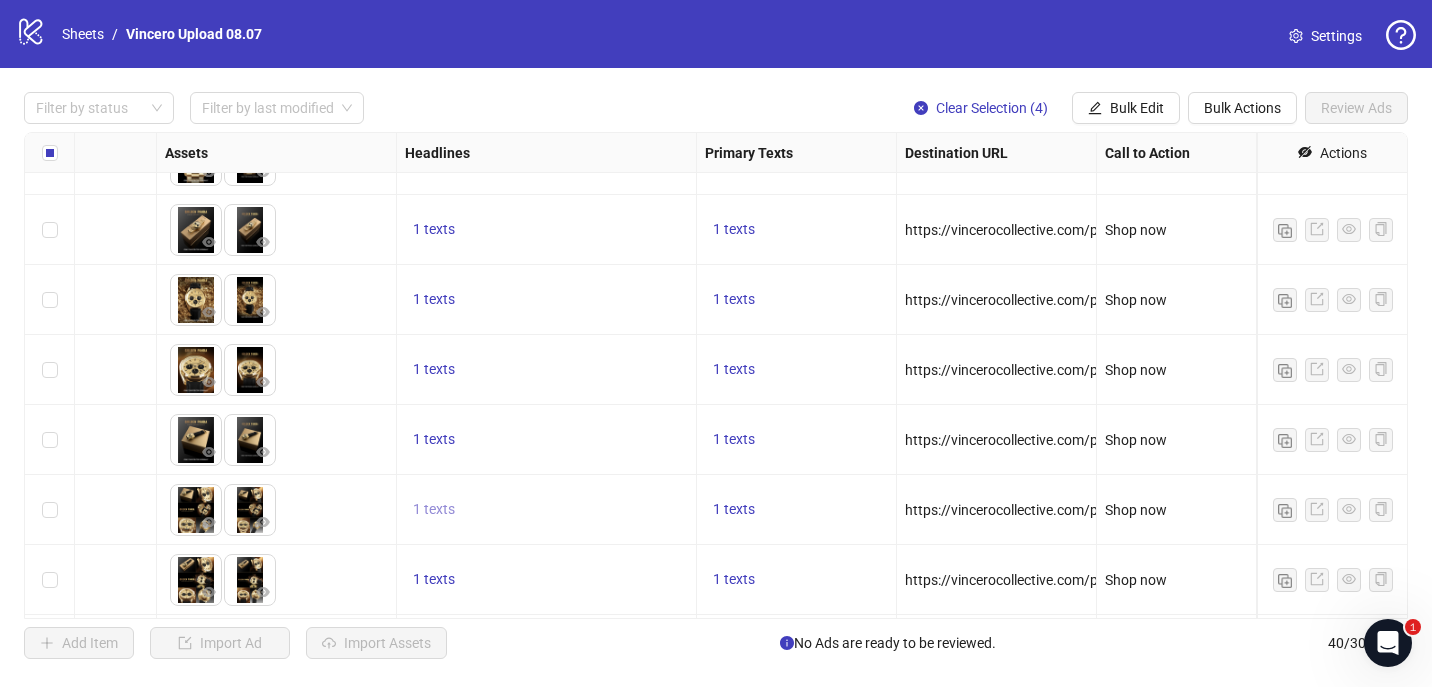 click on "1 texts" at bounding box center (434, 509) 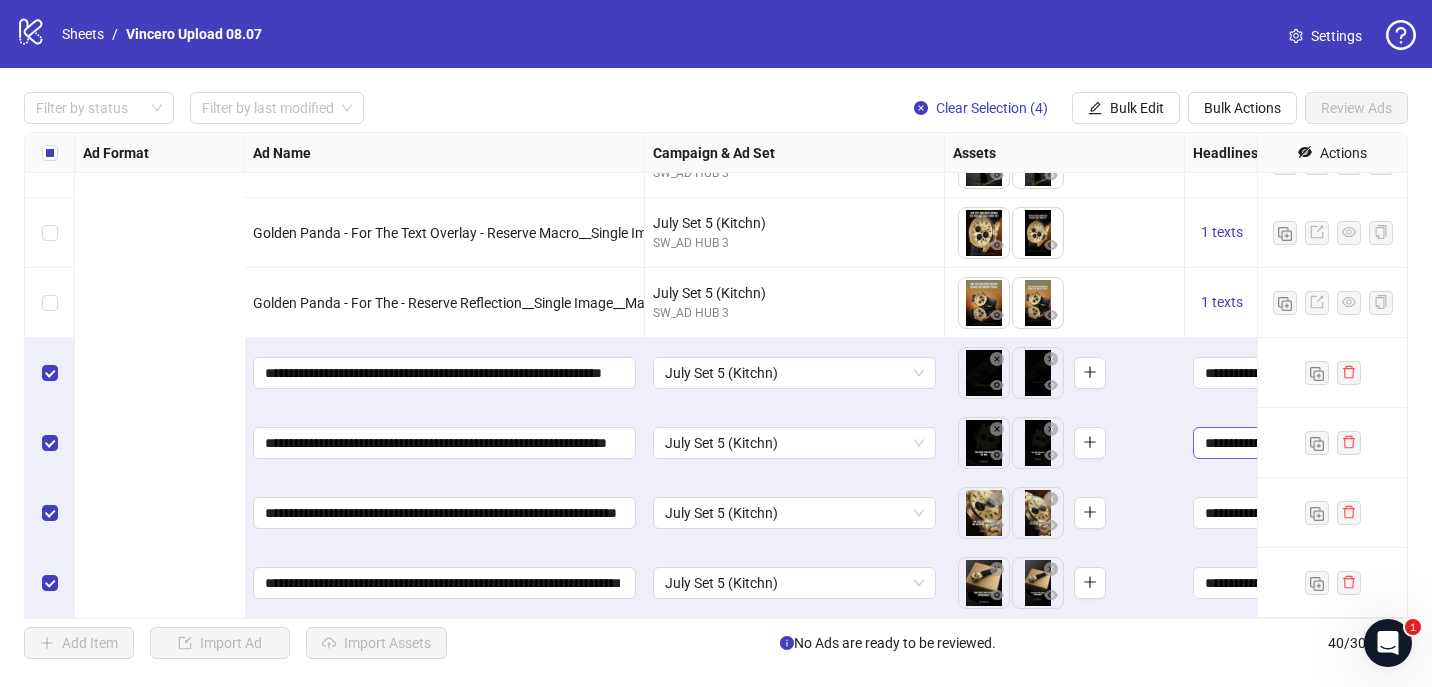 scroll, scrollTop: 2355, scrollLeft: 788, axis: both 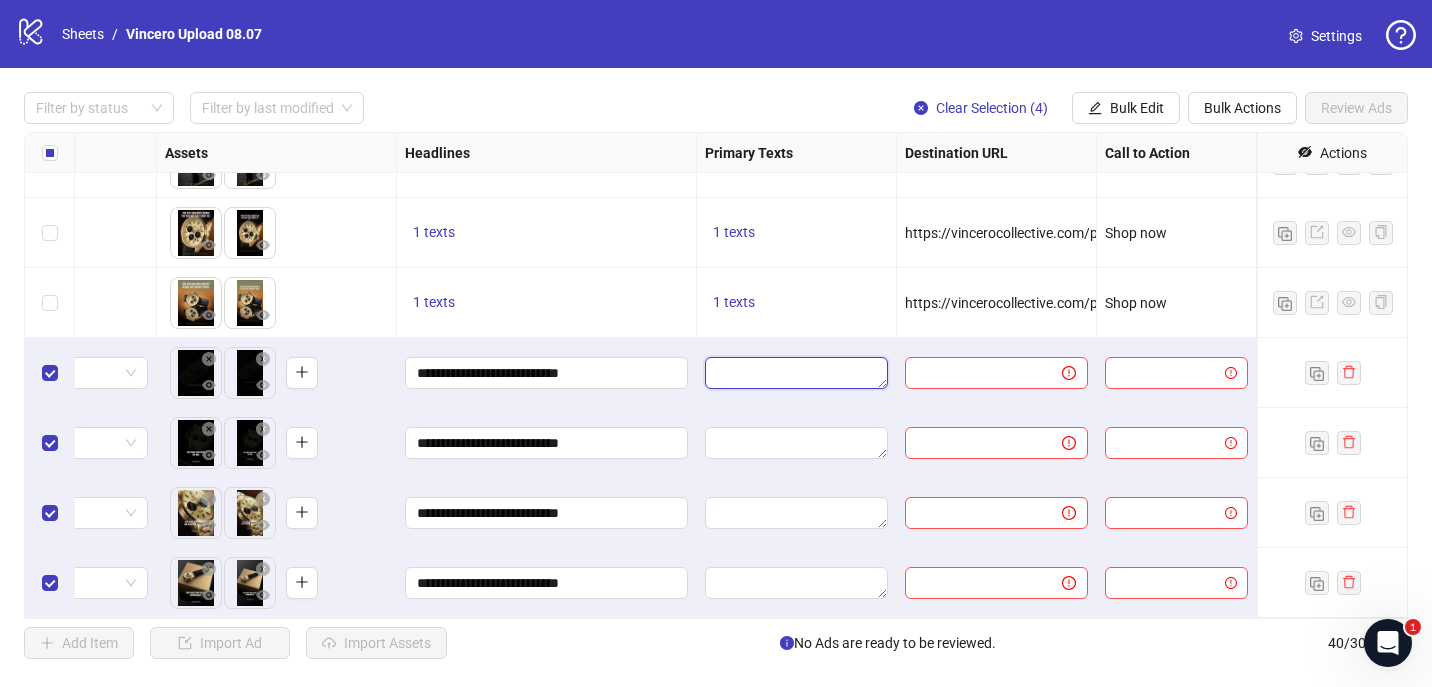 click at bounding box center [796, 373] 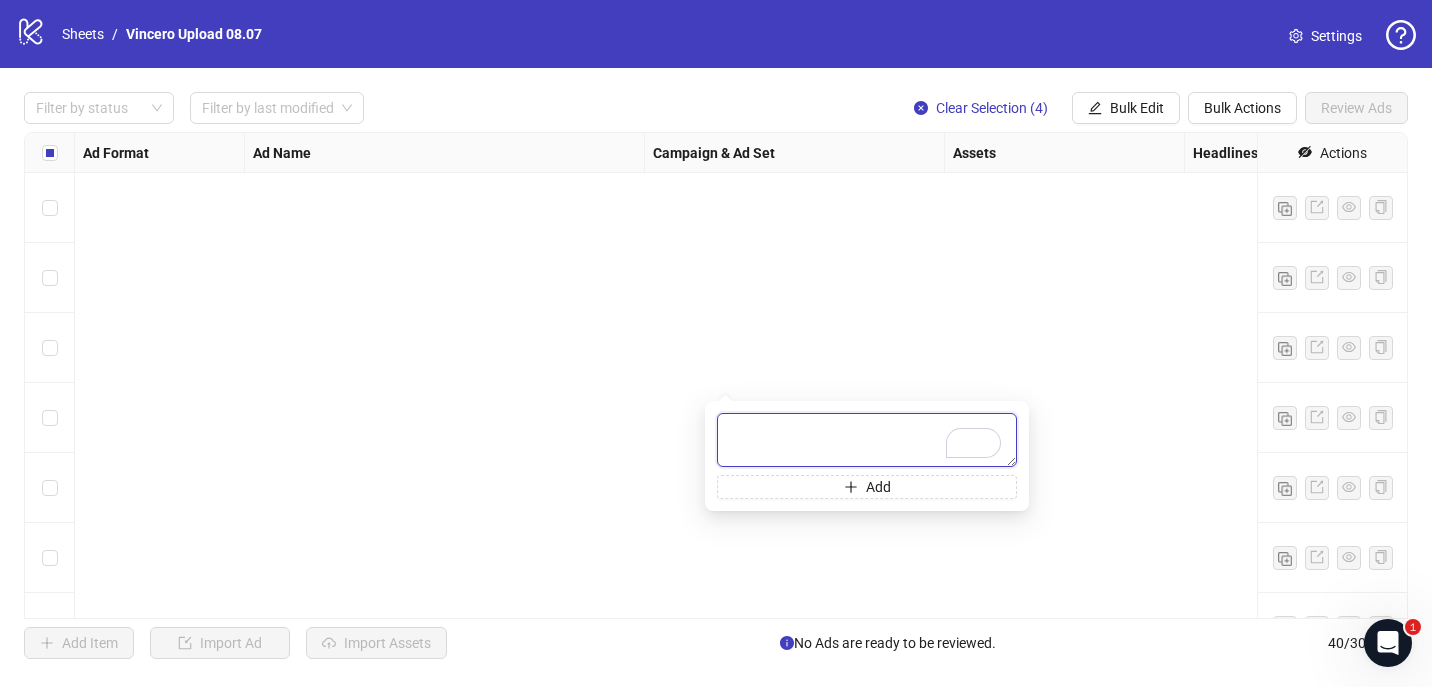 scroll, scrollTop: 0, scrollLeft: 0, axis: both 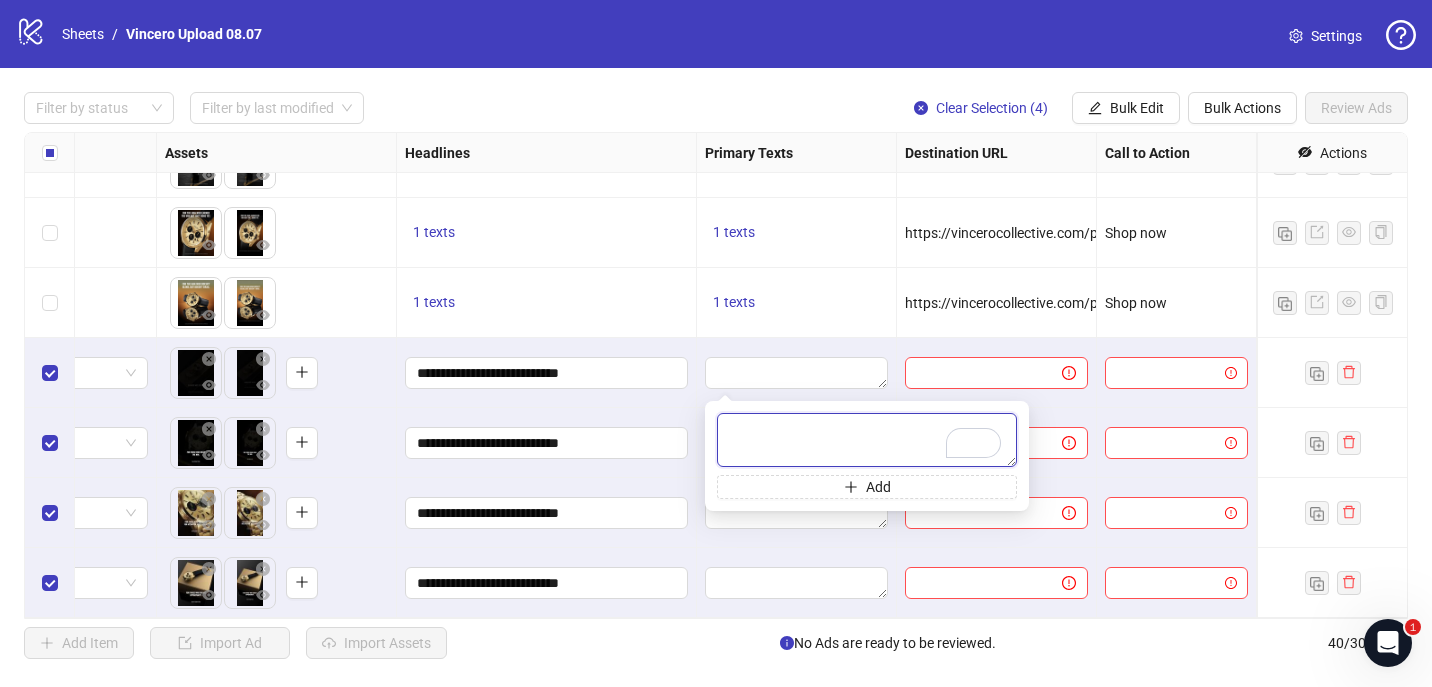 paste on "**********" 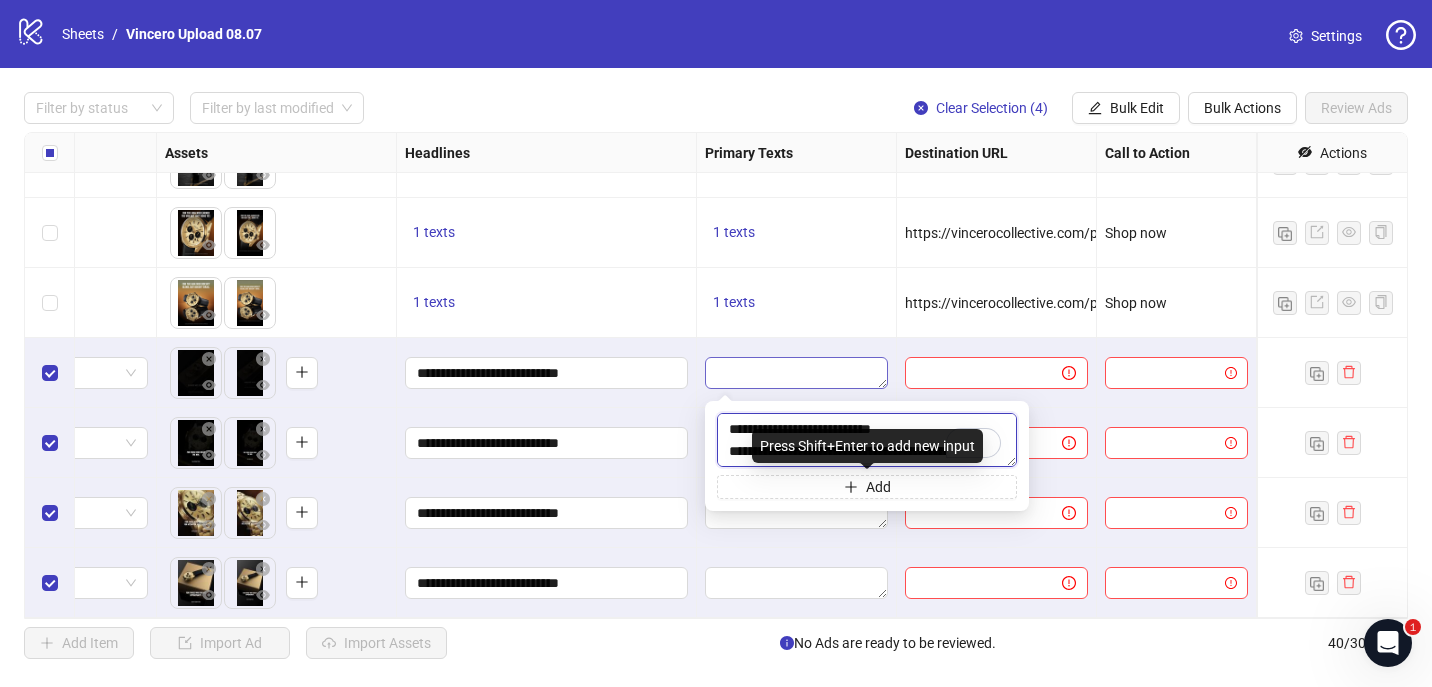 scroll, scrollTop: 37, scrollLeft: 0, axis: vertical 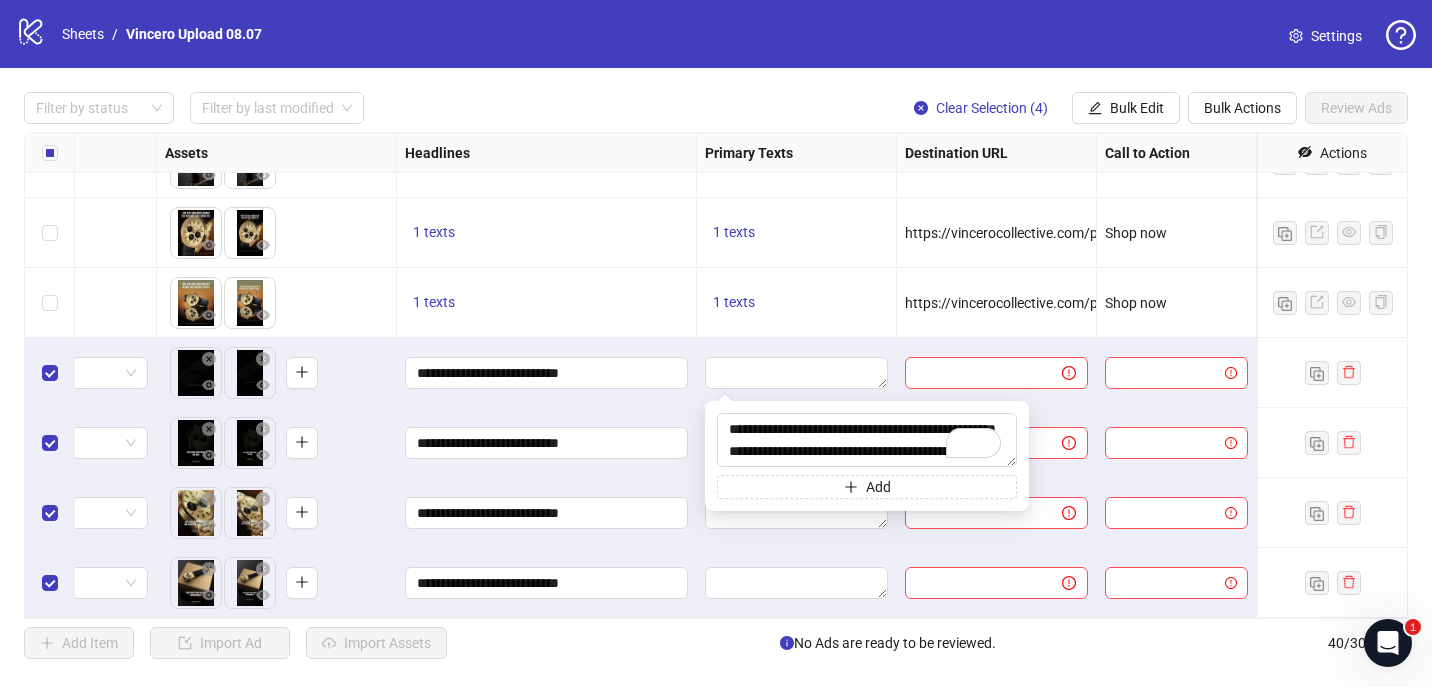 click at bounding box center (797, 373) 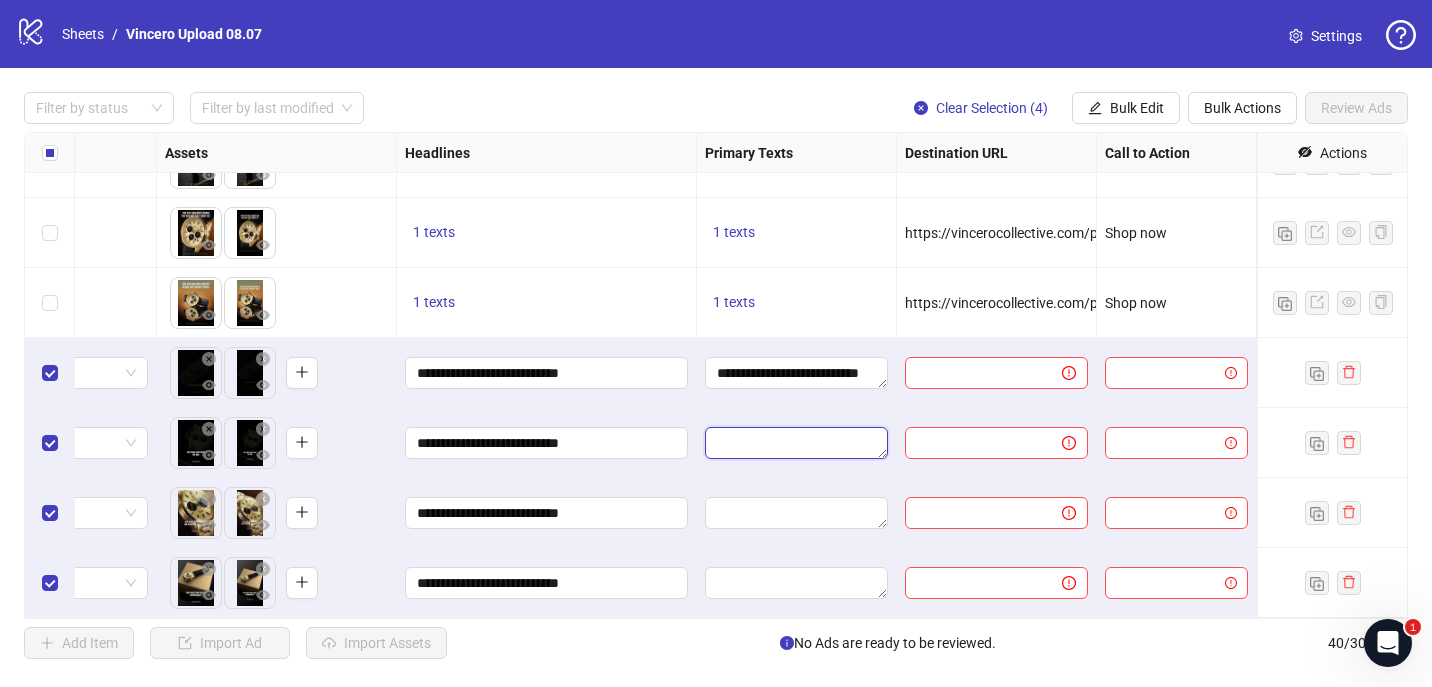 click at bounding box center (796, 443) 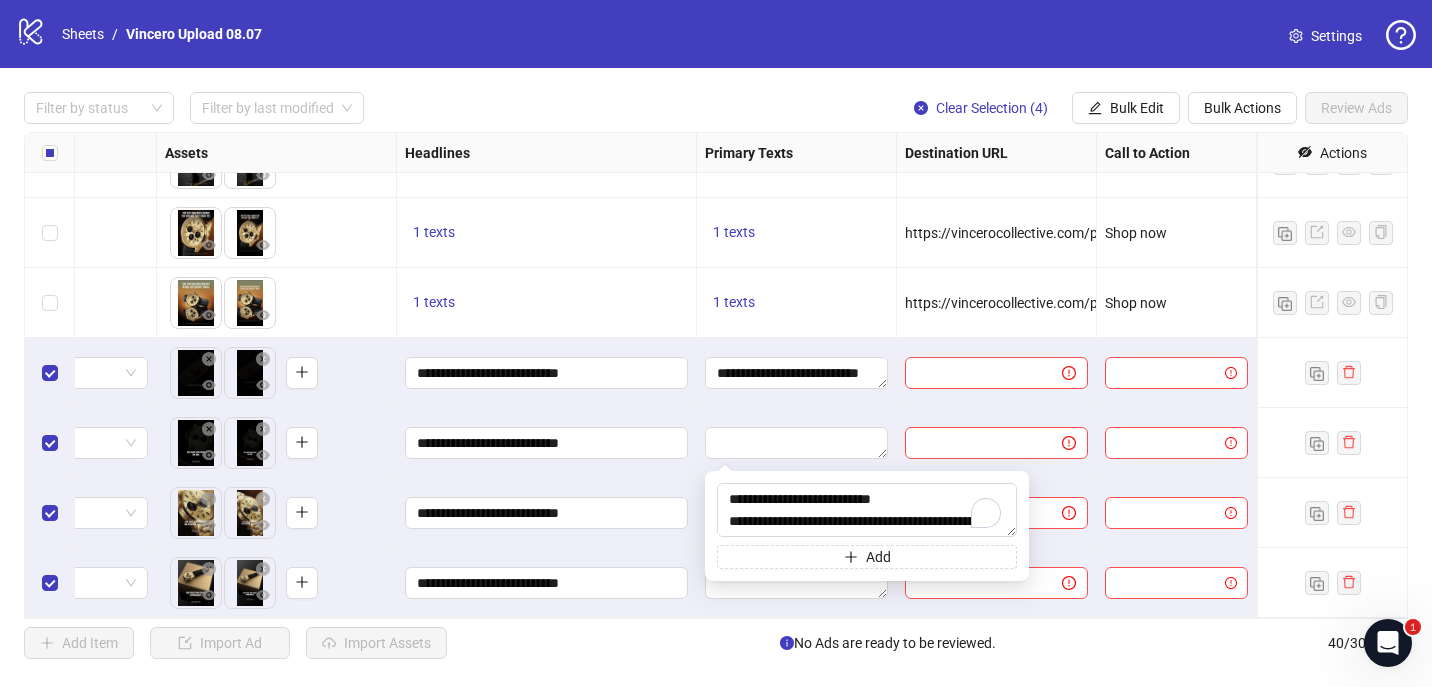 scroll, scrollTop: 44, scrollLeft: 0, axis: vertical 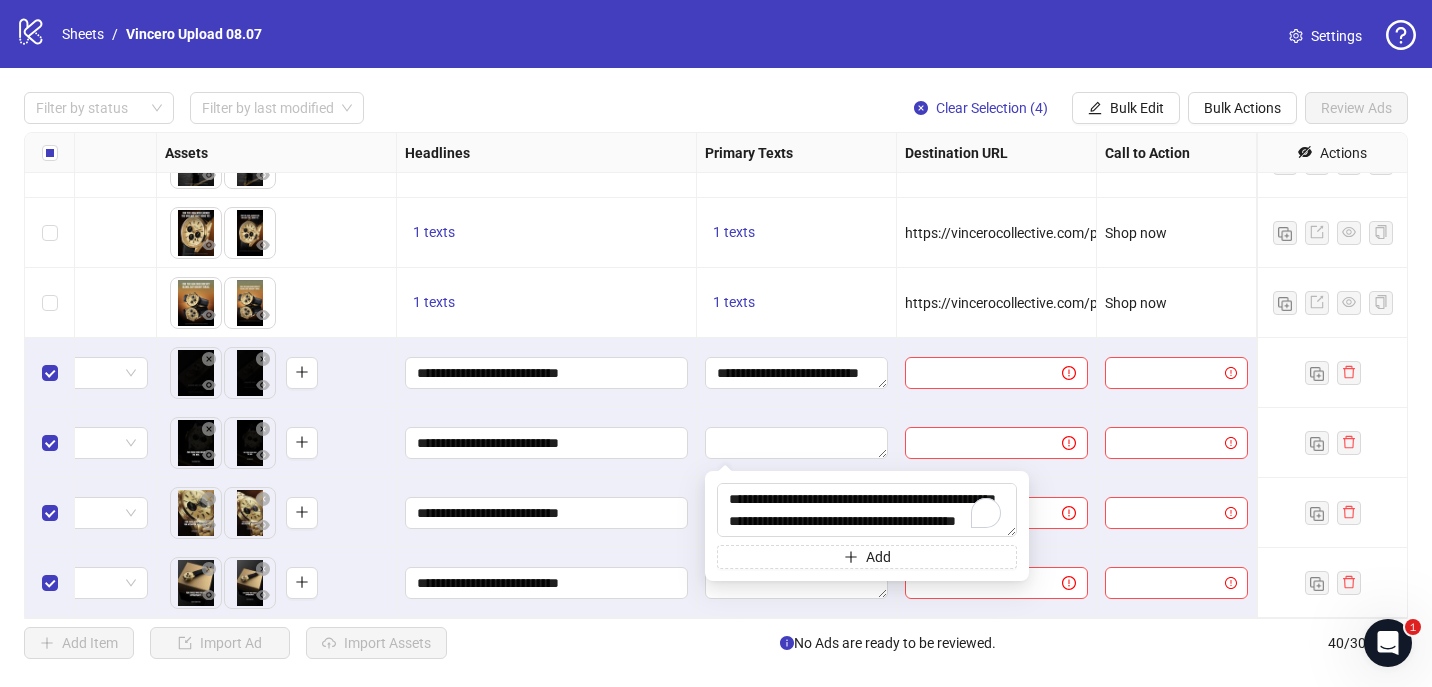 click on "**********" at bounding box center [797, 373] 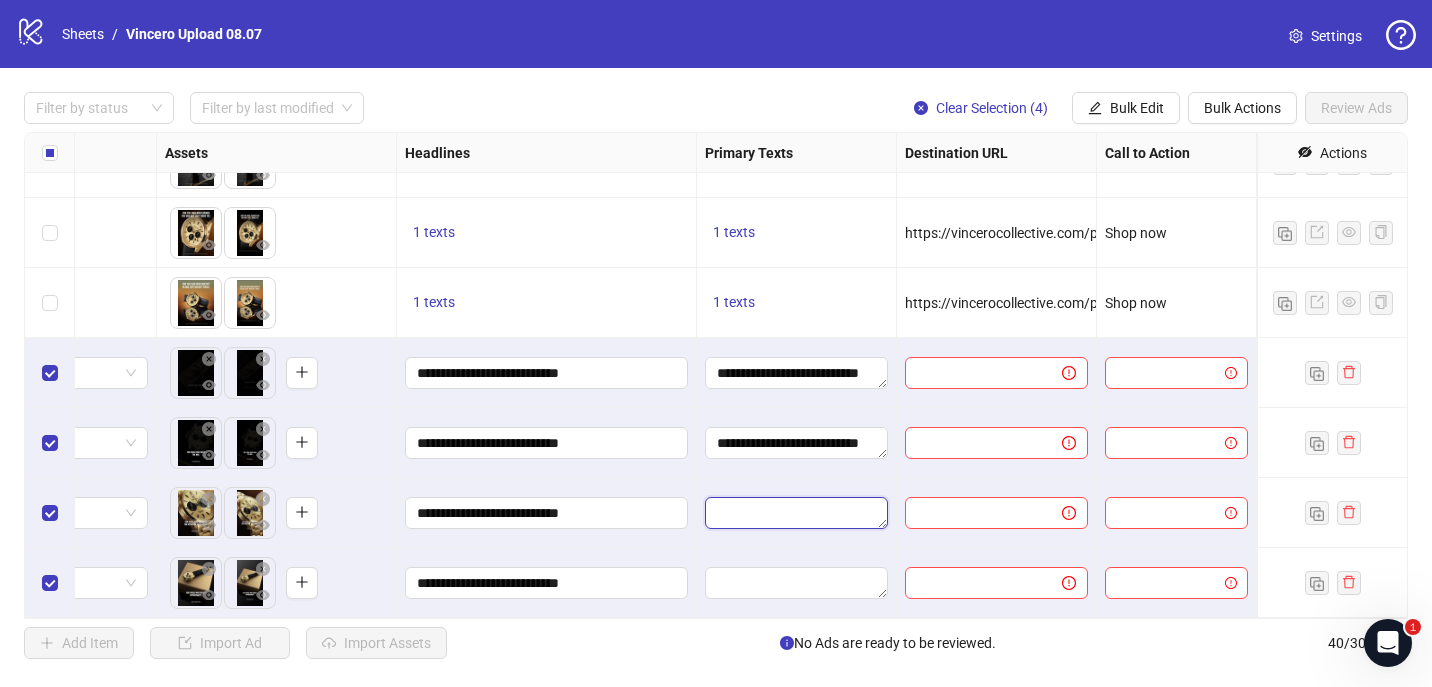 click at bounding box center (796, 513) 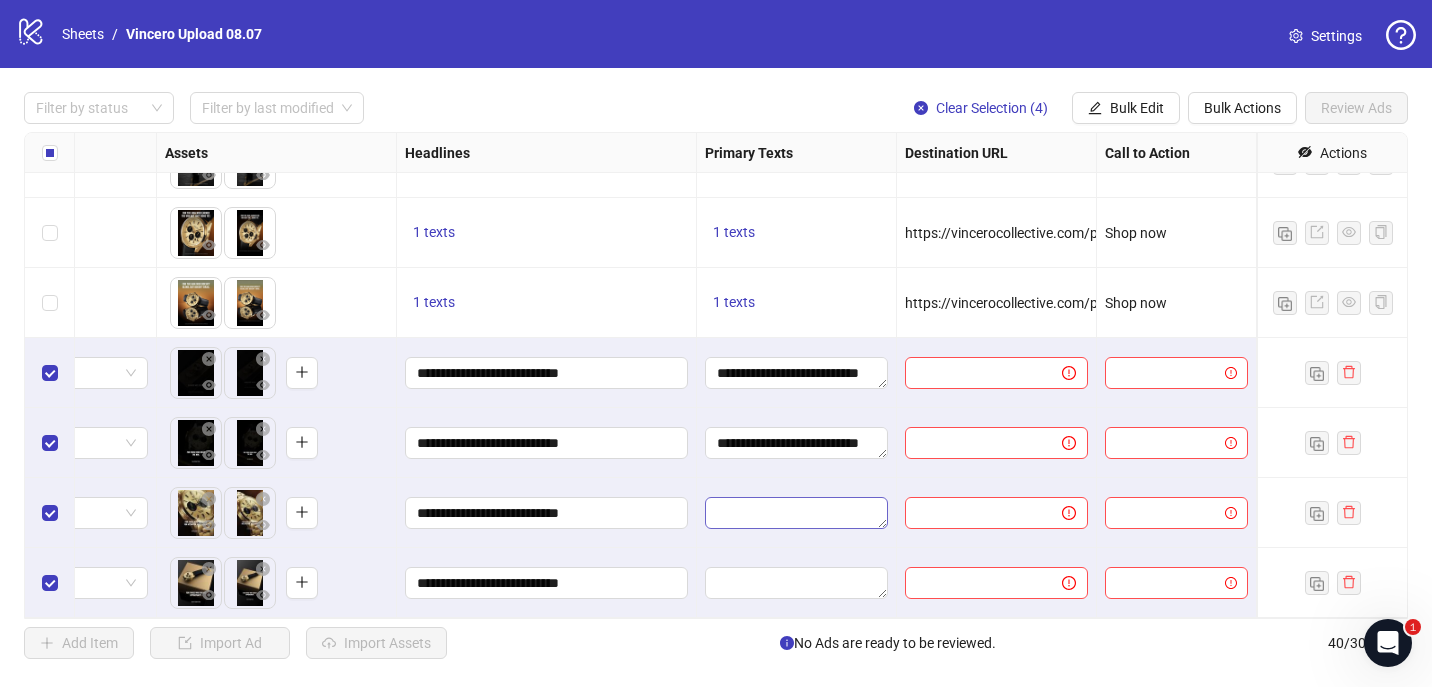 type on "**********" 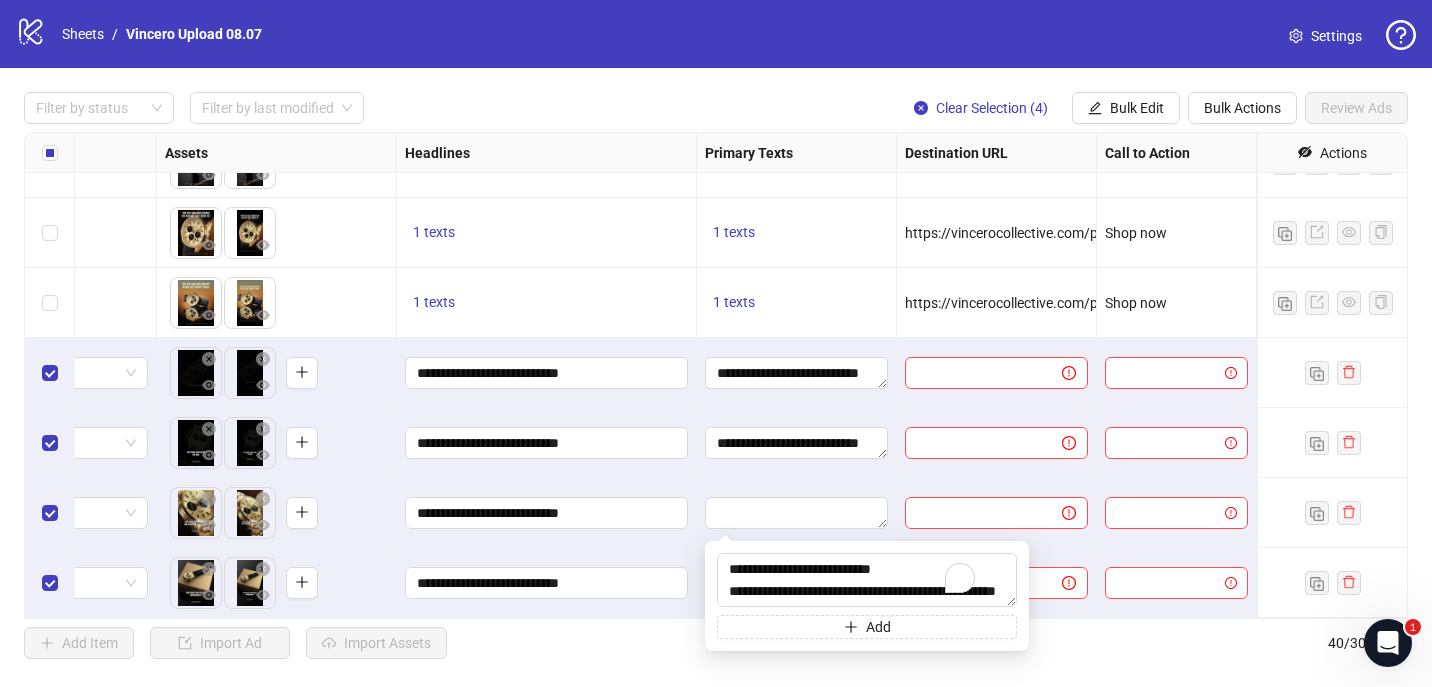scroll, scrollTop: 37, scrollLeft: 0, axis: vertical 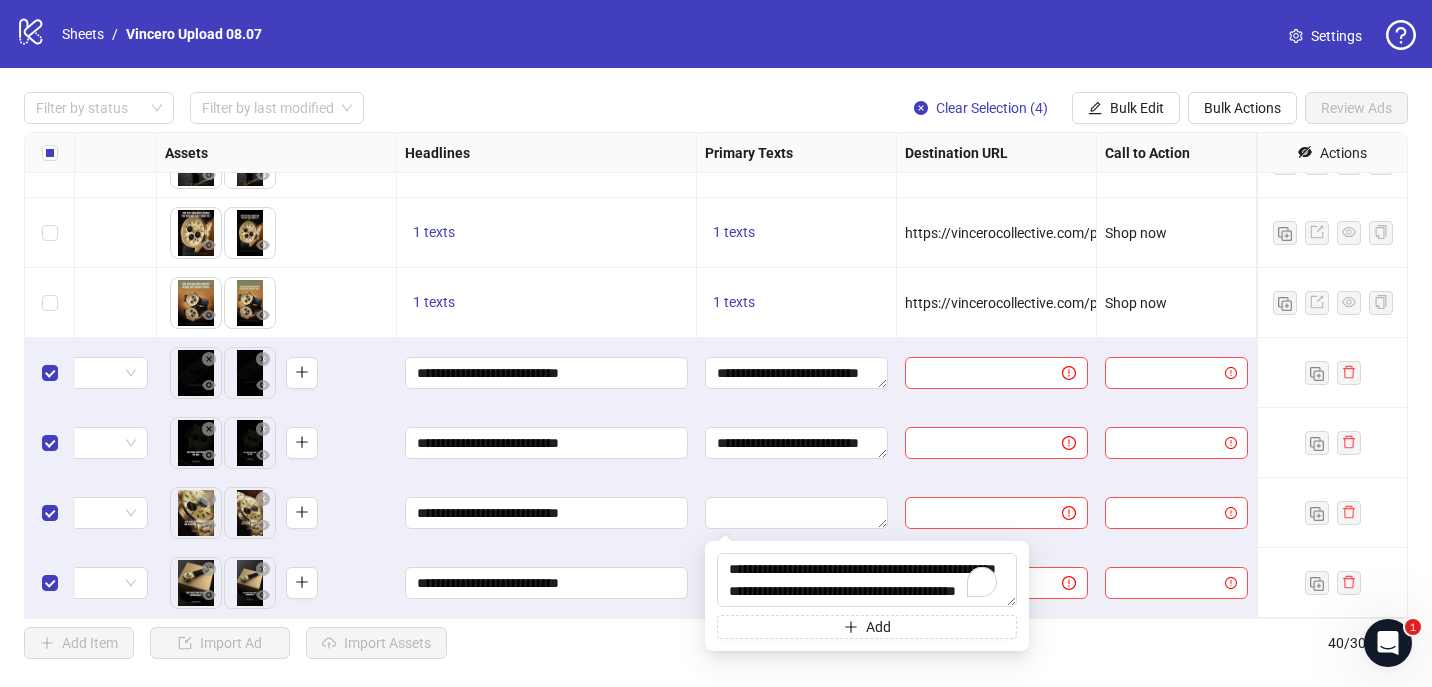click at bounding box center [797, 513] 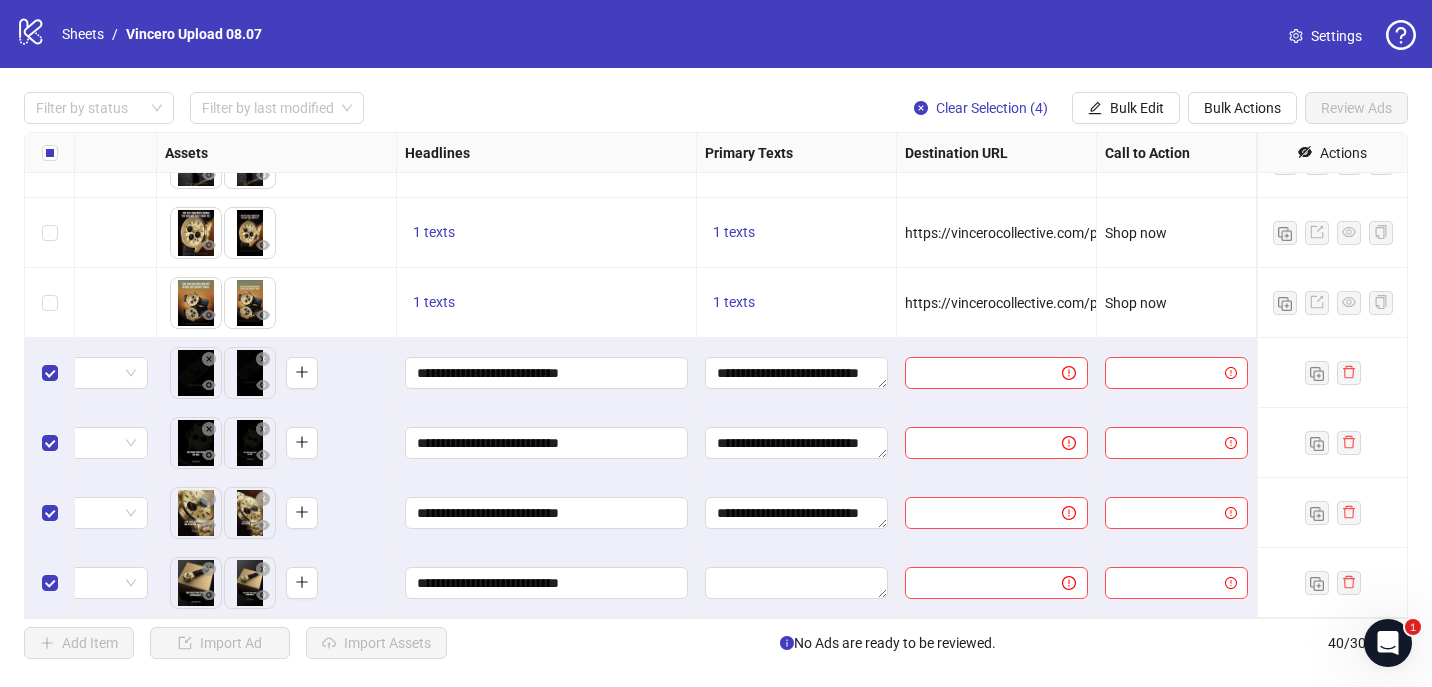 click at bounding box center [797, 583] 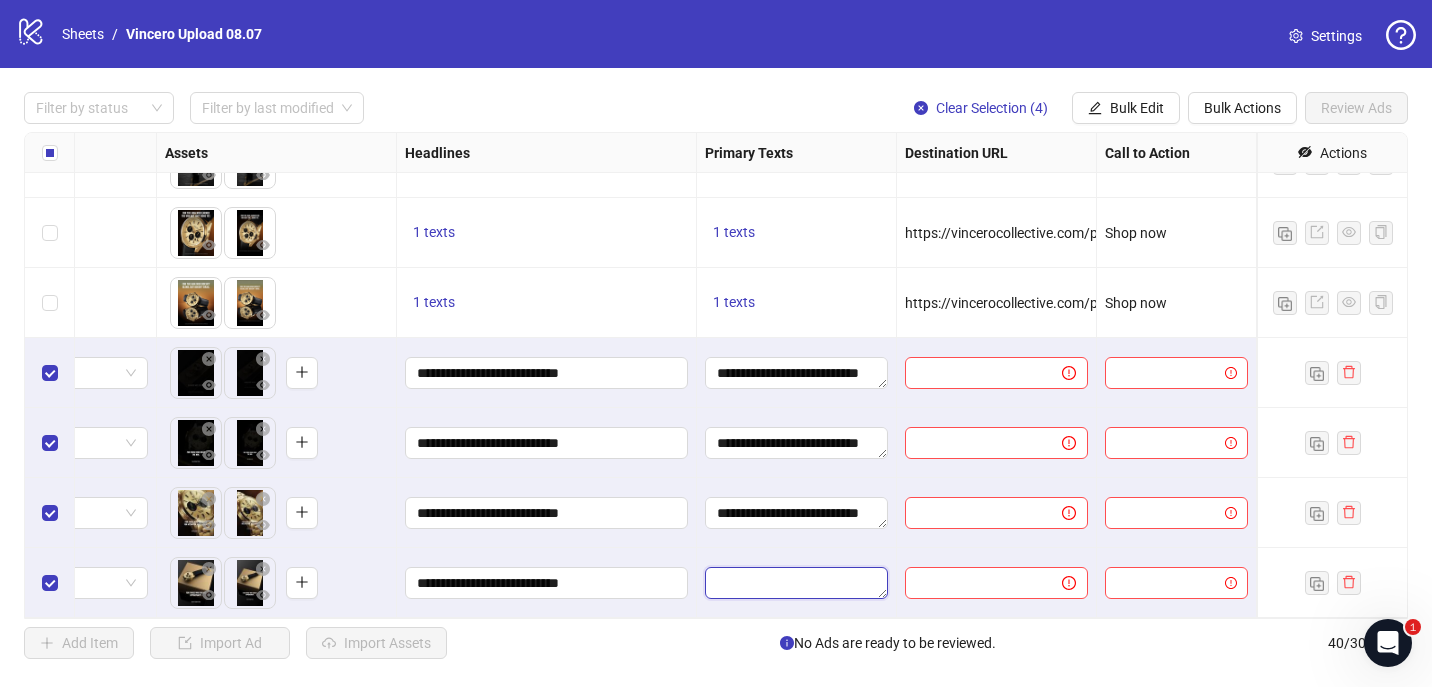 click at bounding box center [796, 583] 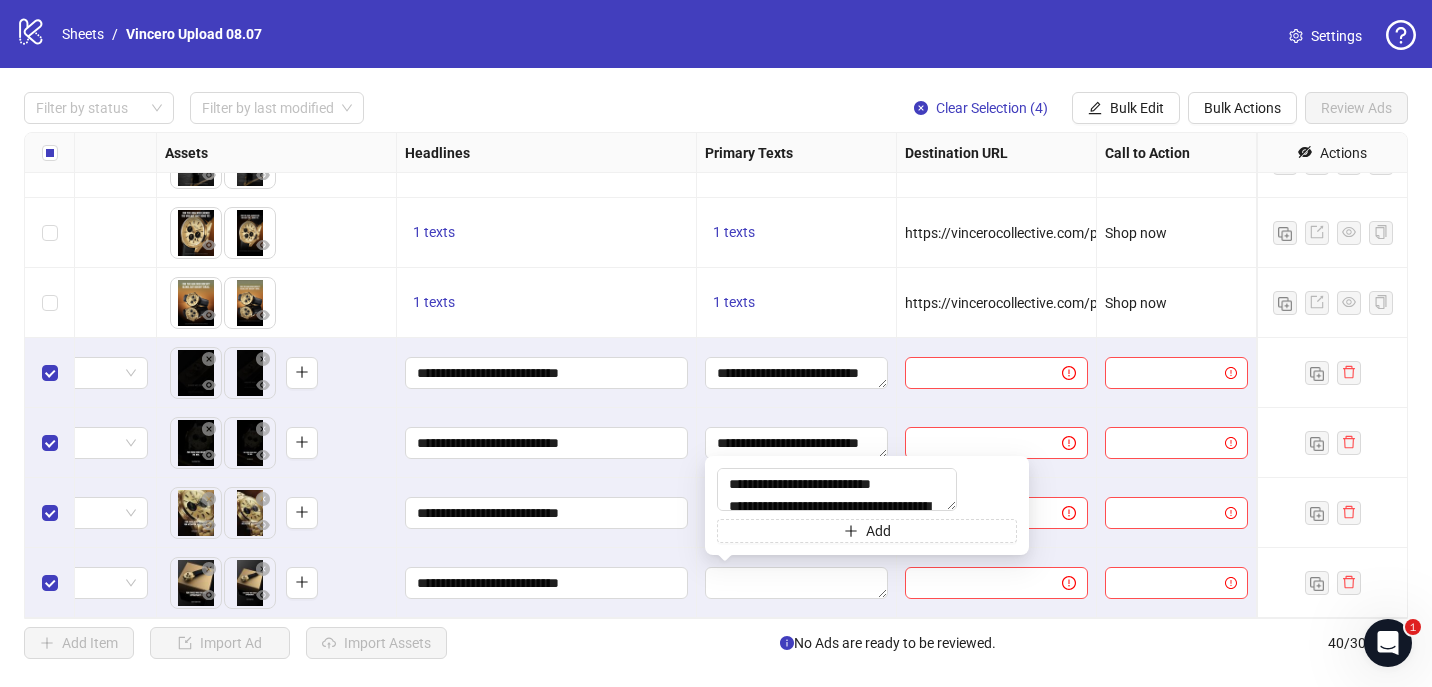 scroll, scrollTop: 44, scrollLeft: 0, axis: vertical 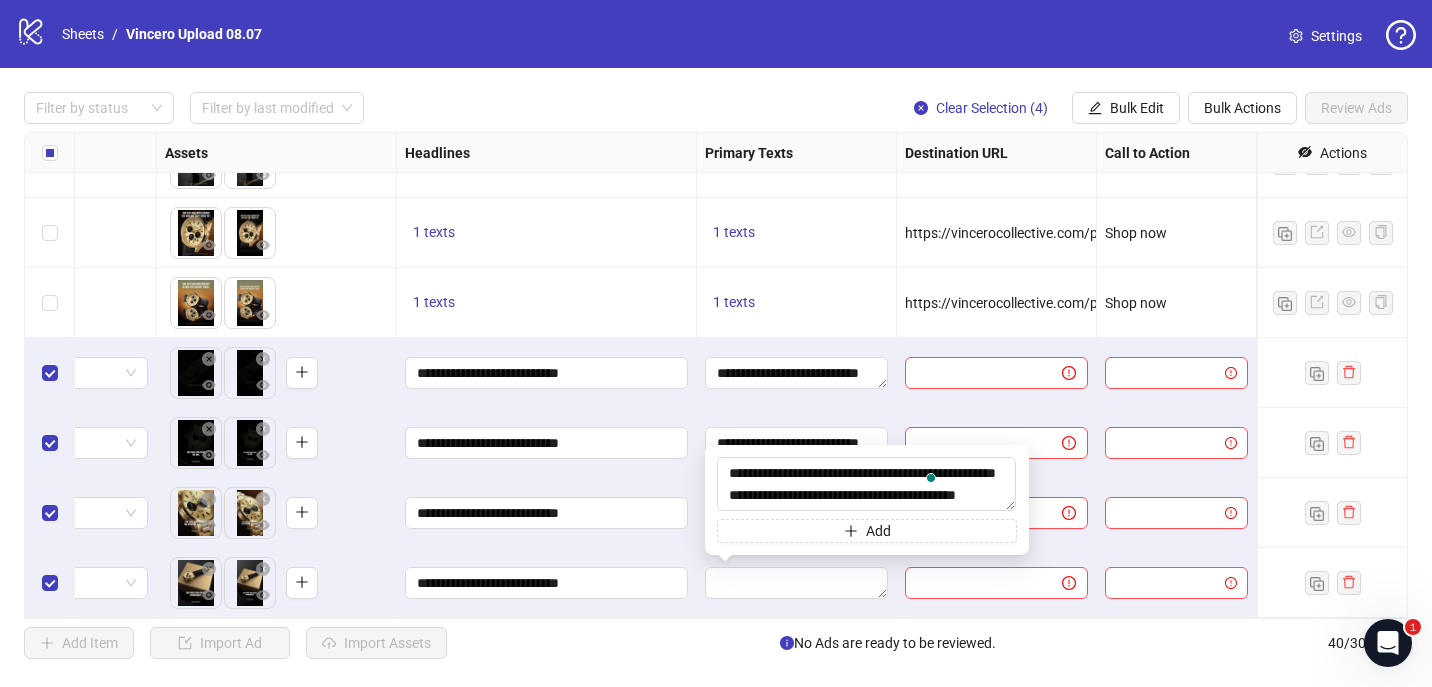 click on "**********" at bounding box center [547, 583] 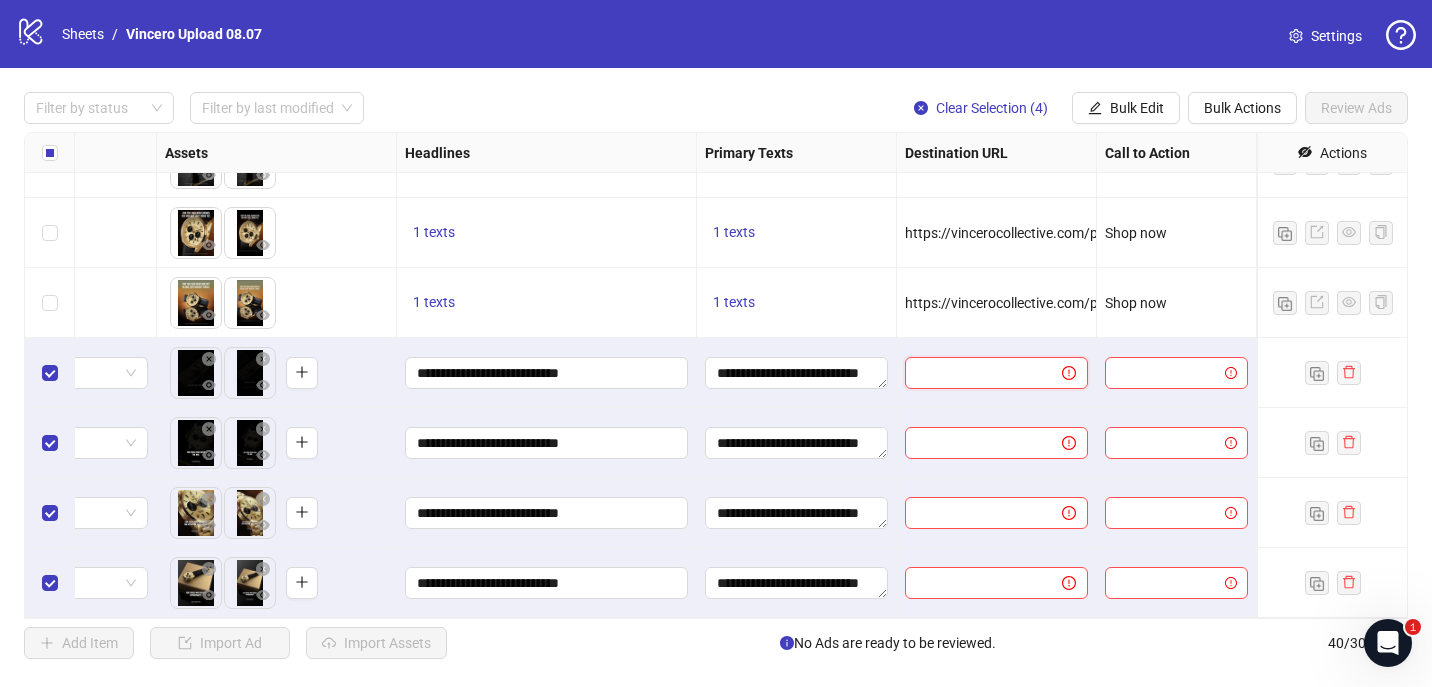 click at bounding box center (975, 373) 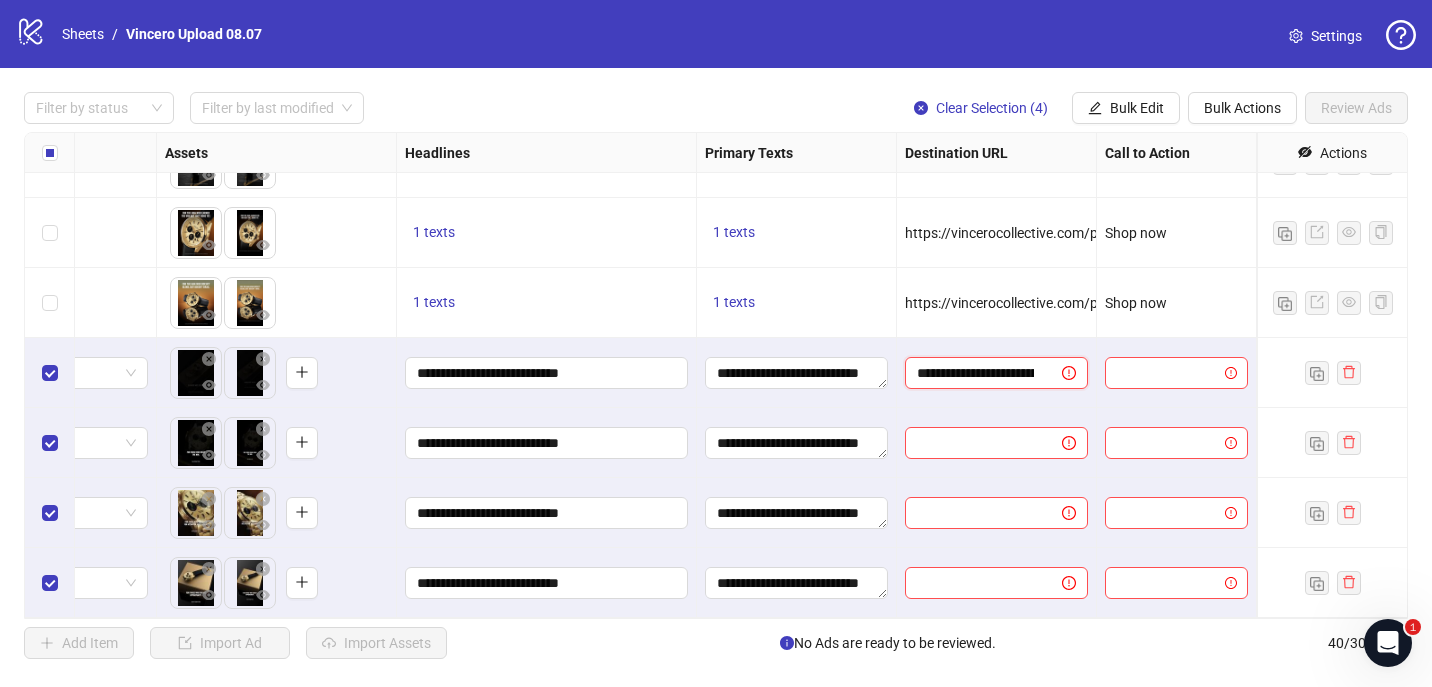 scroll, scrollTop: 0, scrollLeft: 236, axis: horizontal 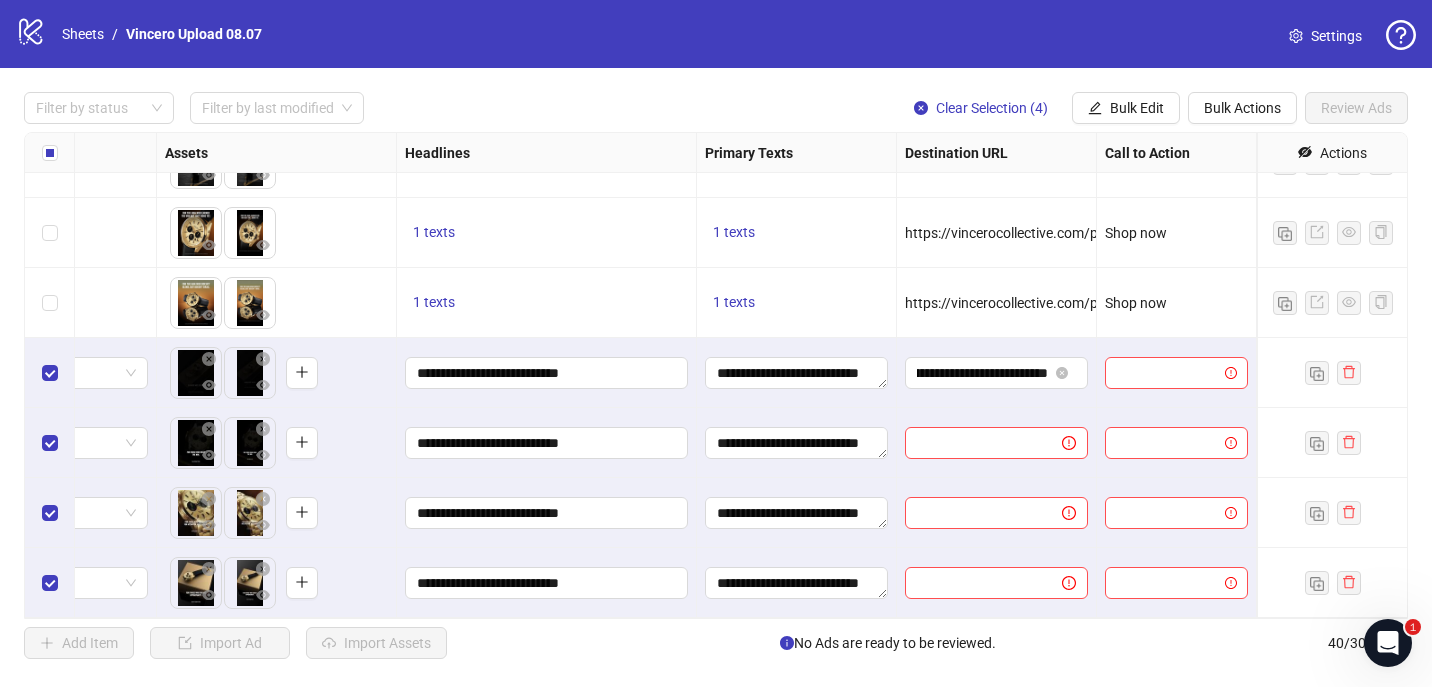 click on "**********" at bounding box center (997, 373) 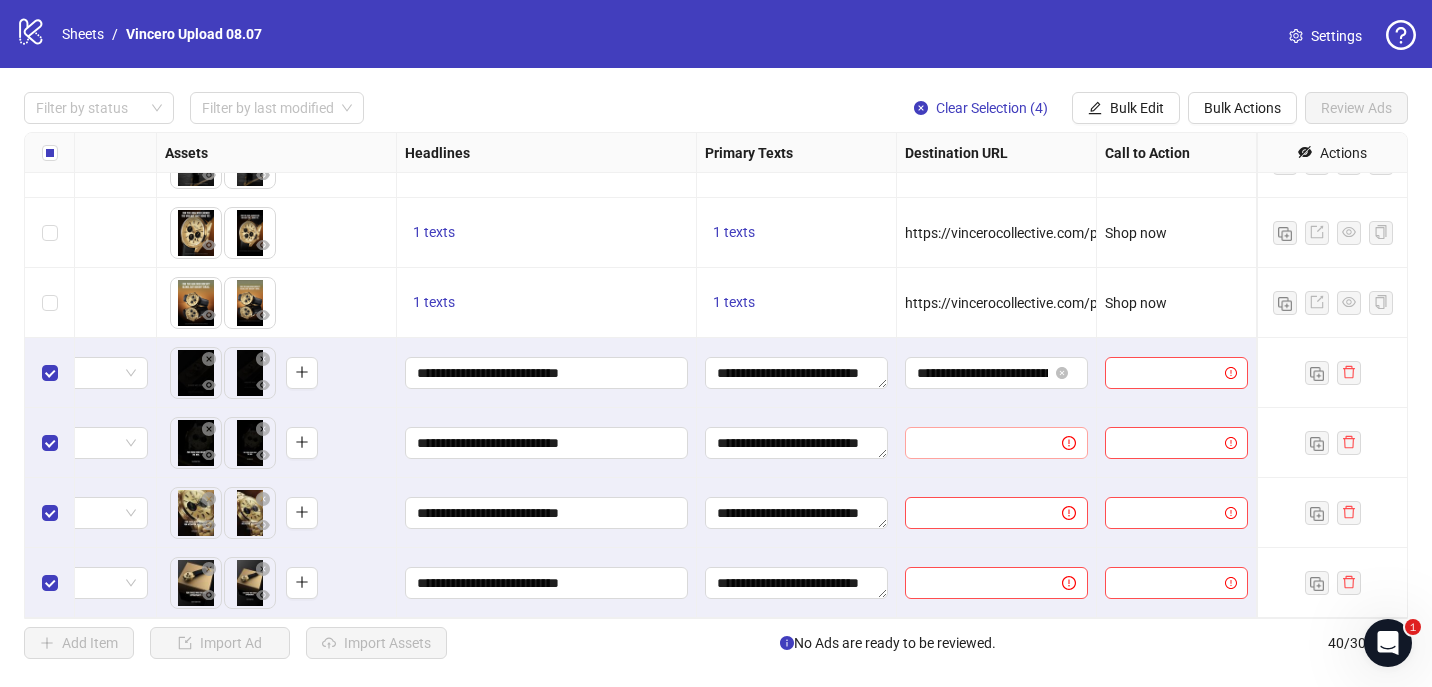 click at bounding box center (996, 443) 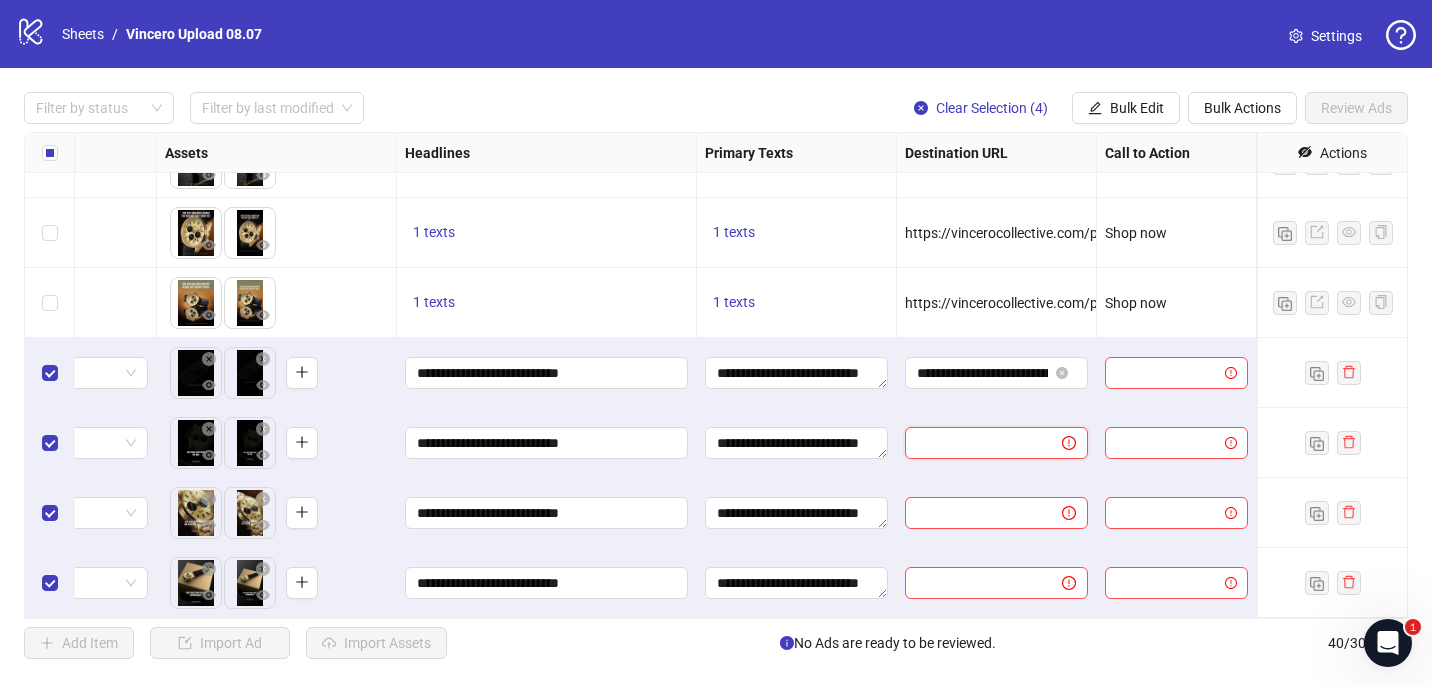 paste on "**********" 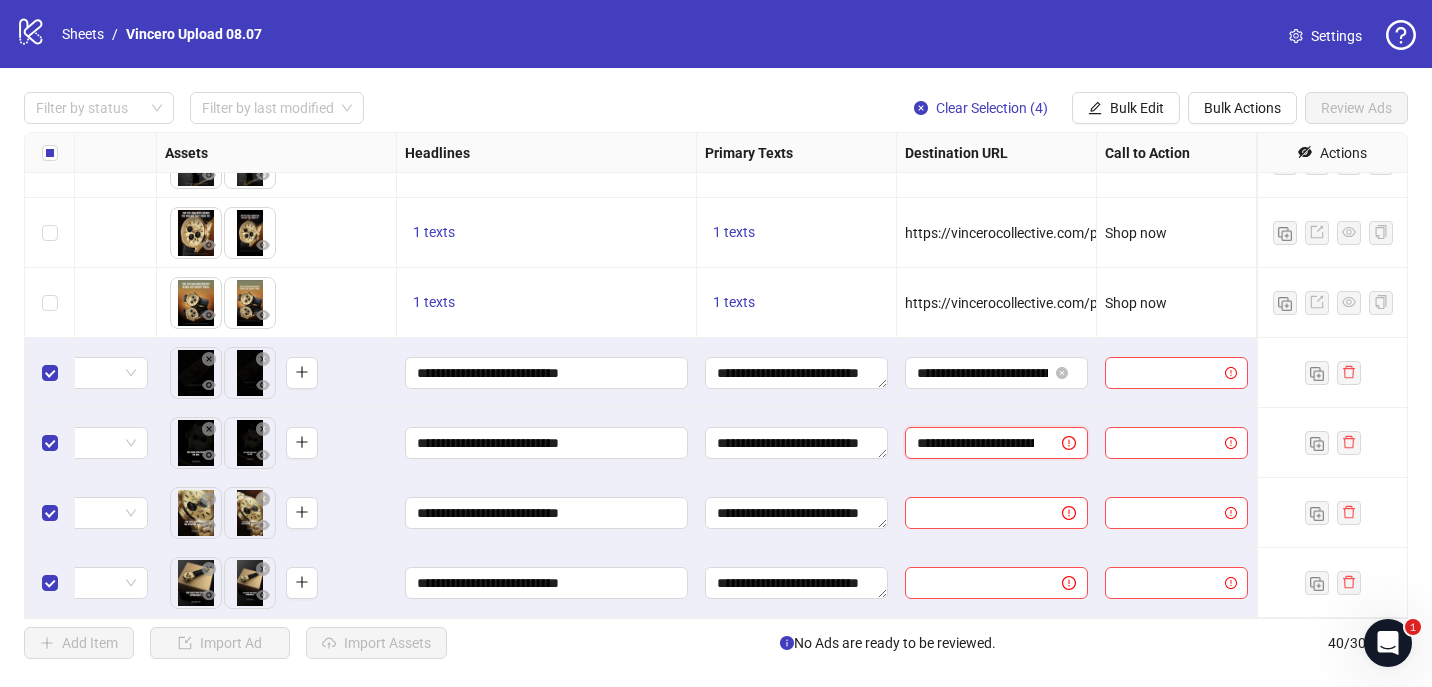 scroll, scrollTop: 0, scrollLeft: 236, axis: horizontal 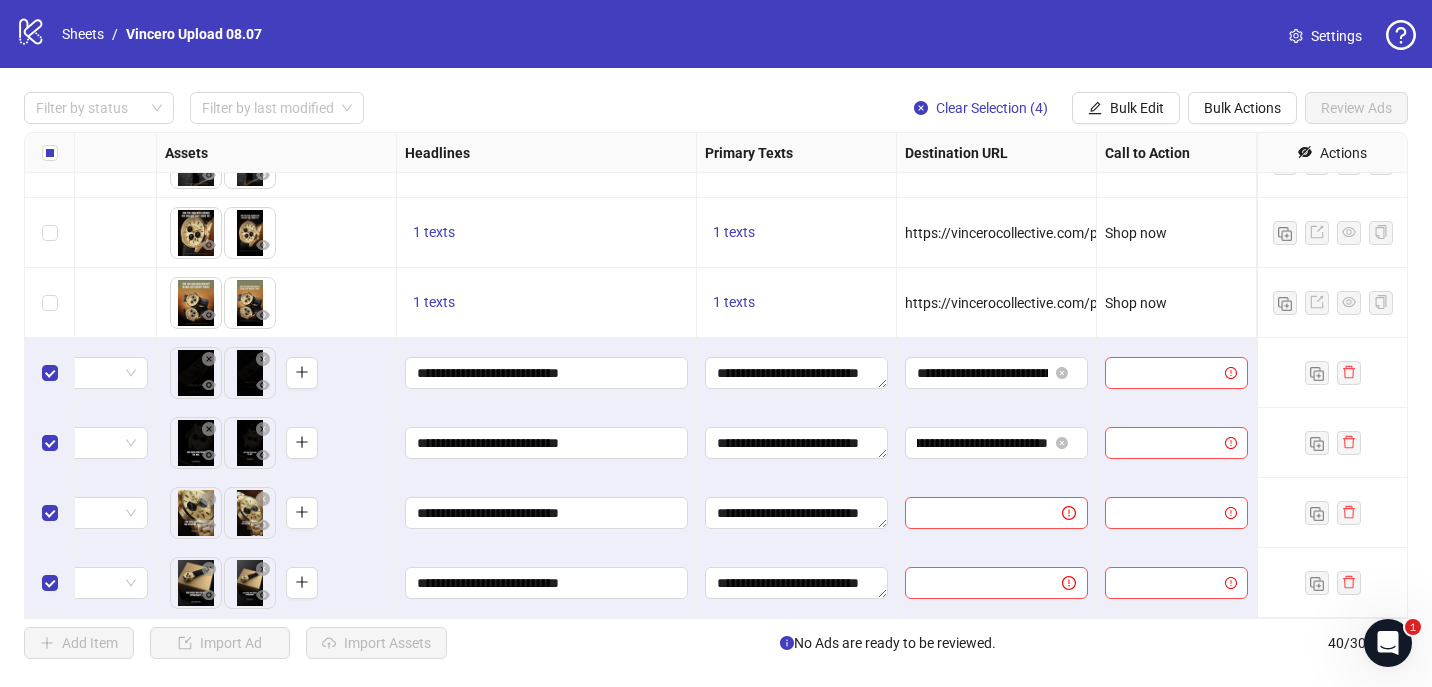 click on "**********" at bounding box center [997, 443] 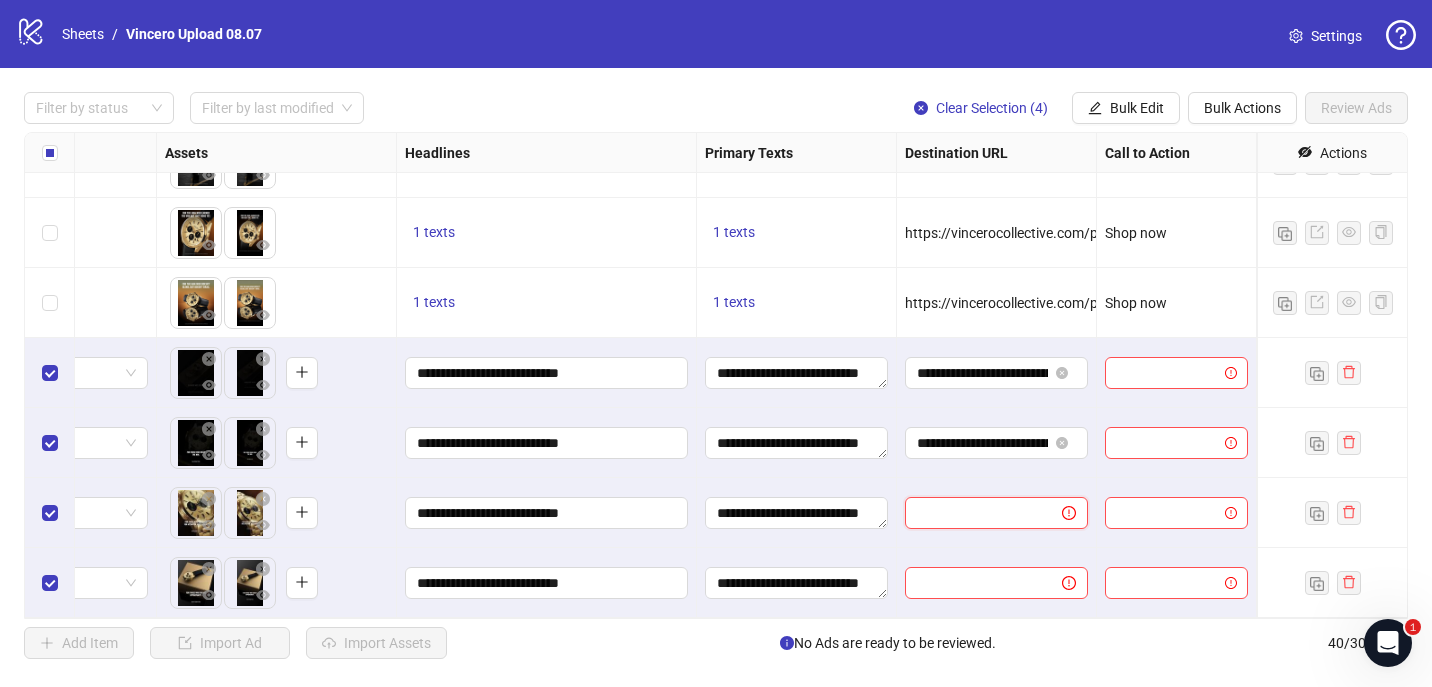 click at bounding box center [975, 513] 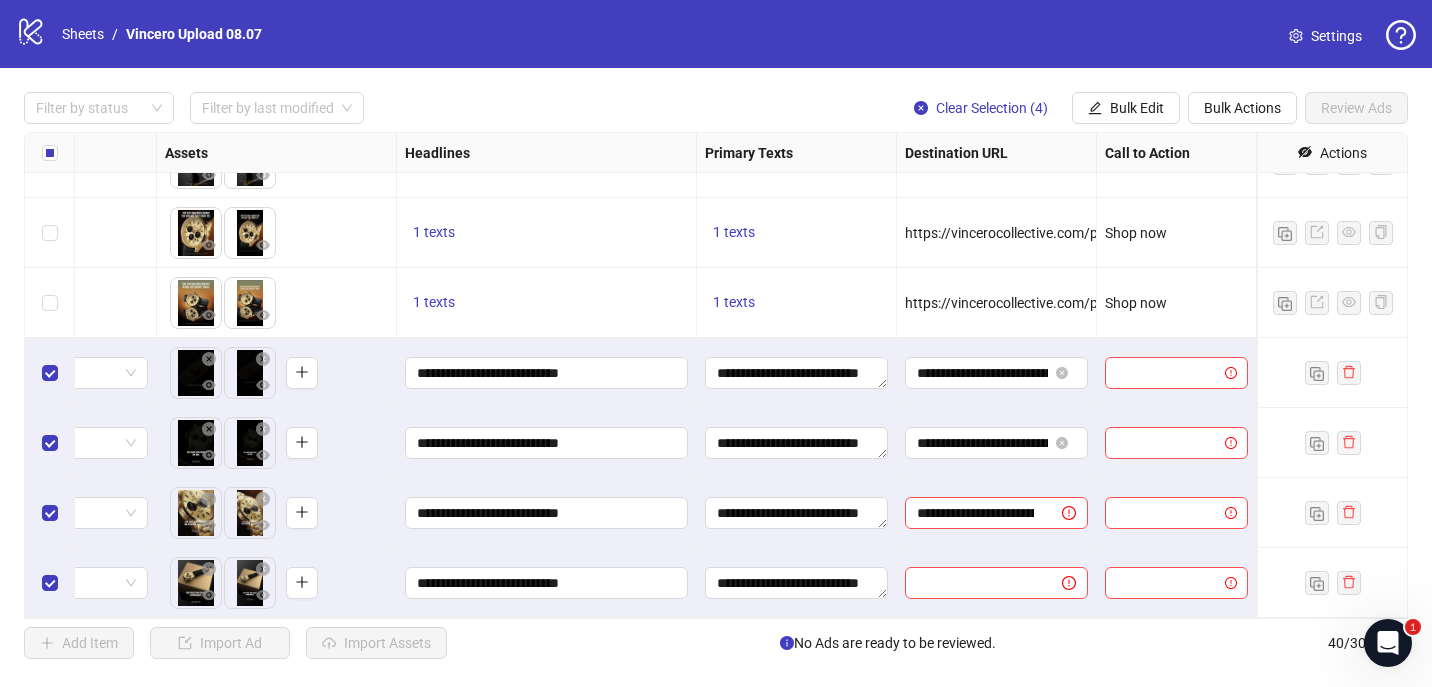 click on "**********" at bounding box center [997, 513] 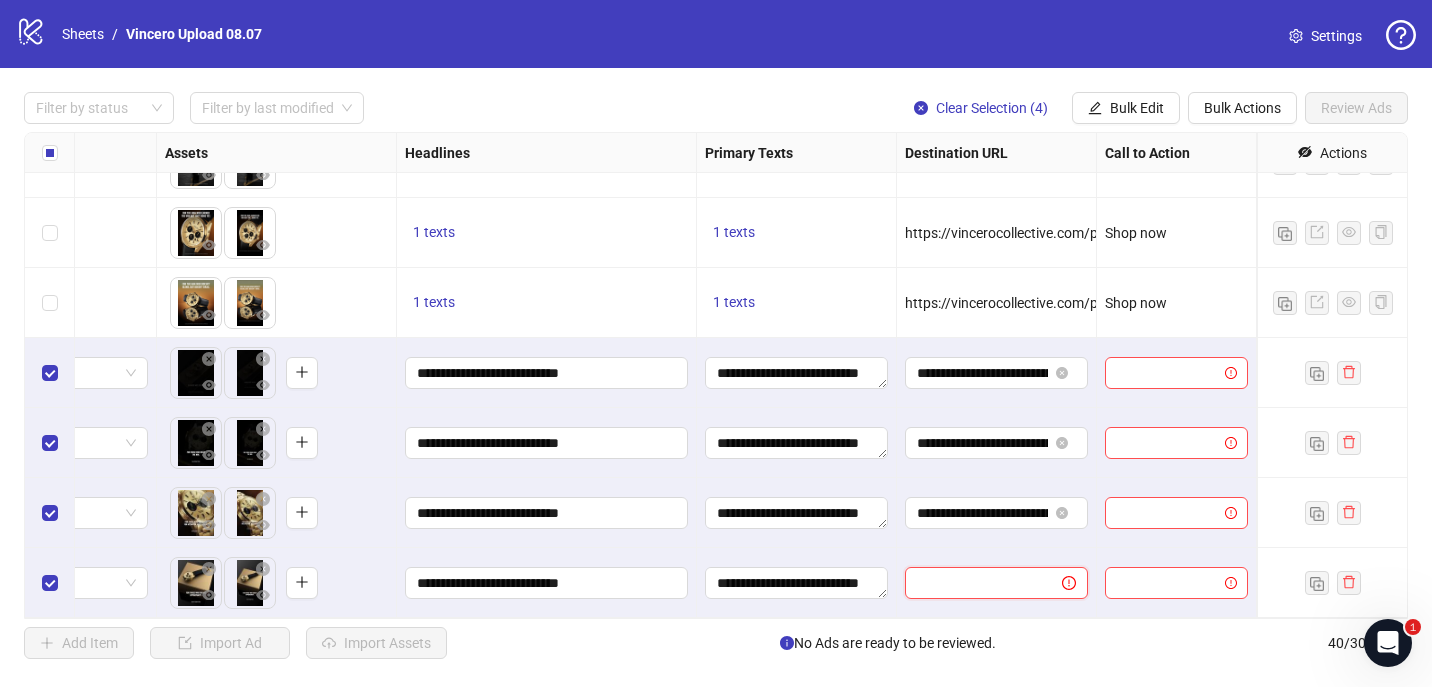 click at bounding box center (975, 583) 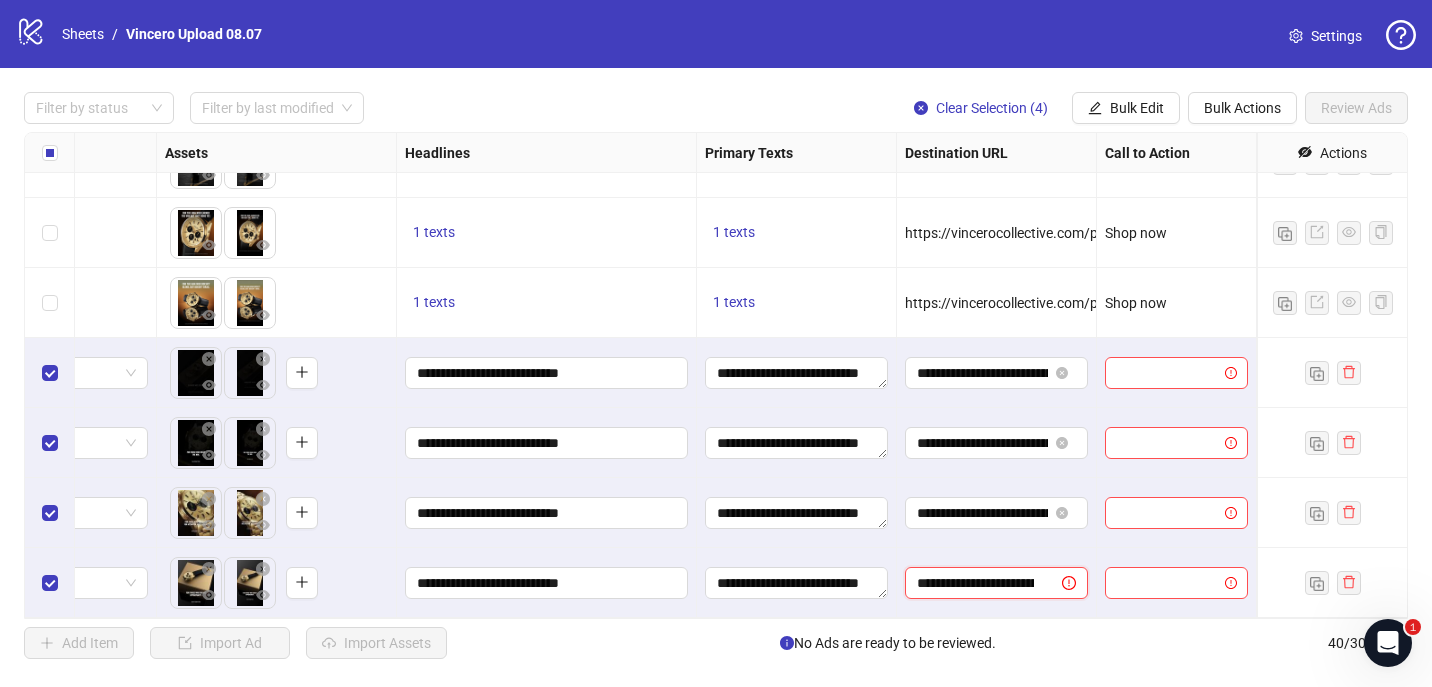 scroll, scrollTop: 0, scrollLeft: 236, axis: horizontal 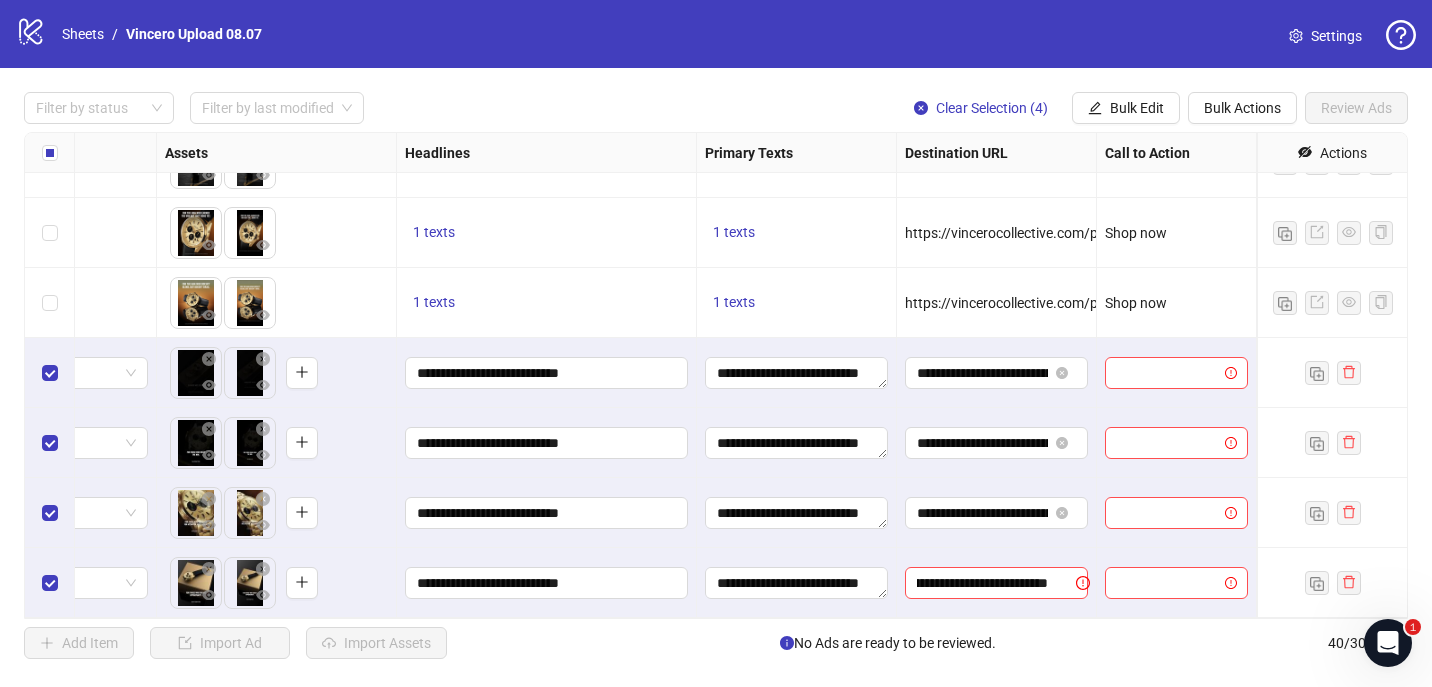 click on "**********" at bounding box center [997, 583] 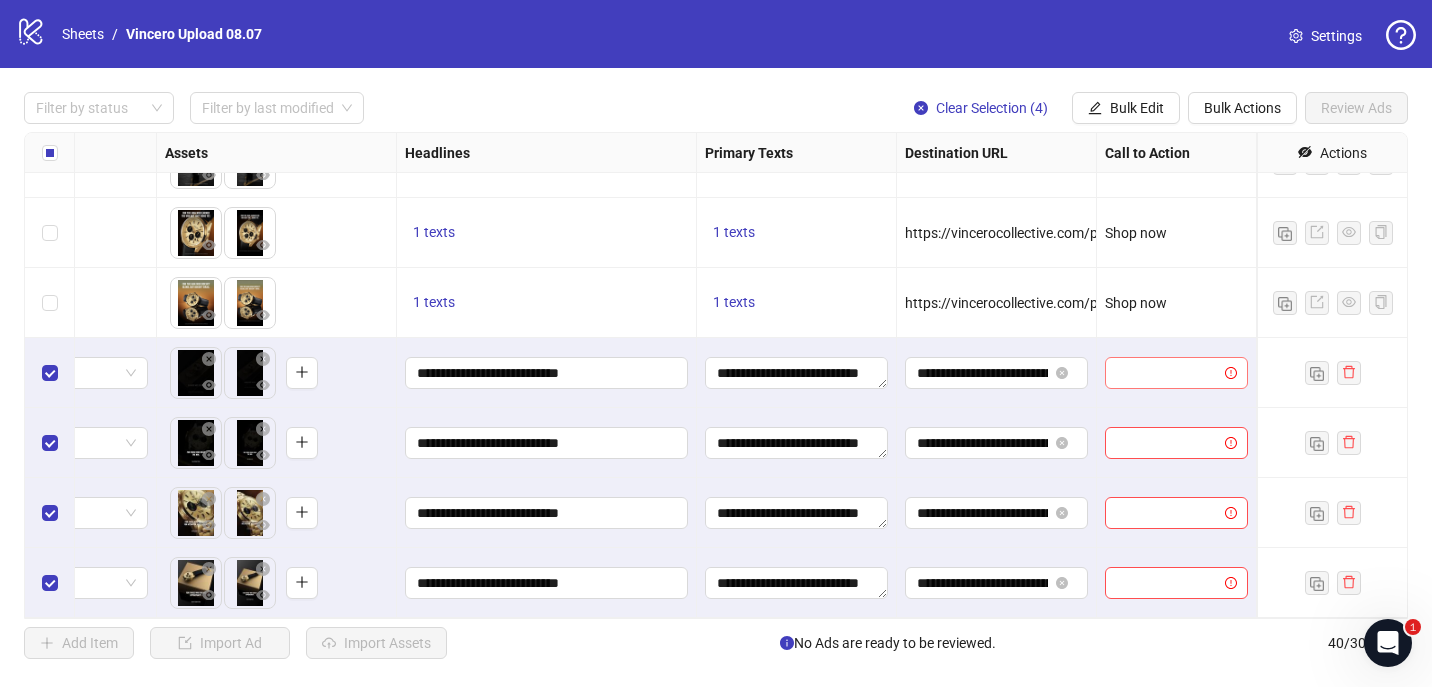 click at bounding box center [1167, 373] 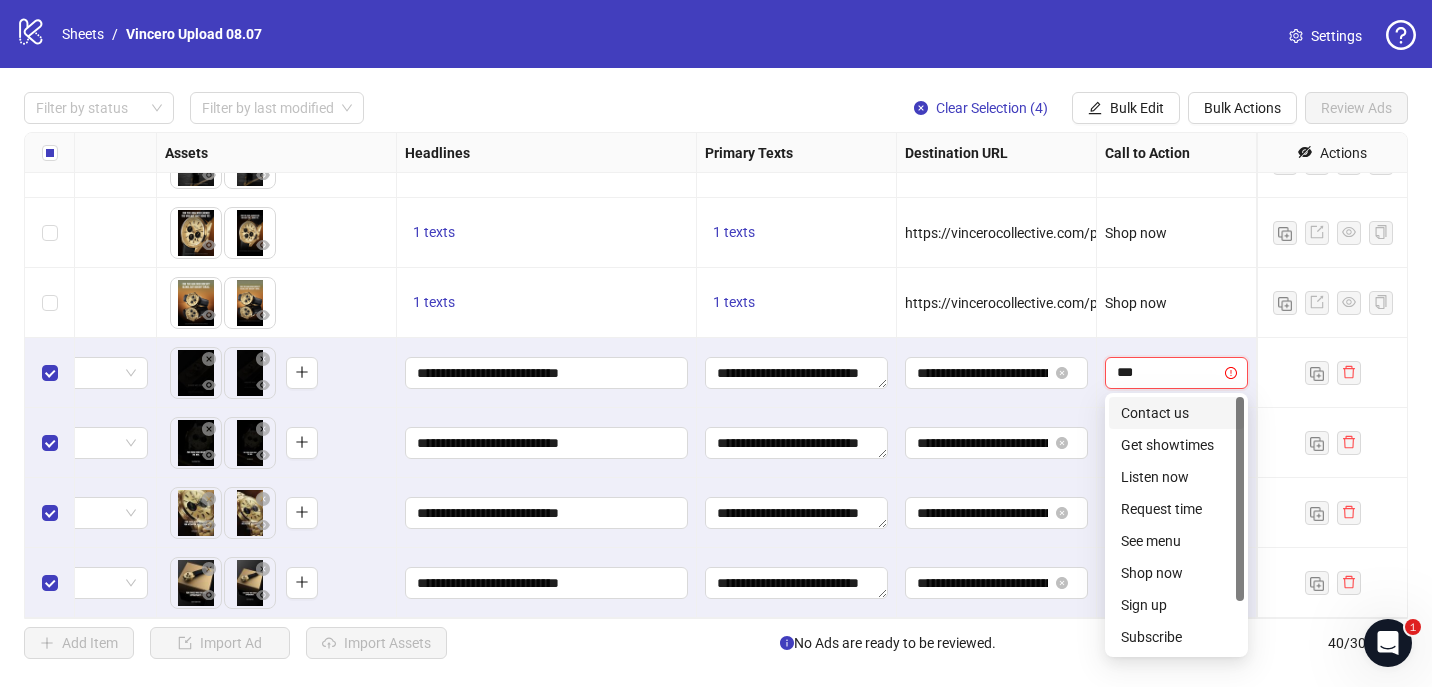 type on "****" 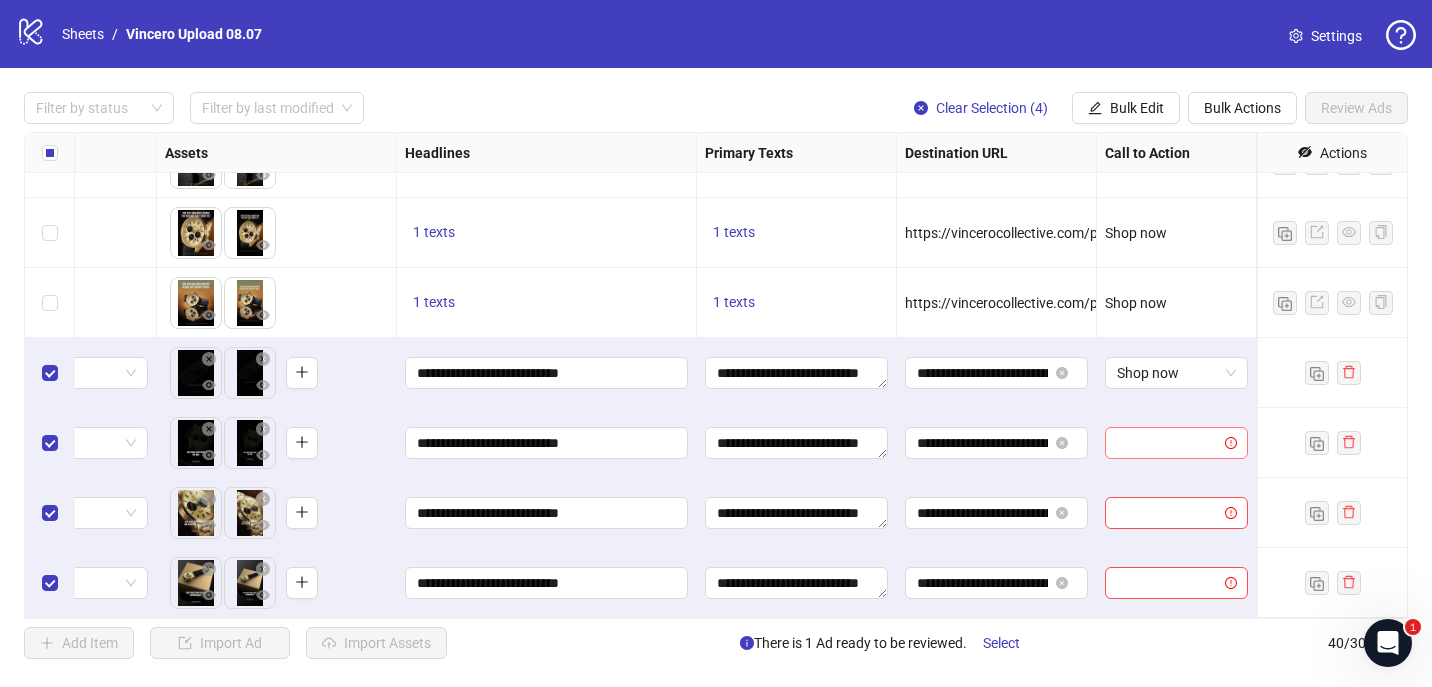 click at bounding box center [1176, 443] 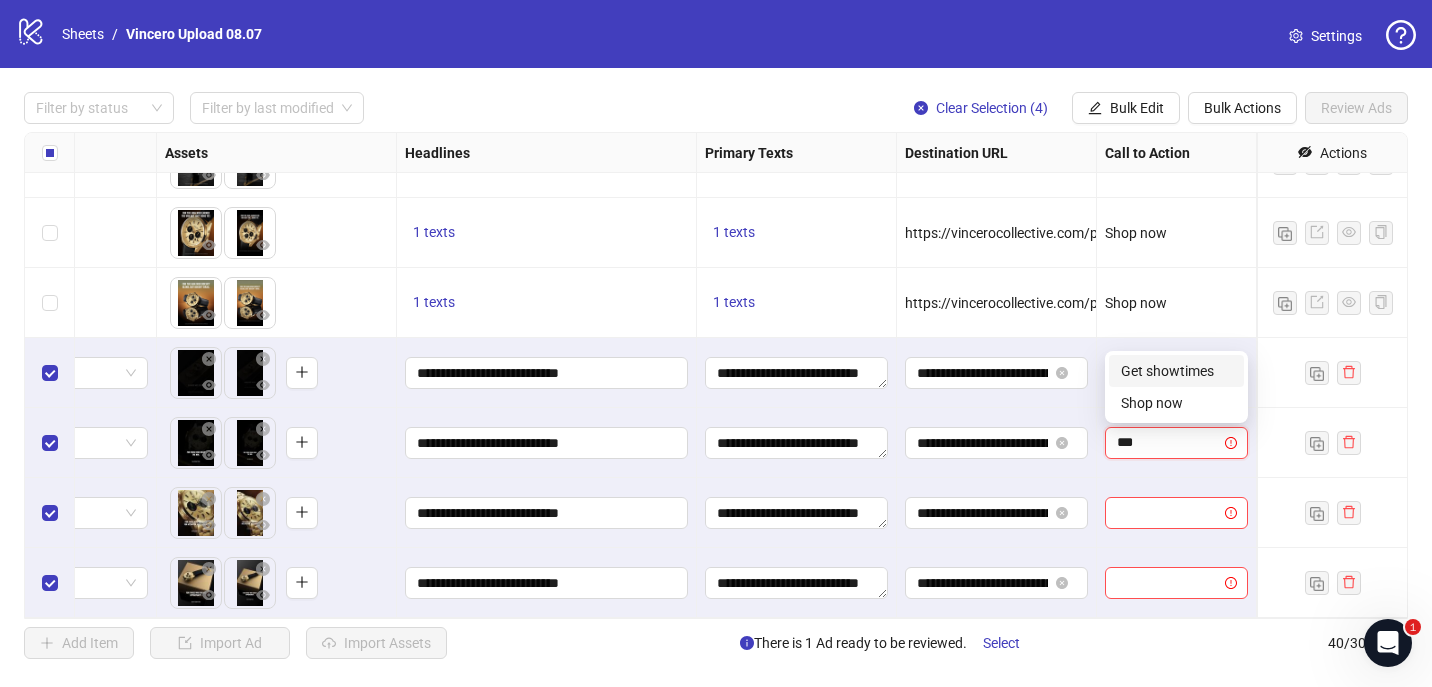 type on "****" 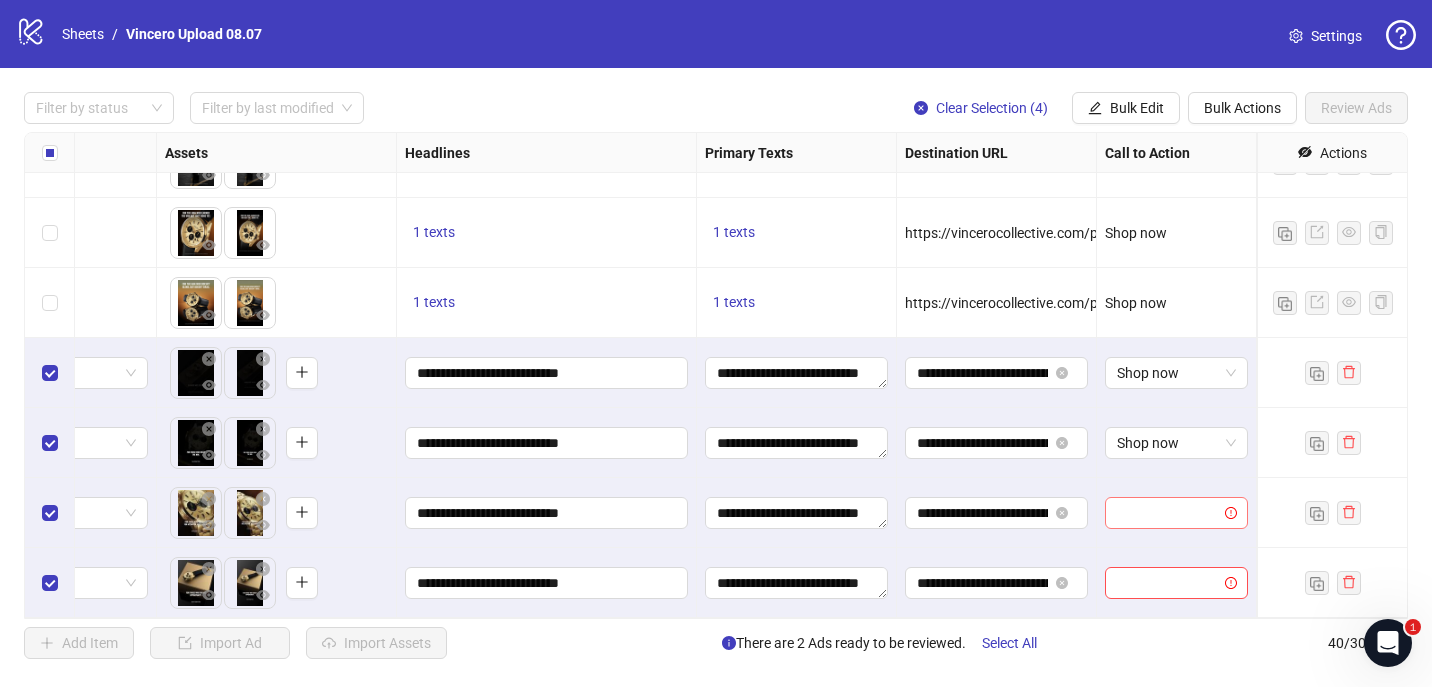 click at bounding box center [1167, 513] 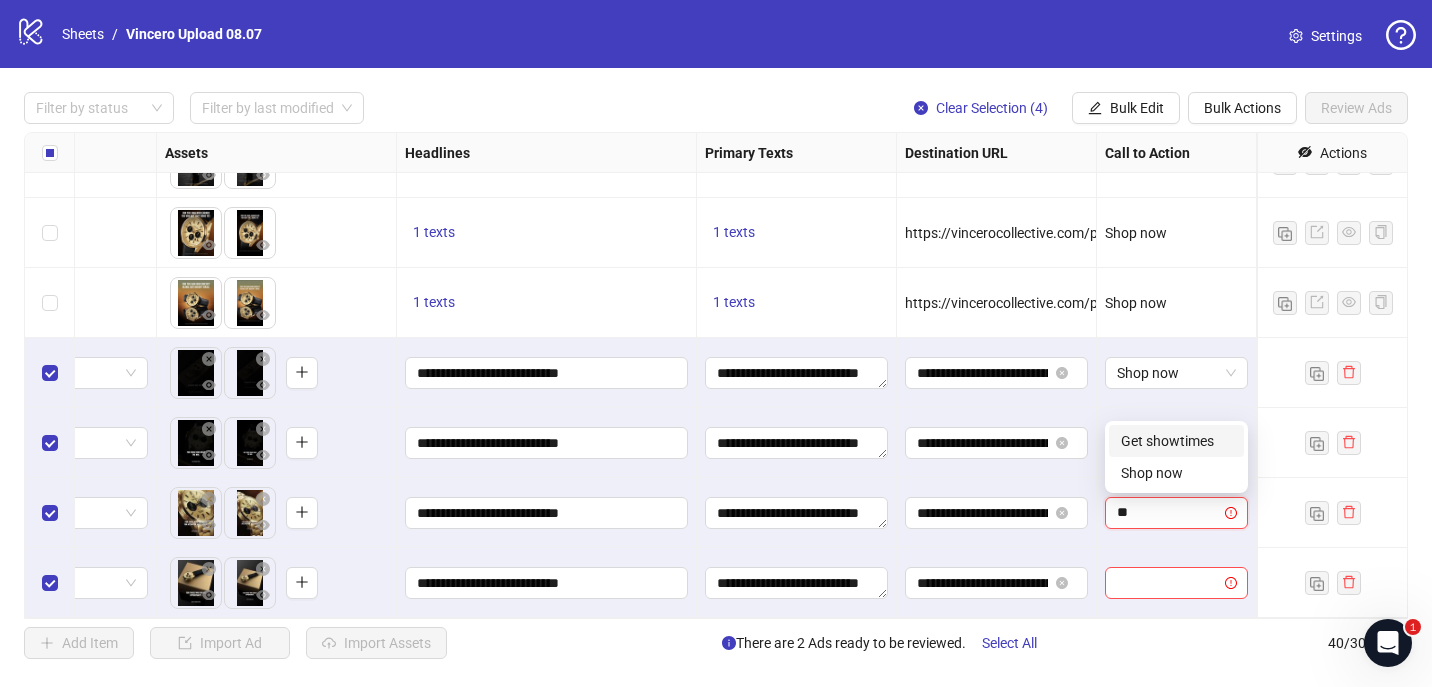 type on "***" 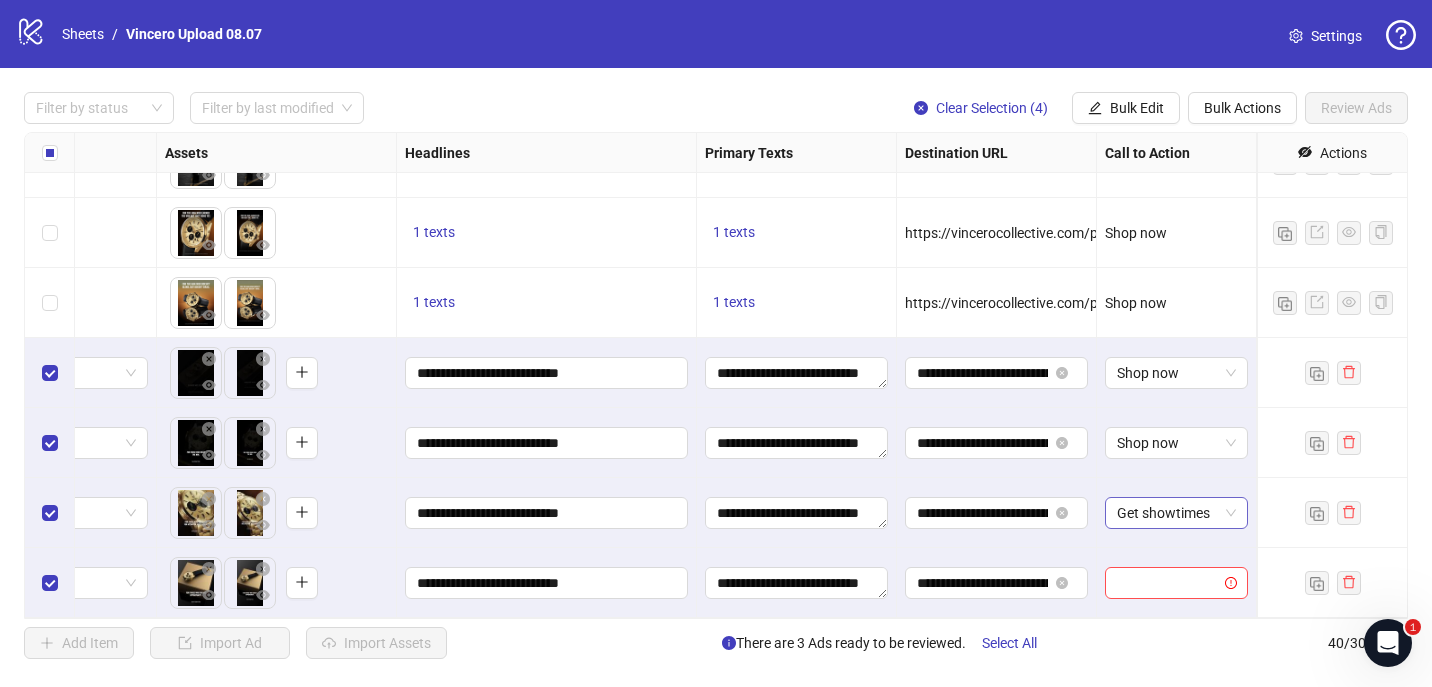 click on "Get showtimes" at bounding box center (1176, 513) 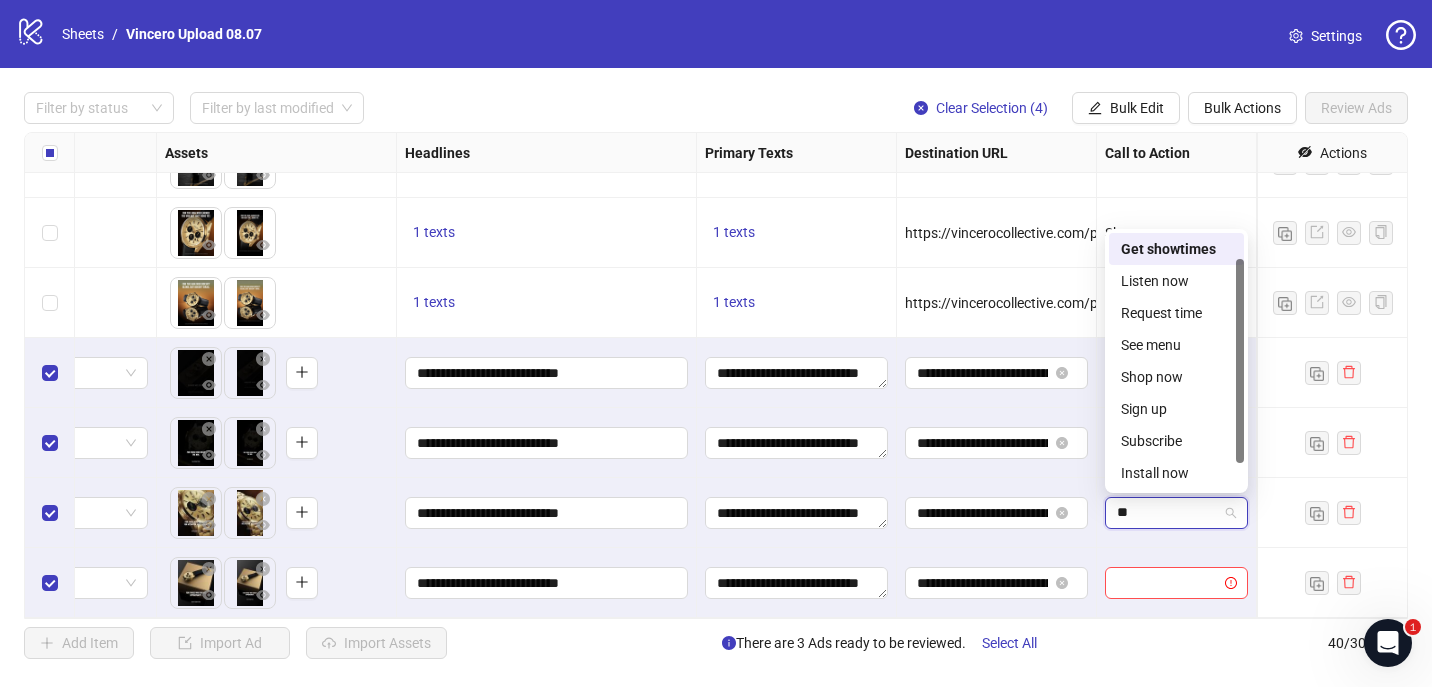 scroll, scrollTop: 0, scrollLeft: 0, axis: both 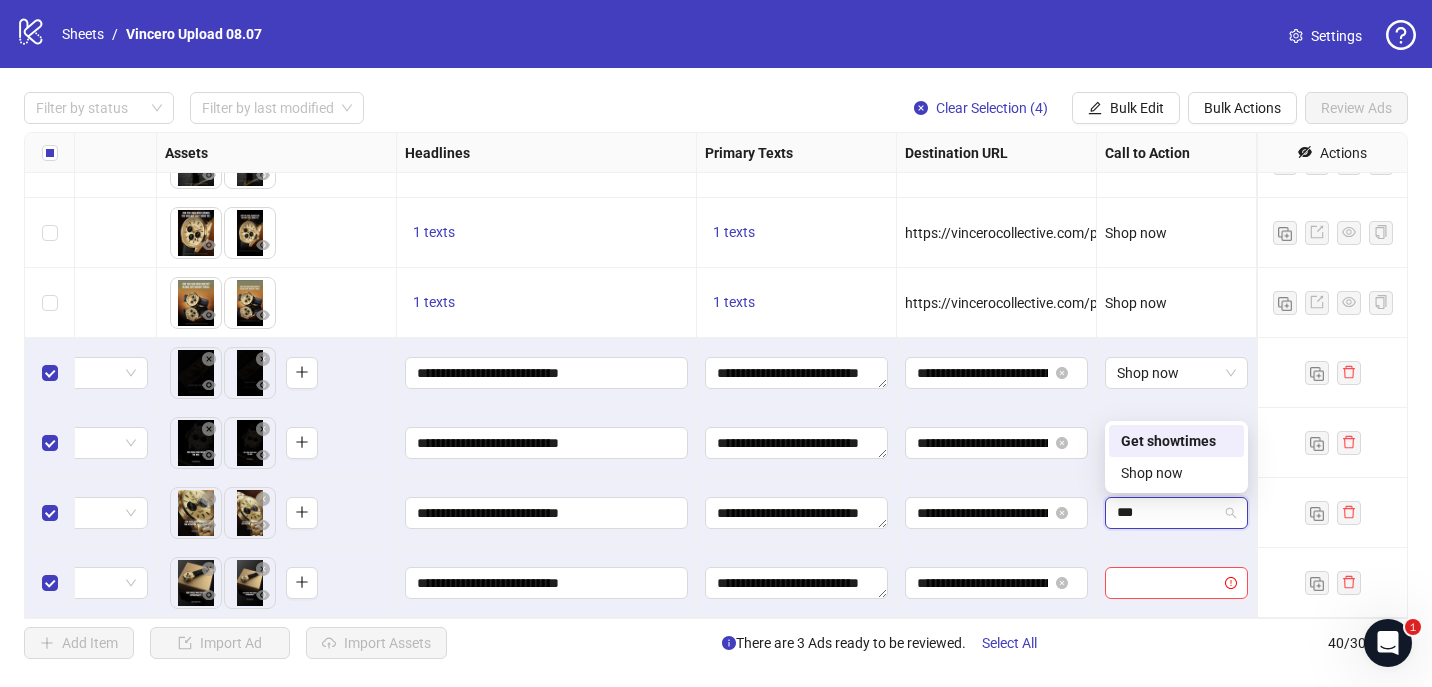 type on "****" 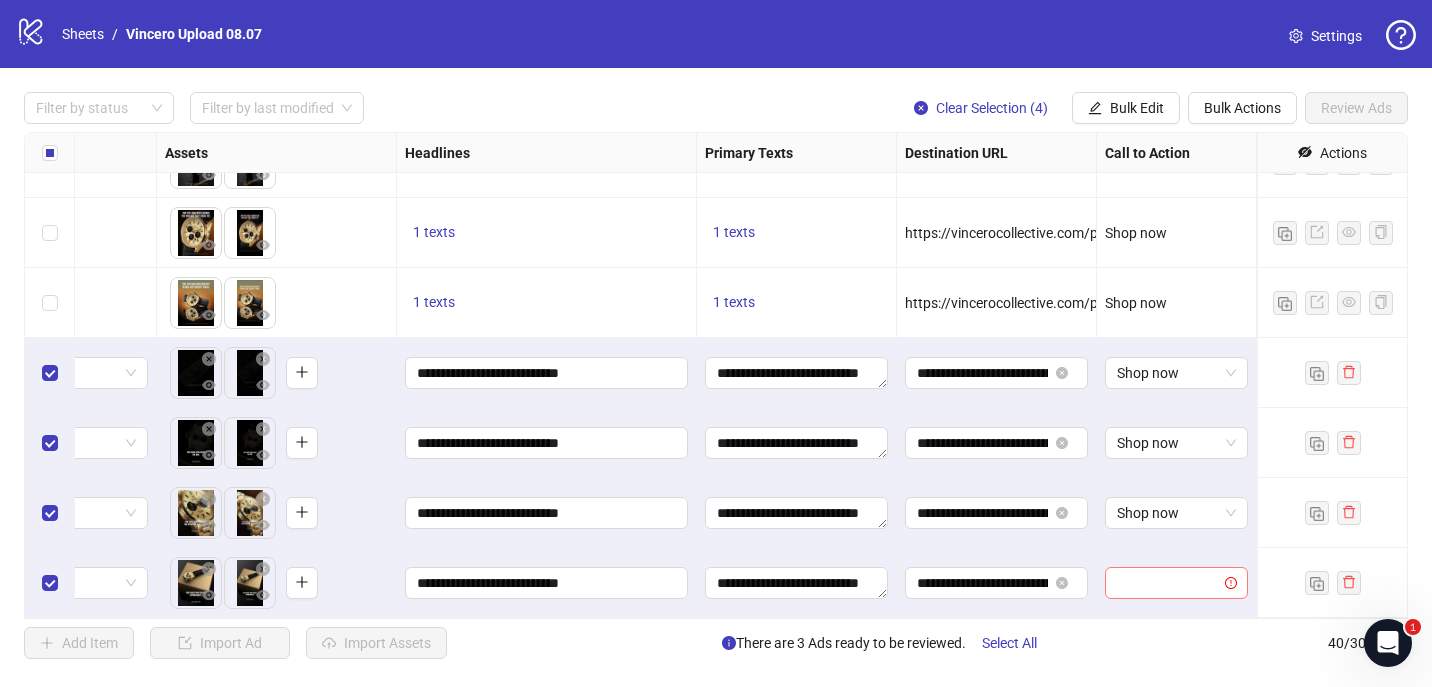 click at bounding box center [1167, 583] 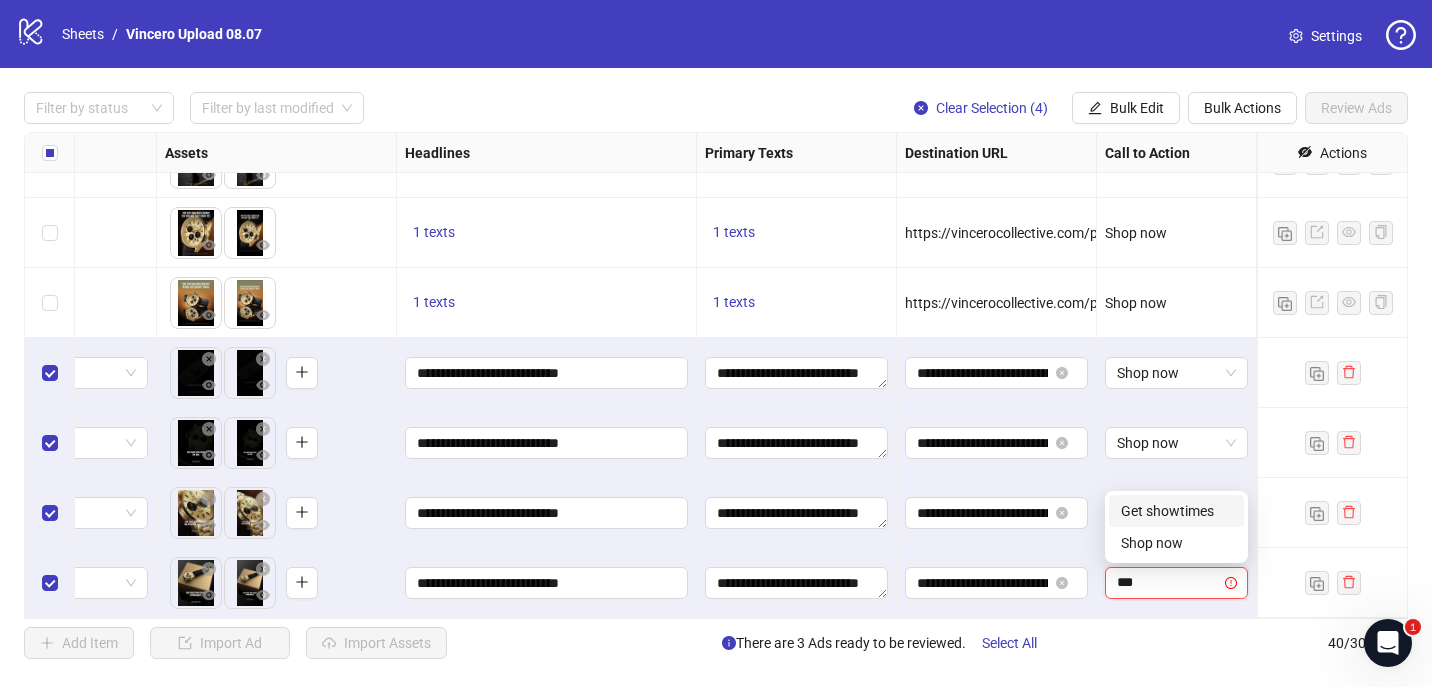 type on "****" 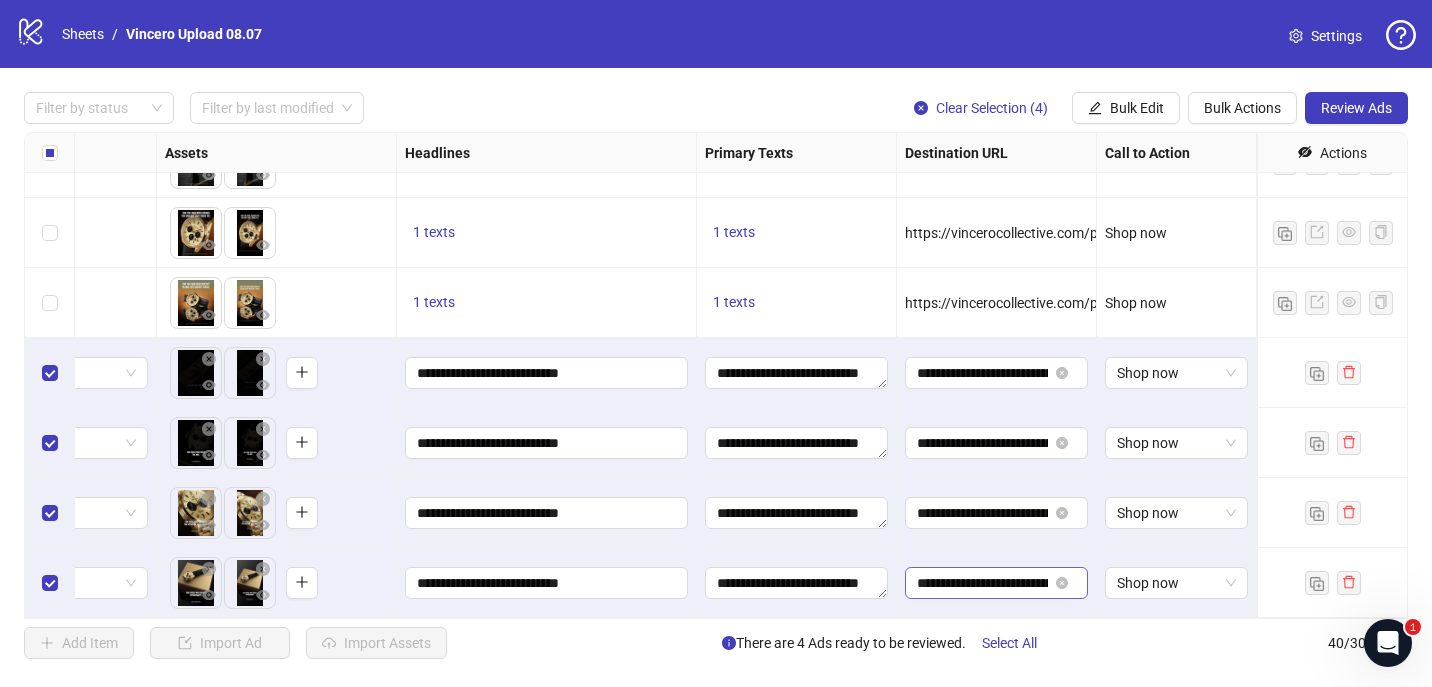 scroll, scrollTop: 0, scrollLeft: 237, axis: horizontal 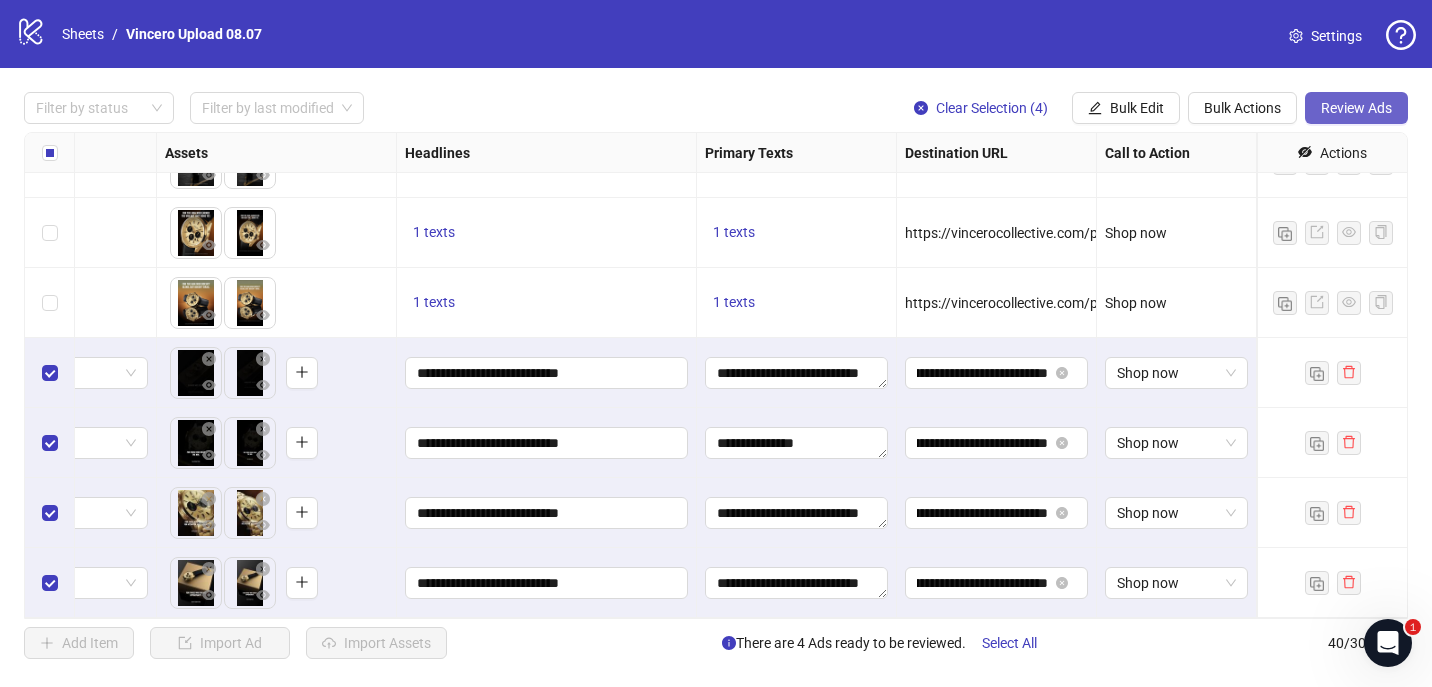 click on "Review Ads" at bounding box center [1356, 108] 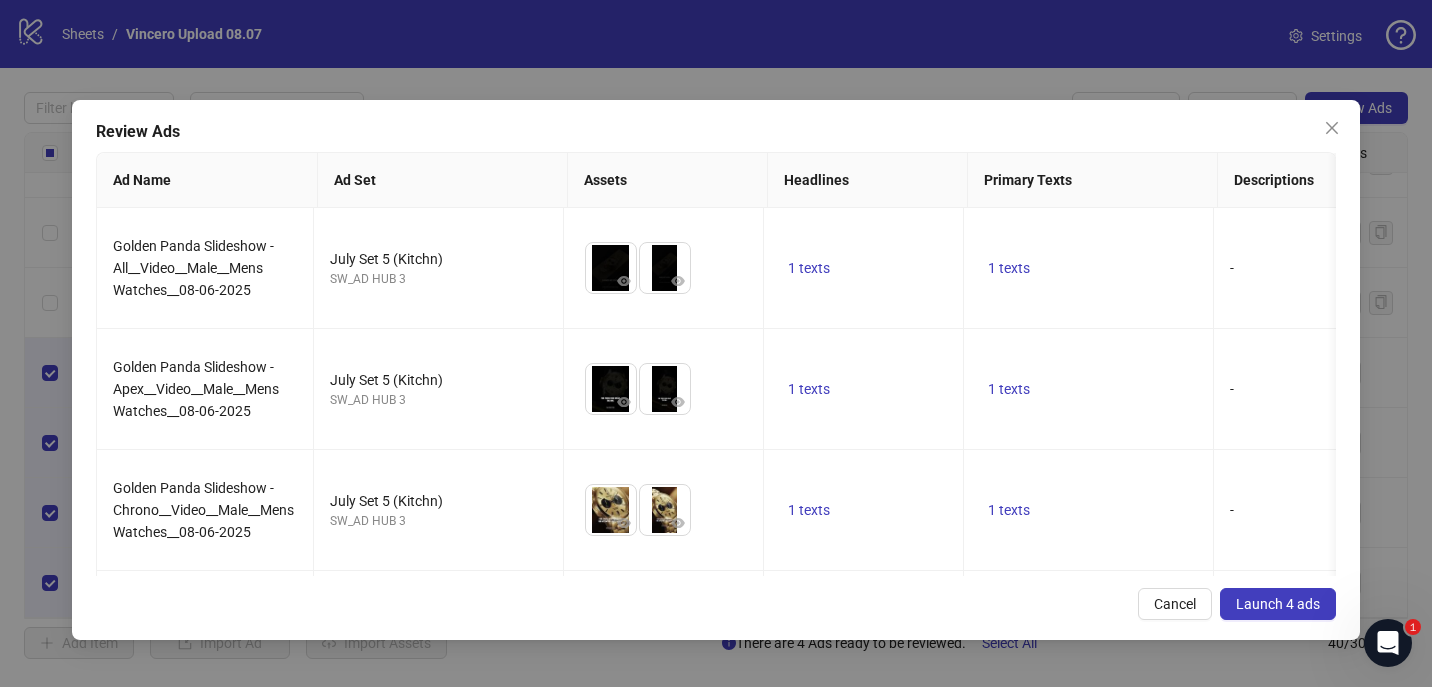 click on "Launch 4 ads" at bounding box center [1278, 604] 